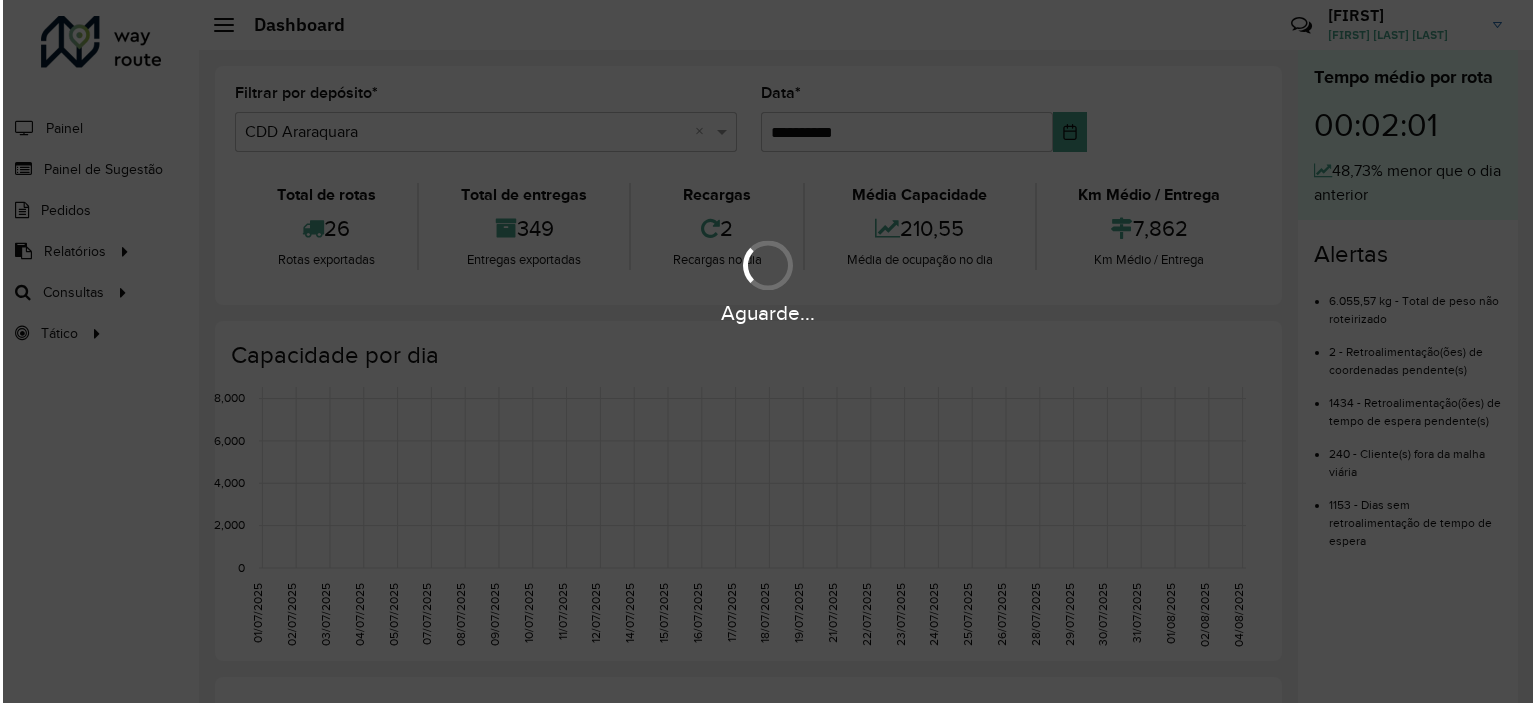 scroll, scrollTop: 0, scrollLeft: 0, axis: both 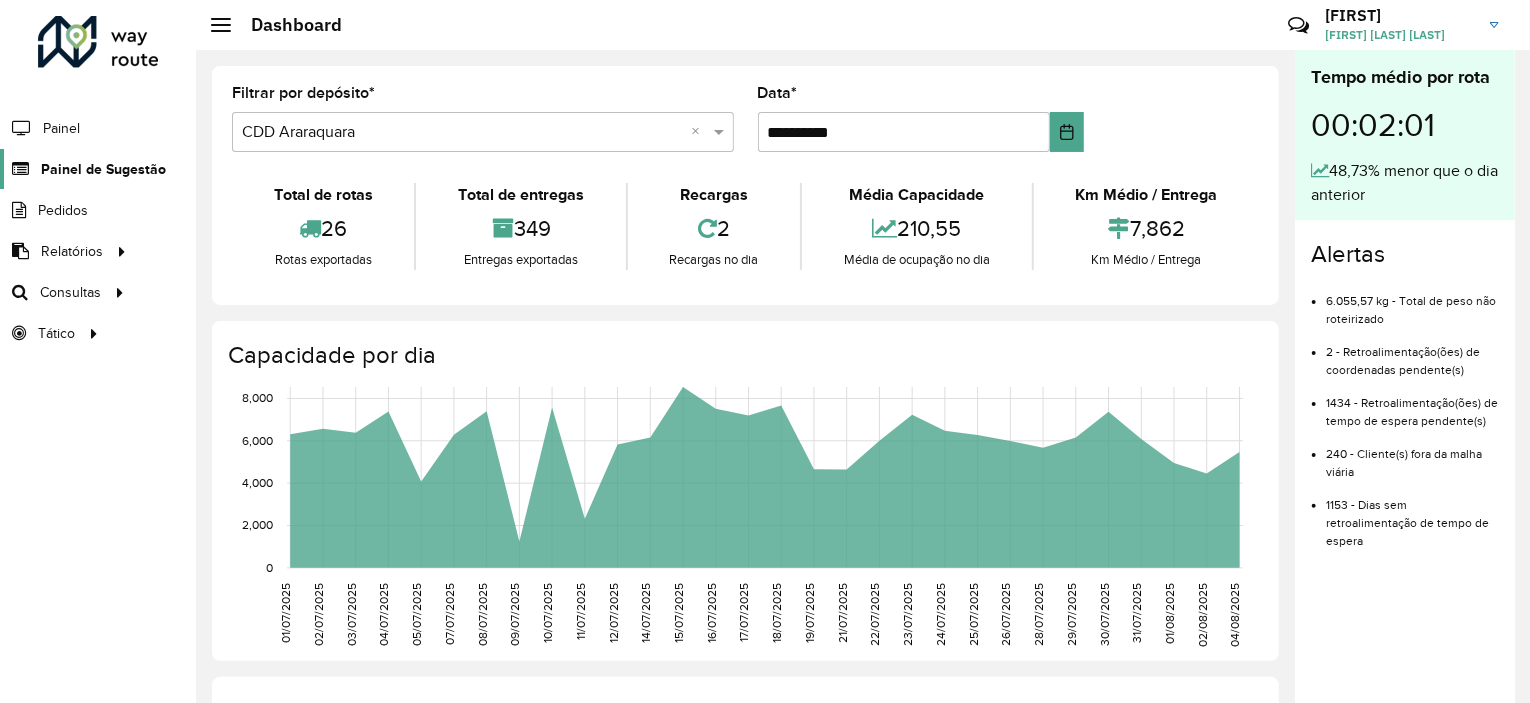click on "Painel de Sugestão" 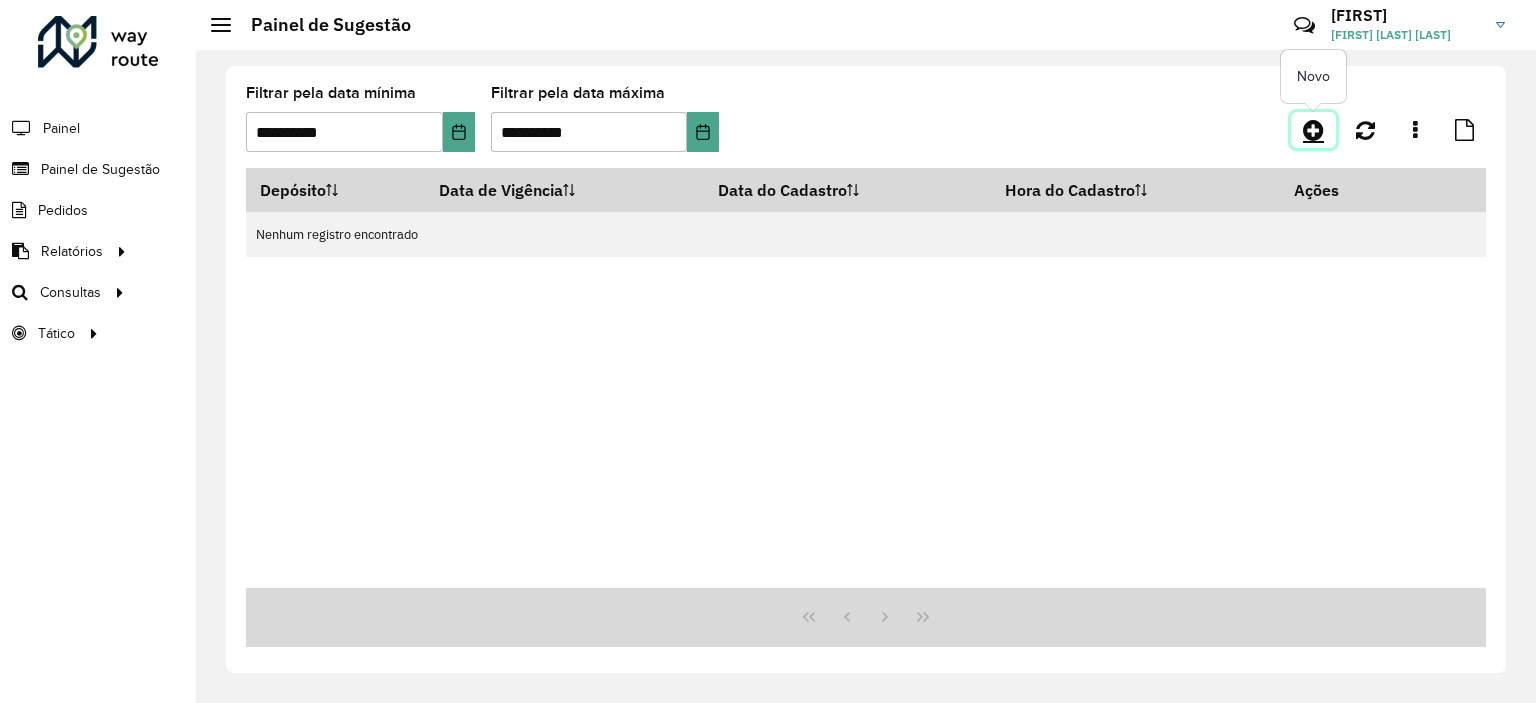 click 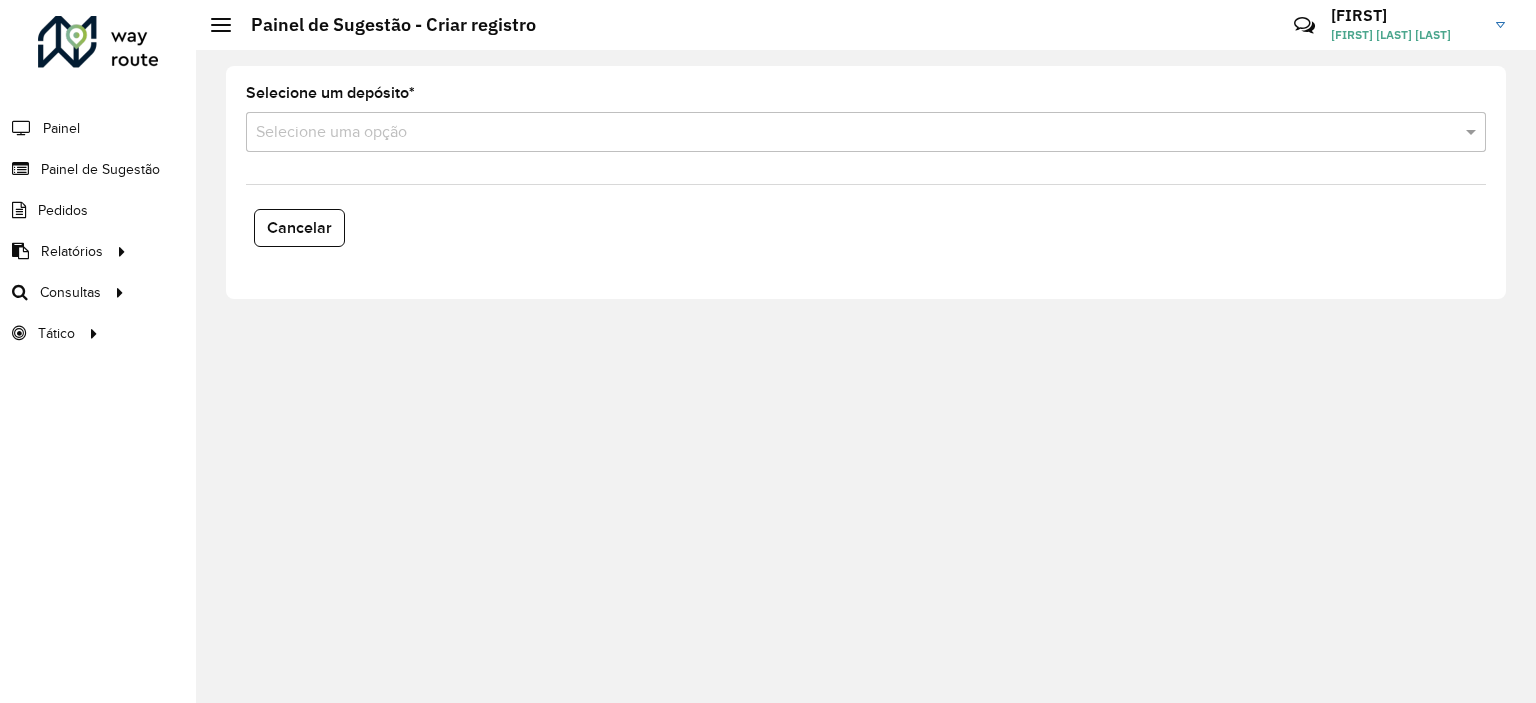 click at bounding box center [846, 133] 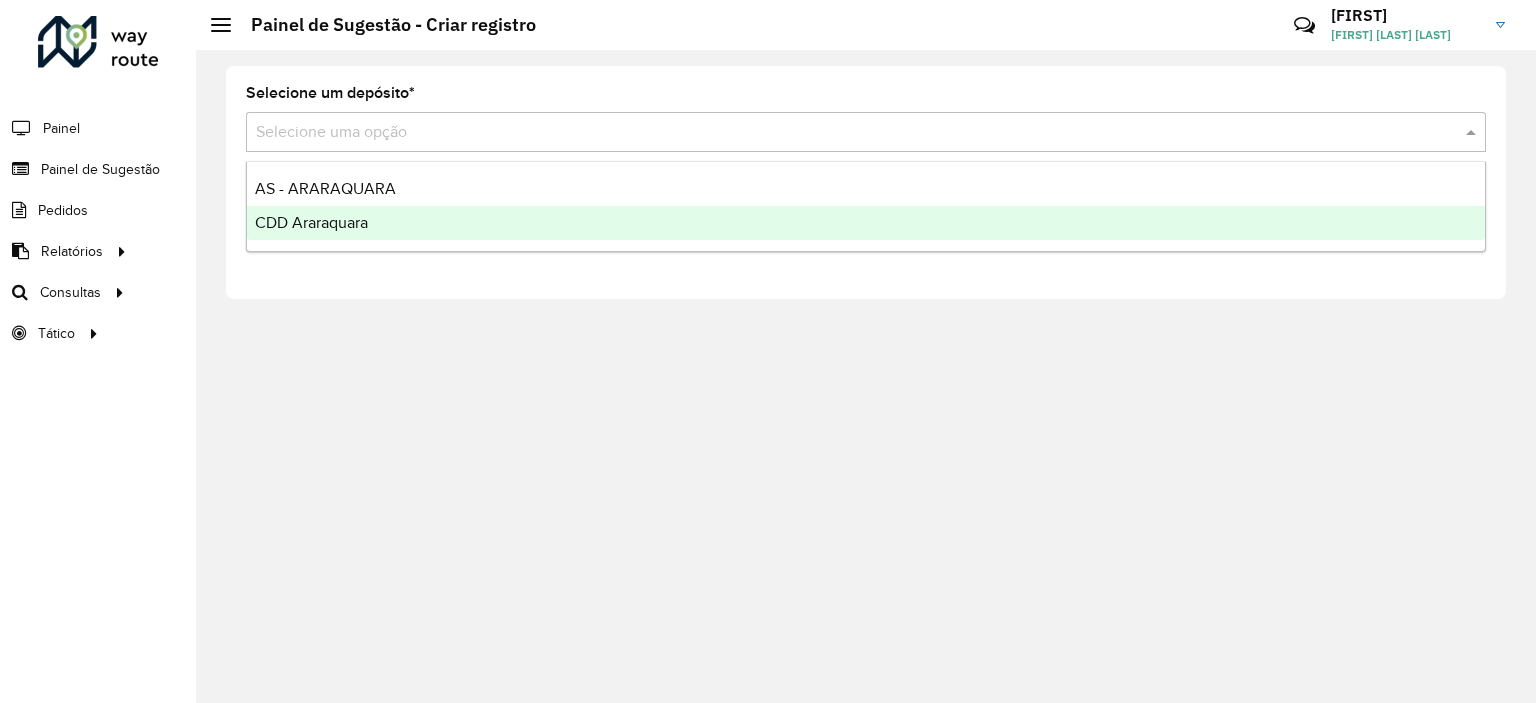 click on "CDD Araraquara" at bounding box center [311, 222] 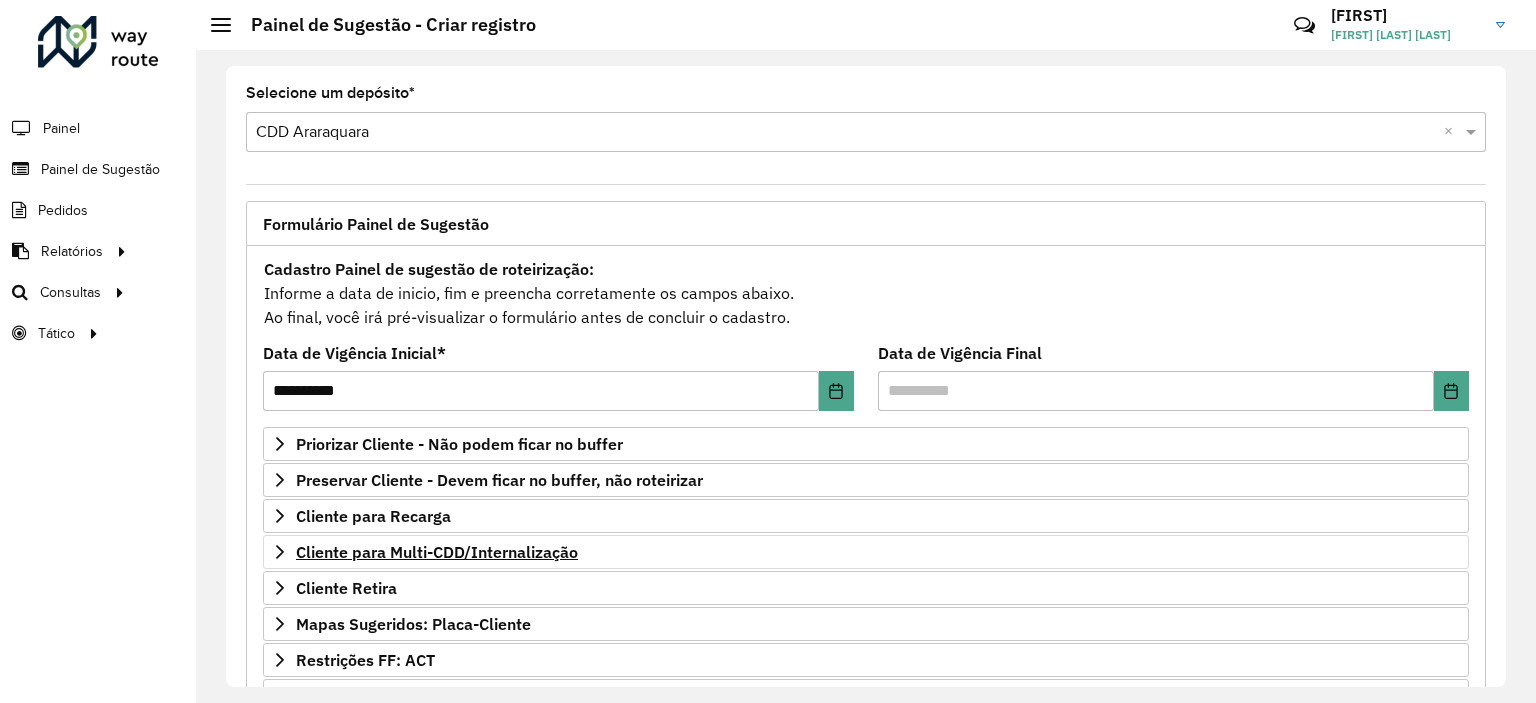 scroll, scrollTop: 286, scrollLeft: 0, axis: vertical 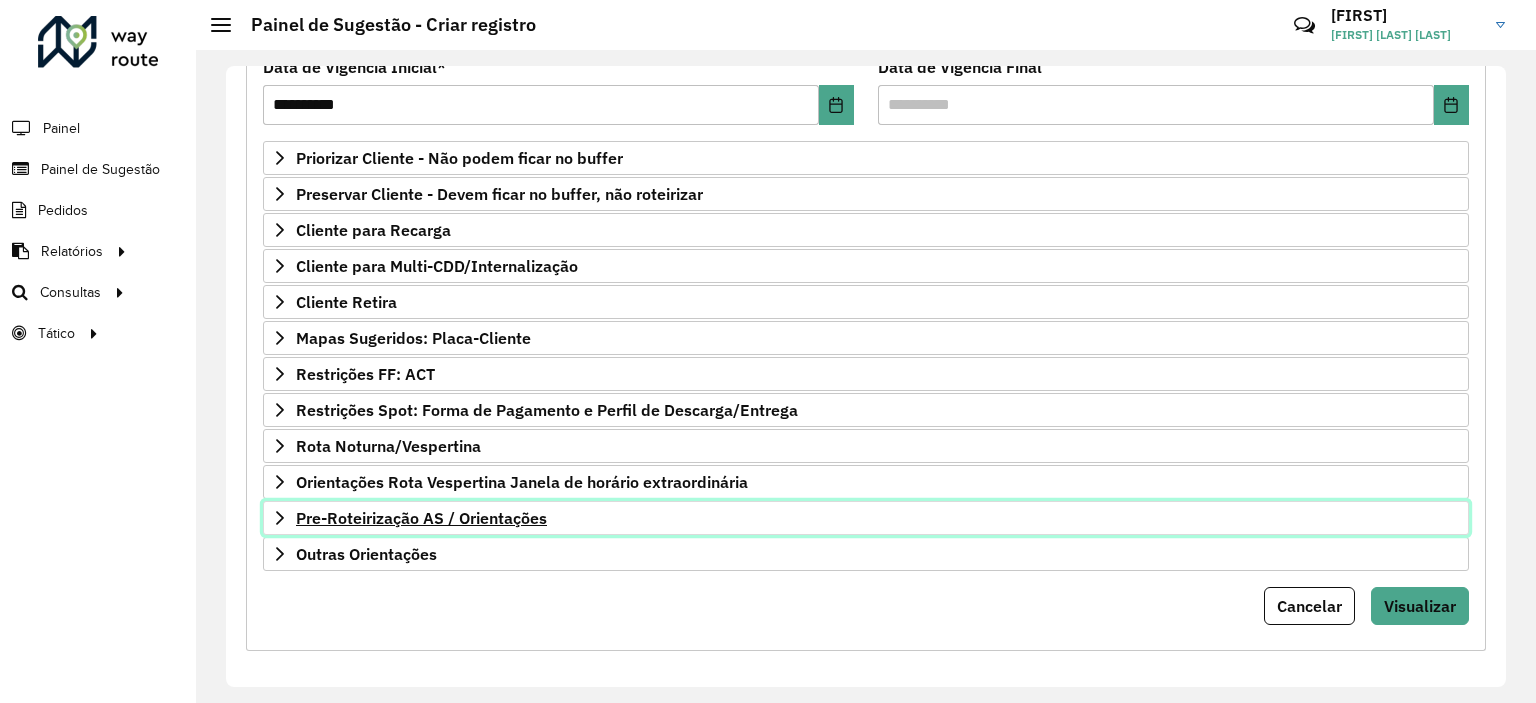 click on "Pre-Roteirização AS / Orientações" at bounding box center (421, 518) 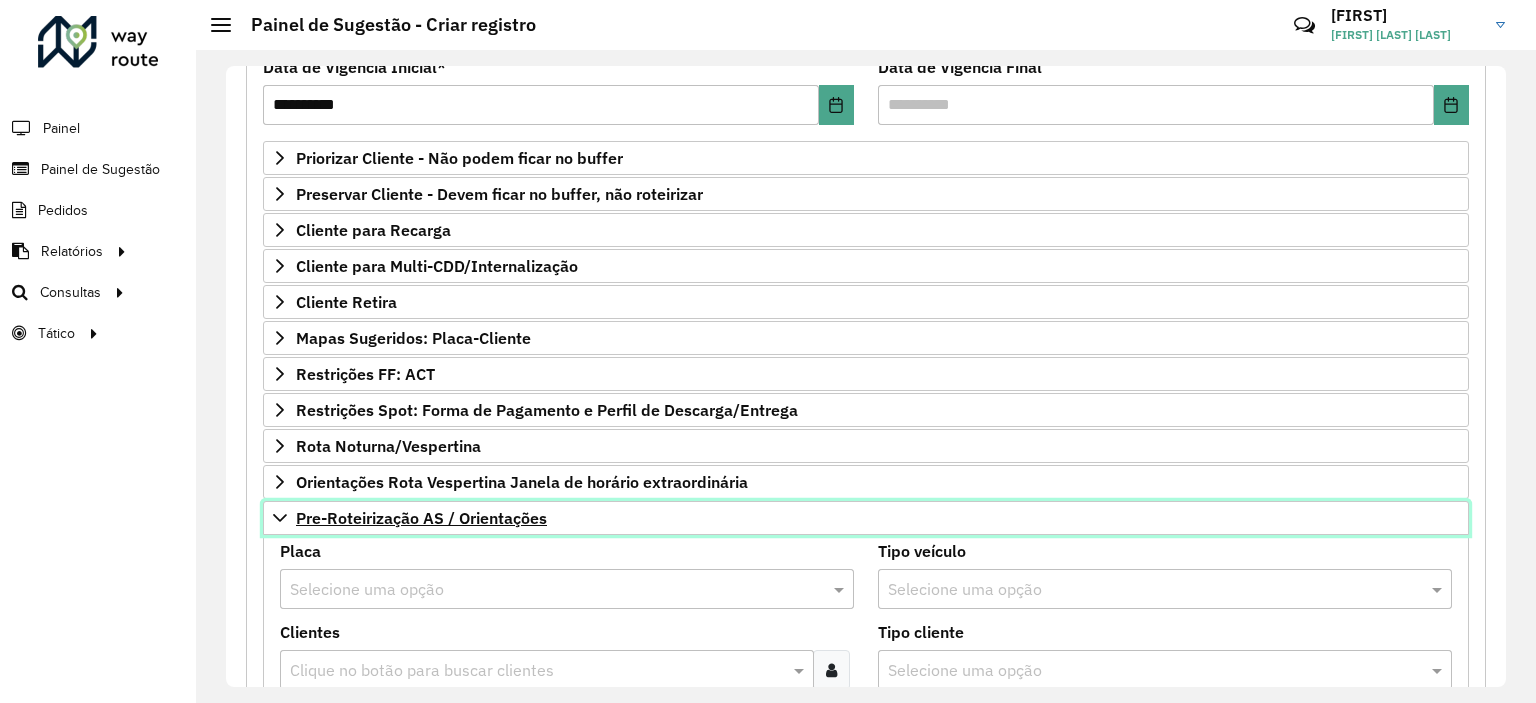 click on "Pre-Roteirização AS / Orientações" at bounding box center [421, 518] 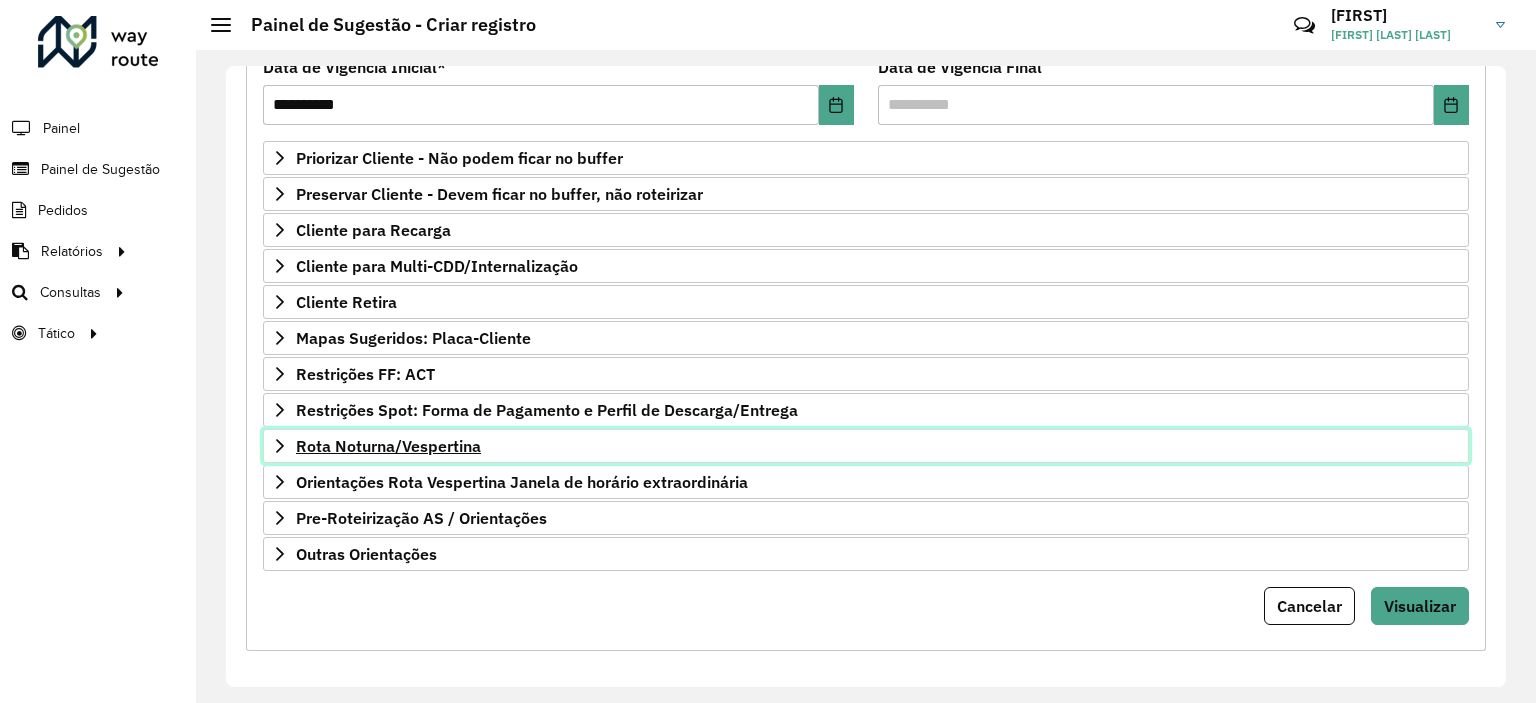 click on "Rota Noturna/Vespertina" at bounding box center (388, 446) 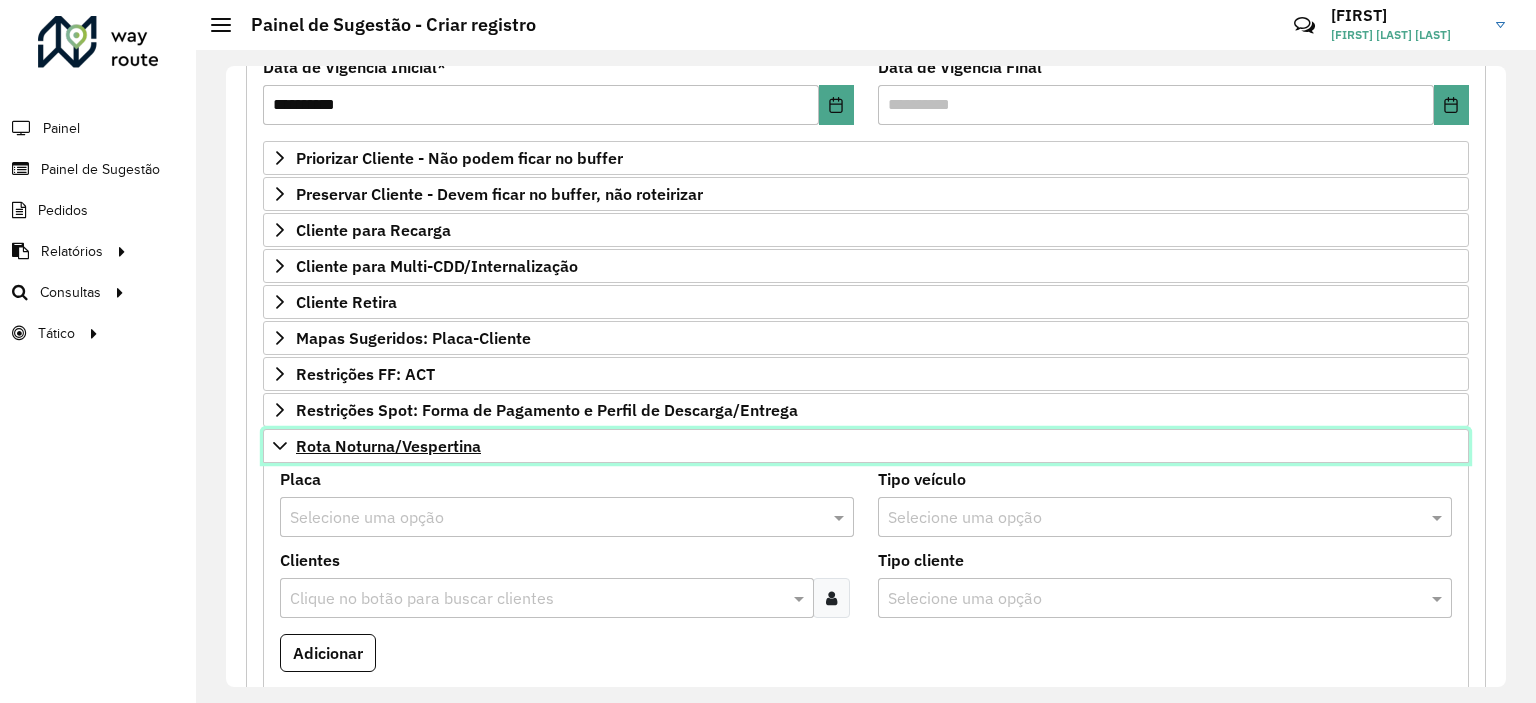 scroll, scrollTop: 486, scrollLeft: 0, axis: vertical 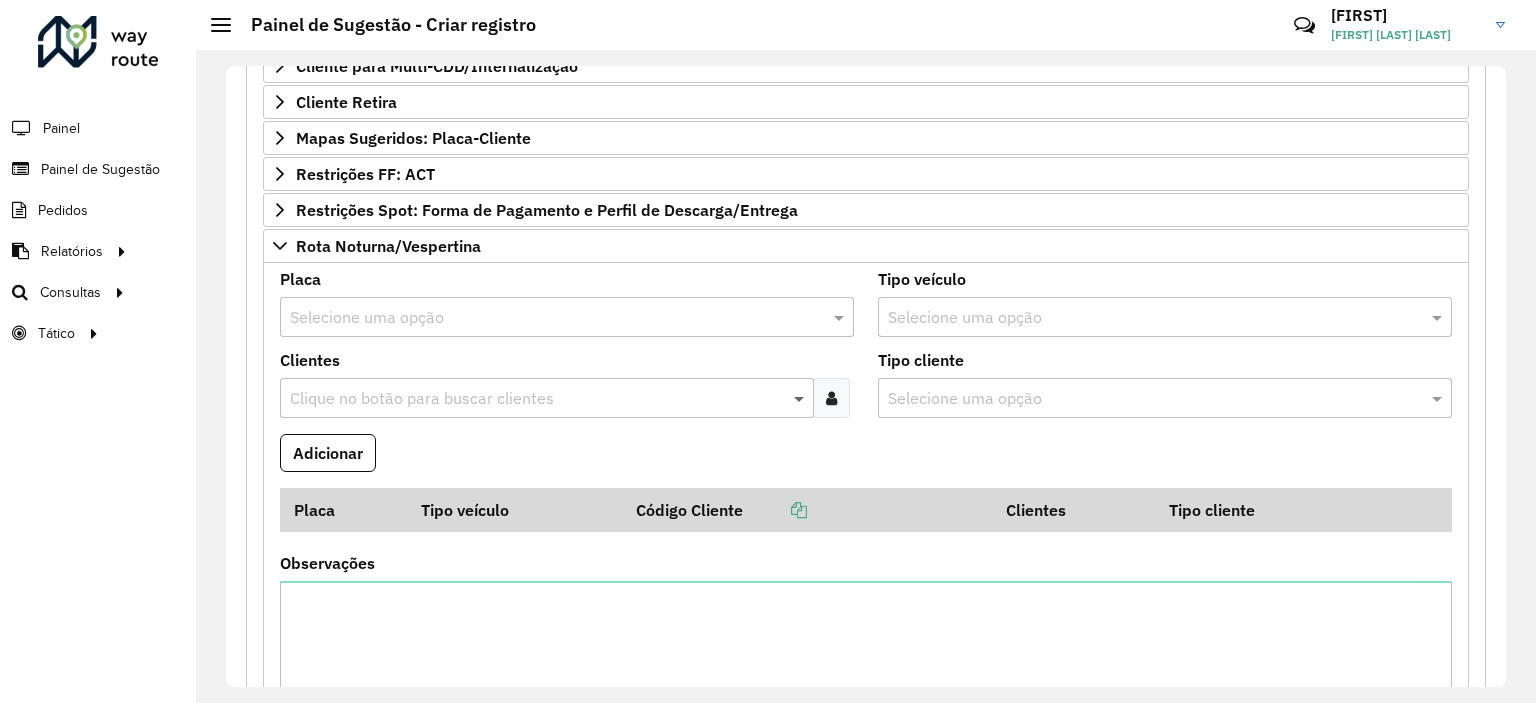 click at bounding box center [801, 398] 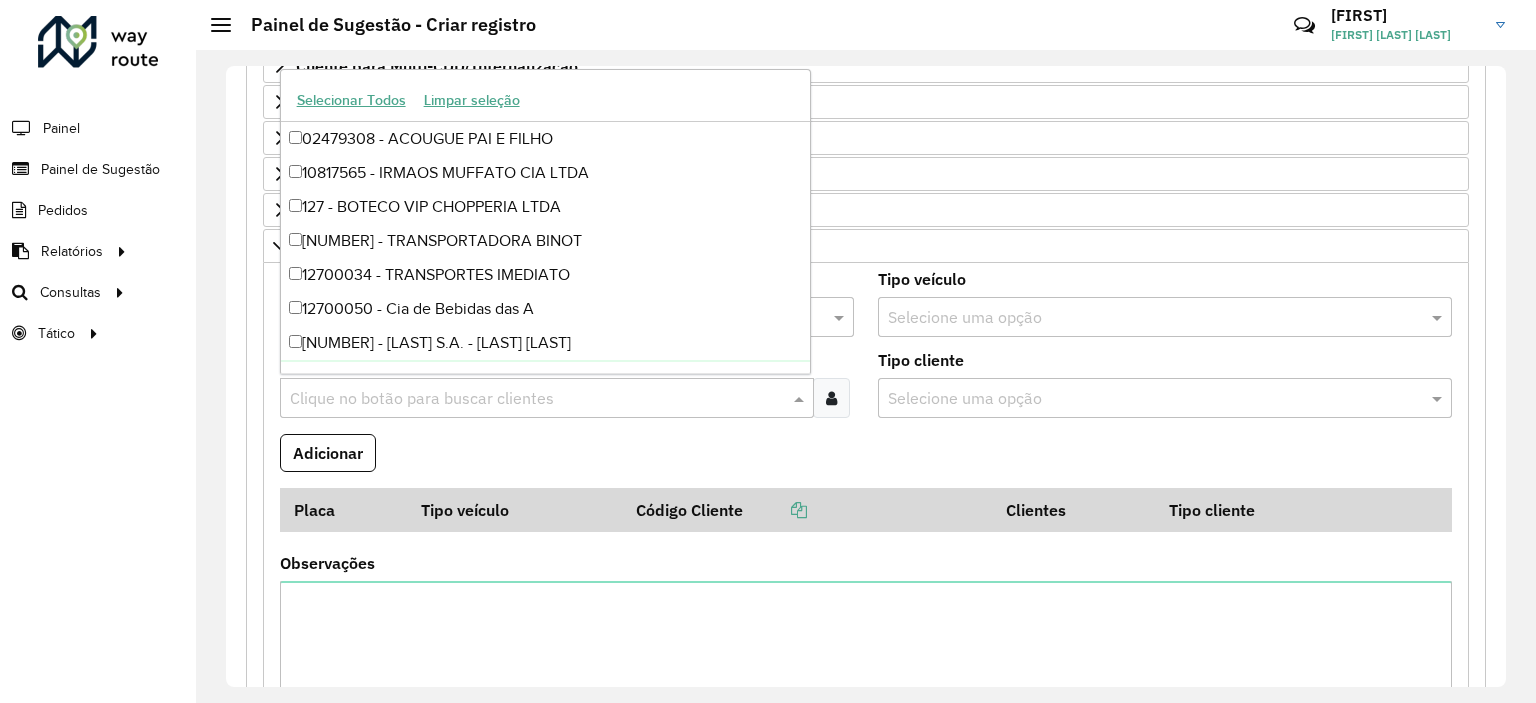 click at bounding box center (831, 398) 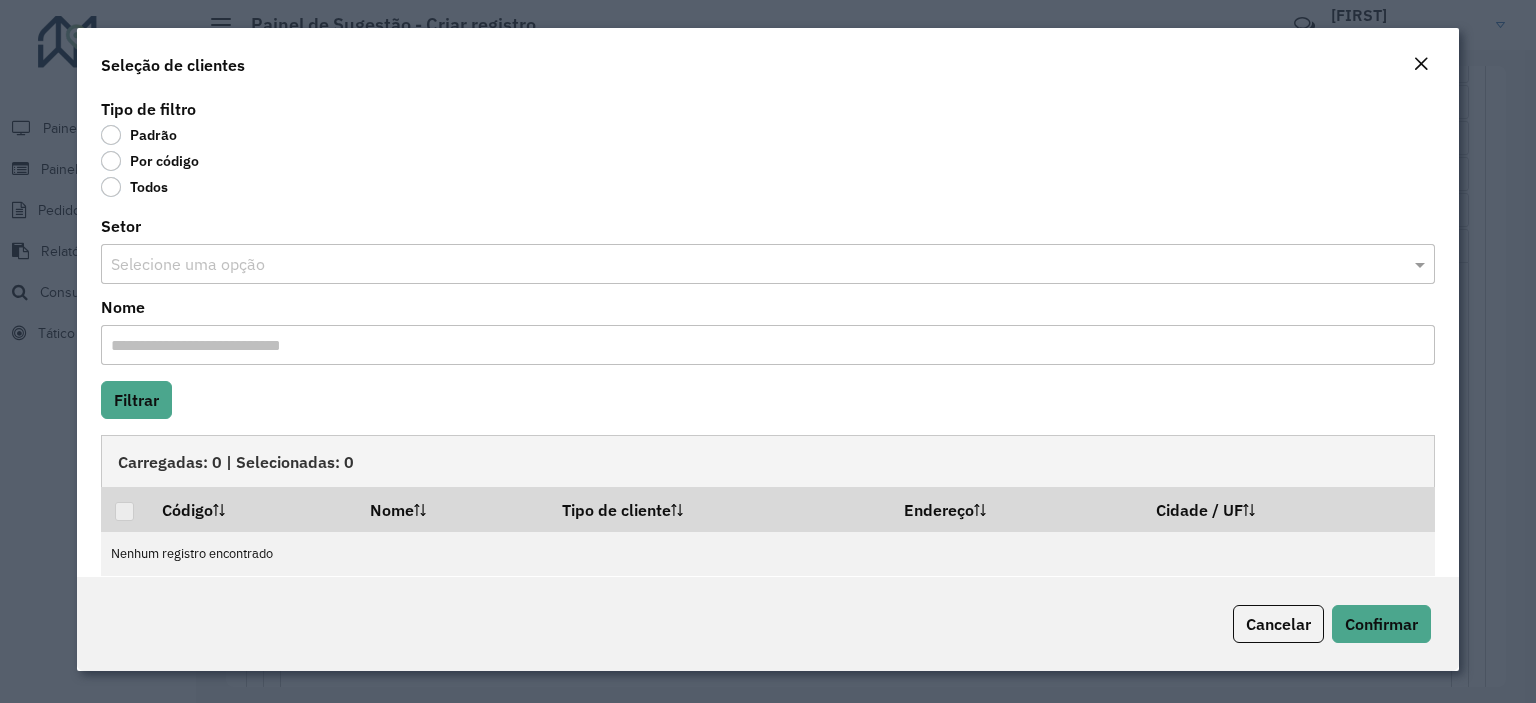 click on "Por código" 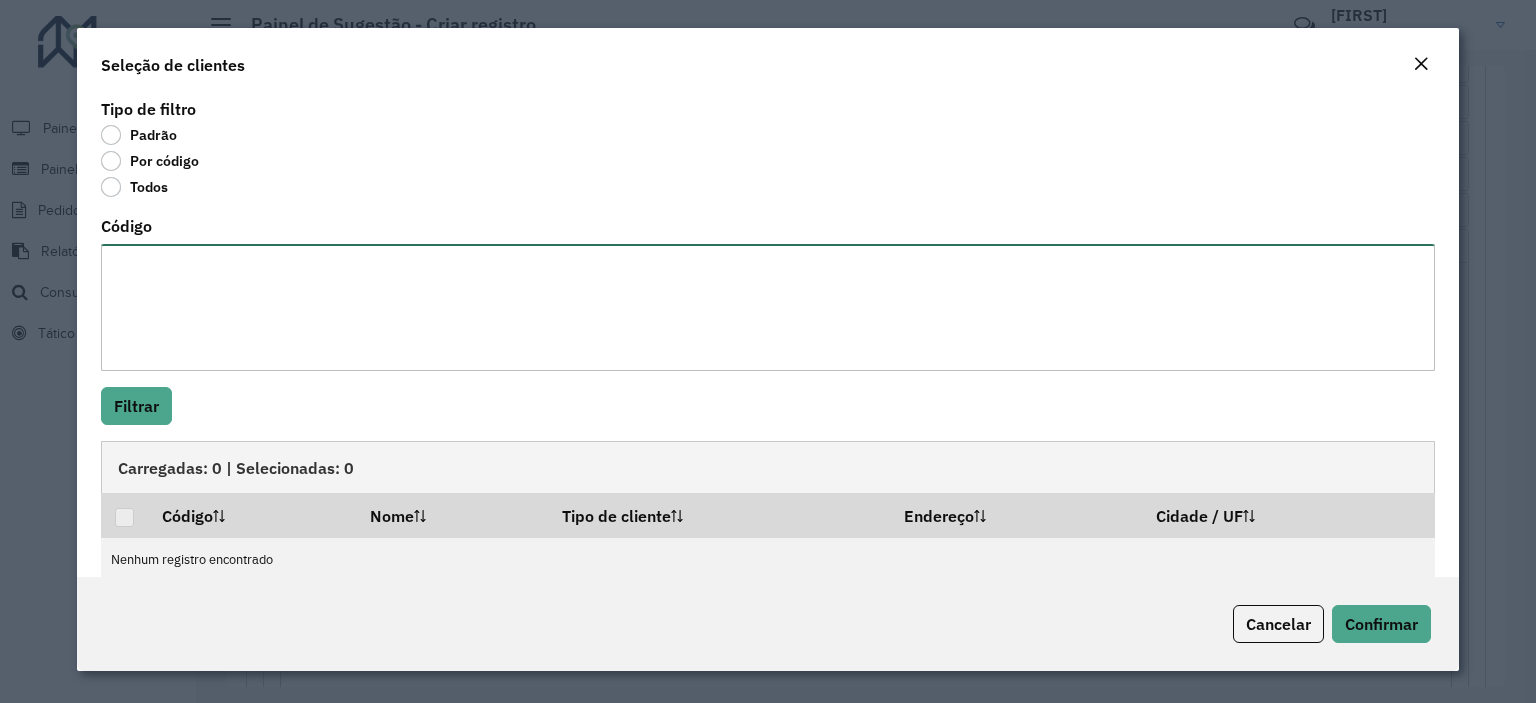 click on "Código" at bounding box center [768, 307] 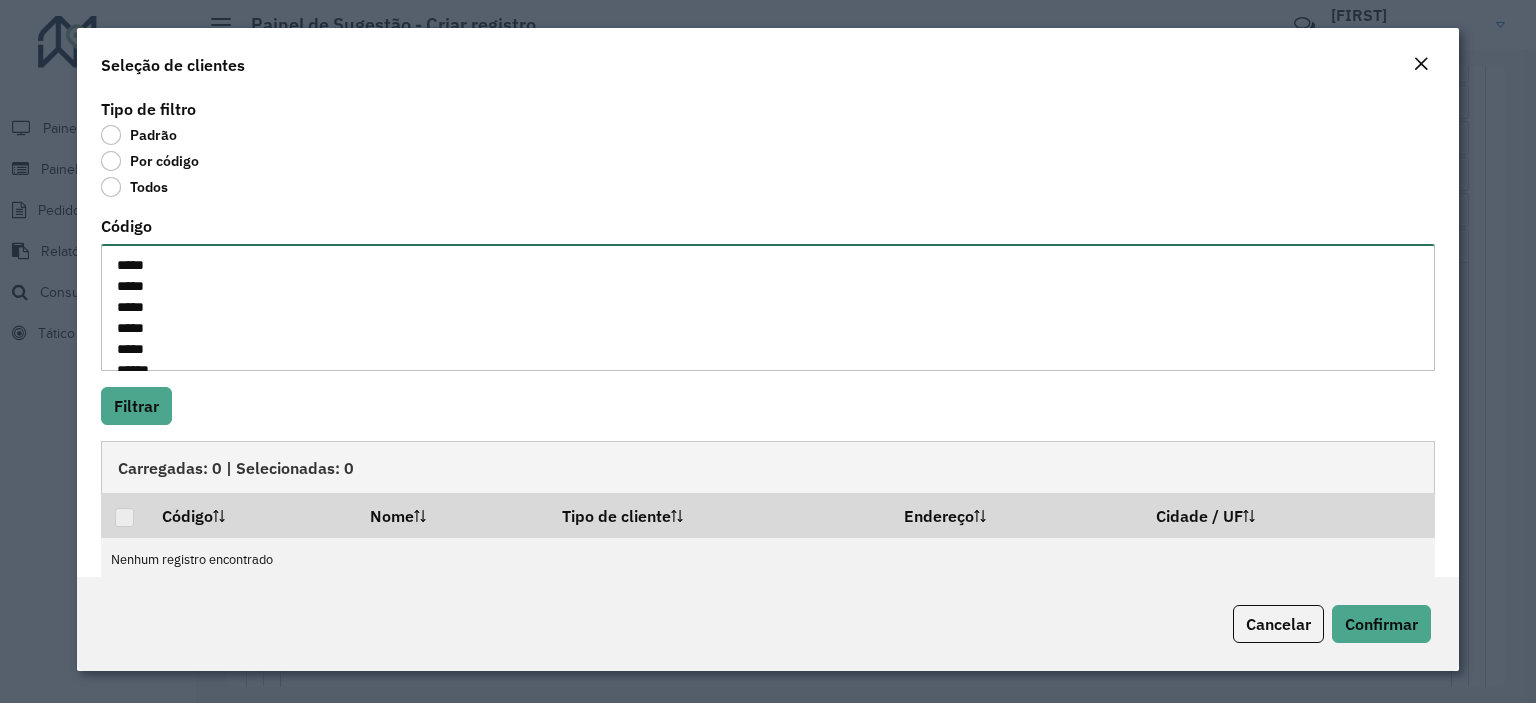 scroll, scrollTop: 29, scrollLeft: 0, axis: vertical 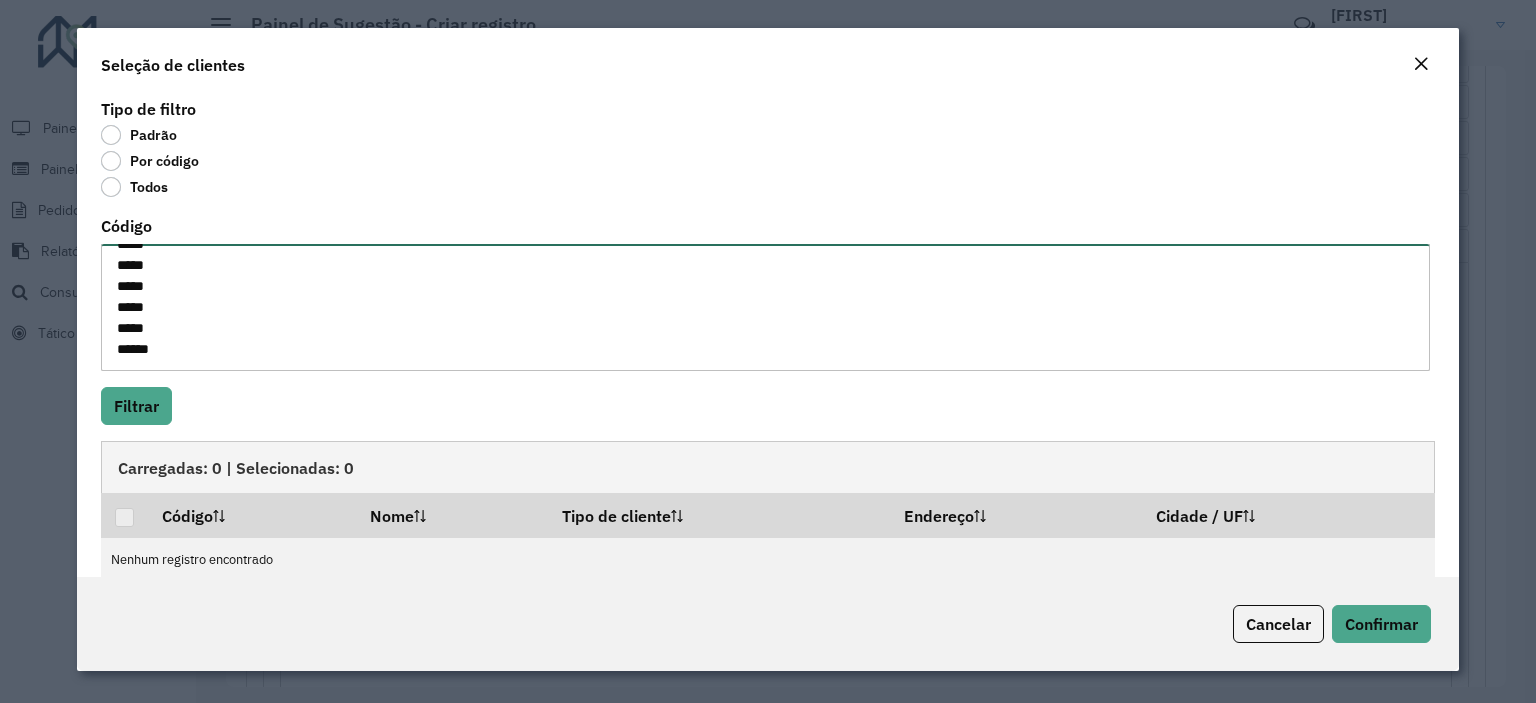 type on "*****
*****
*****
*****
*****
*****" 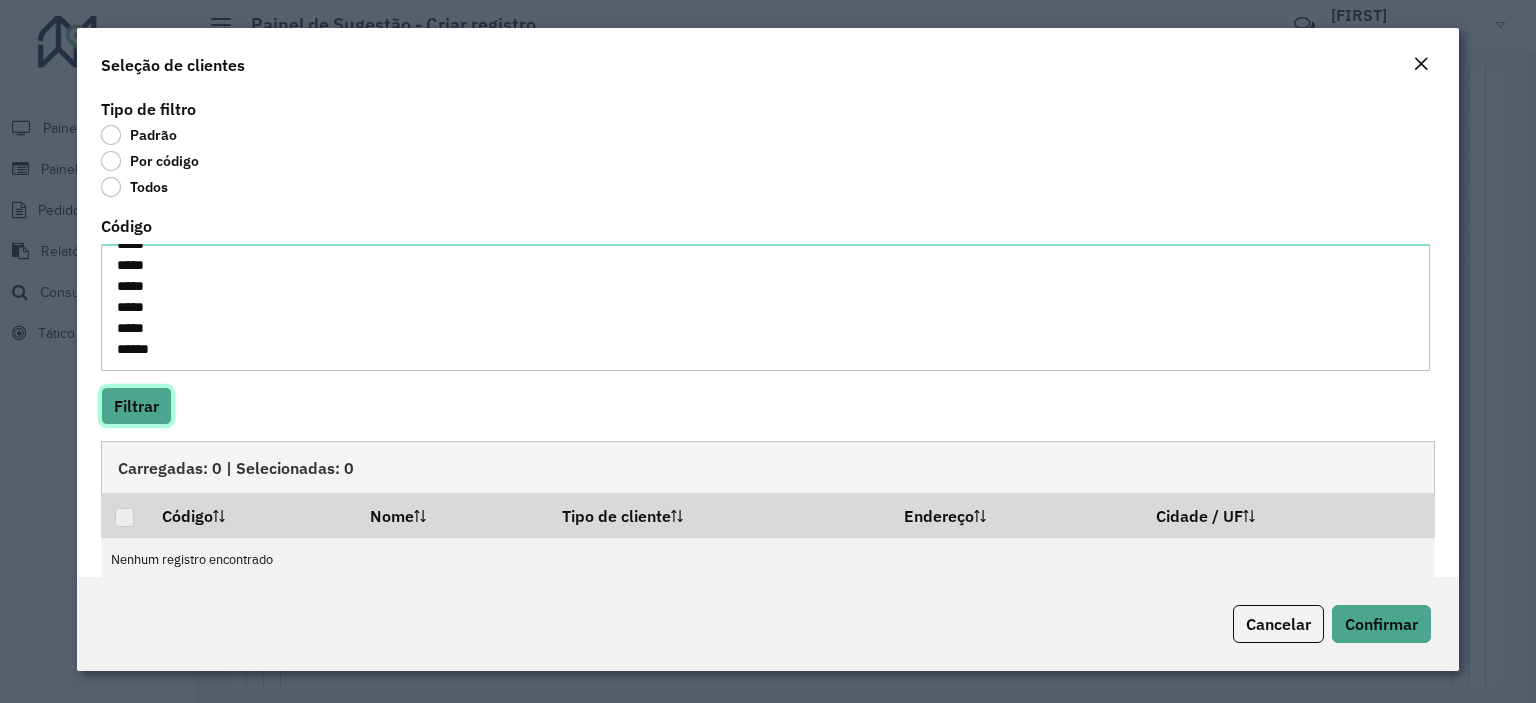 click on "Filtrar" 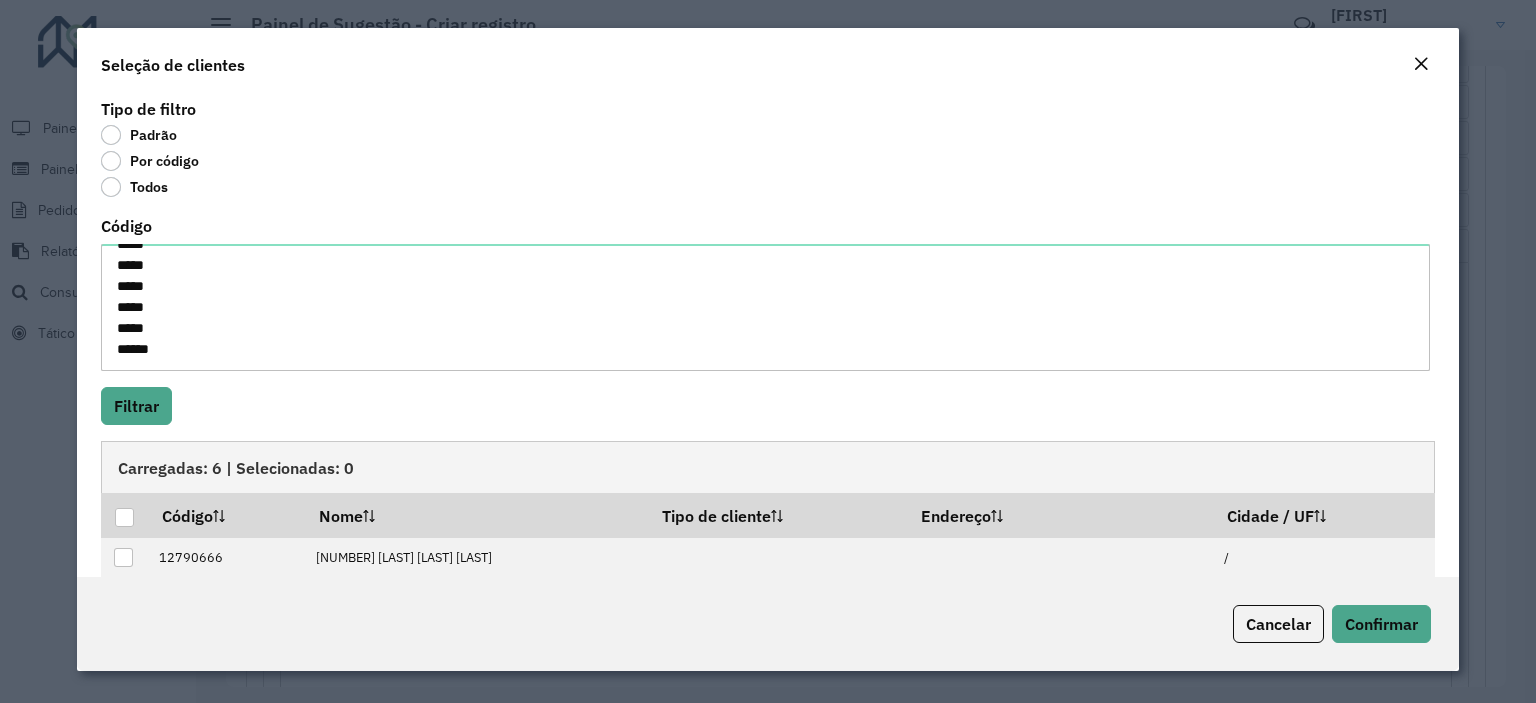 click at bounding box center [124, 517] 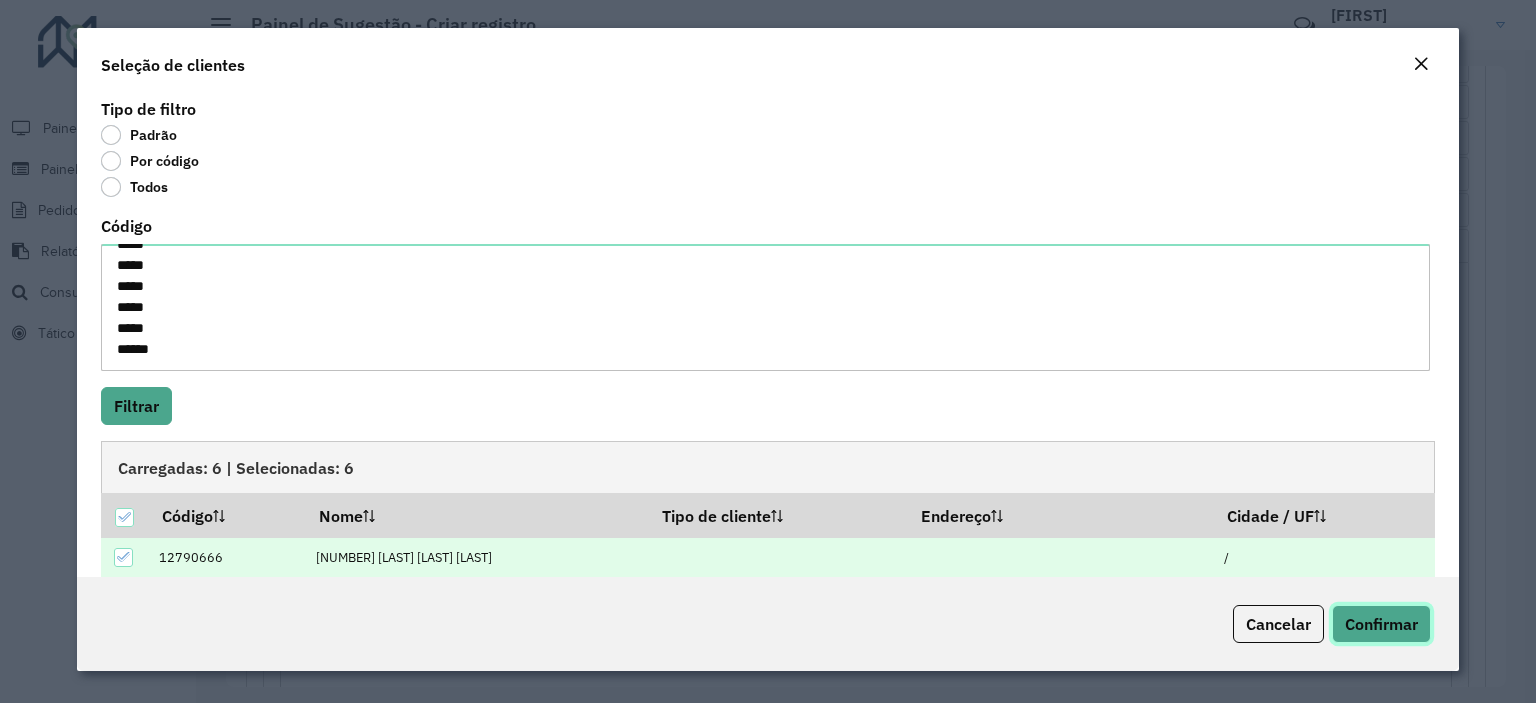 click on "Confirmar" 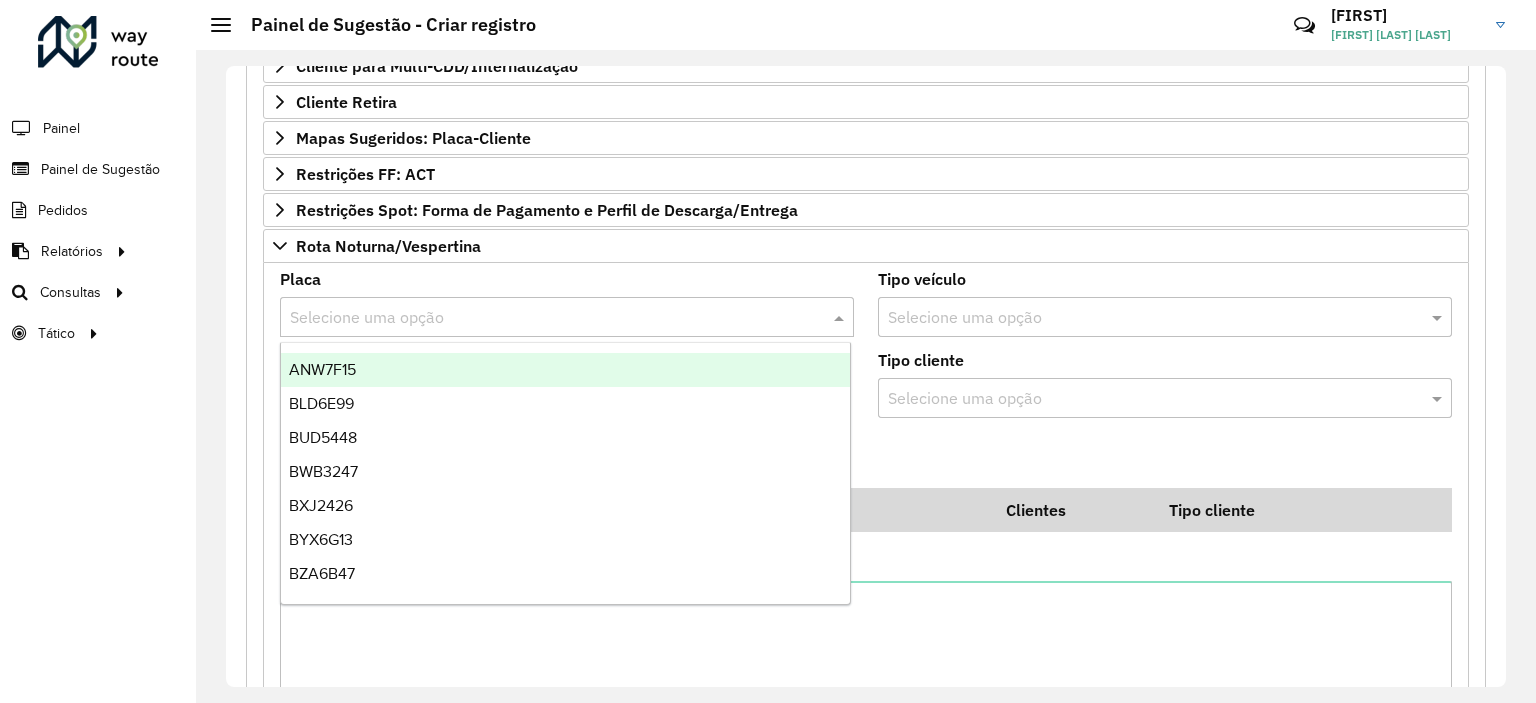 click at bounding box center [547, 318] 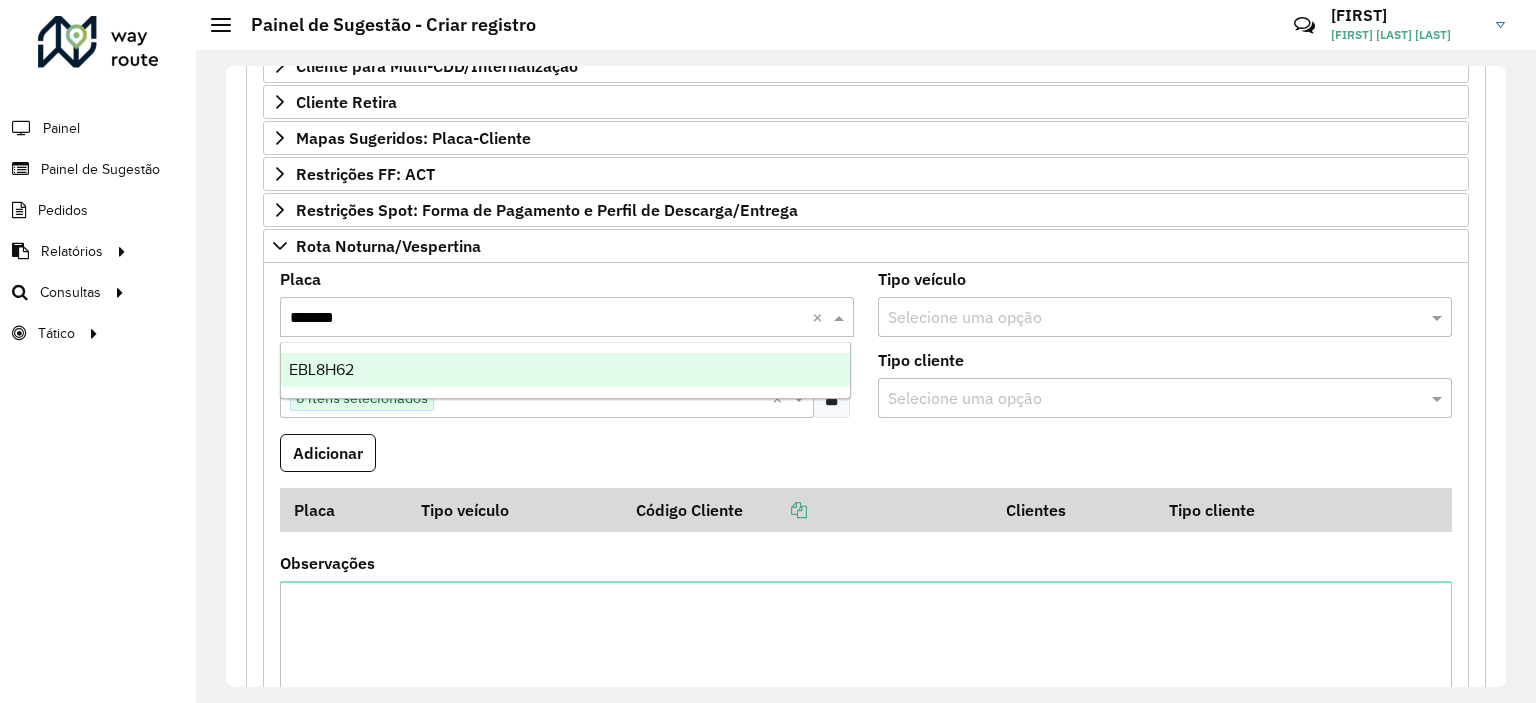 click on "EBL8H62" at bounding box center [566, 370] 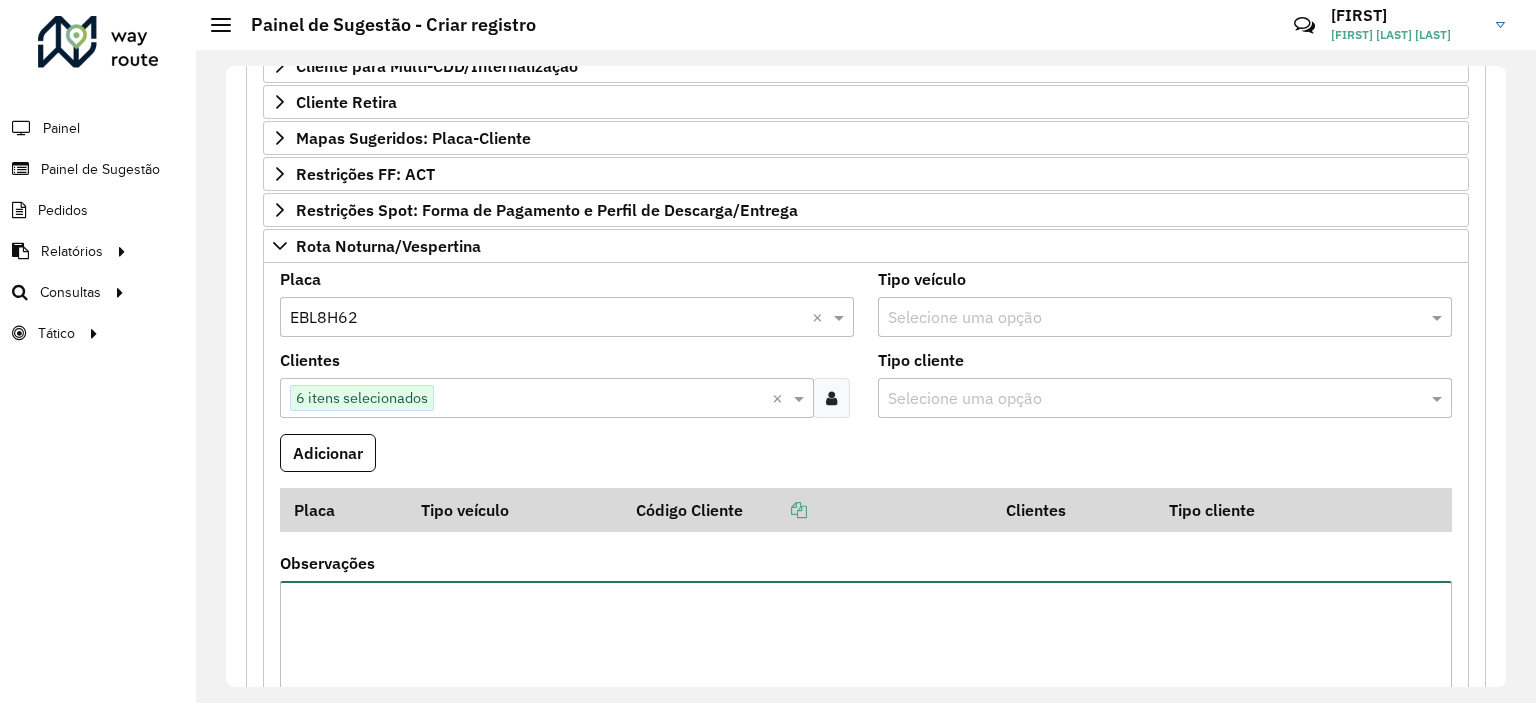 click on "Observações" at bounding box center [866, 665] 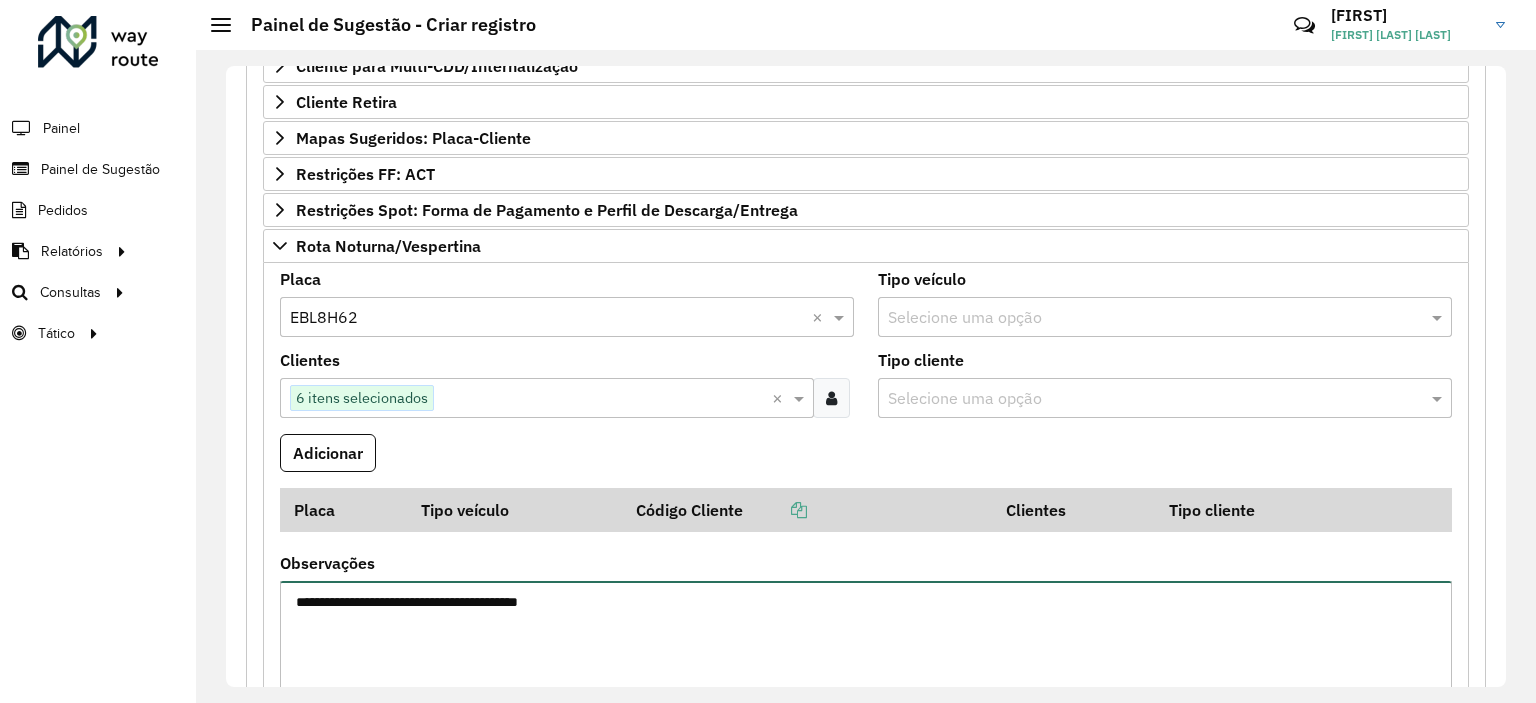 type on "**********" 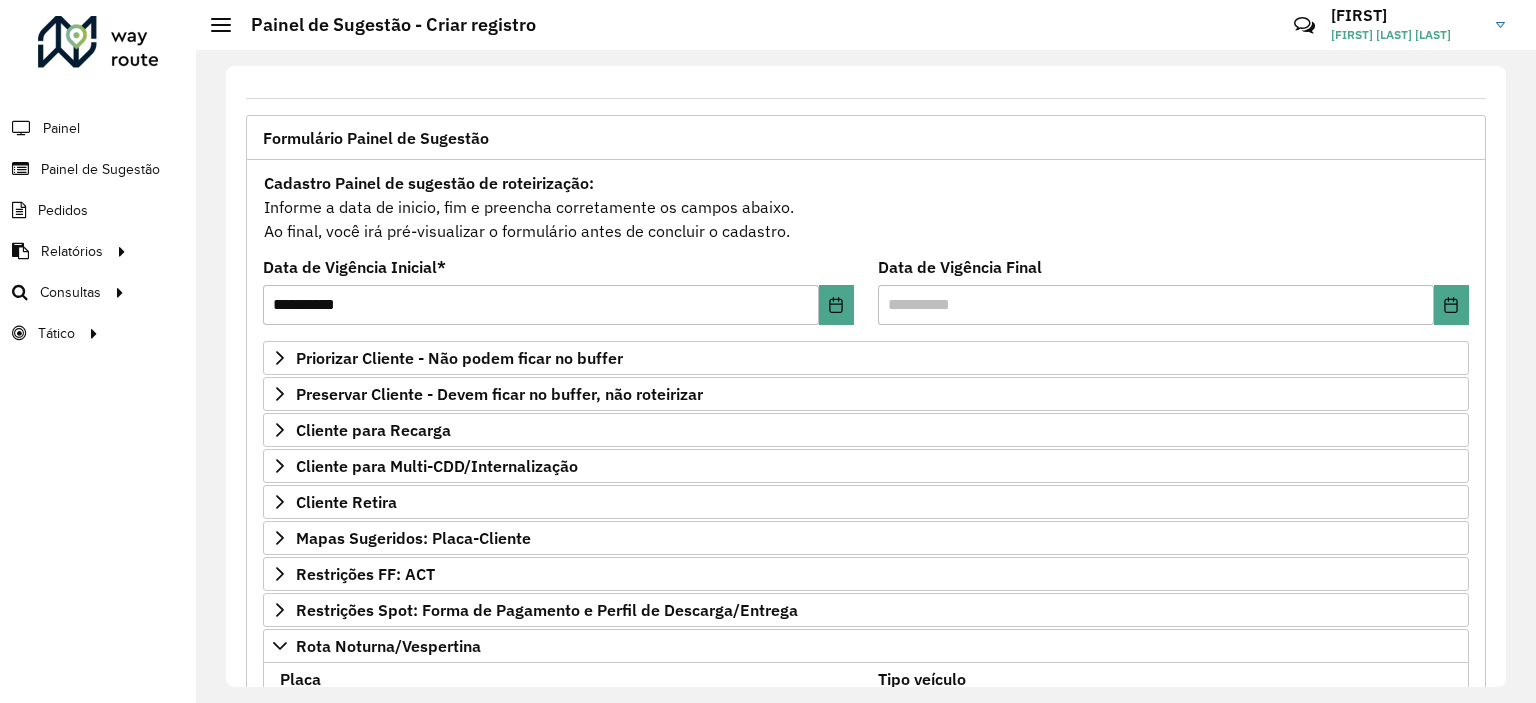 scroll, scrollTop: 0, scrollLeft: 0, axis: both 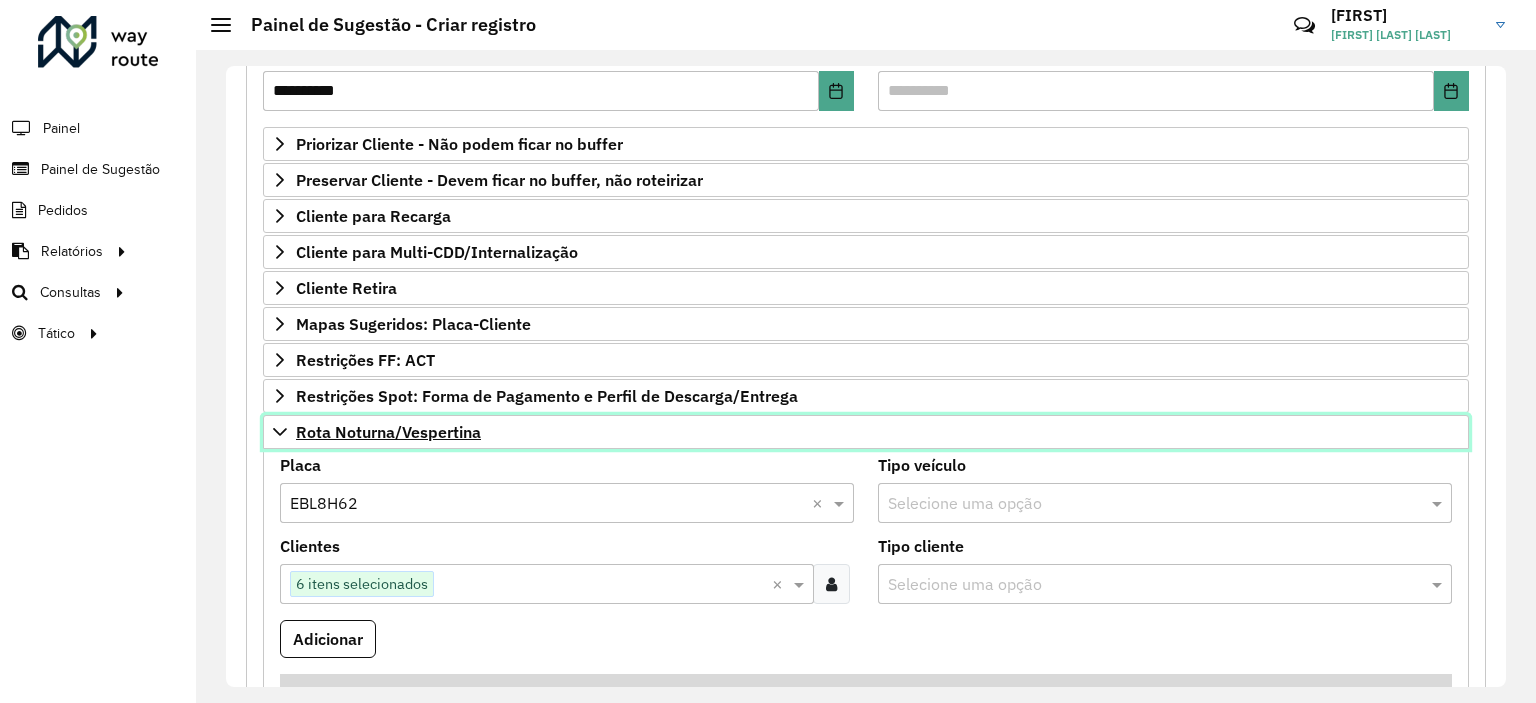 click on "Rota Noturna/Vespertina" at bounding box center [388, 432] 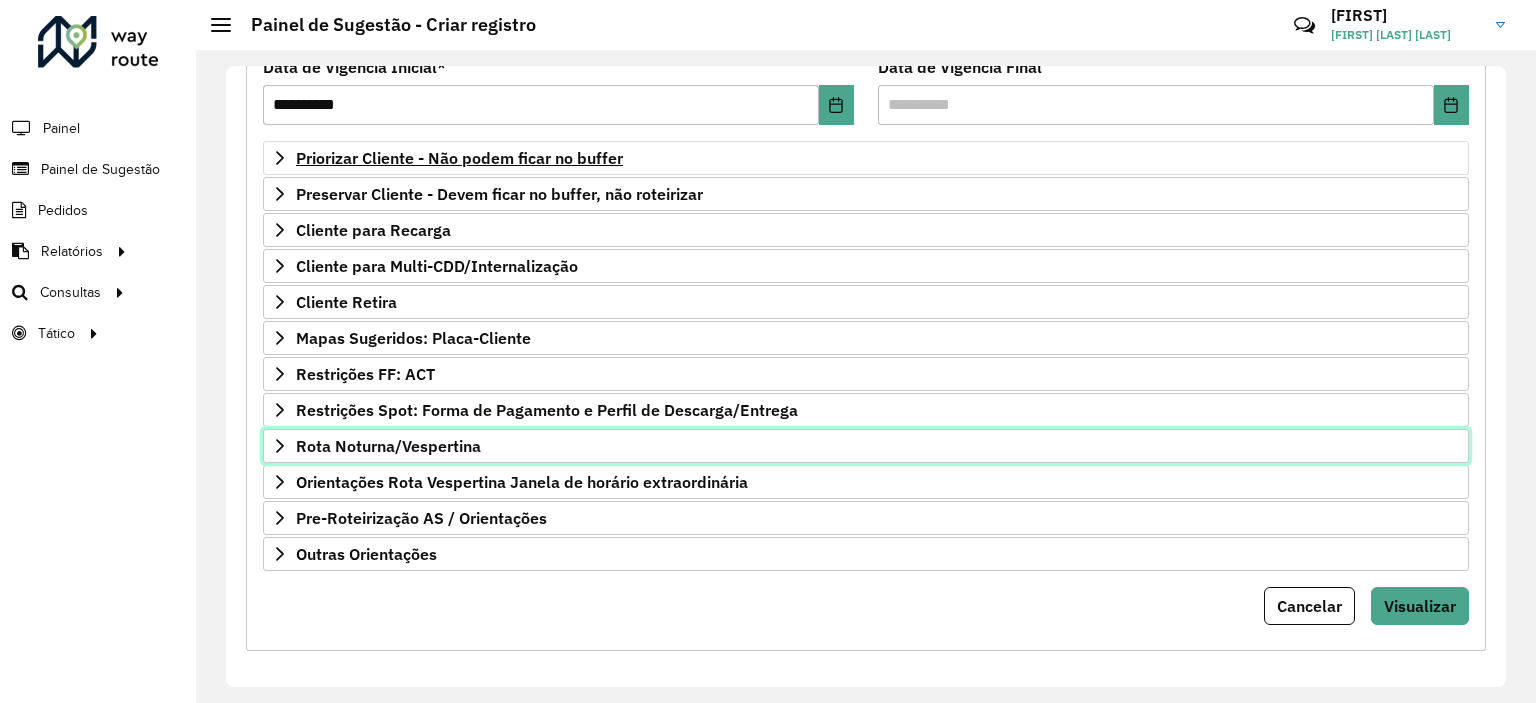 scroll, scrollTop: 186, scrollLeft: 0, axis: vertical 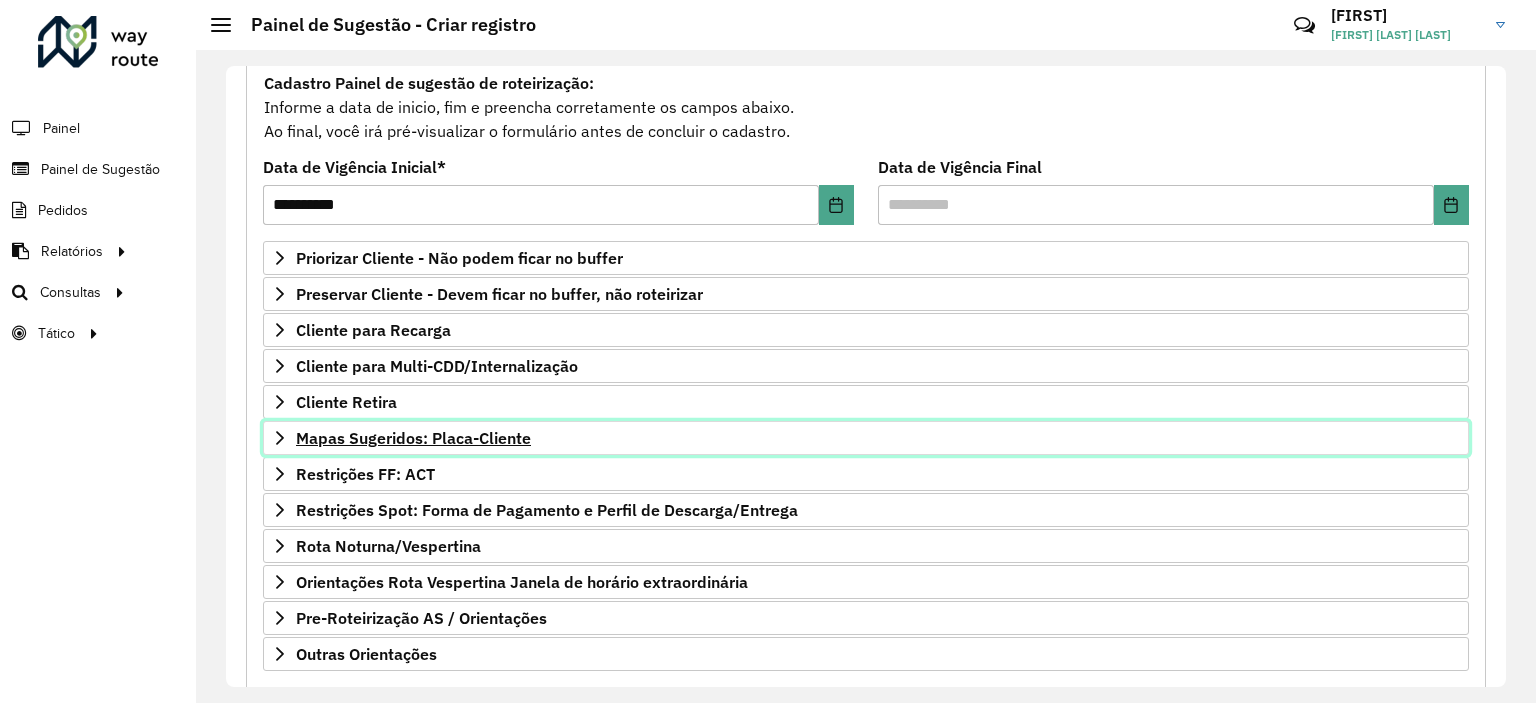 click on "Mapas Sugeridos: Placa-Cliente" at bounding box center [413, 438] 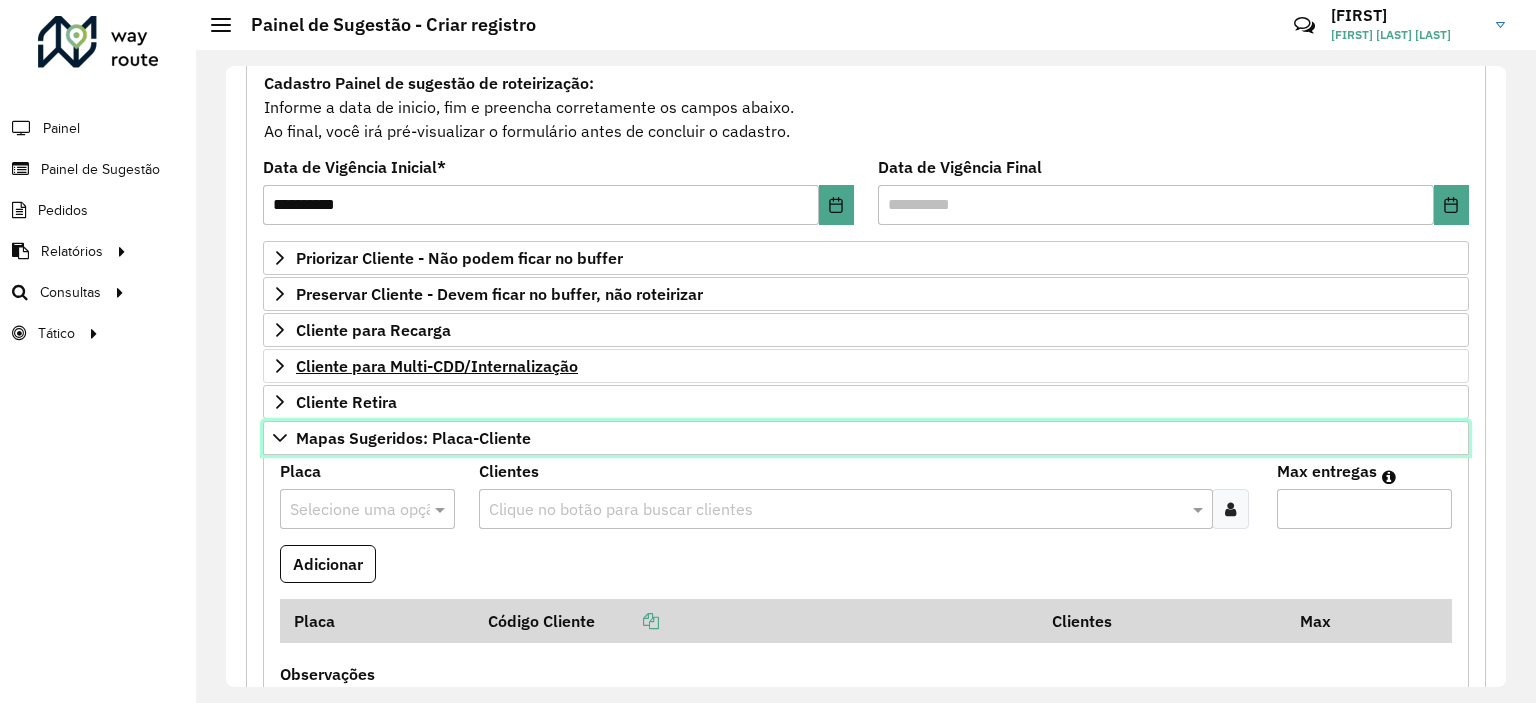 scroll, scrollTop: 486, scrollLeft: 0, axis: vertical 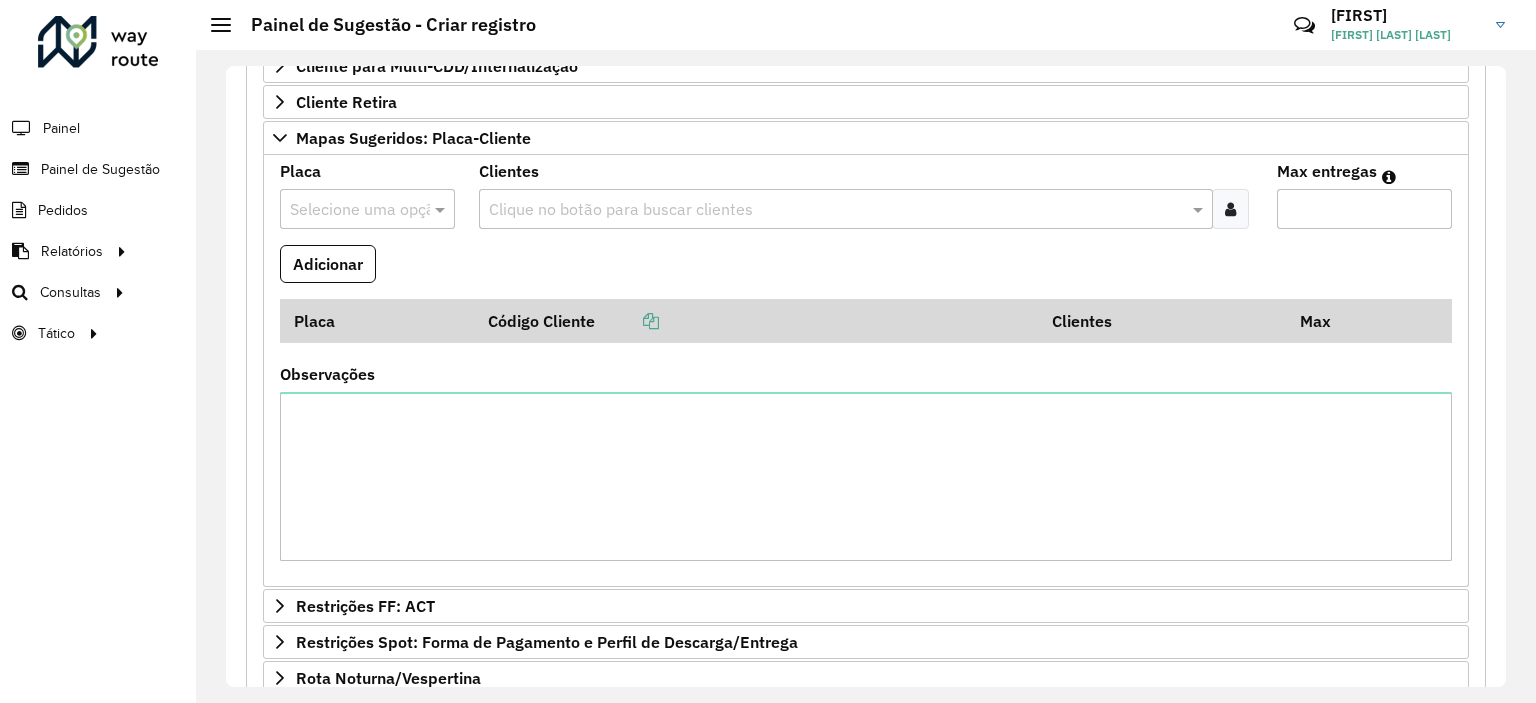click at bounding box center [835, 210] 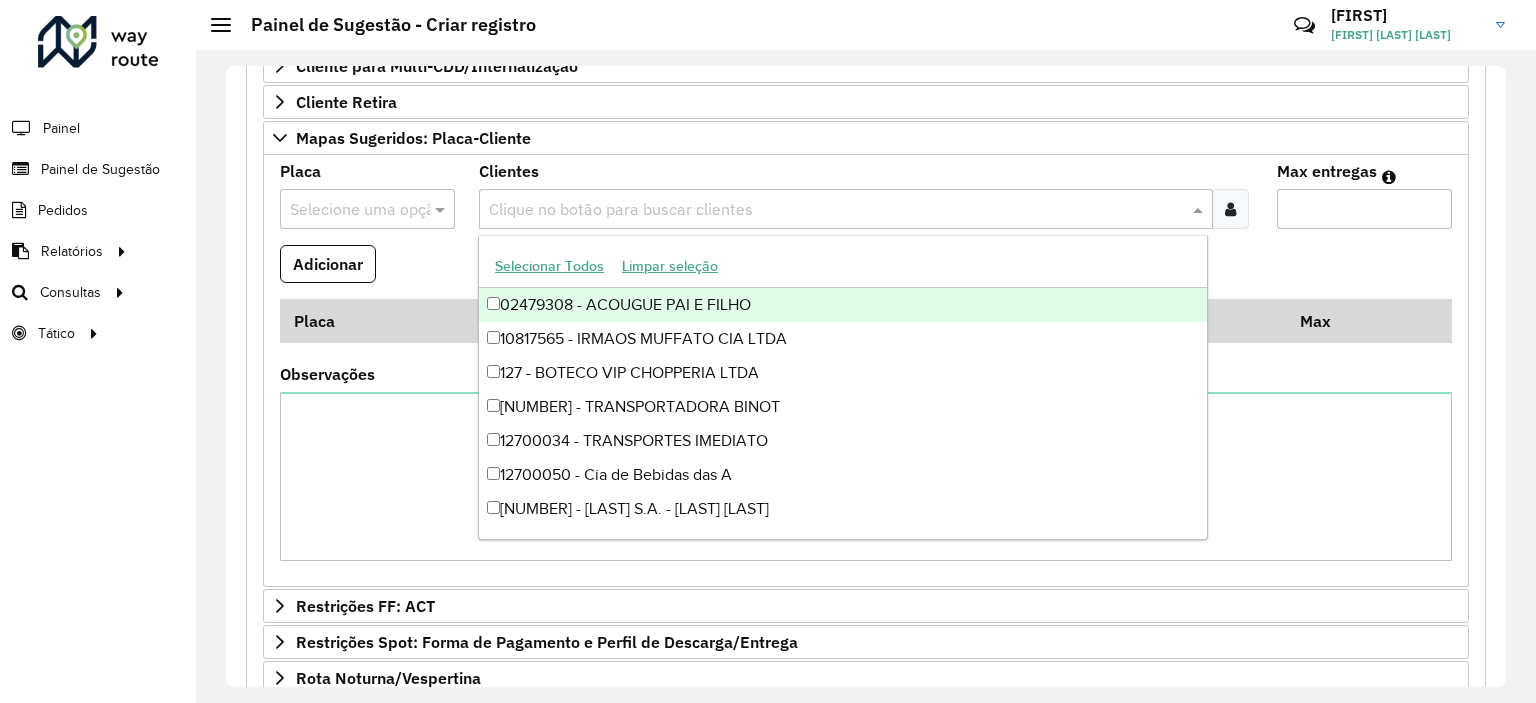 paste on "*****" 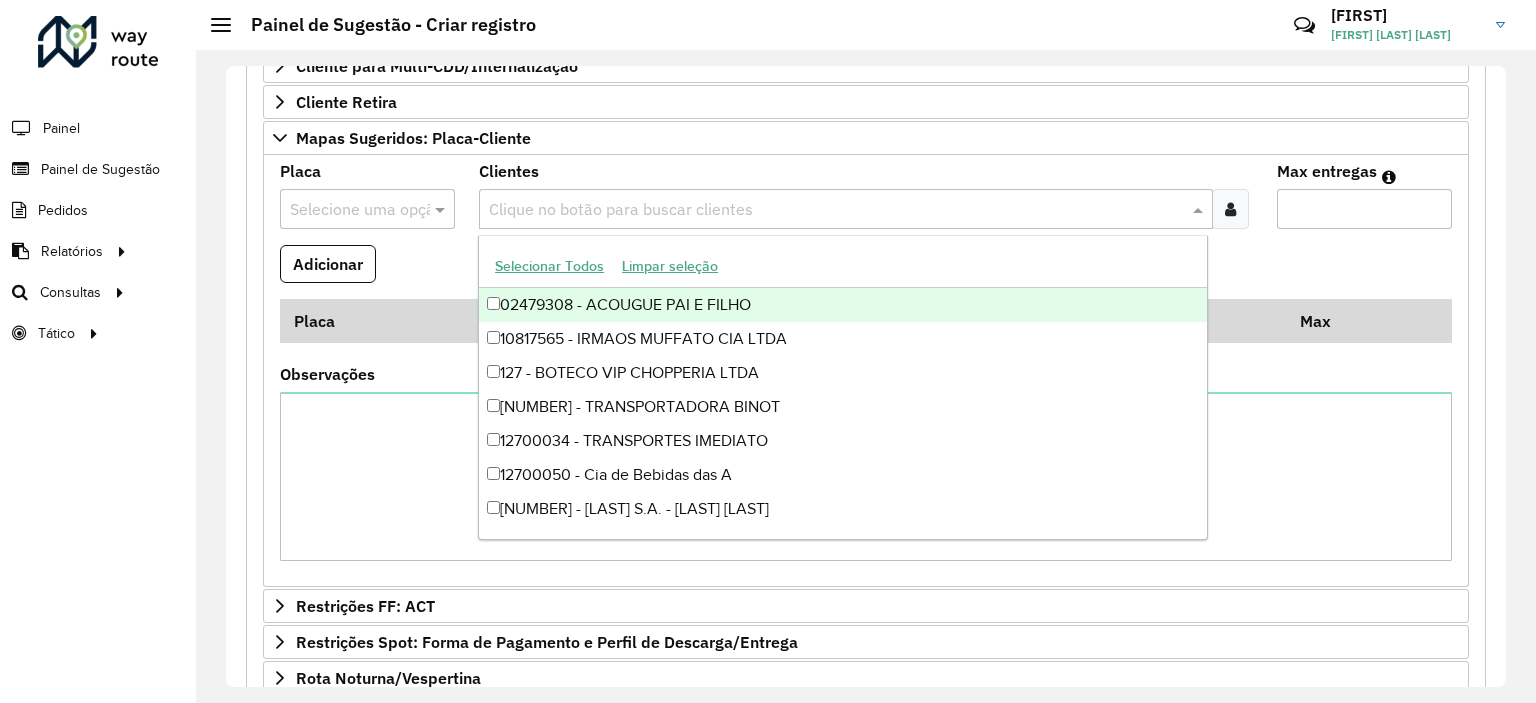 type on "*****" 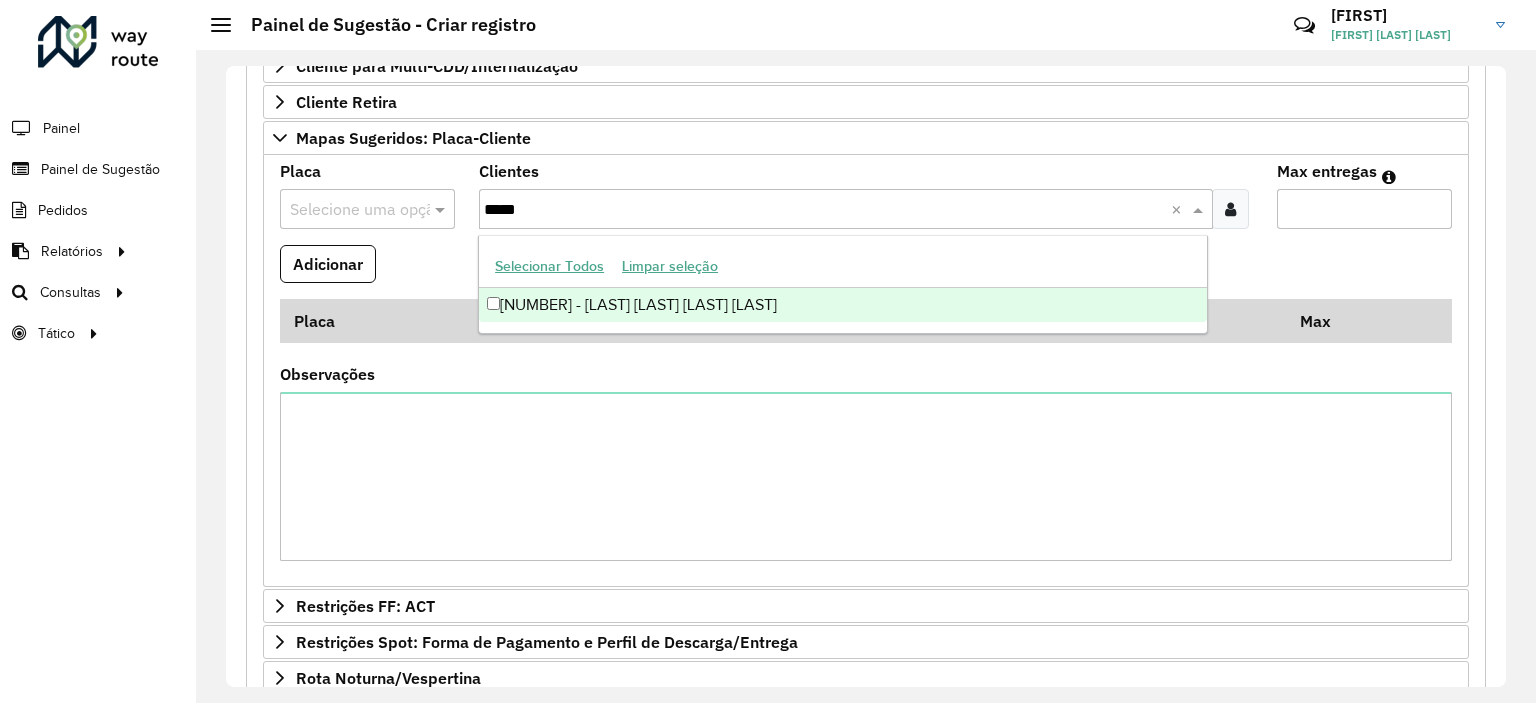 click on "[NUMBER] - [LAST] [LAST] [LAST] [LAST]" at bounding box center [843, 305] 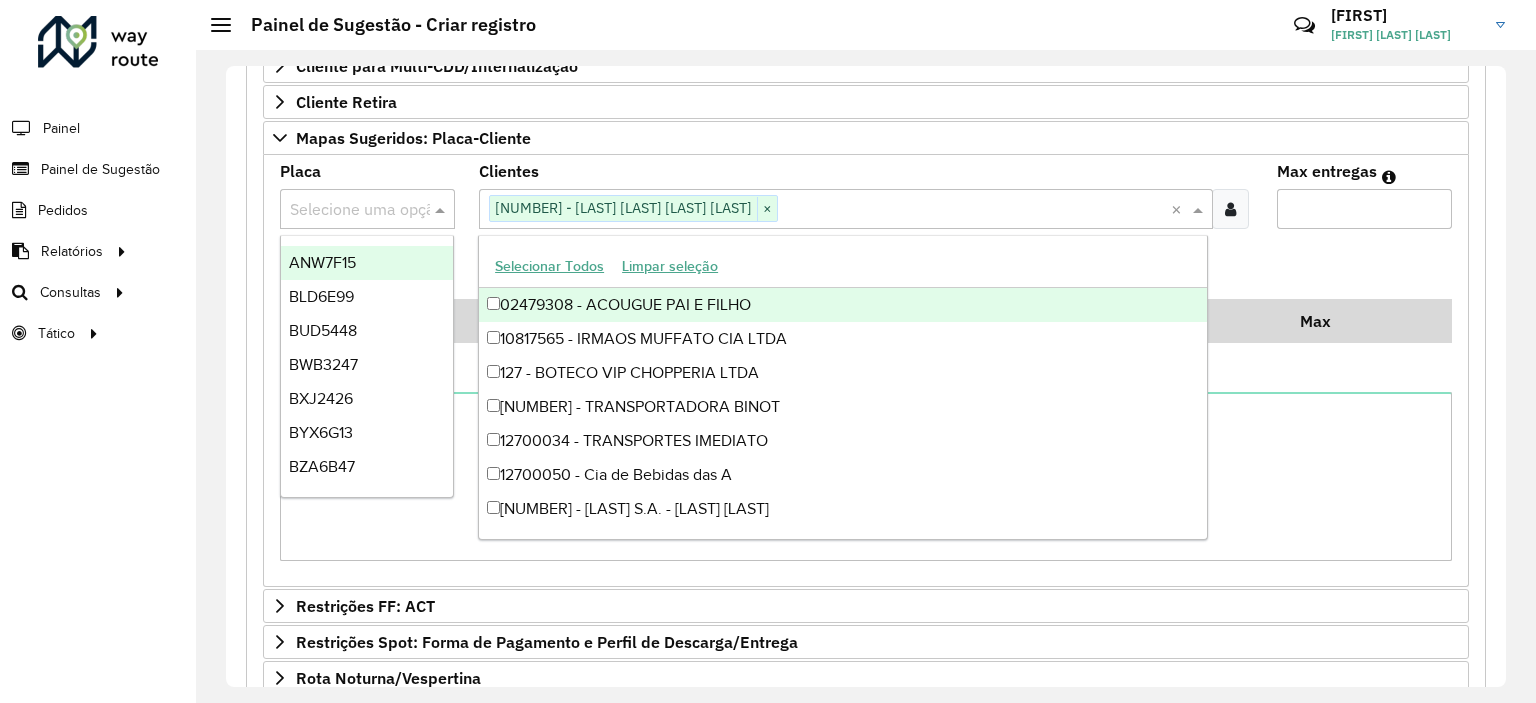 click at bounding box center [347, 210] 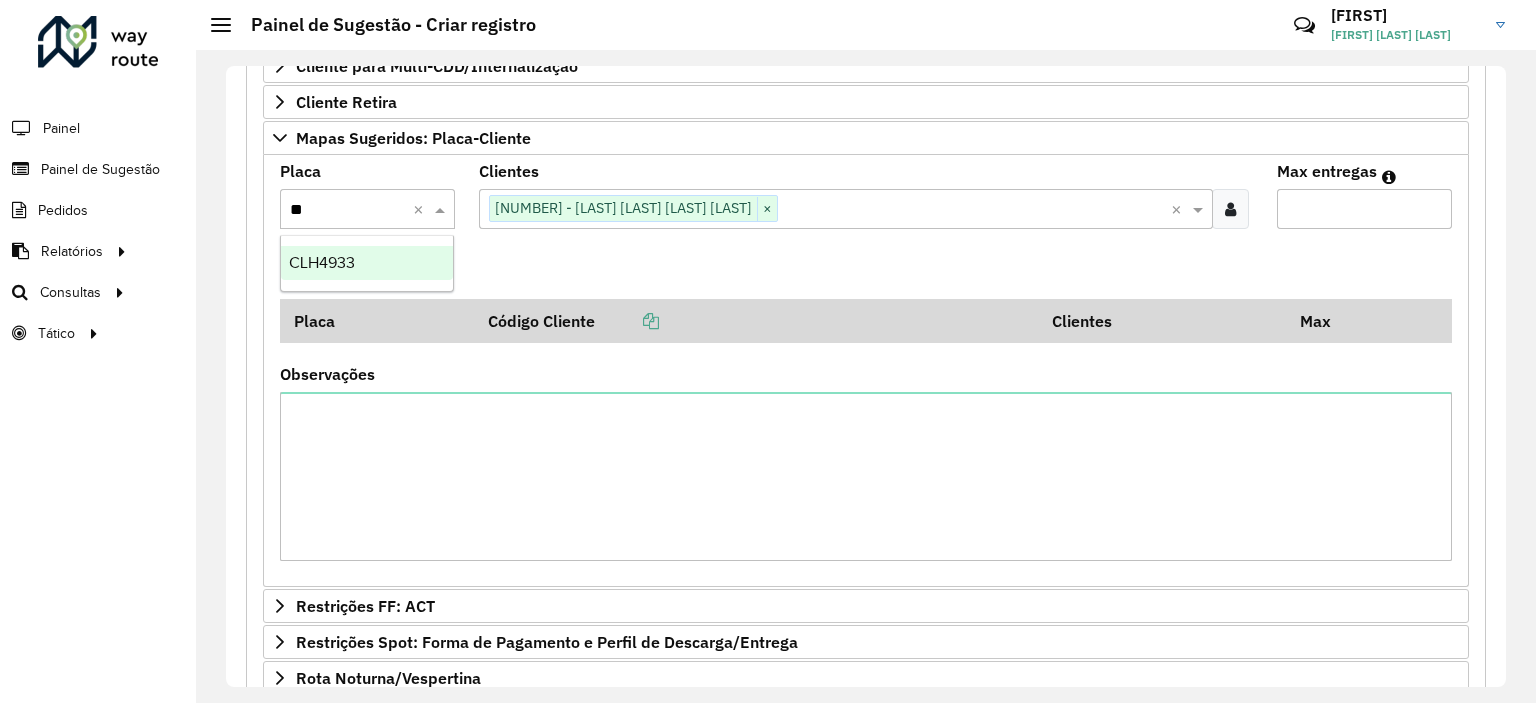 type on "***" 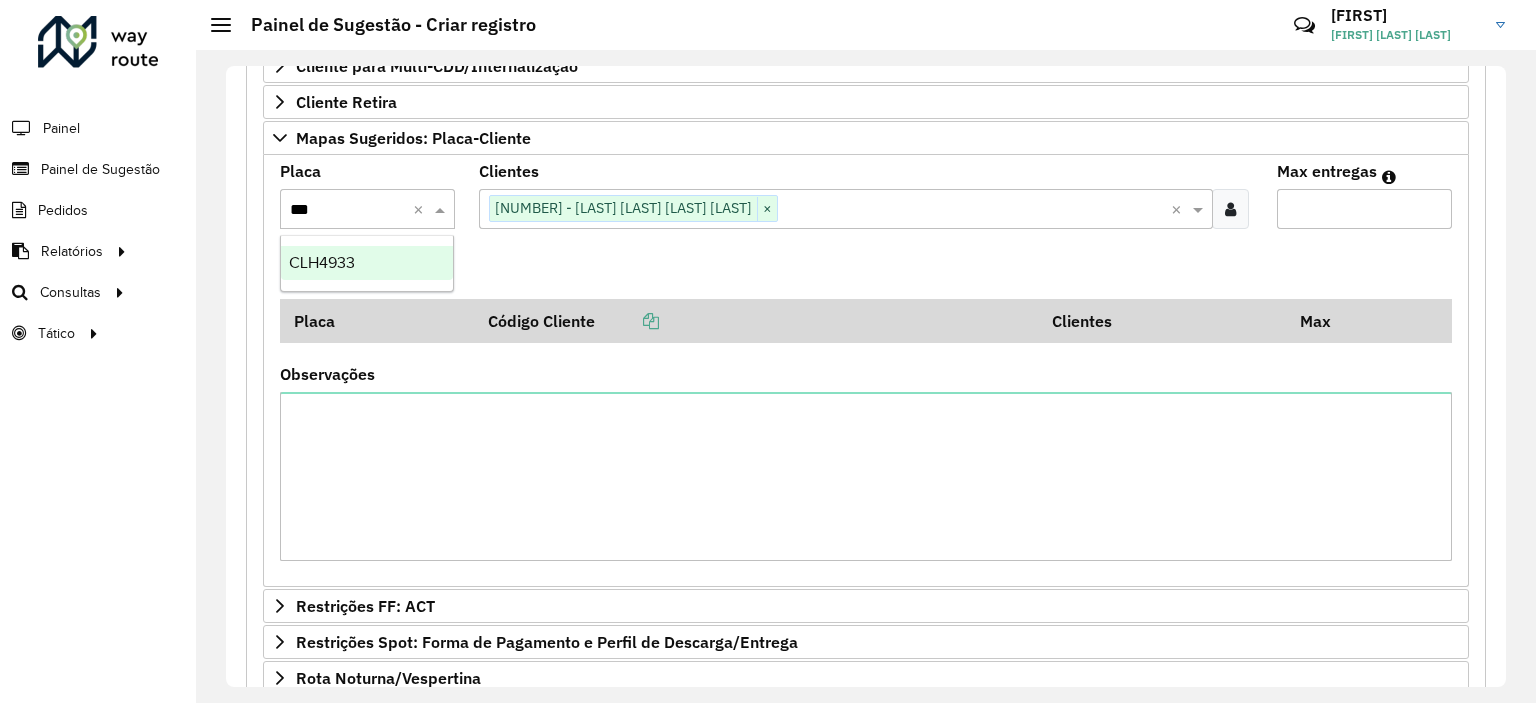 click on "CLH4933" at bounding box center [322, 262] 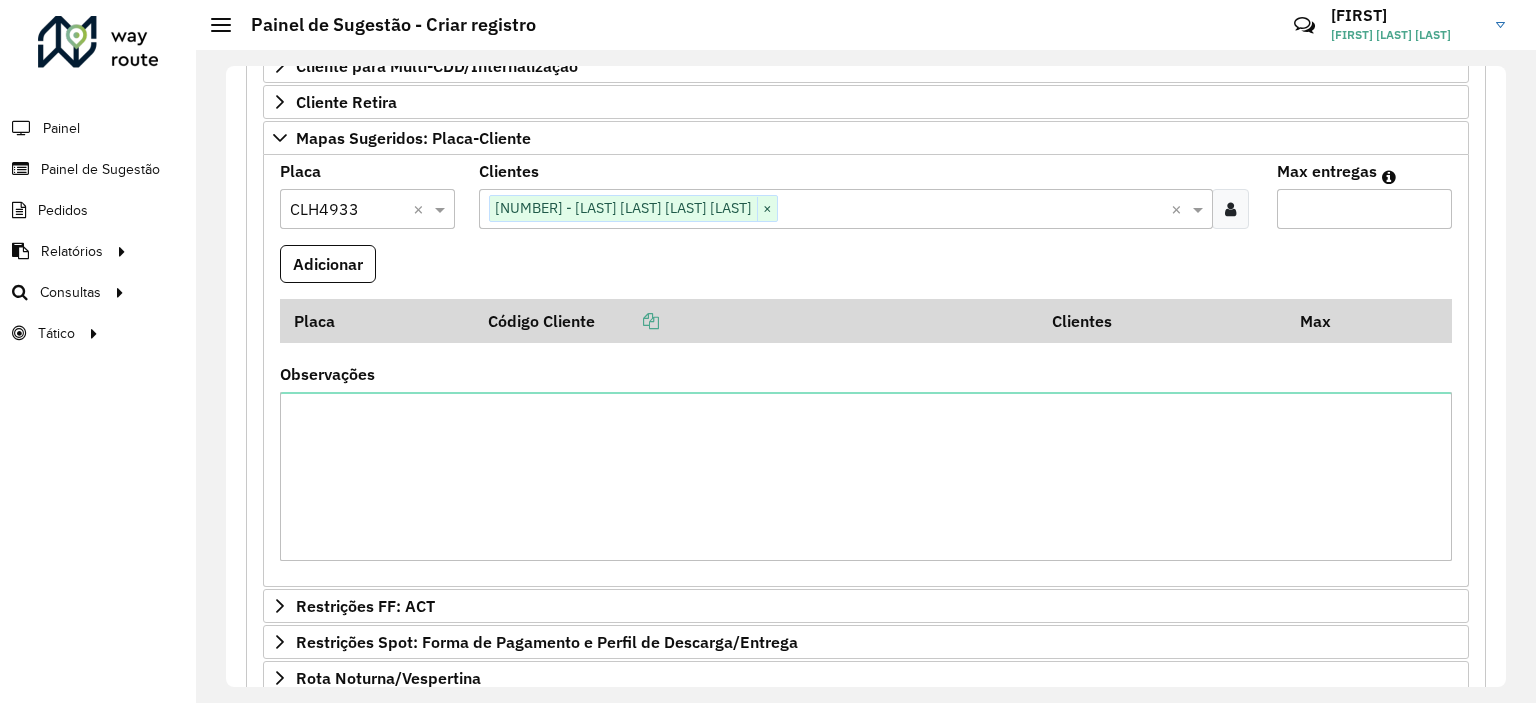 click at bounding box center (974, 210) 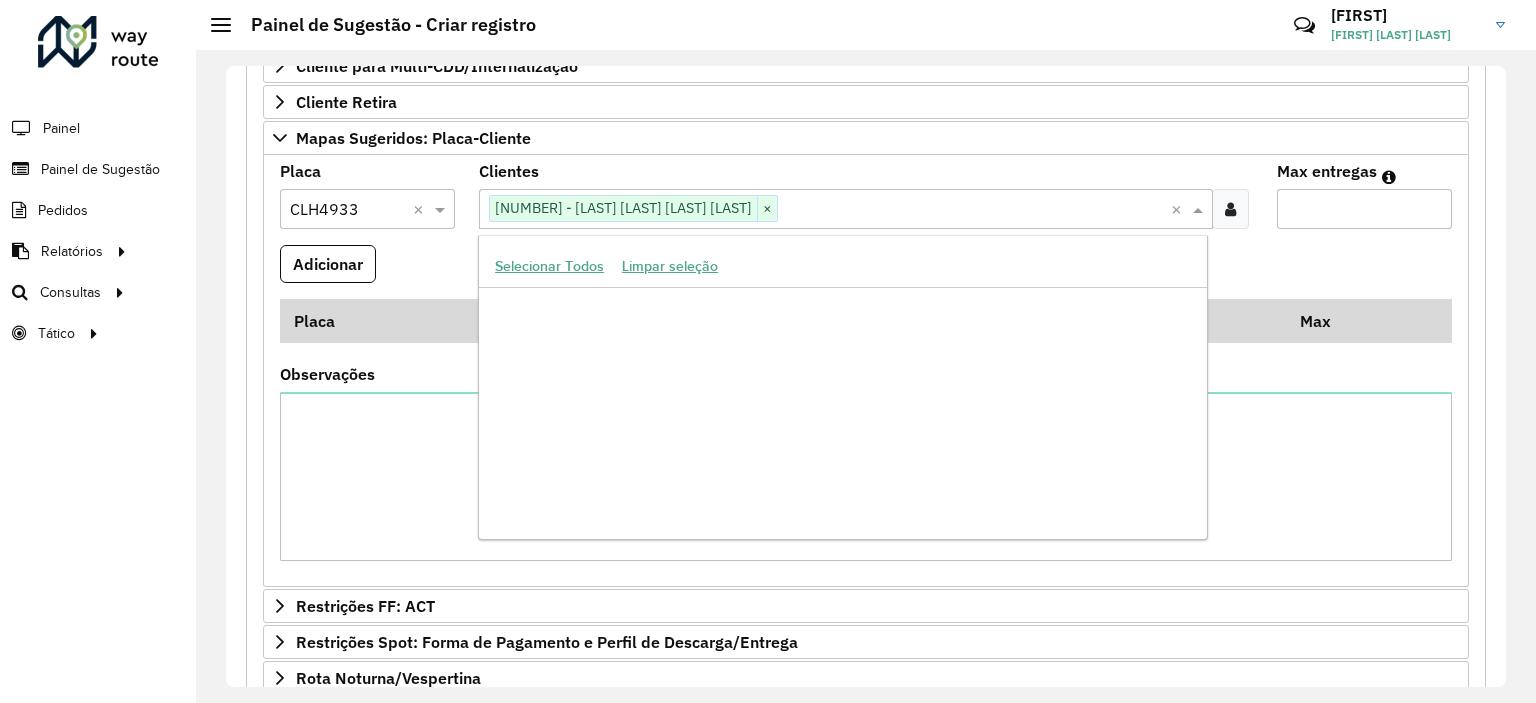 paste on "*****" 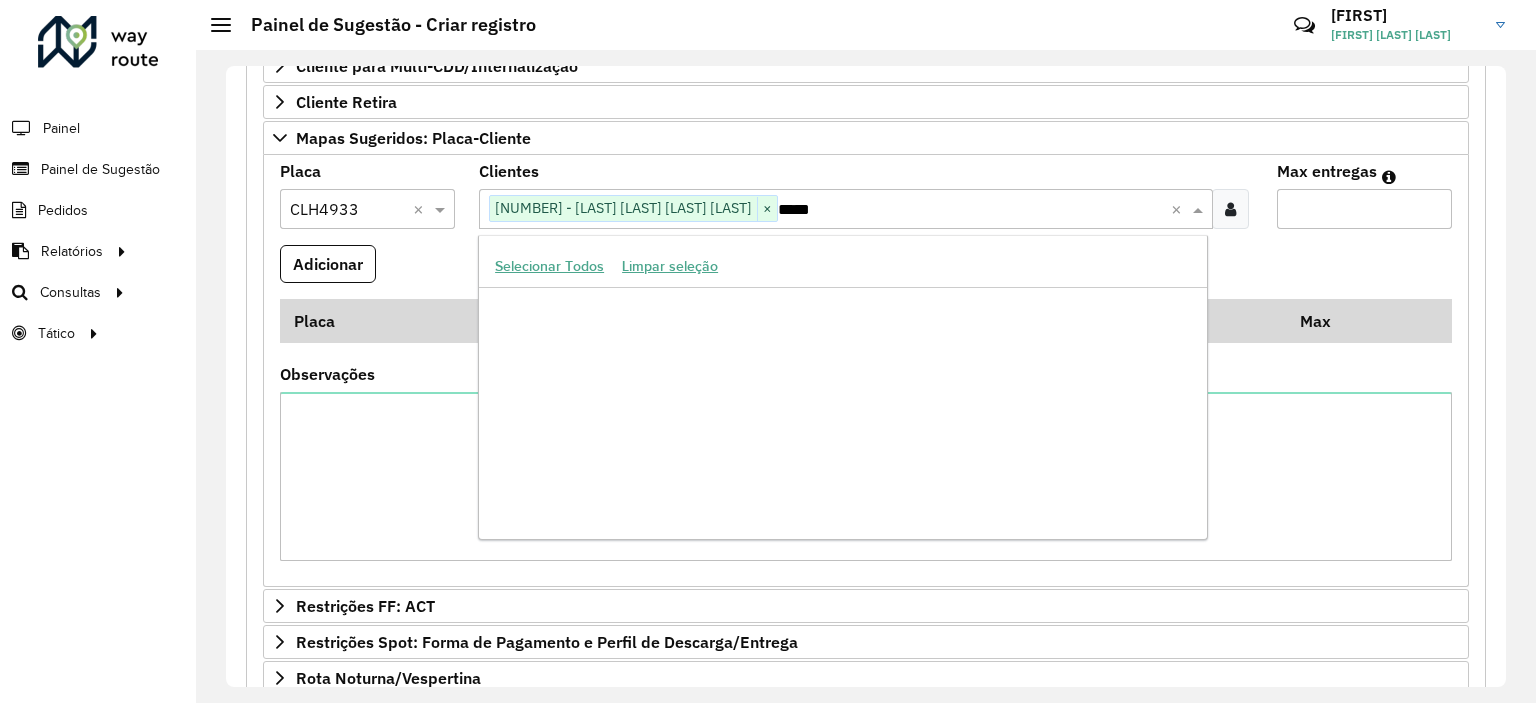 scroll, scrollTop: 0, scrollLeft: 0, axis: both 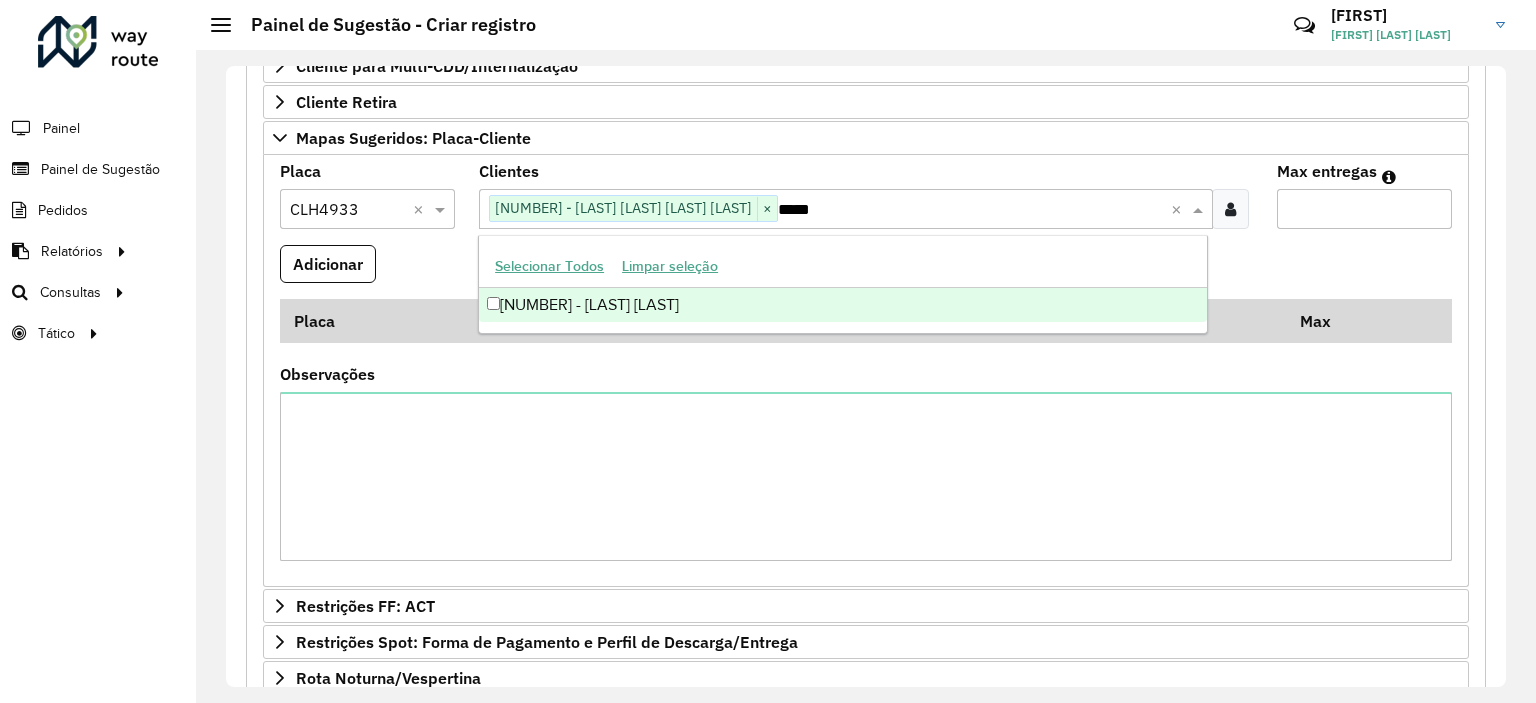 click on "[NUMBER] - [LAST] [LAST]" at bounding box center (843, 305) 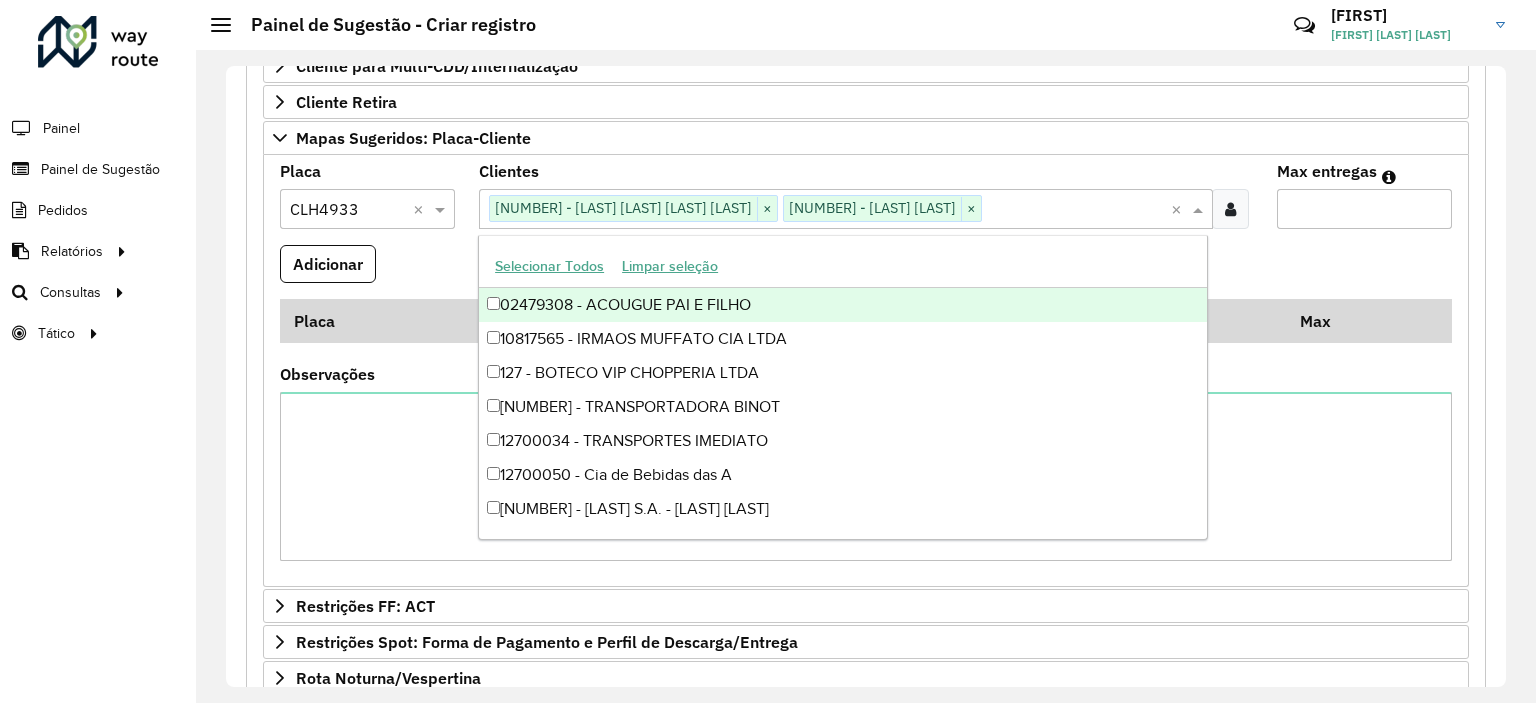 click on "Max entregas" at bounding box center (1364, 209) 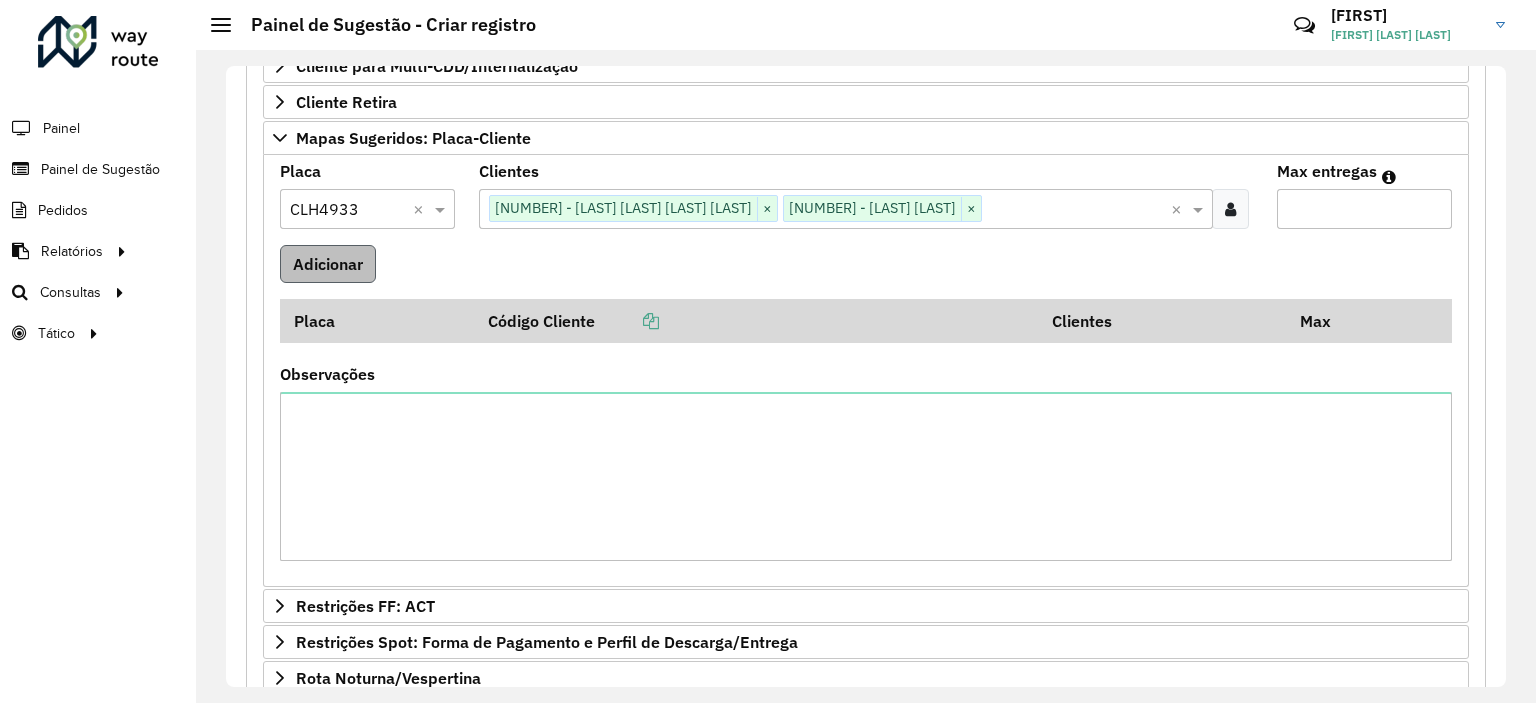 type on "*" 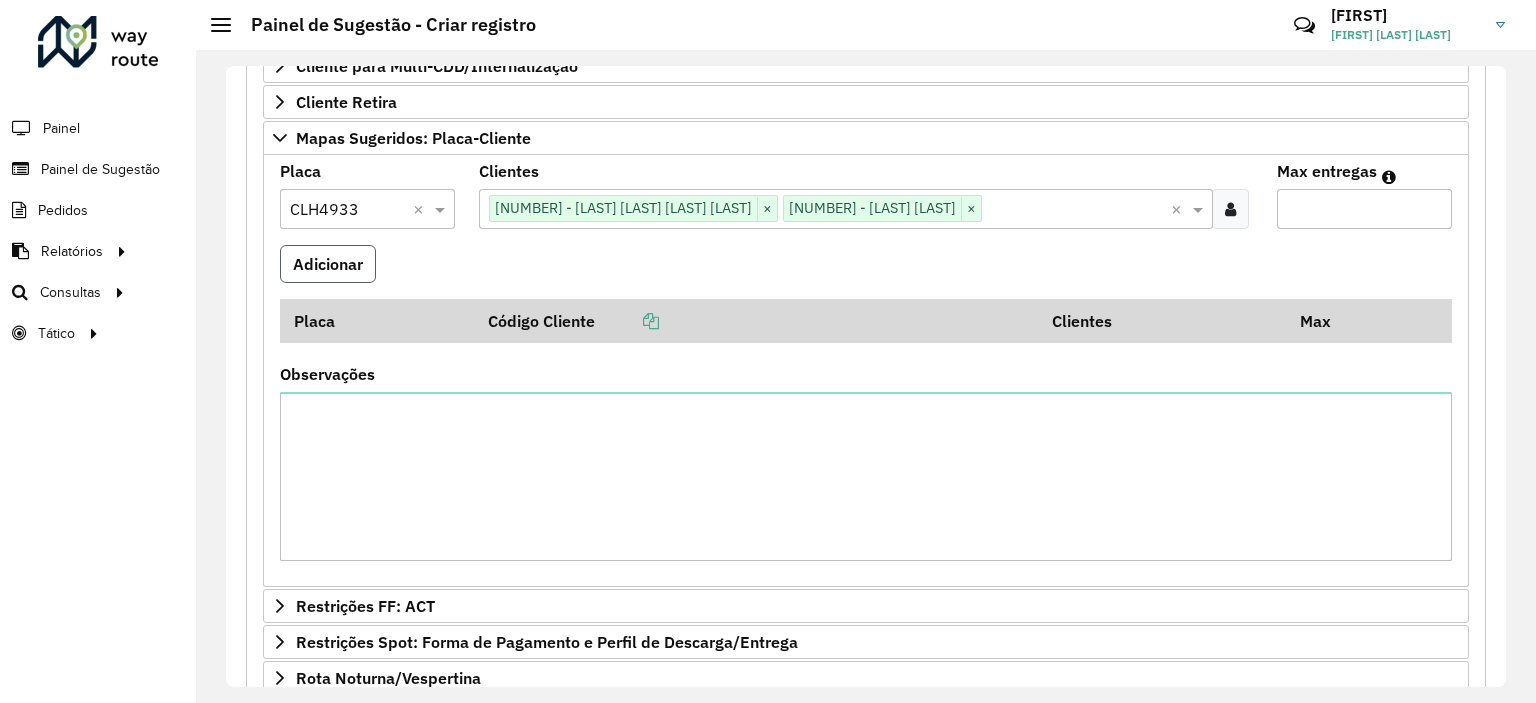 click on "Adicionar" at bounding box center (328, 264) 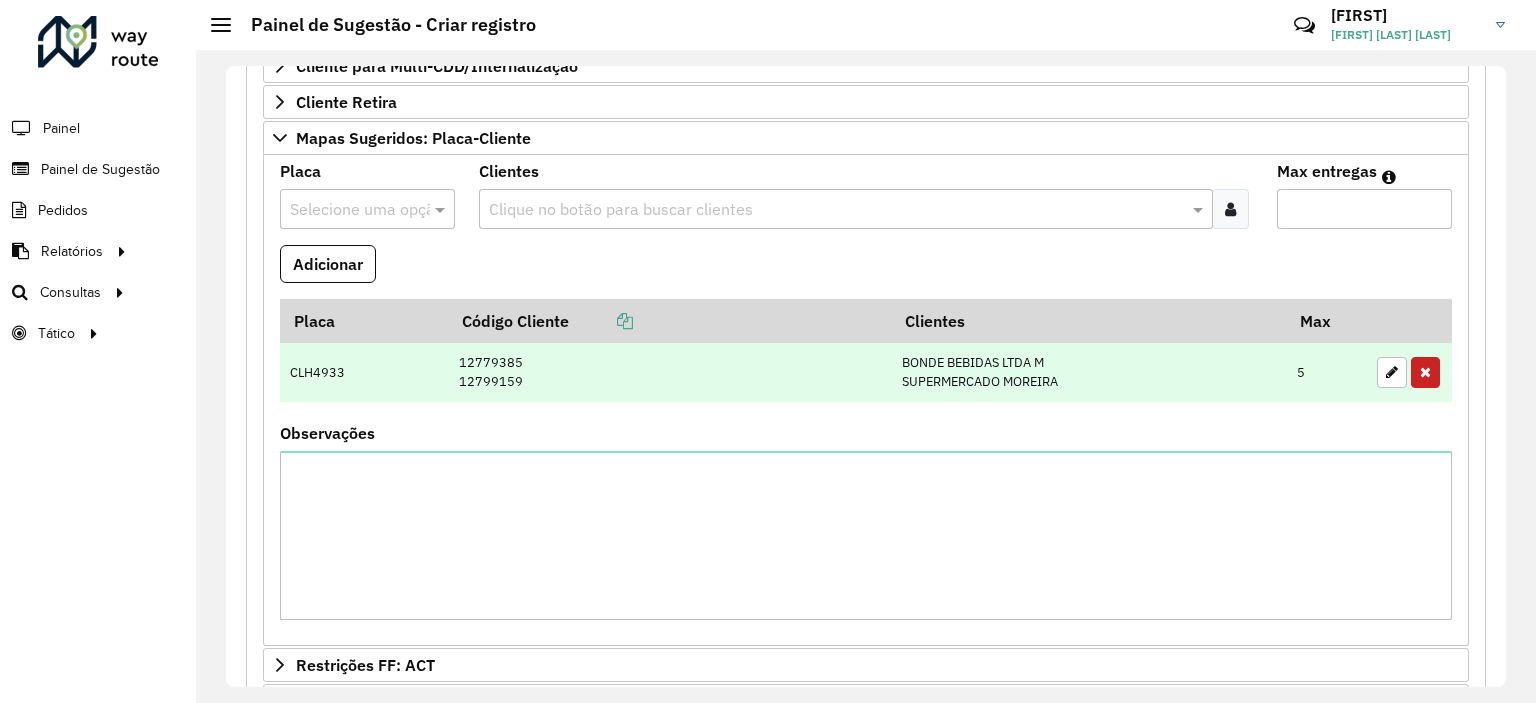 type 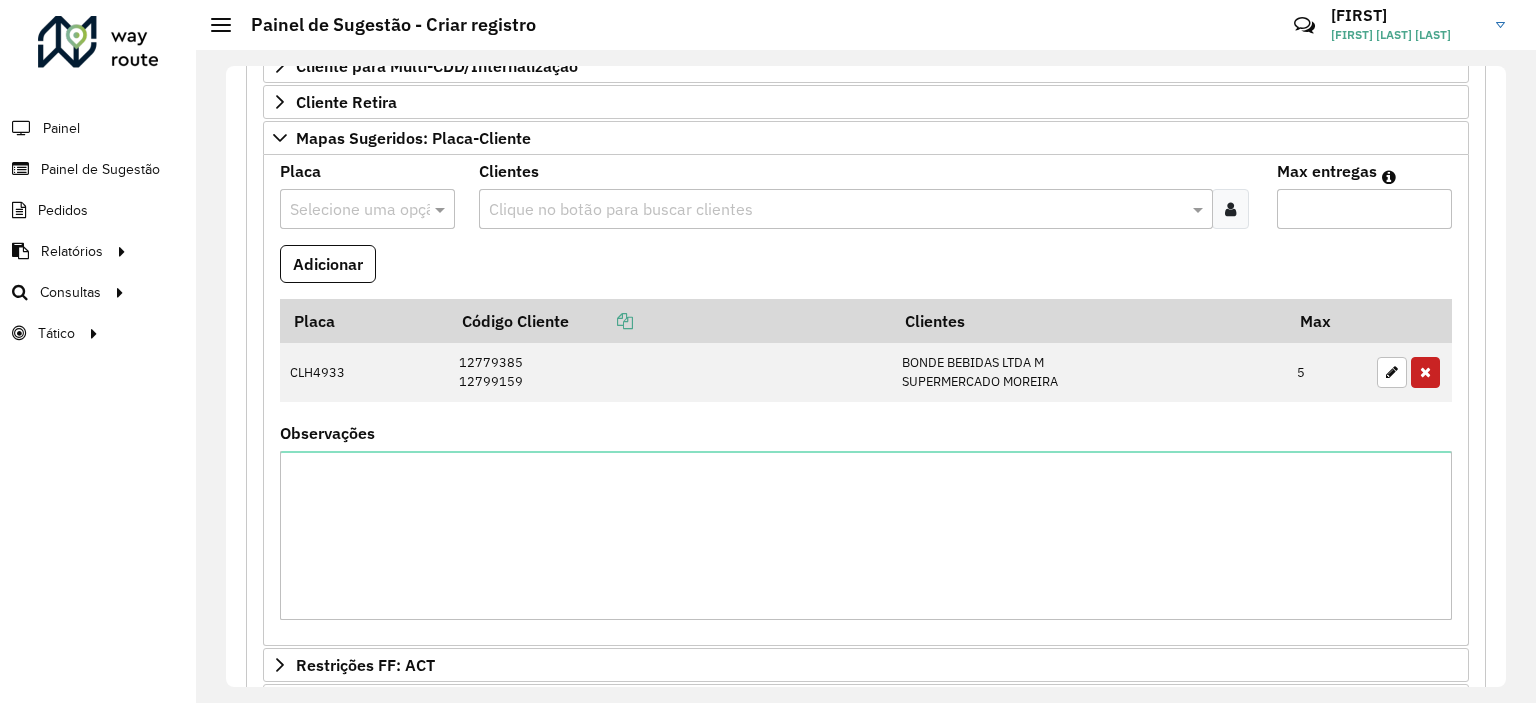 click on "Clique no botão para buscar clientes" at bounding box center [845, 209] 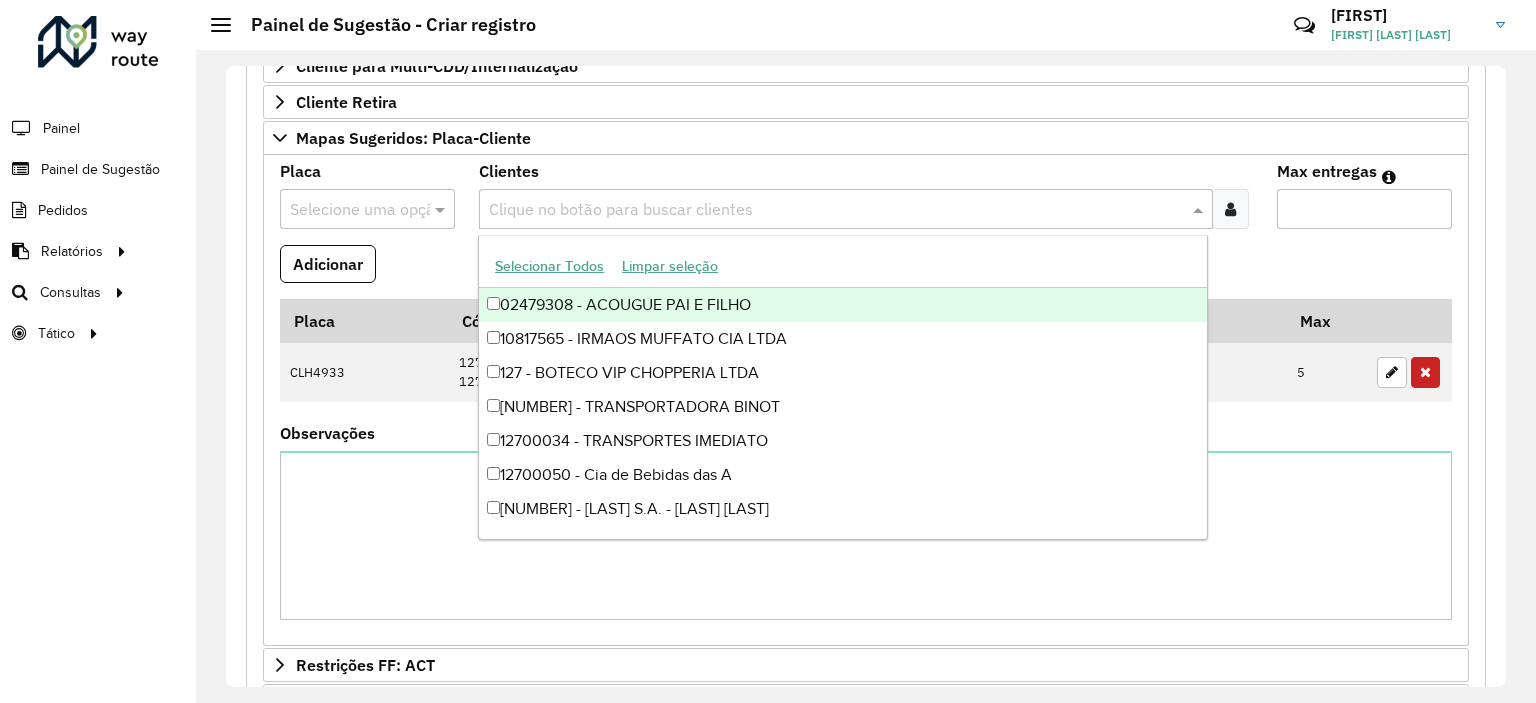 paste on "*****" 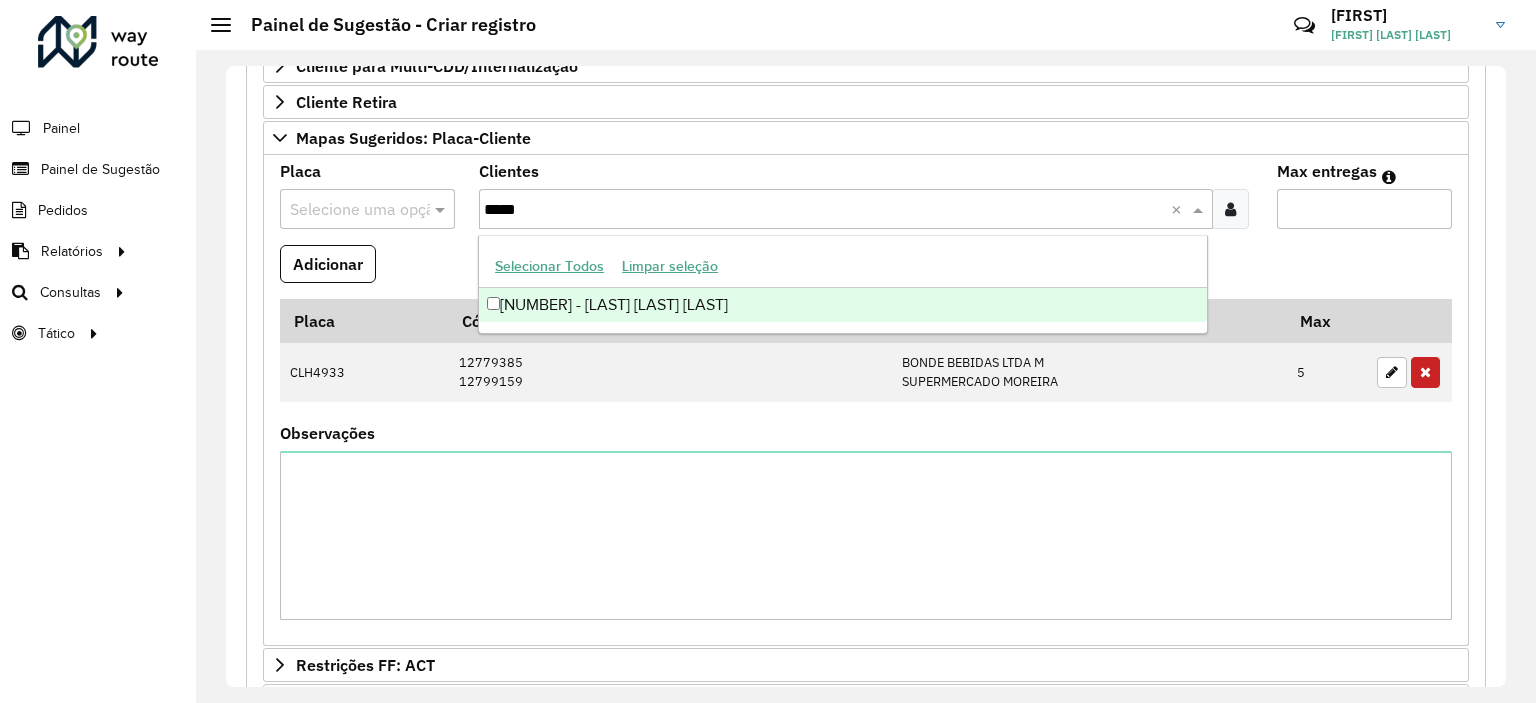 click on "[NUMBER] - [LAST] [LAST] [LAST]" at bounding box center [843, 305] 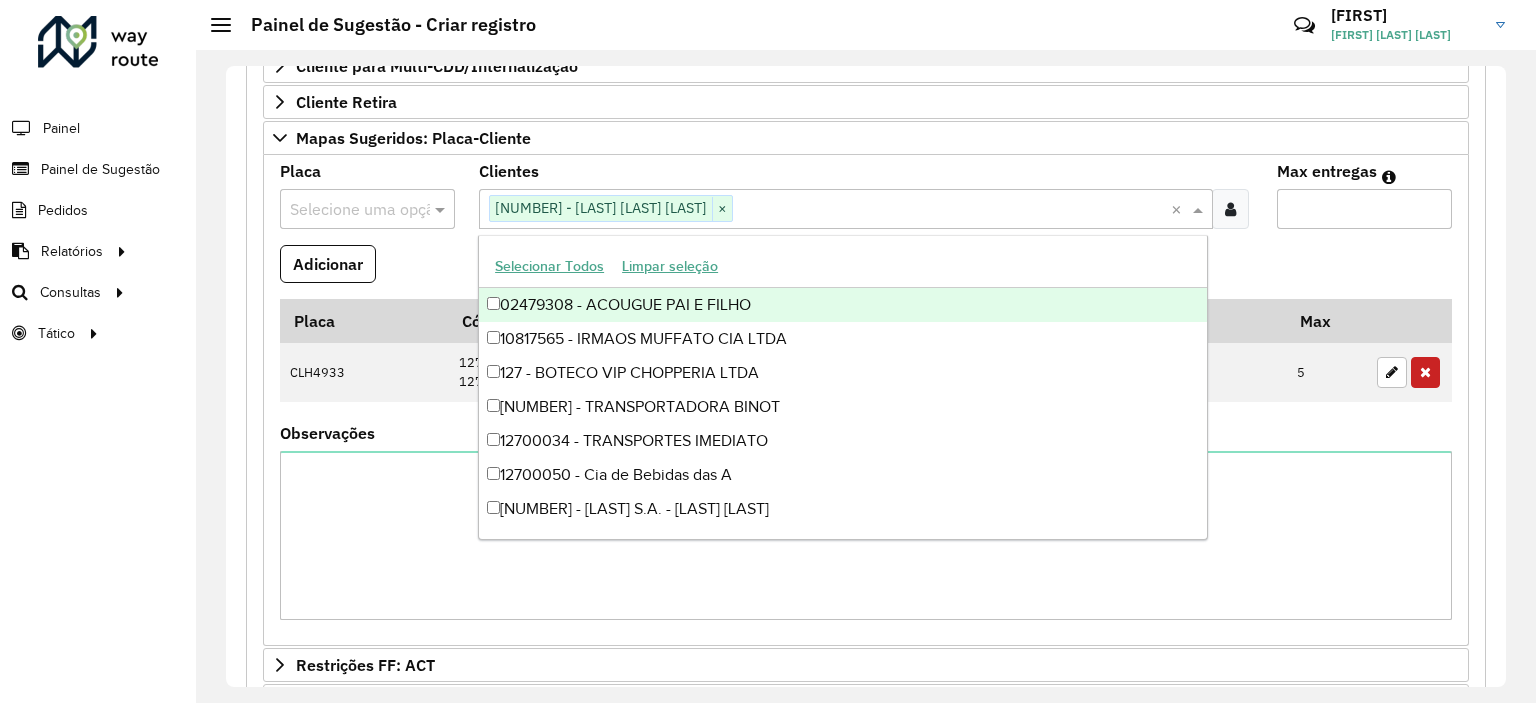 click on "Placa  Selecione uma opção" at bounding box center [367, 196] 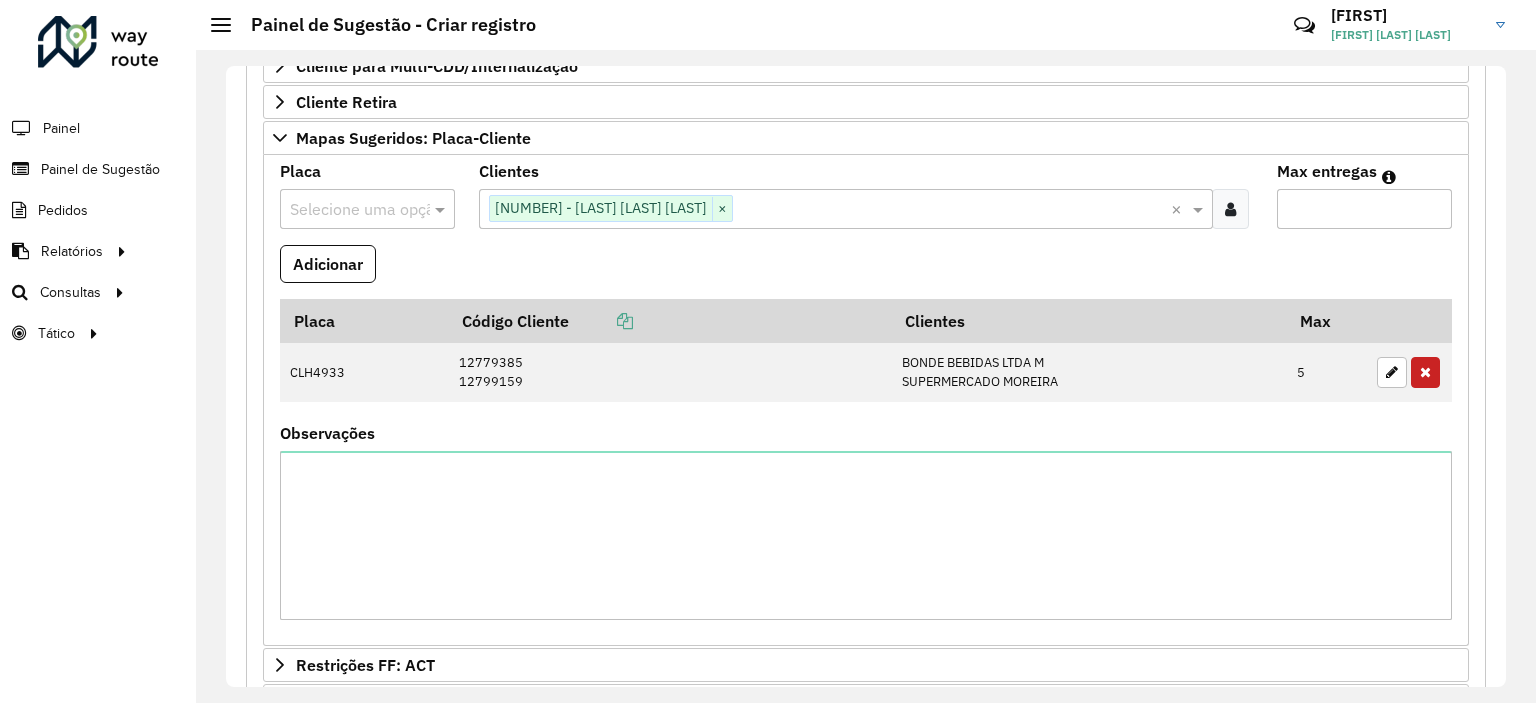 click at bounding box center (347, 210) 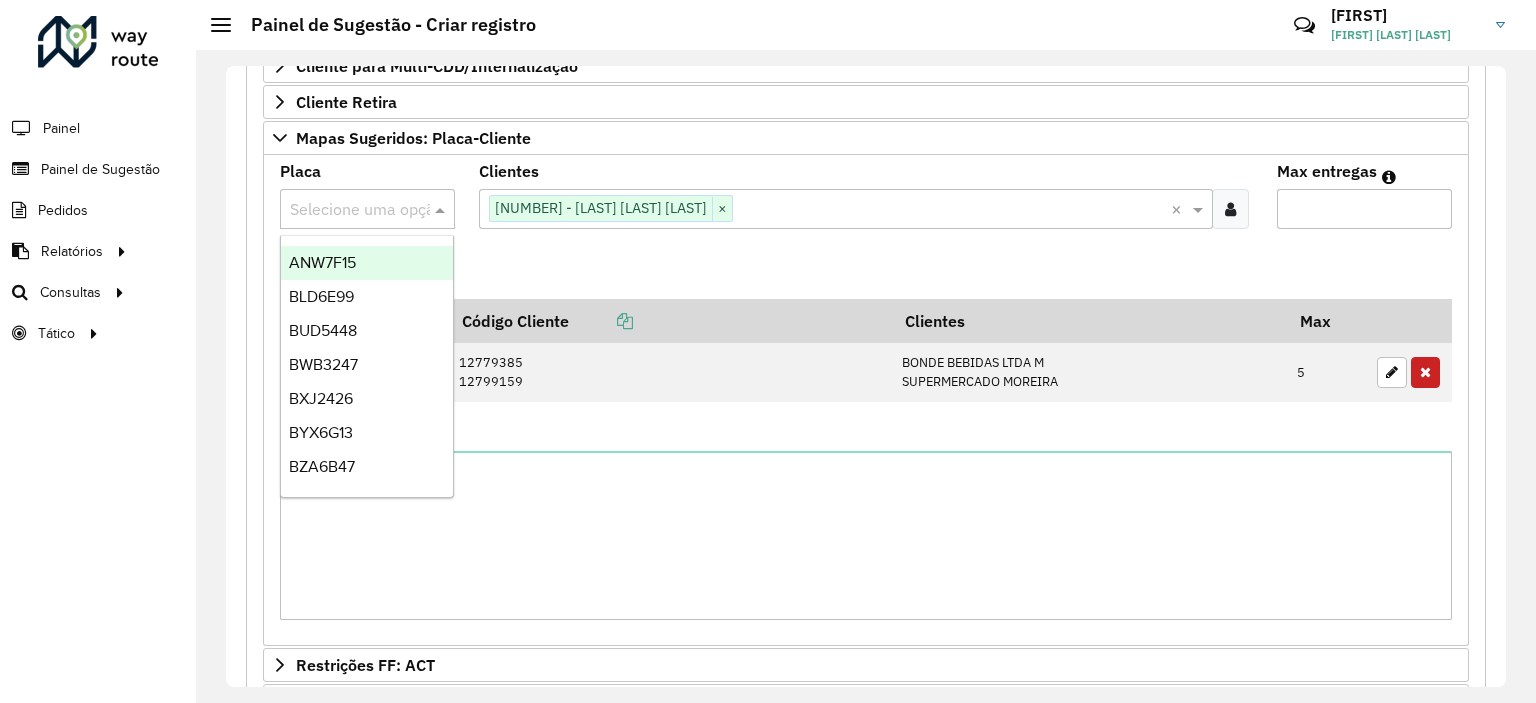 type on "*" 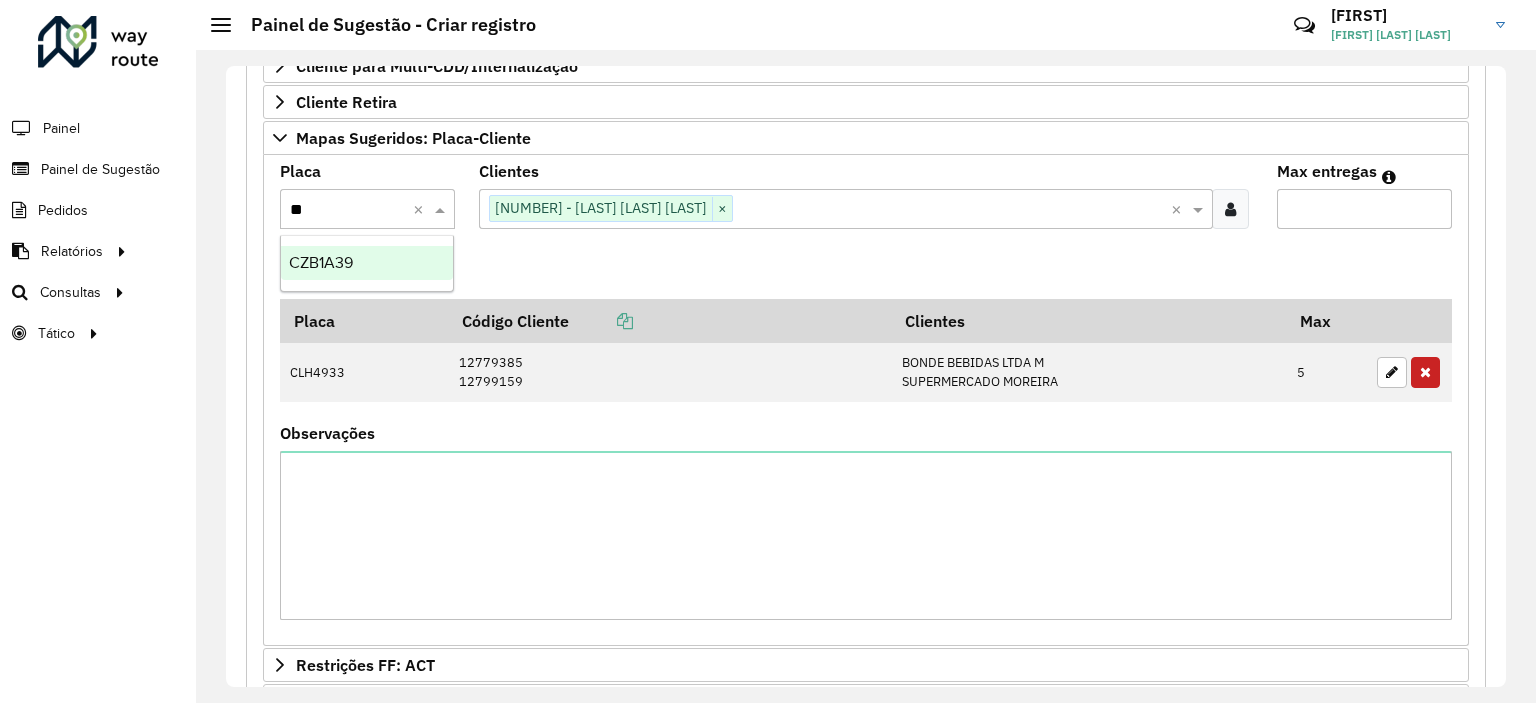 type on "***" 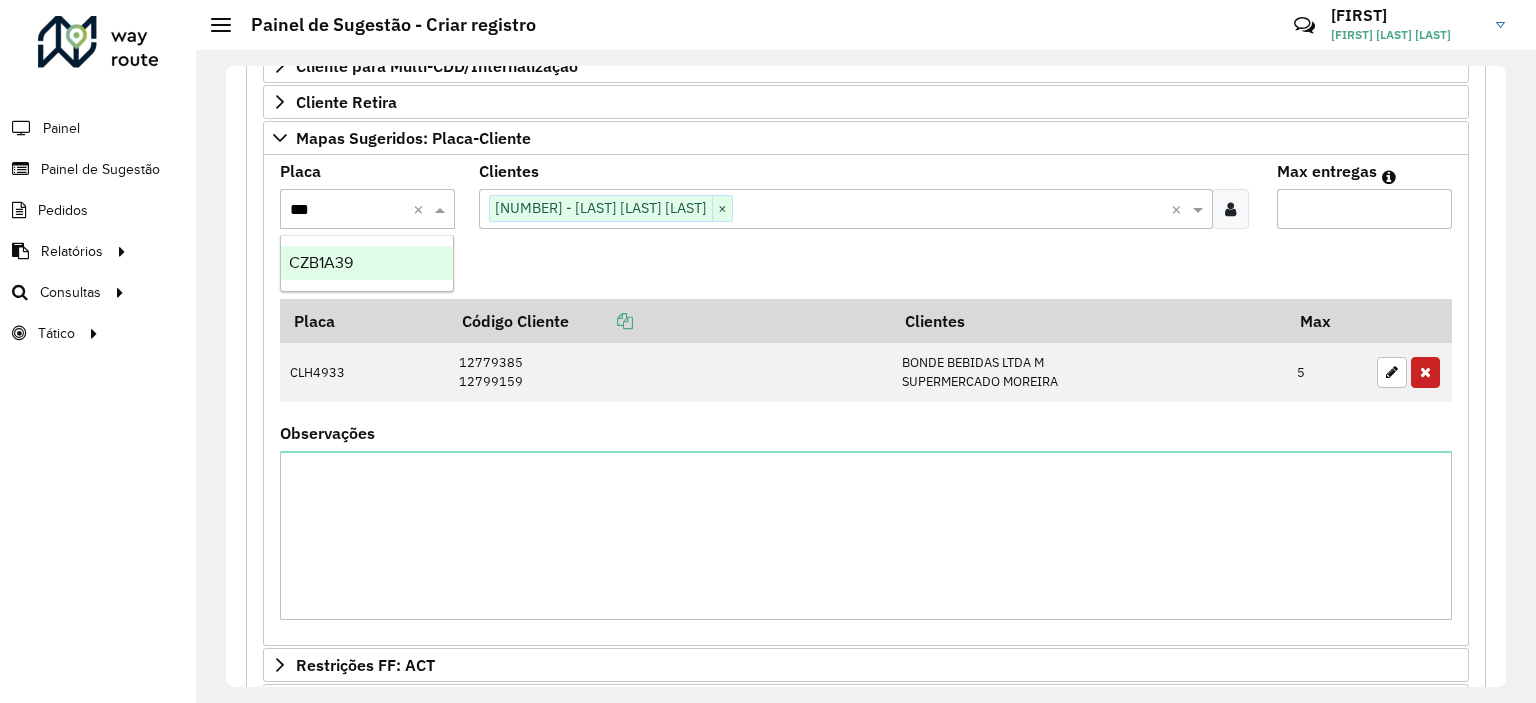 click on "CZB1A39" at bounding box center (367, 263) 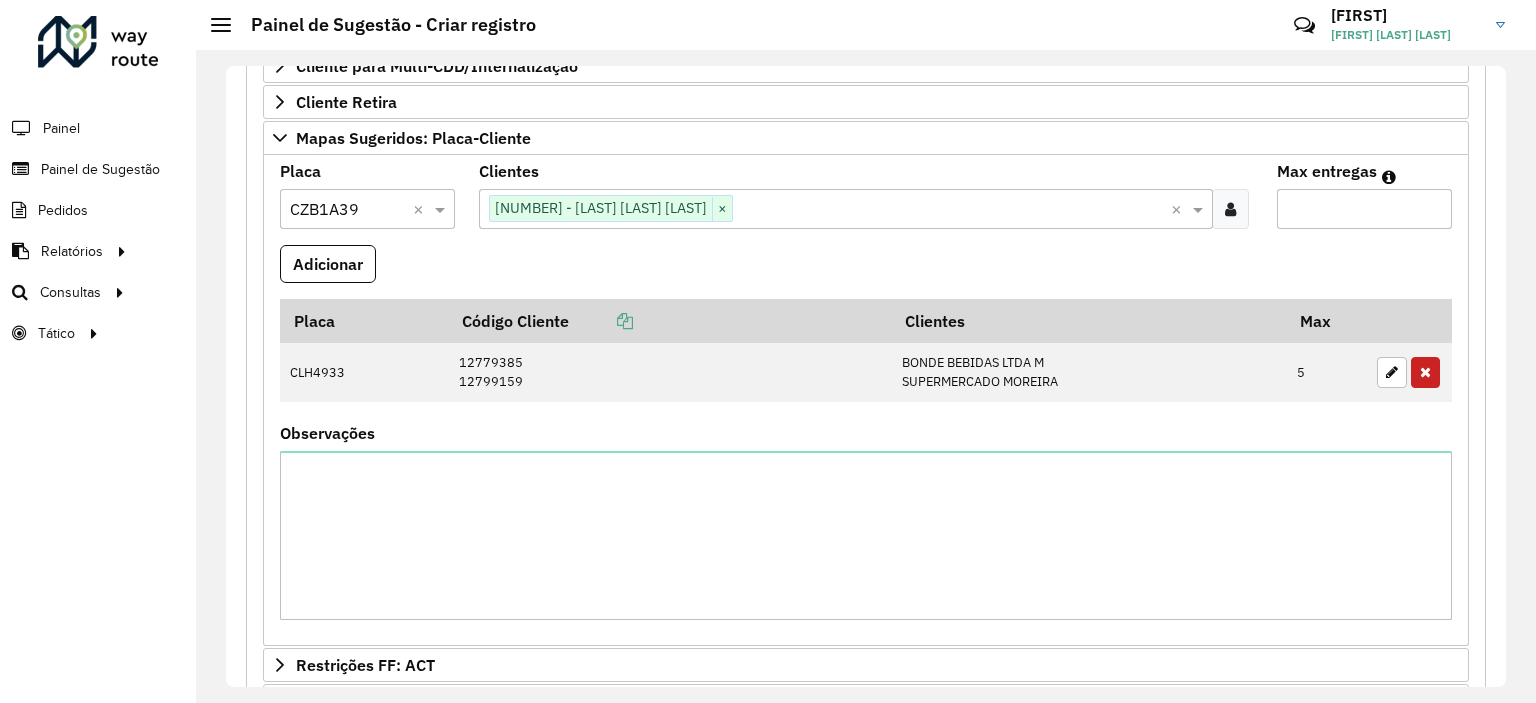 click on "Max entregas" at bounding box center (1364, 209) 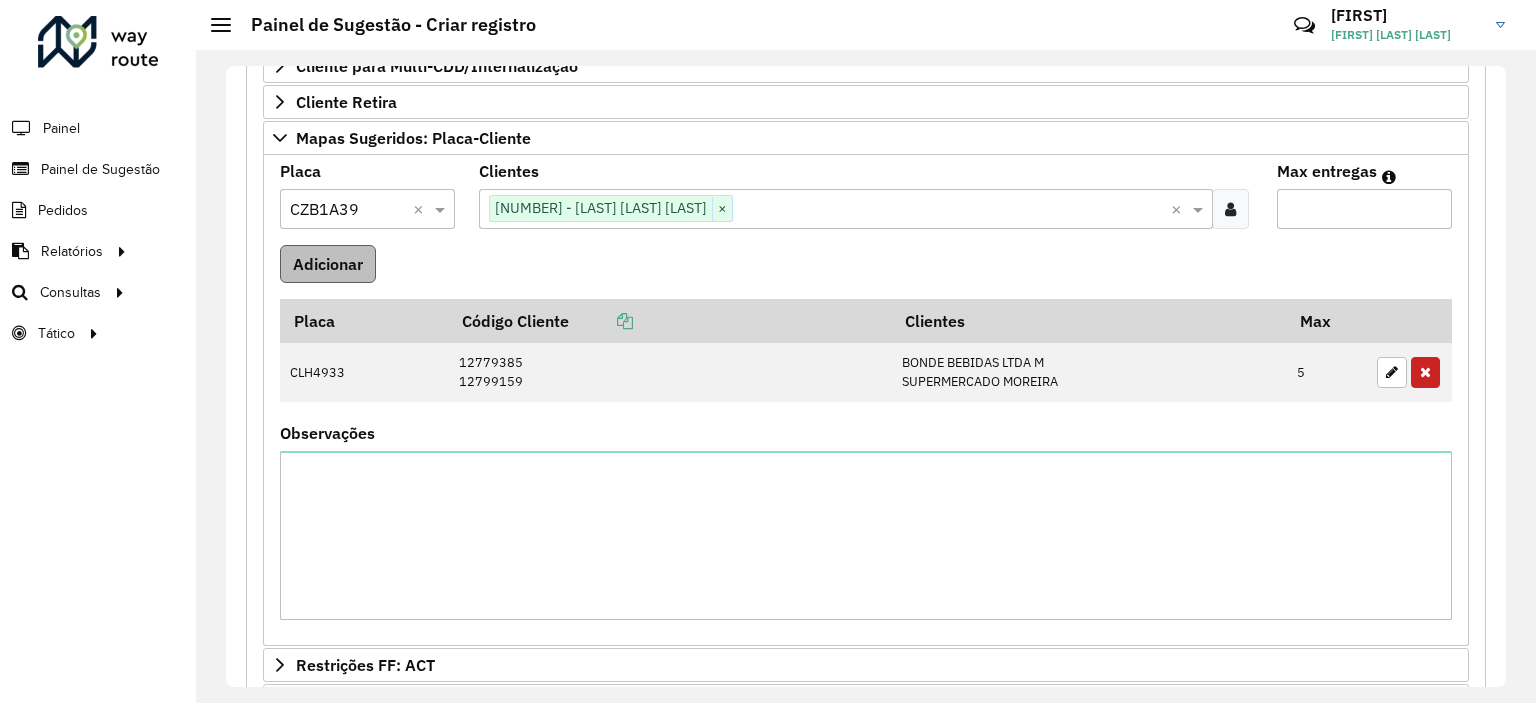 type on "**" 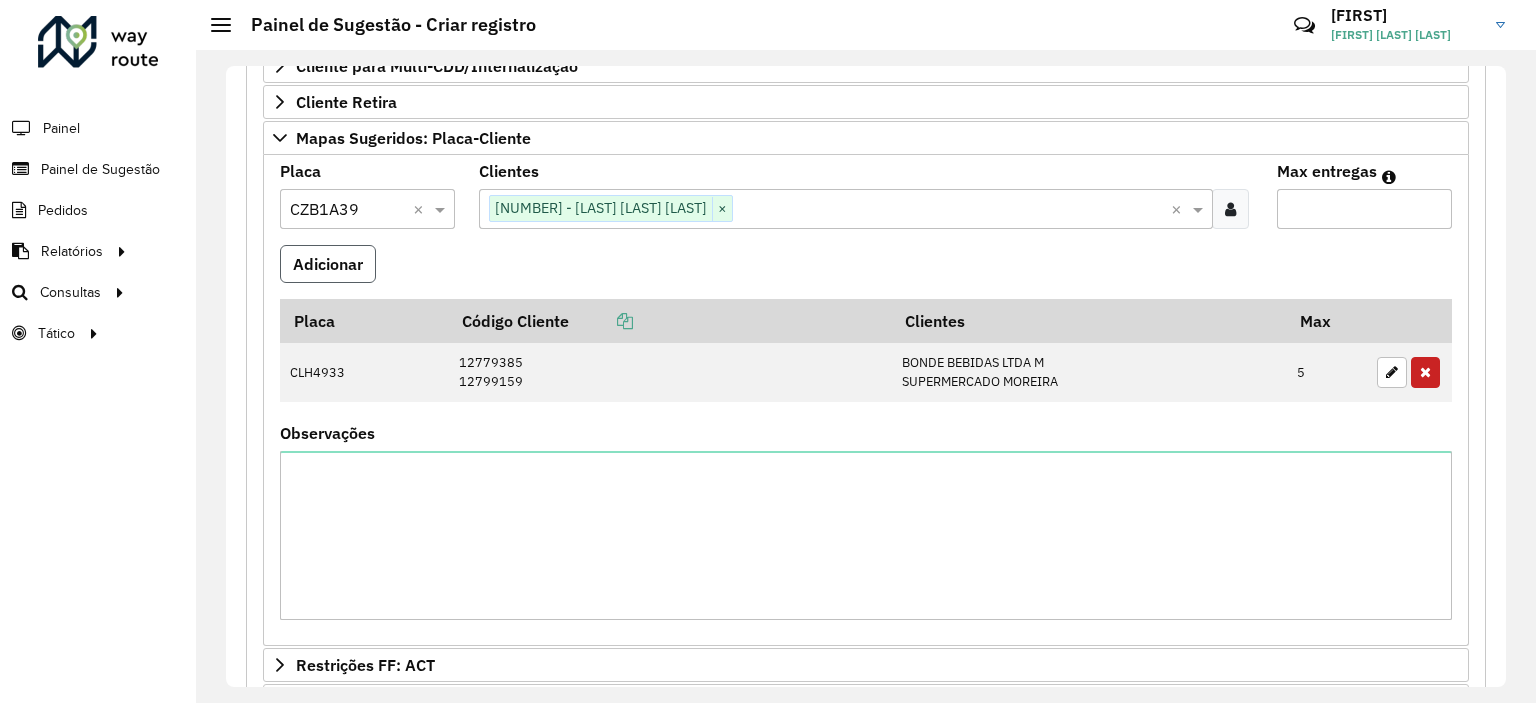 click on "Adicionar" at bounding box center [328, 264] 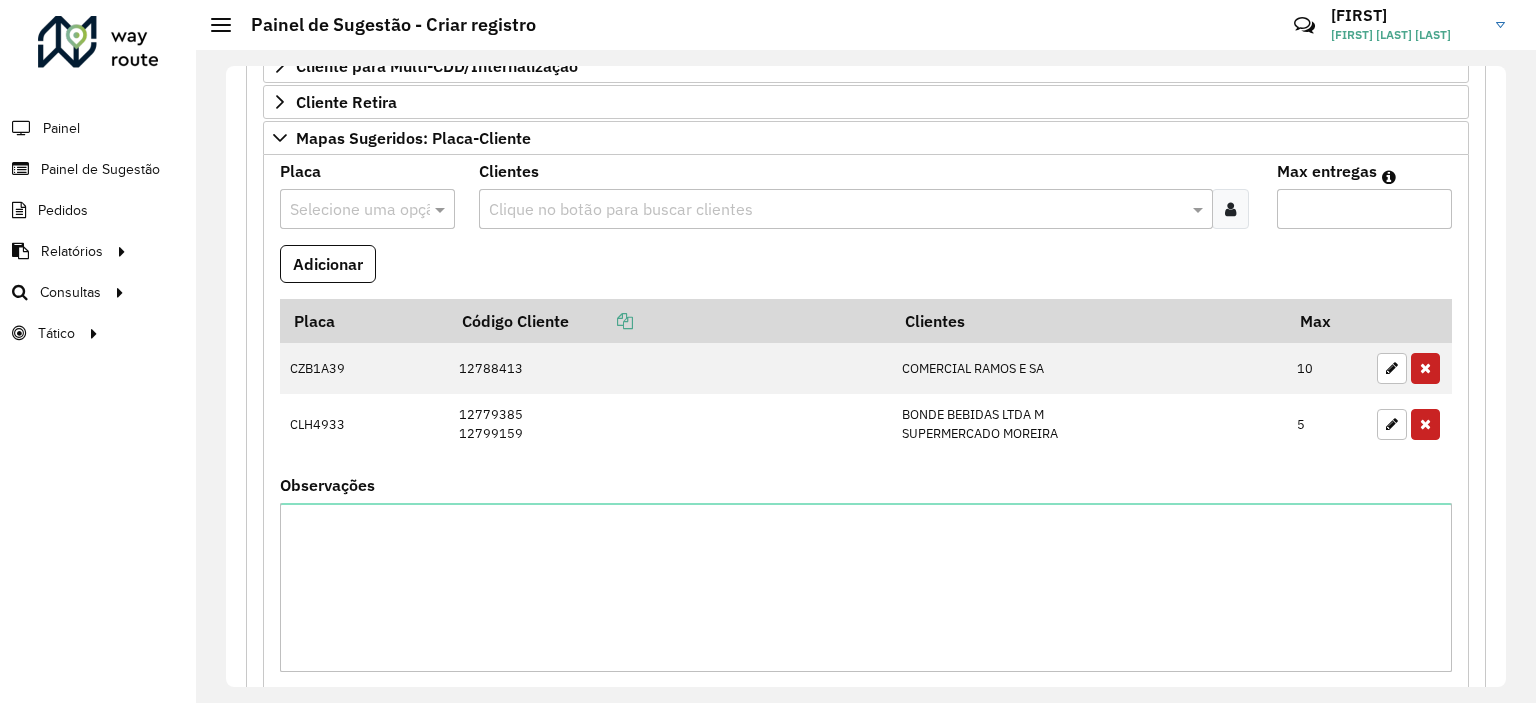 scroll, scrollTop: 829, scrollLeft: 0, axis: vertical 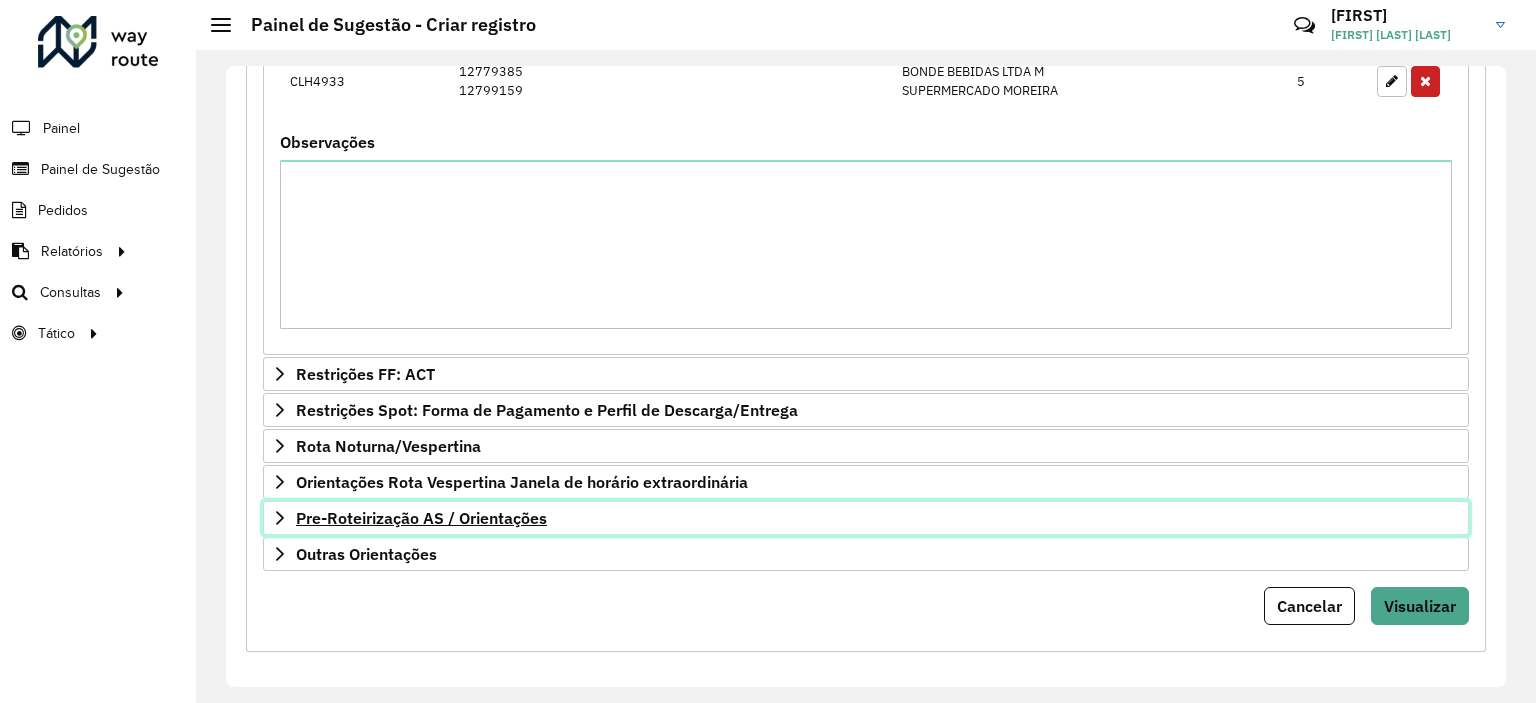 click on "Pre-Roteirização AS / Orientações" at bounding box center [421, 518] 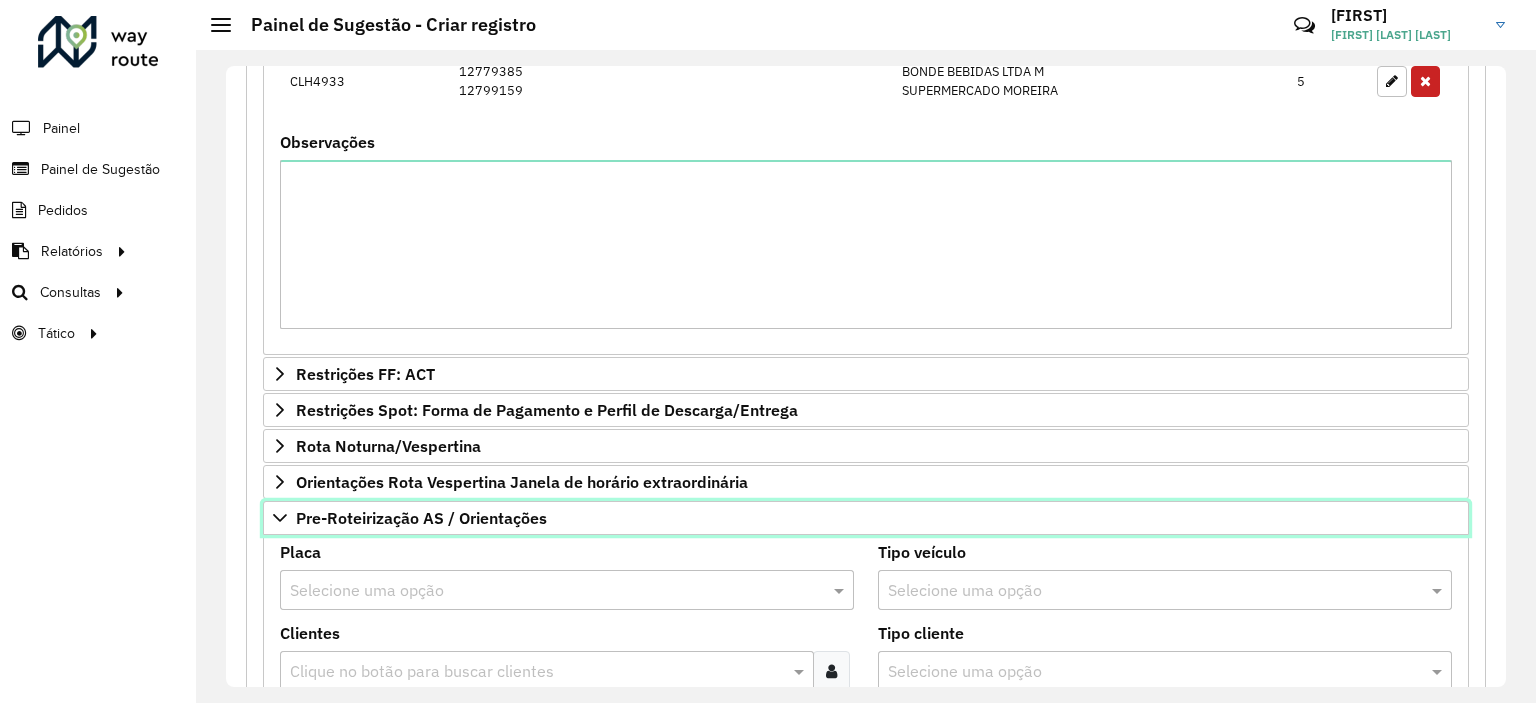 scroll, scrollTop: 1229, scrollLeft: 0, axis: vertical 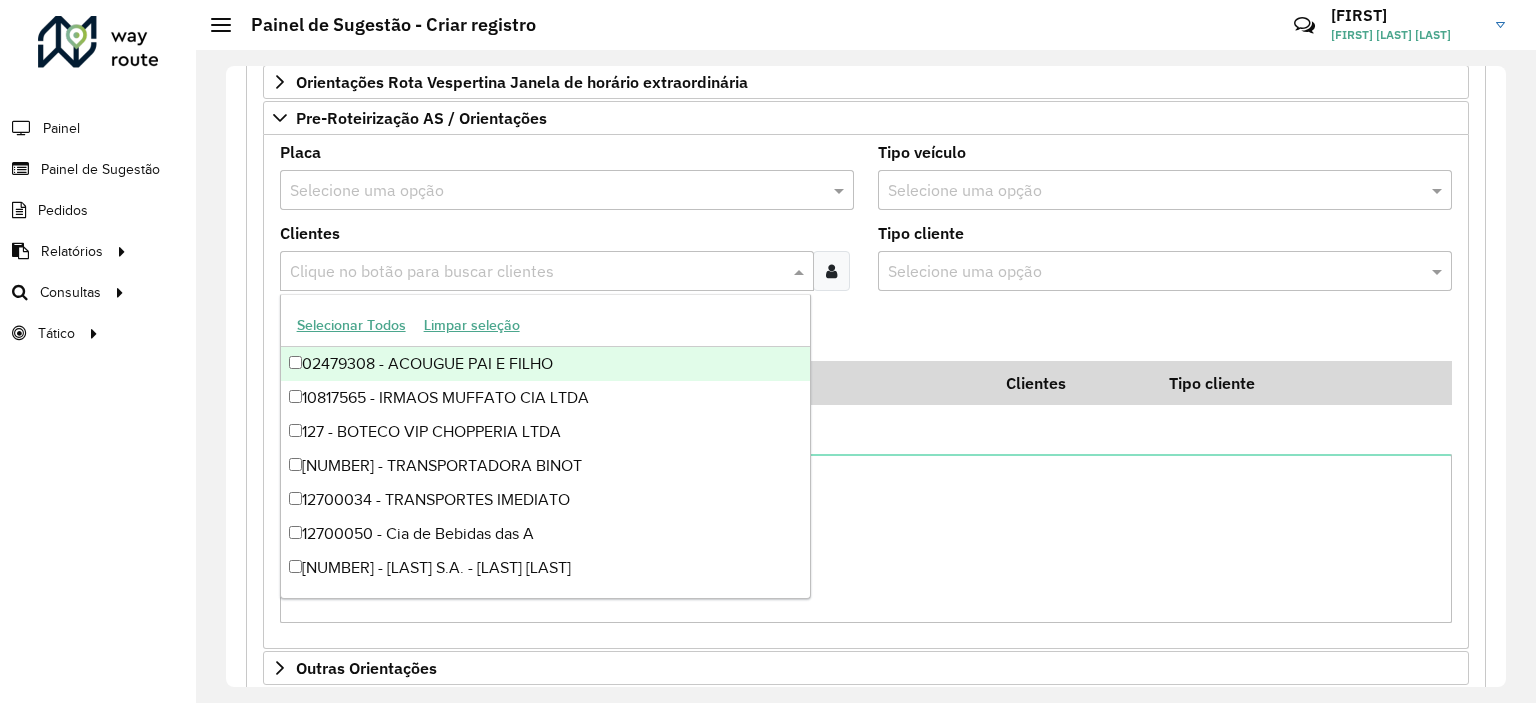 click at bounding box center [537, 272] 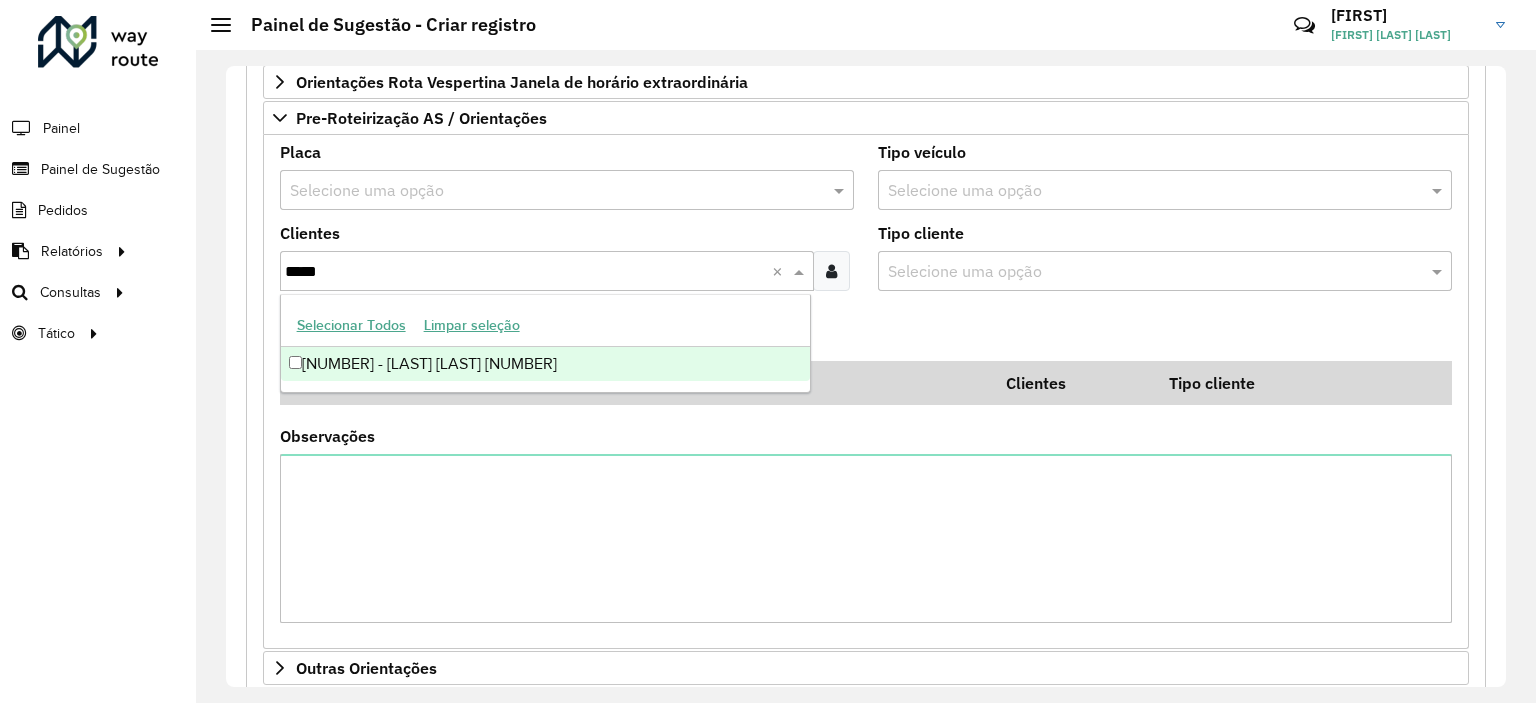 click on "Selecionar Todos   Limpar seleção" at bounding box center (546, 326) 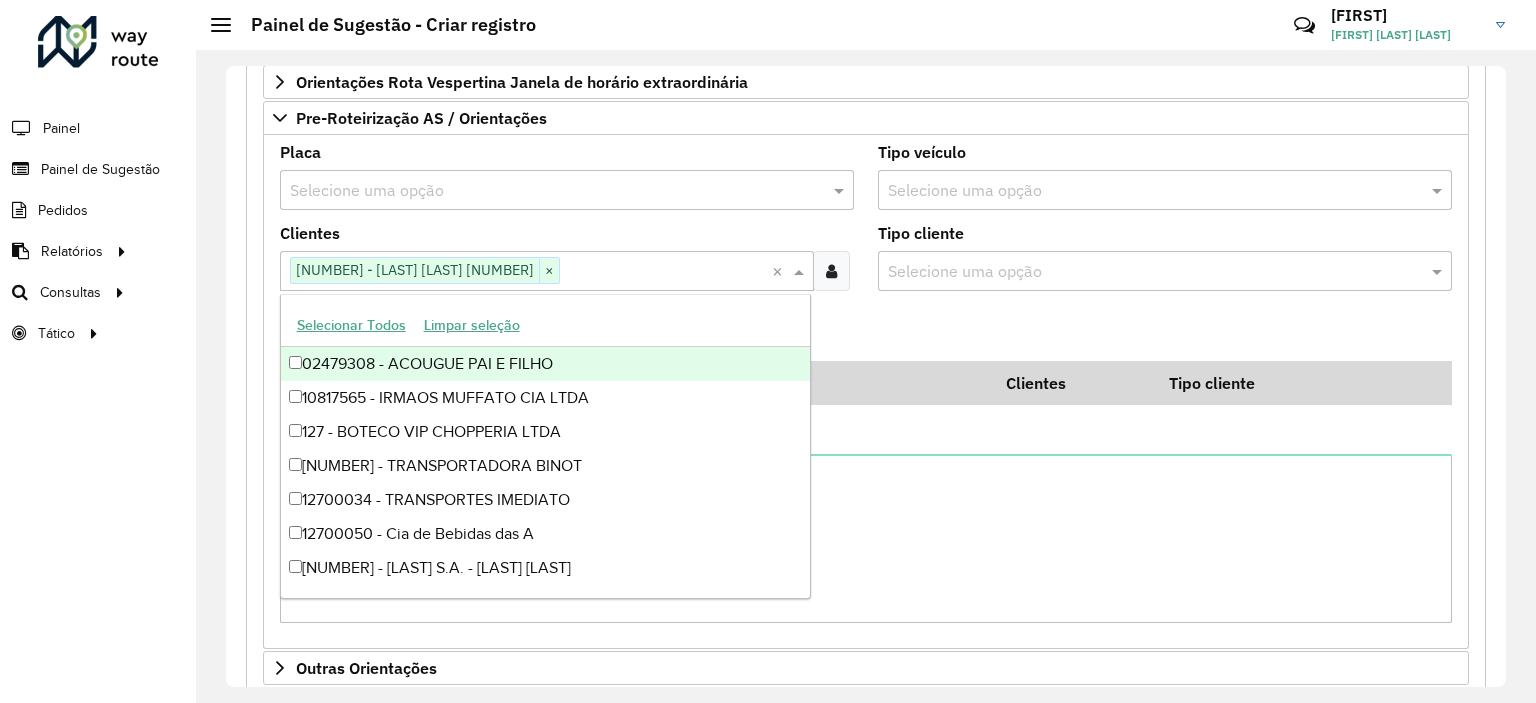 click at bounding box center [547, 191] 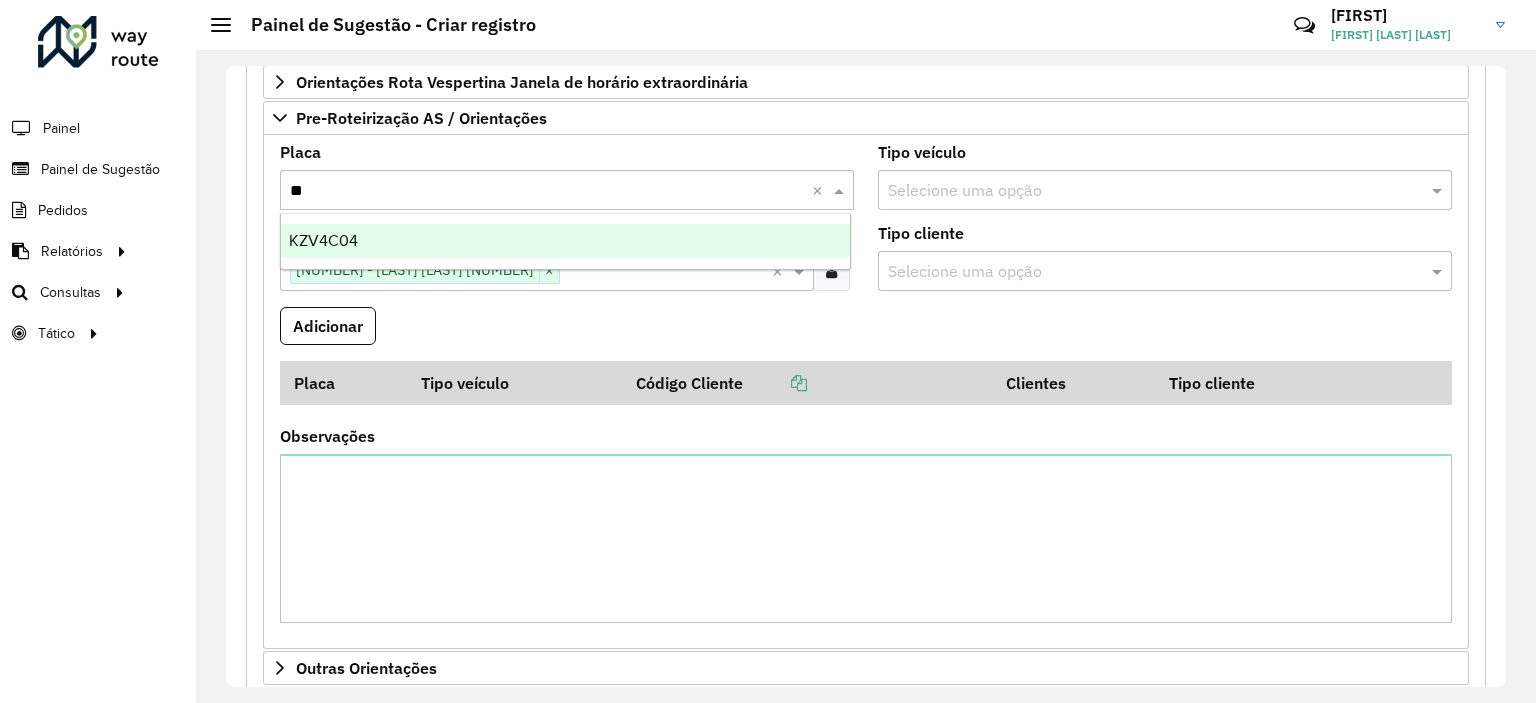 type on "***" 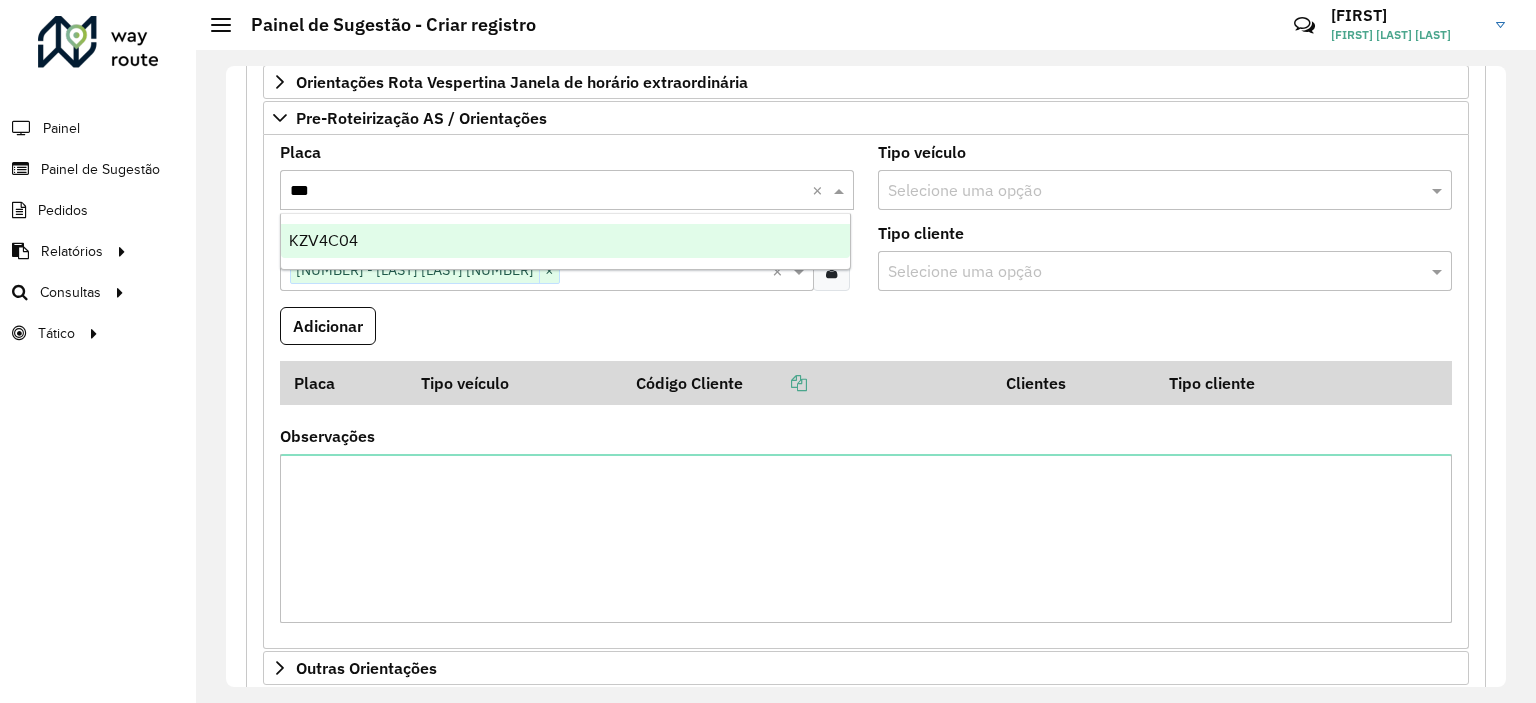 click on "KZV4C04" at bounding box center (566, 241) 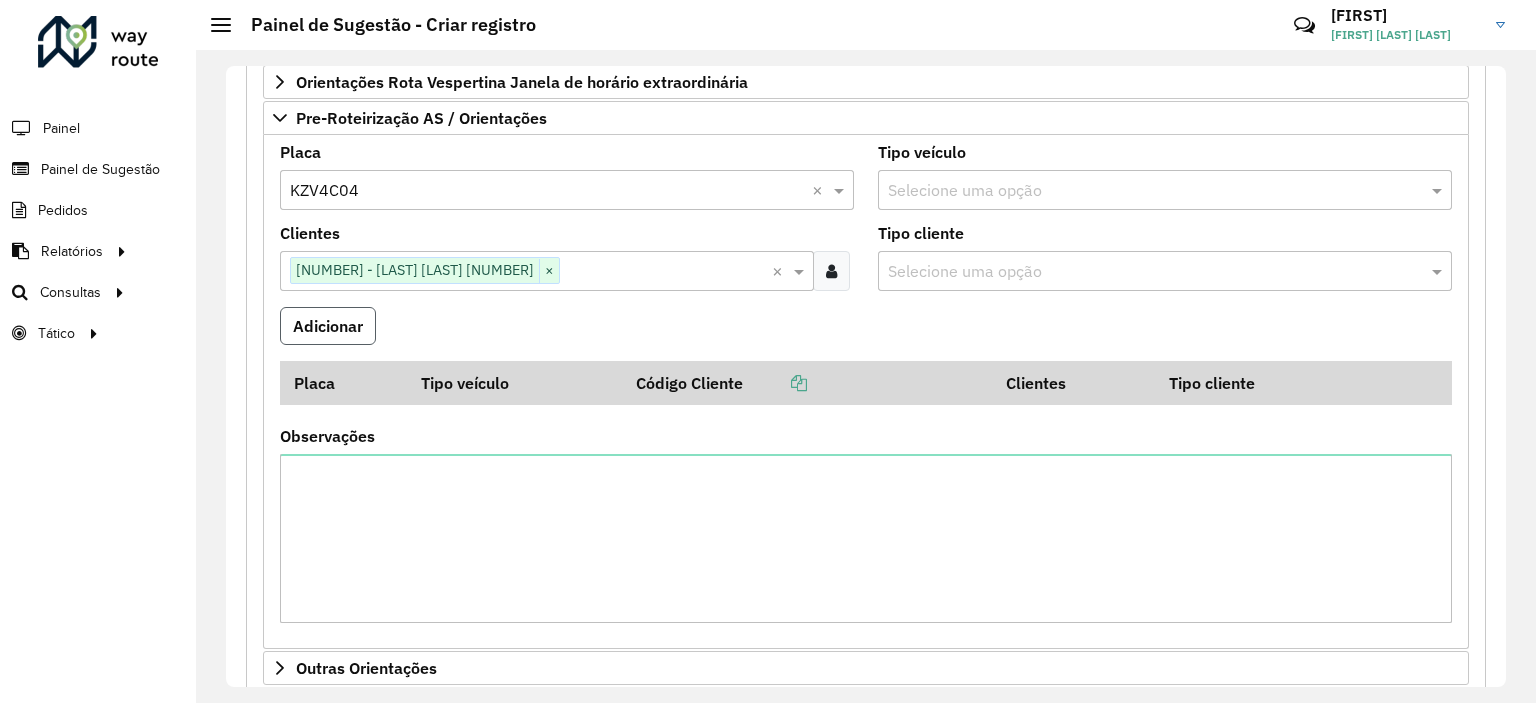 click on "Adicionar" at bounding box center [328, 326] 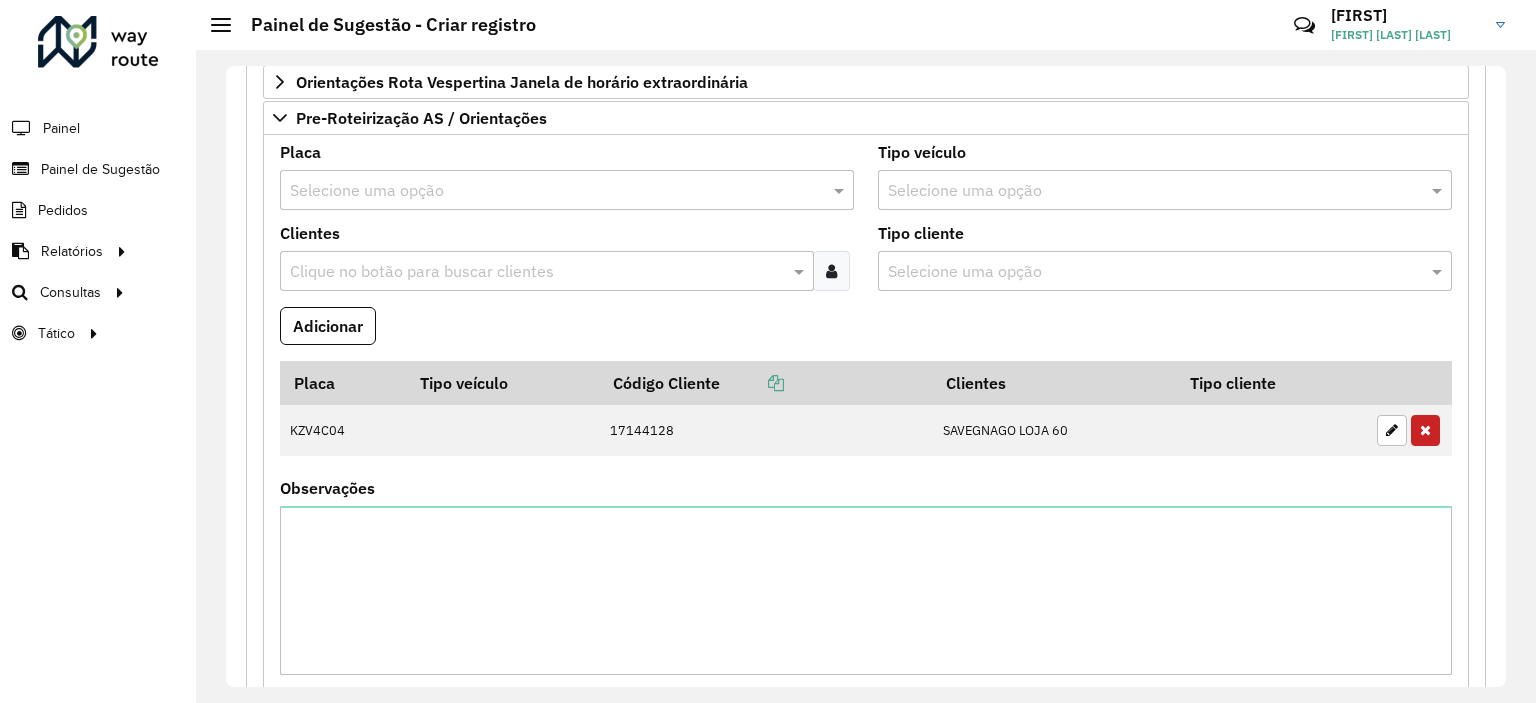 type 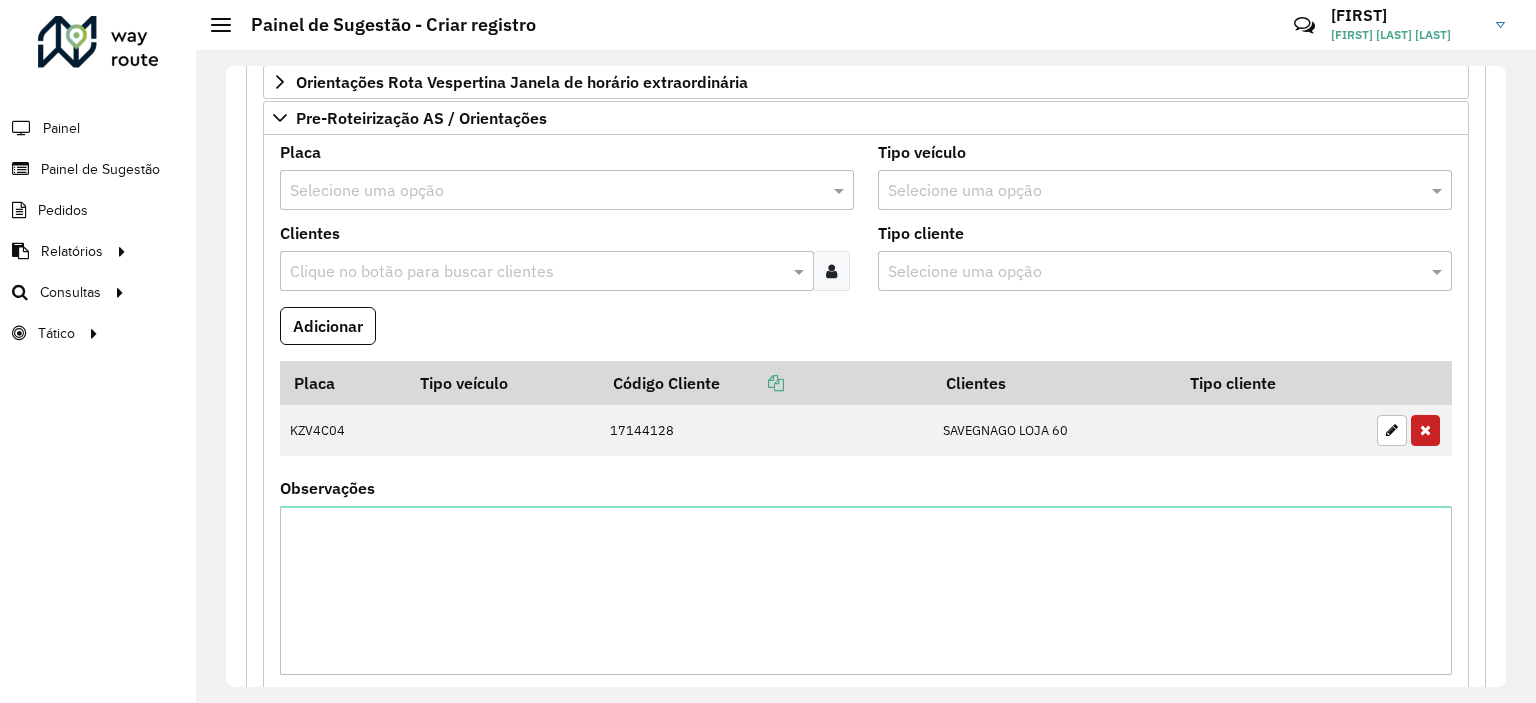 click at bounding box center (537, 272) 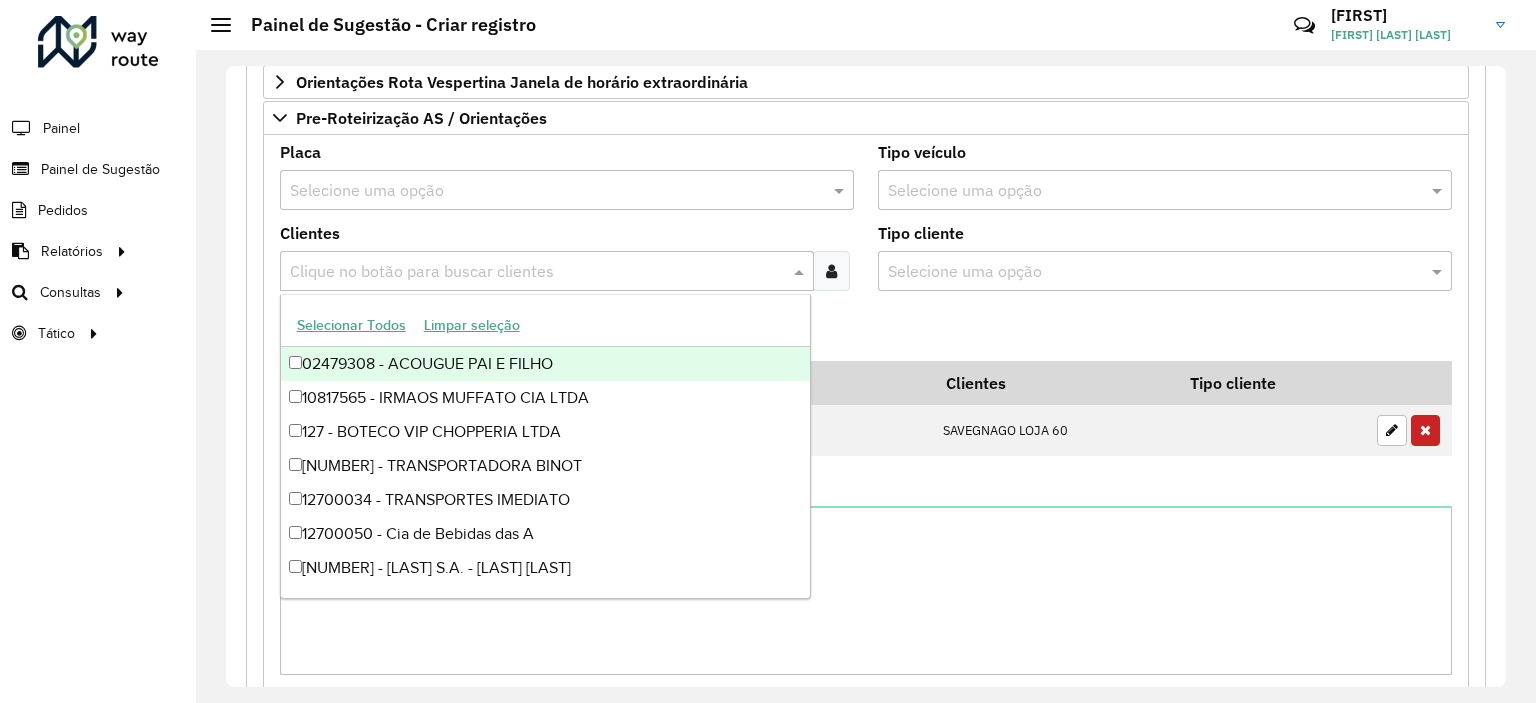 paste on "*****" 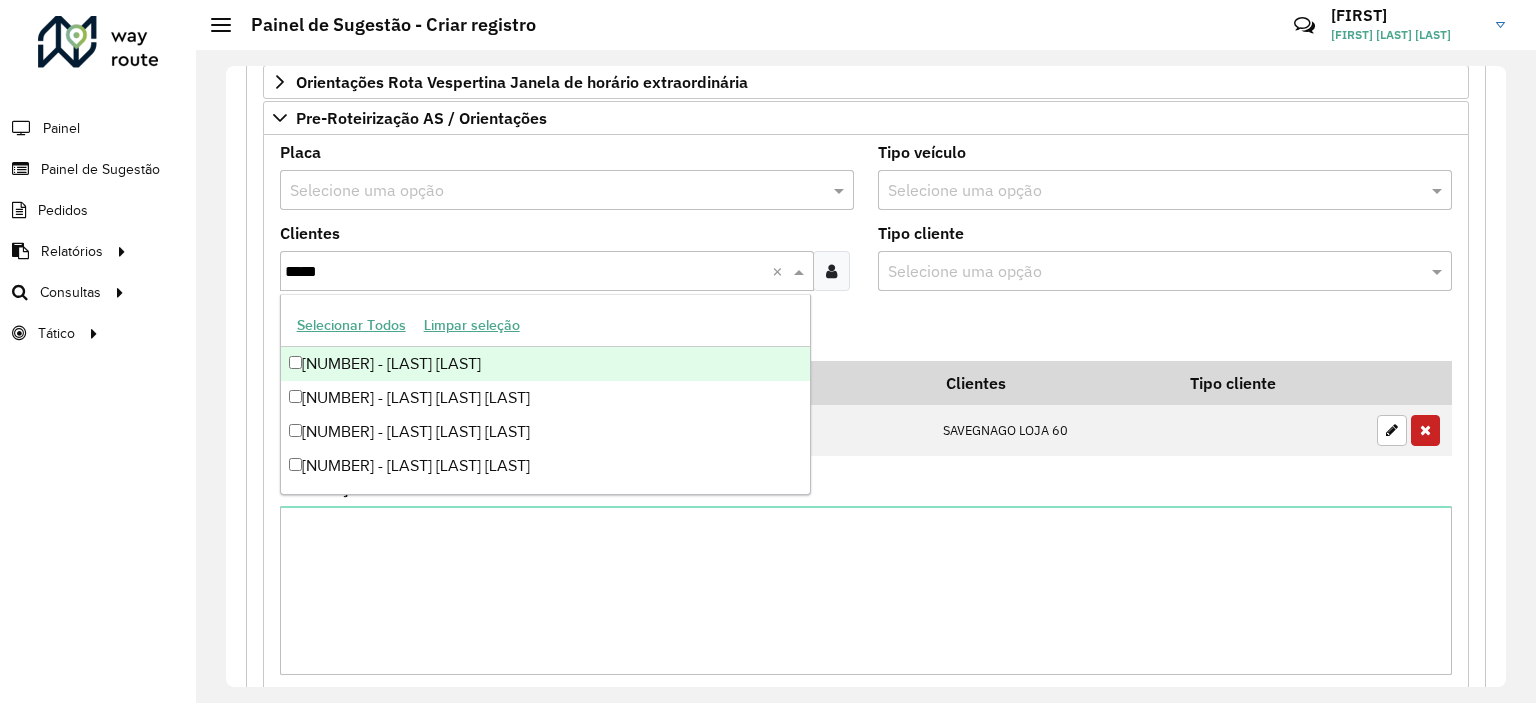 click on "[NUMBER] - [LAST] [LAST]" at bounding box center (546, 364) 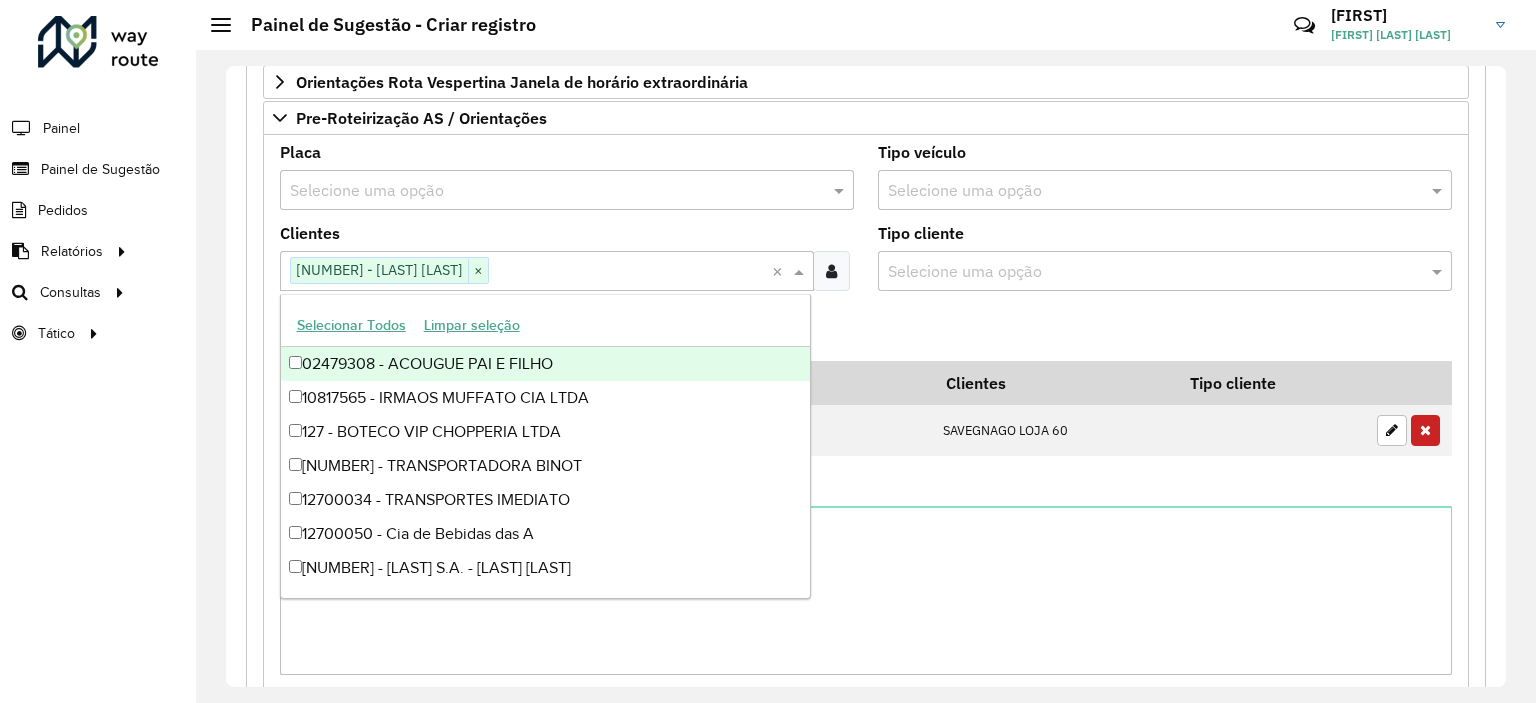 click at bounding box center [547, 191] 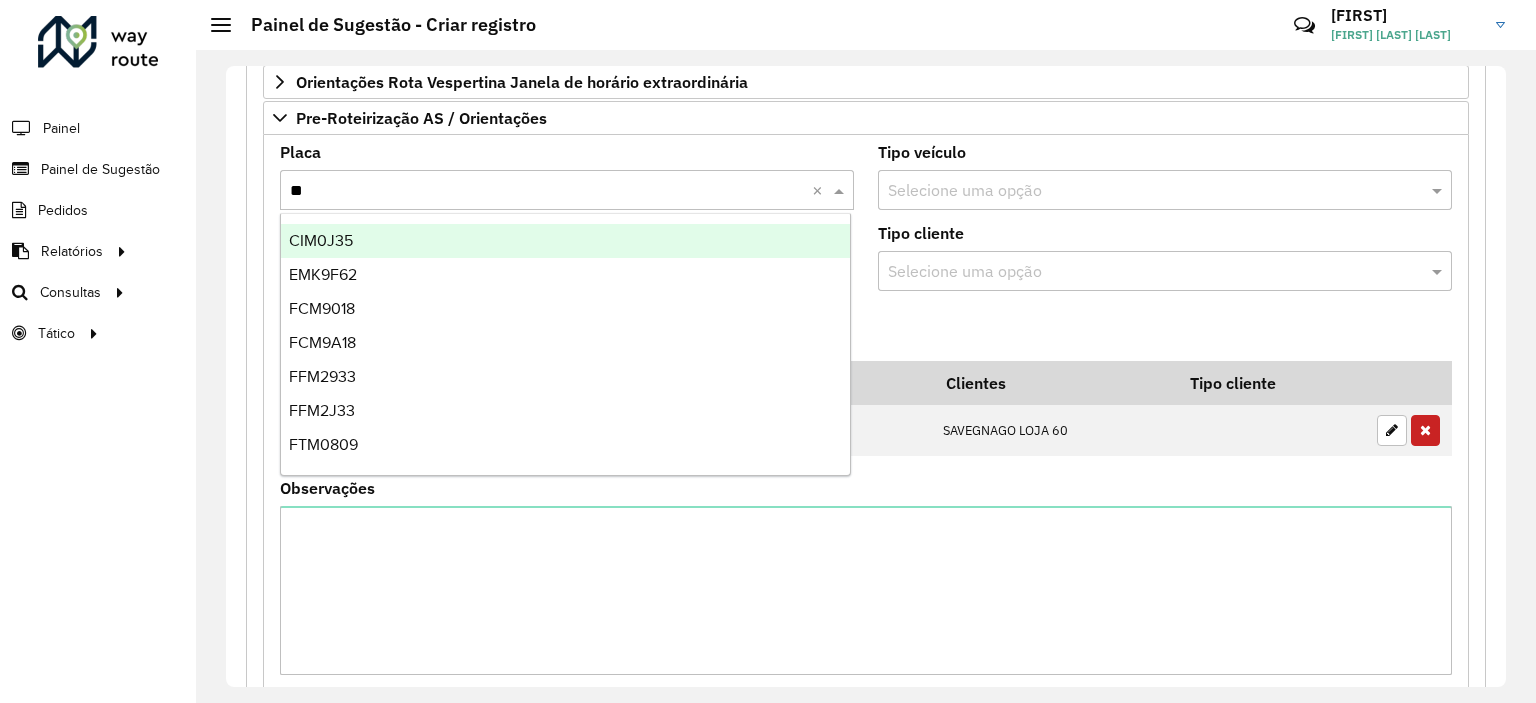 type on "***" 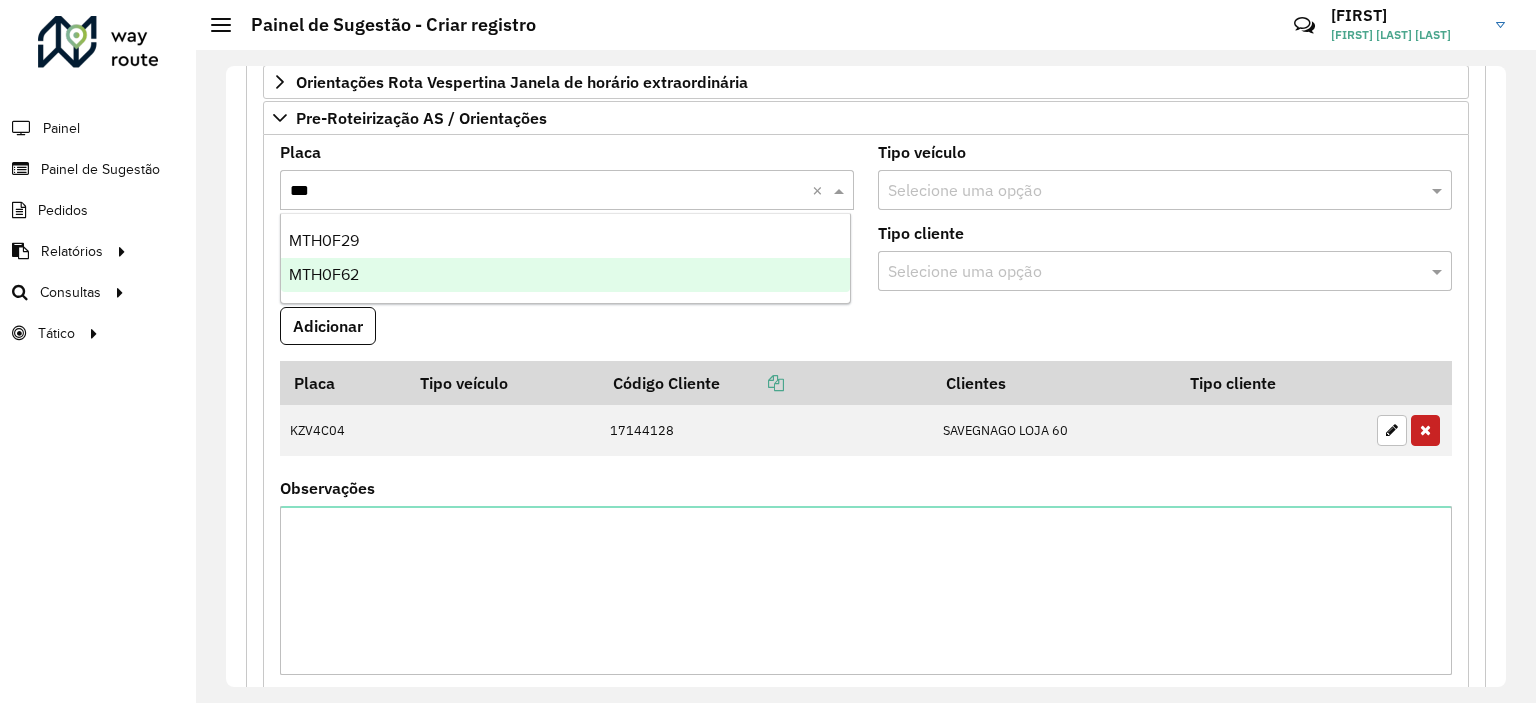 click on "MTH0F62" at bounding box center [566, 275] 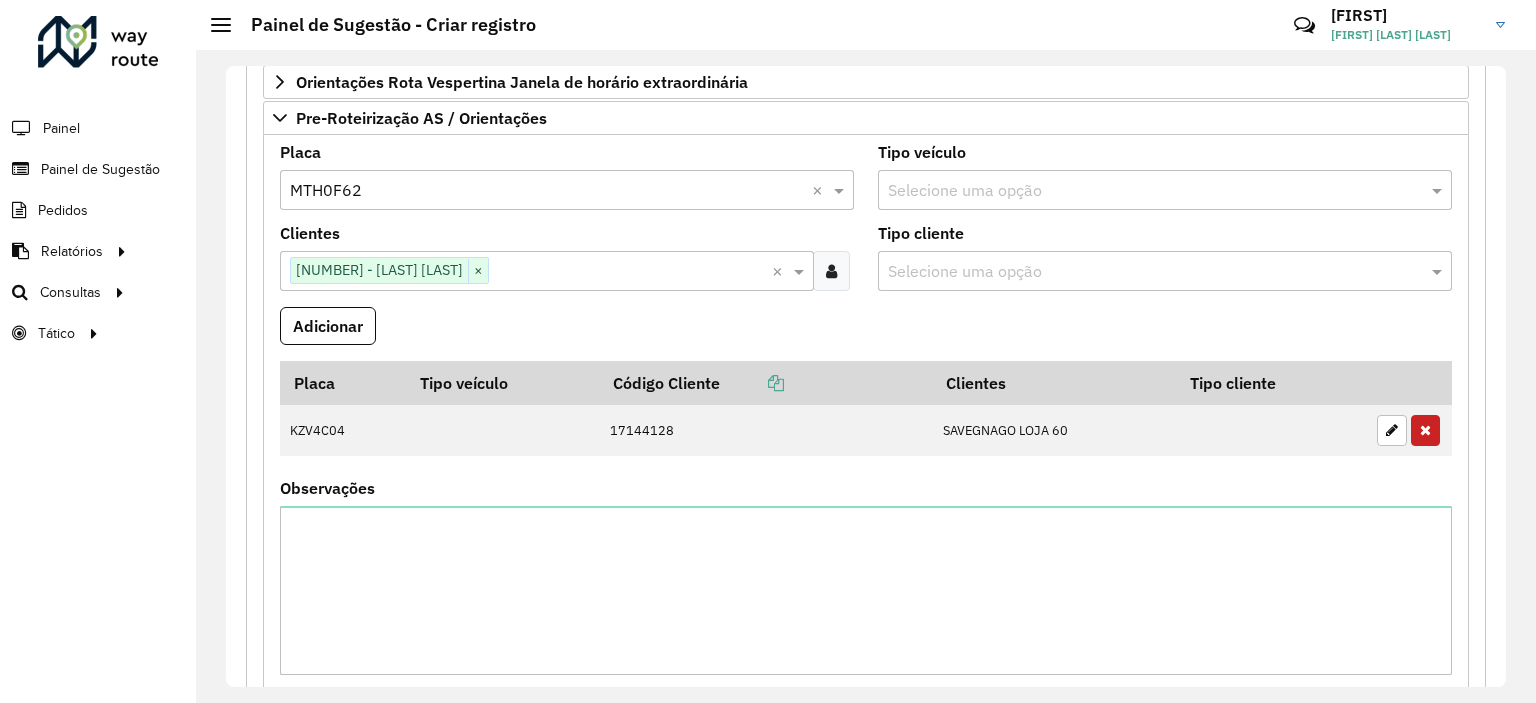 click at bounding box center [547, 191] 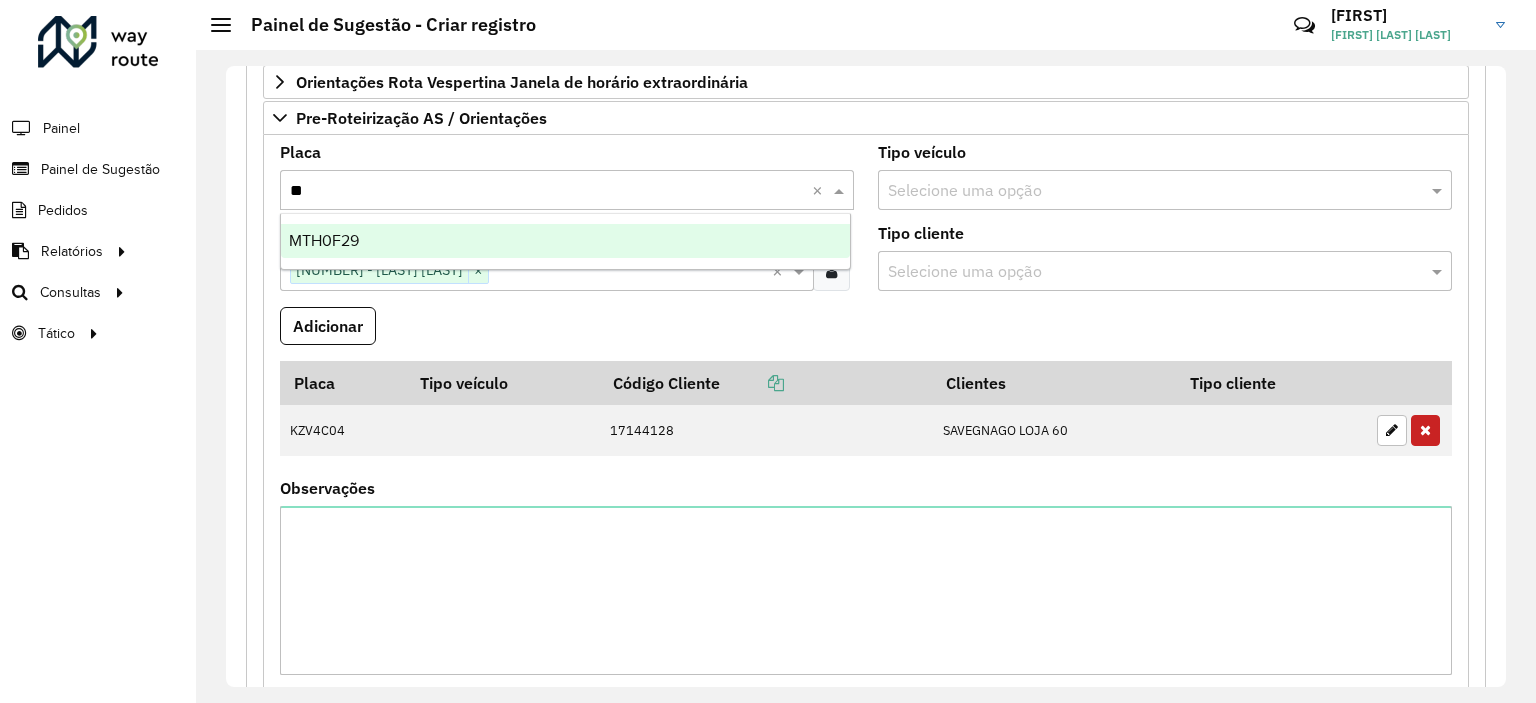 type on "***" 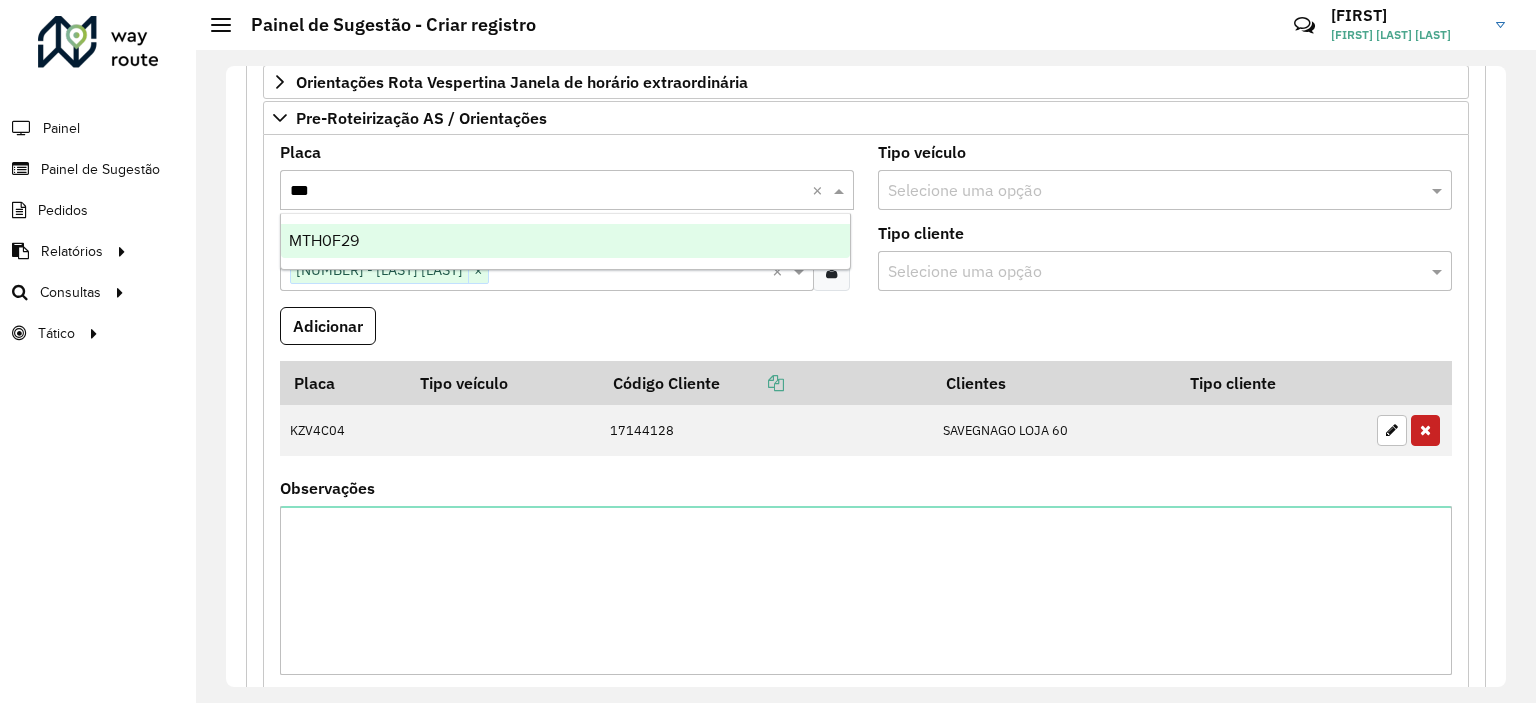 click on "MTH0F29" at bounding box center (566, 241) 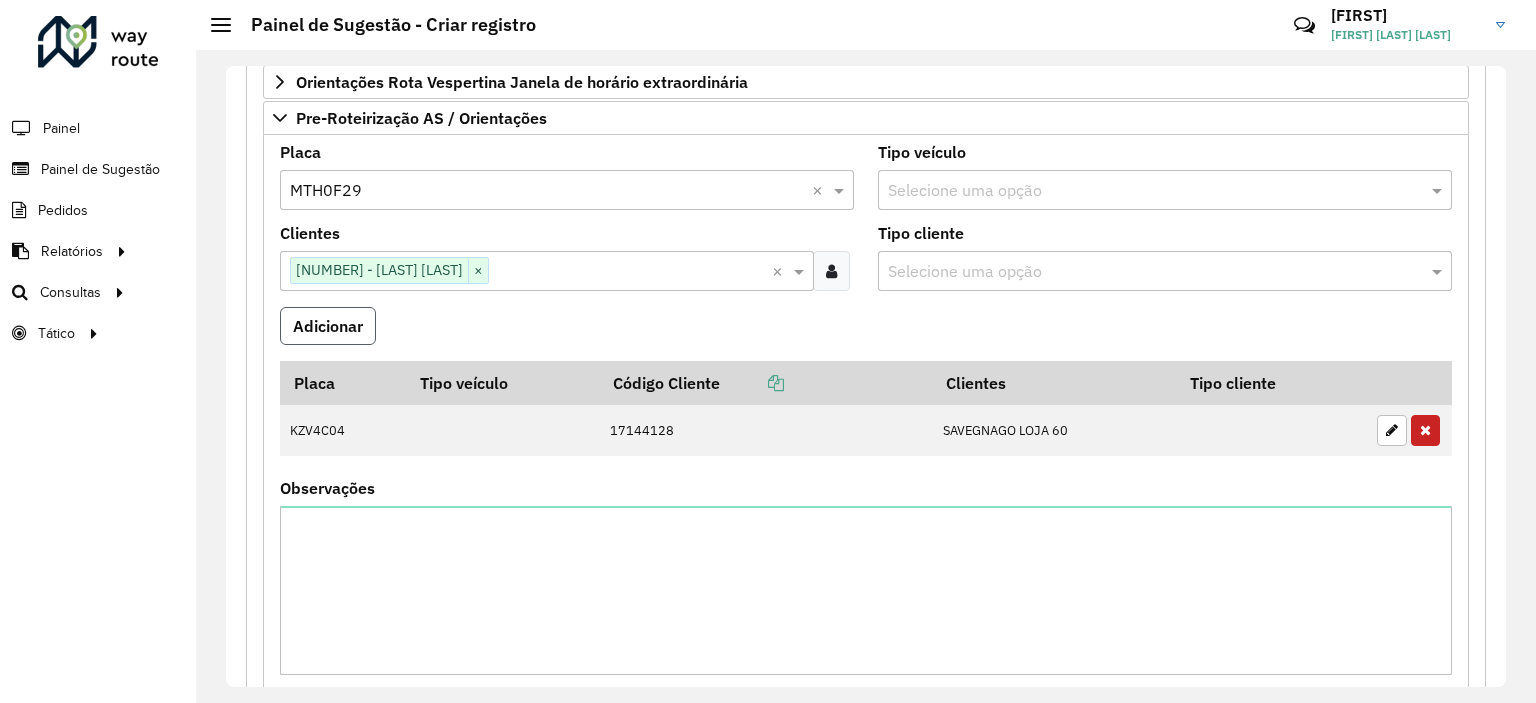 click on "Adicionar" at bounding box center (328, 326) 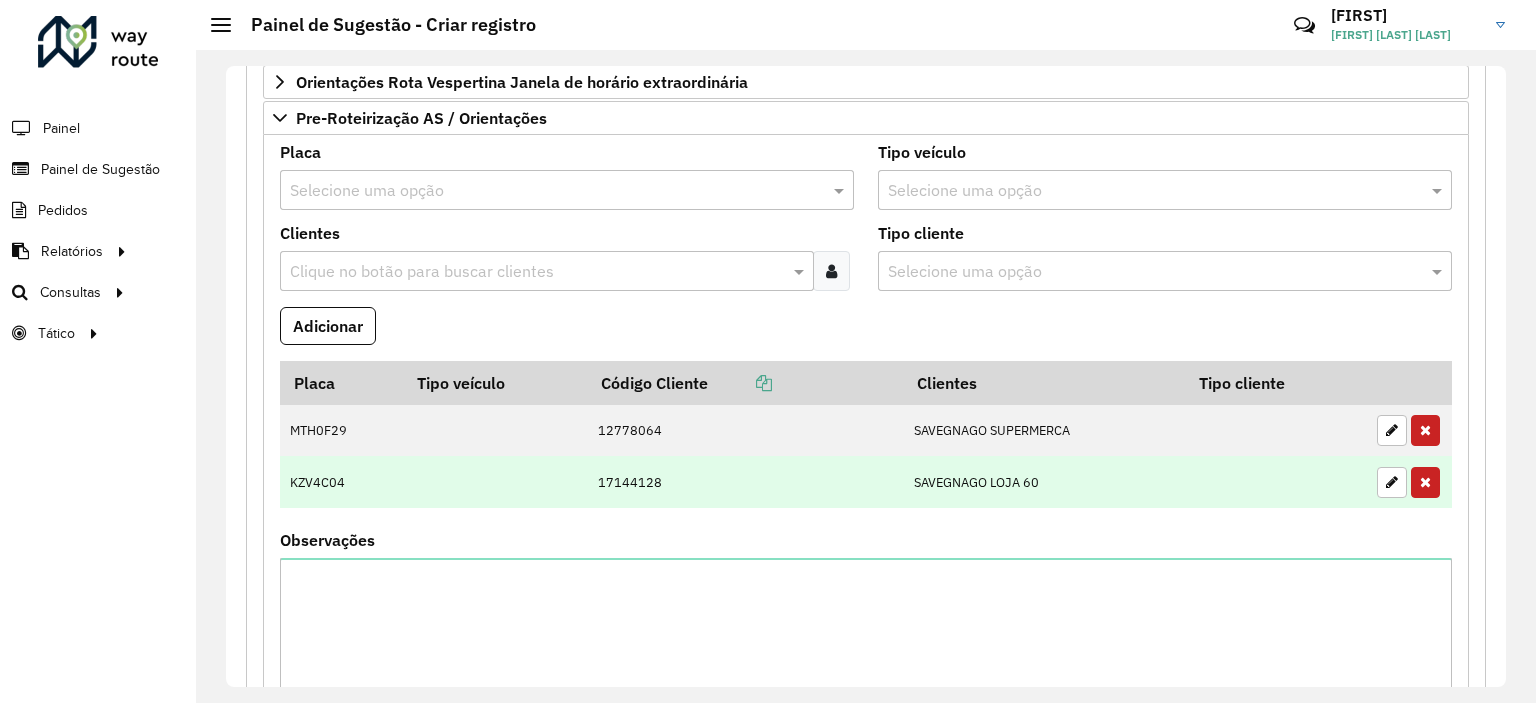 click on "KZV4C04" at bounding box center (342, 482) 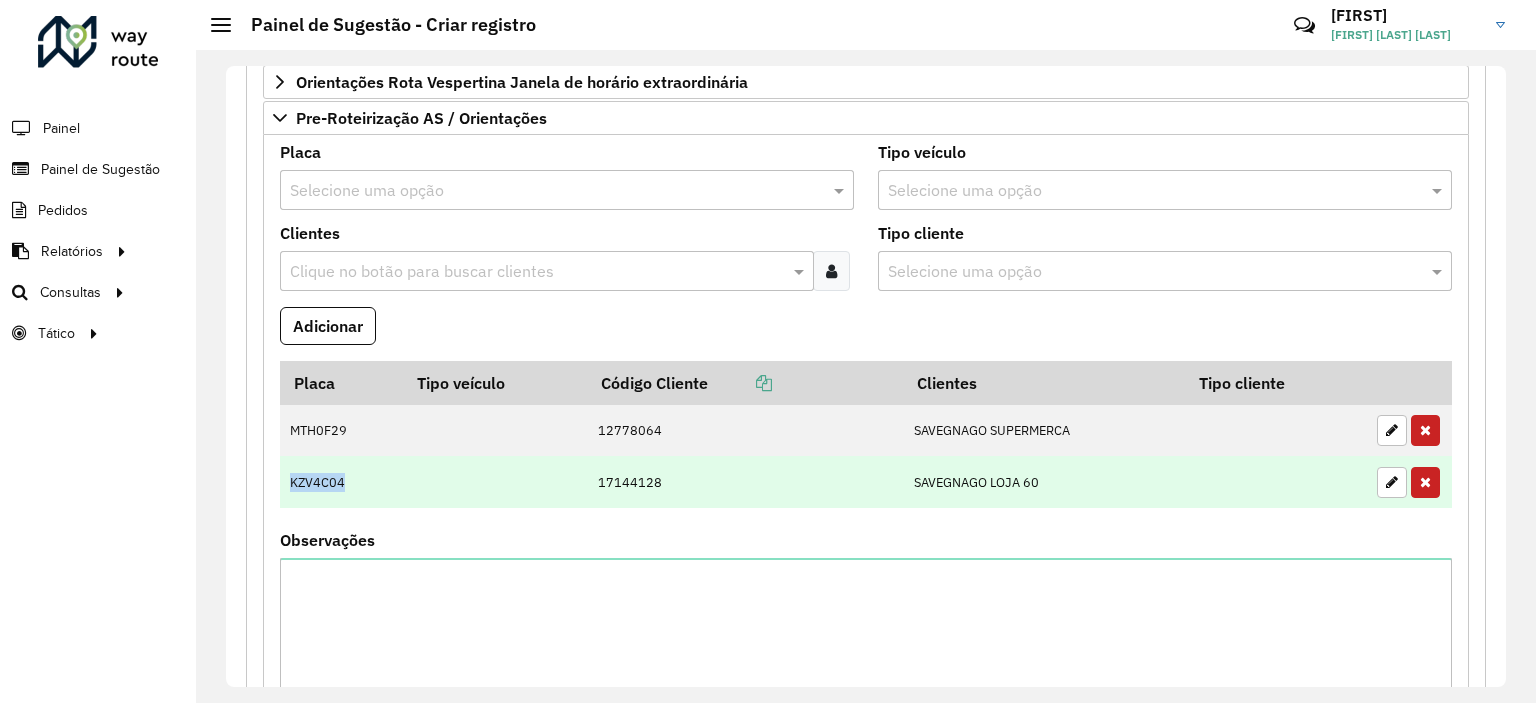 click on "KZV4C04" at bounding box center [342, 482] 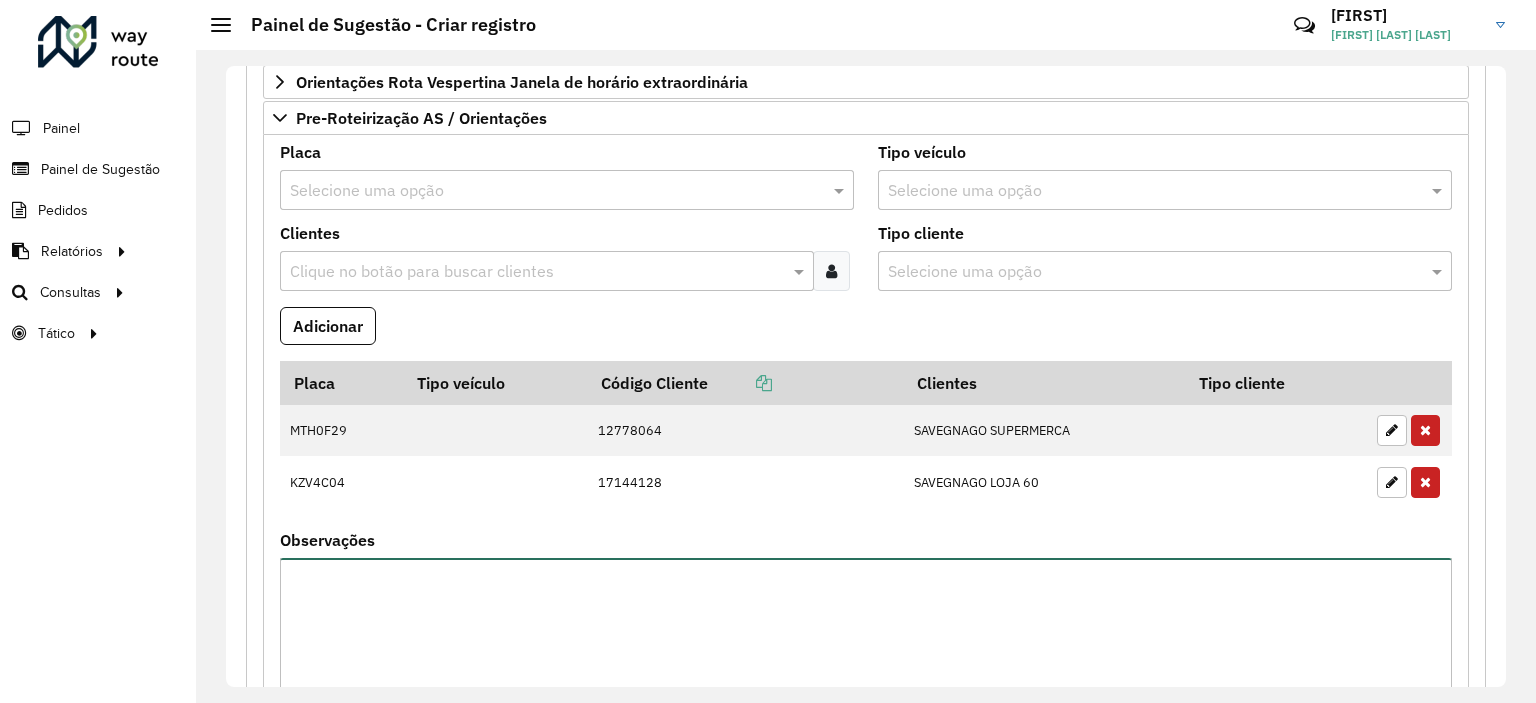 click on "Observações" at bounding box center [866, 642] 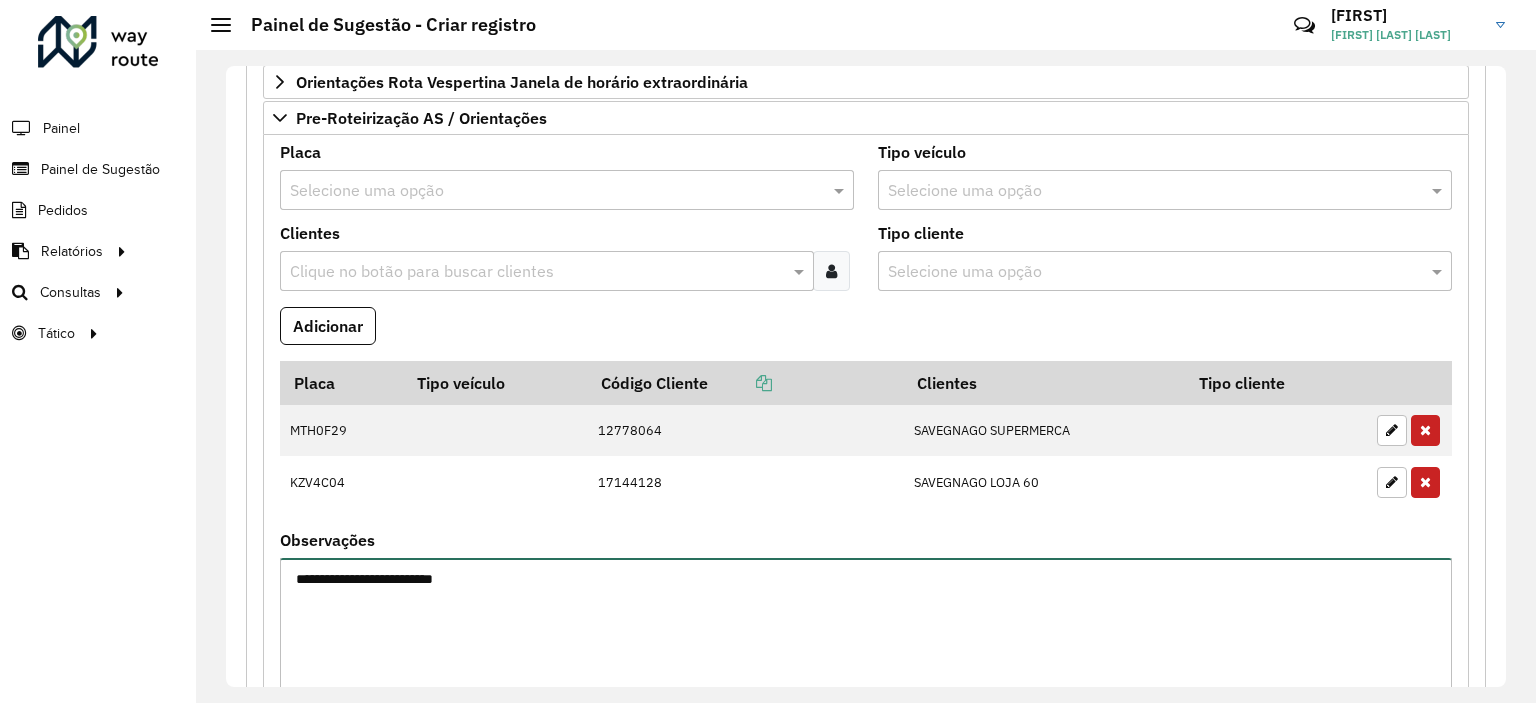 type on "**********" 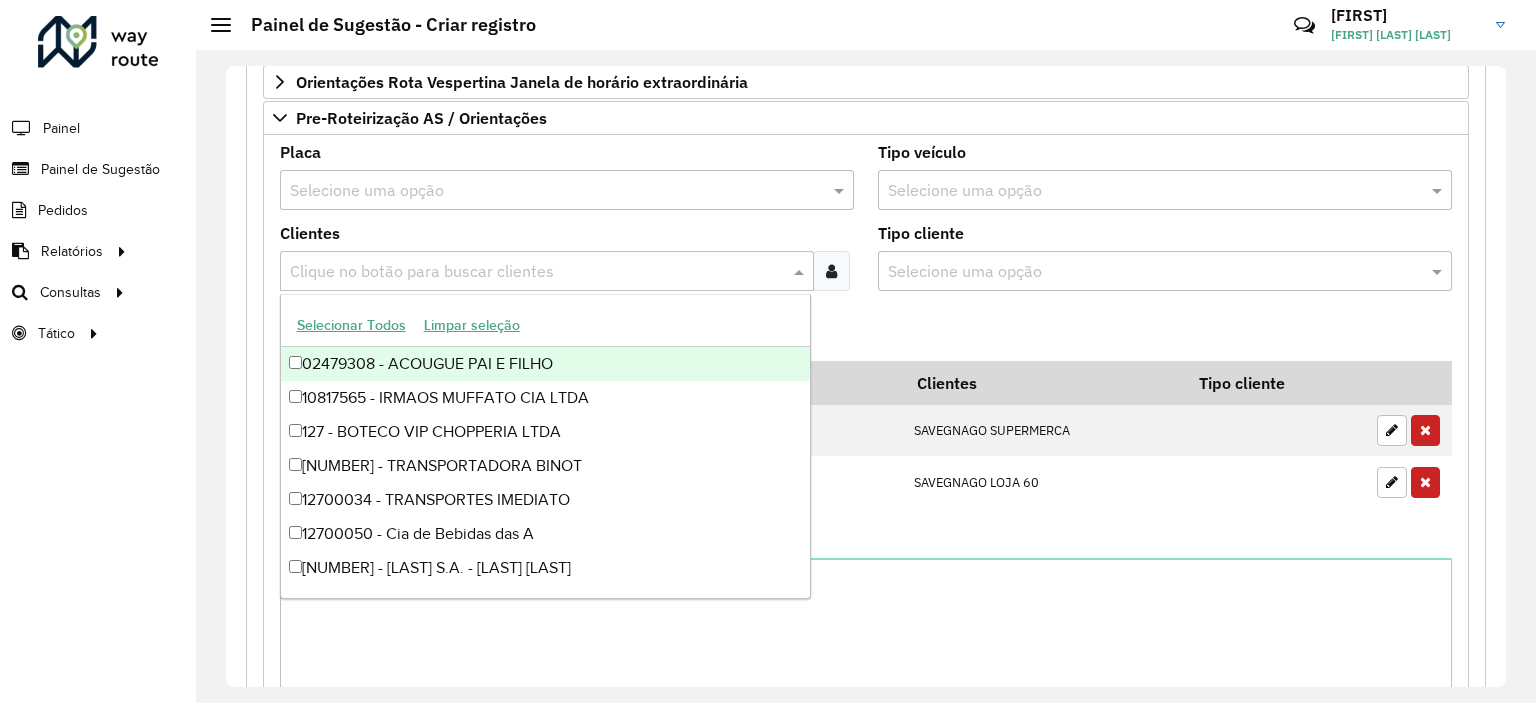 click at bounding box center [537, 272] 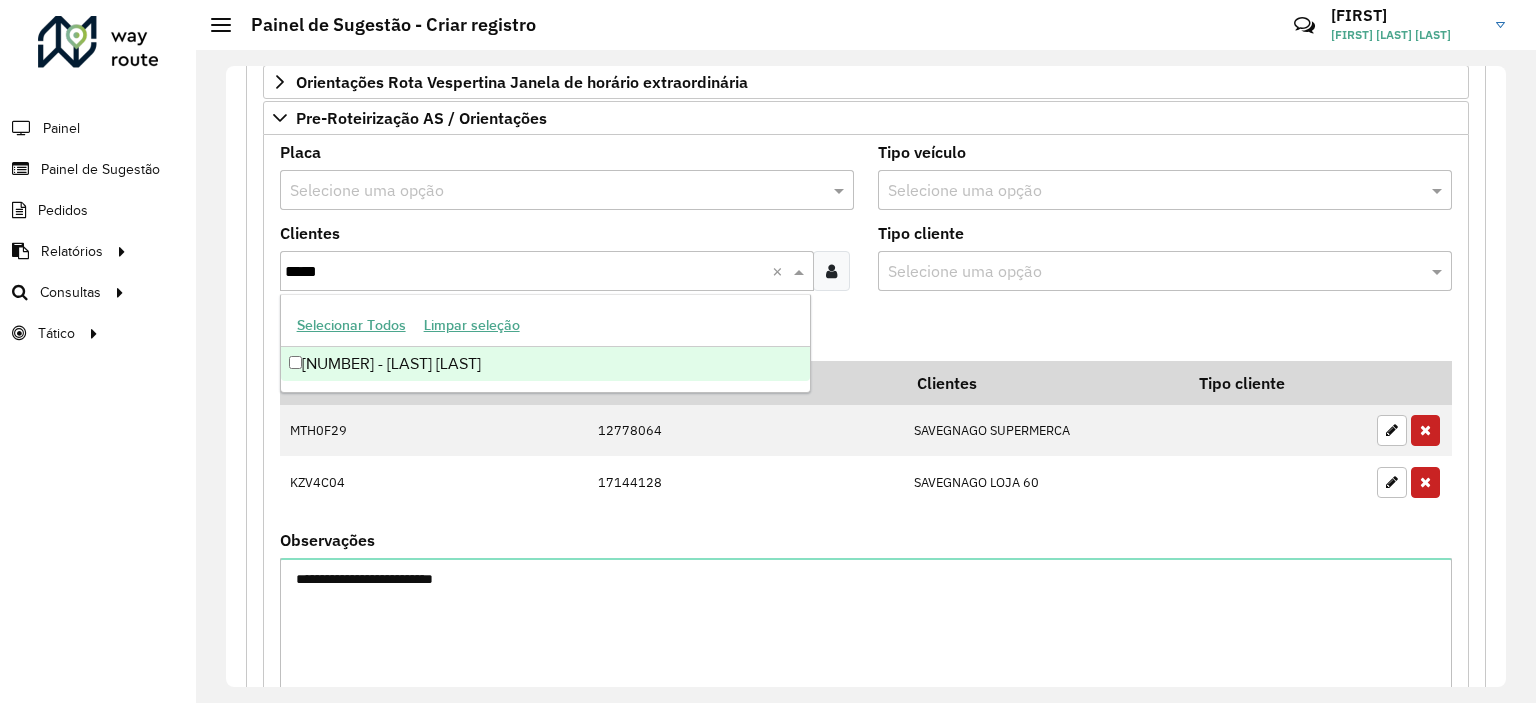 click on "[NUMBER] - [LAST] [LAST]" at bounding box center [546, 364] 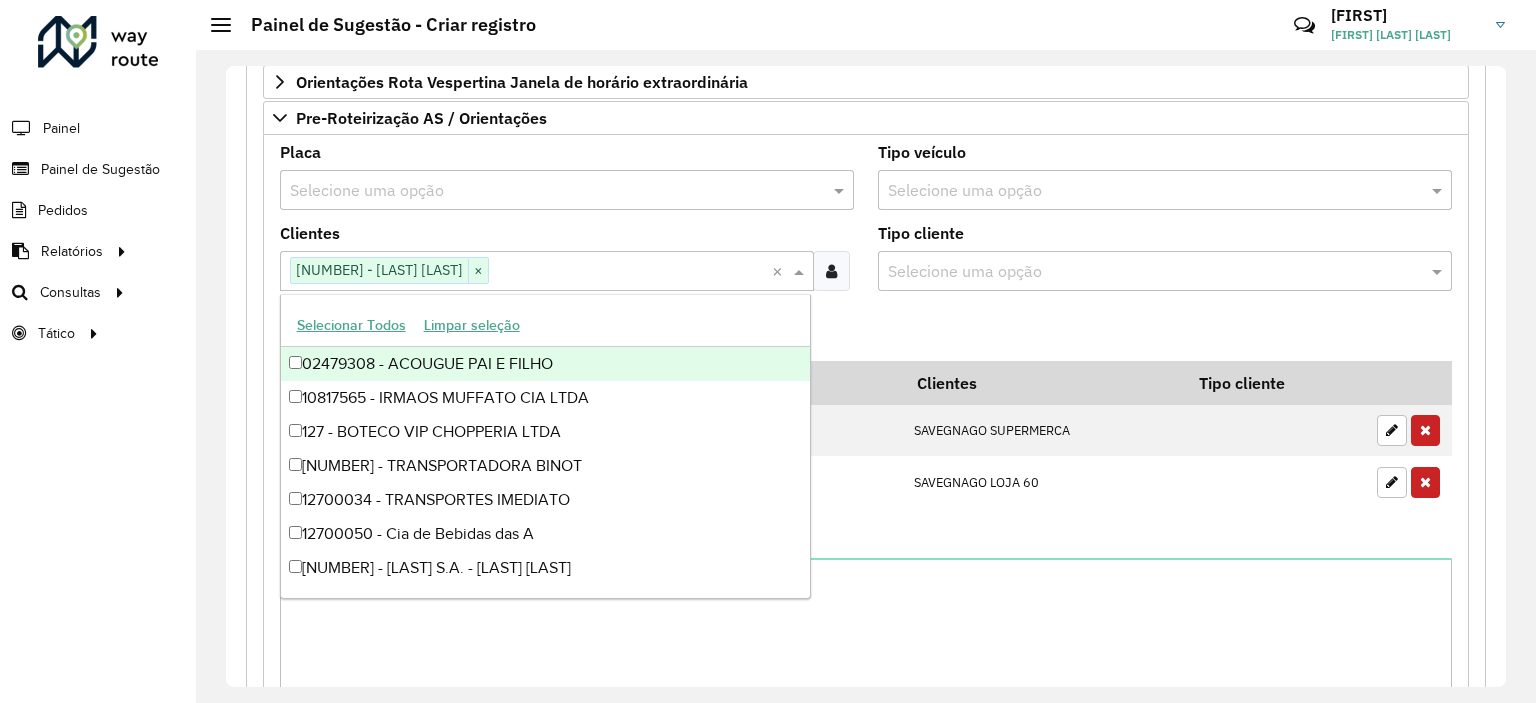 click at bounding box center (547, 191) 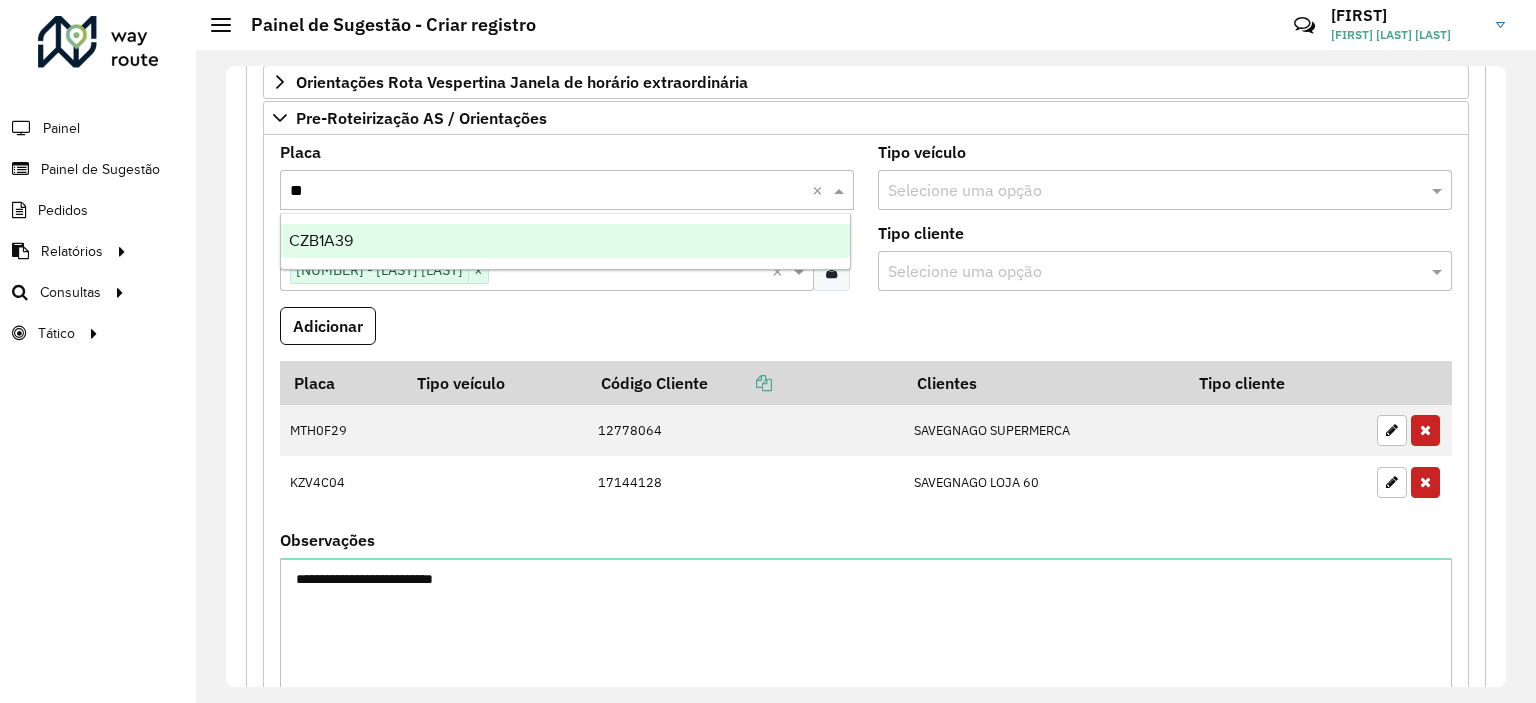 type on "***" 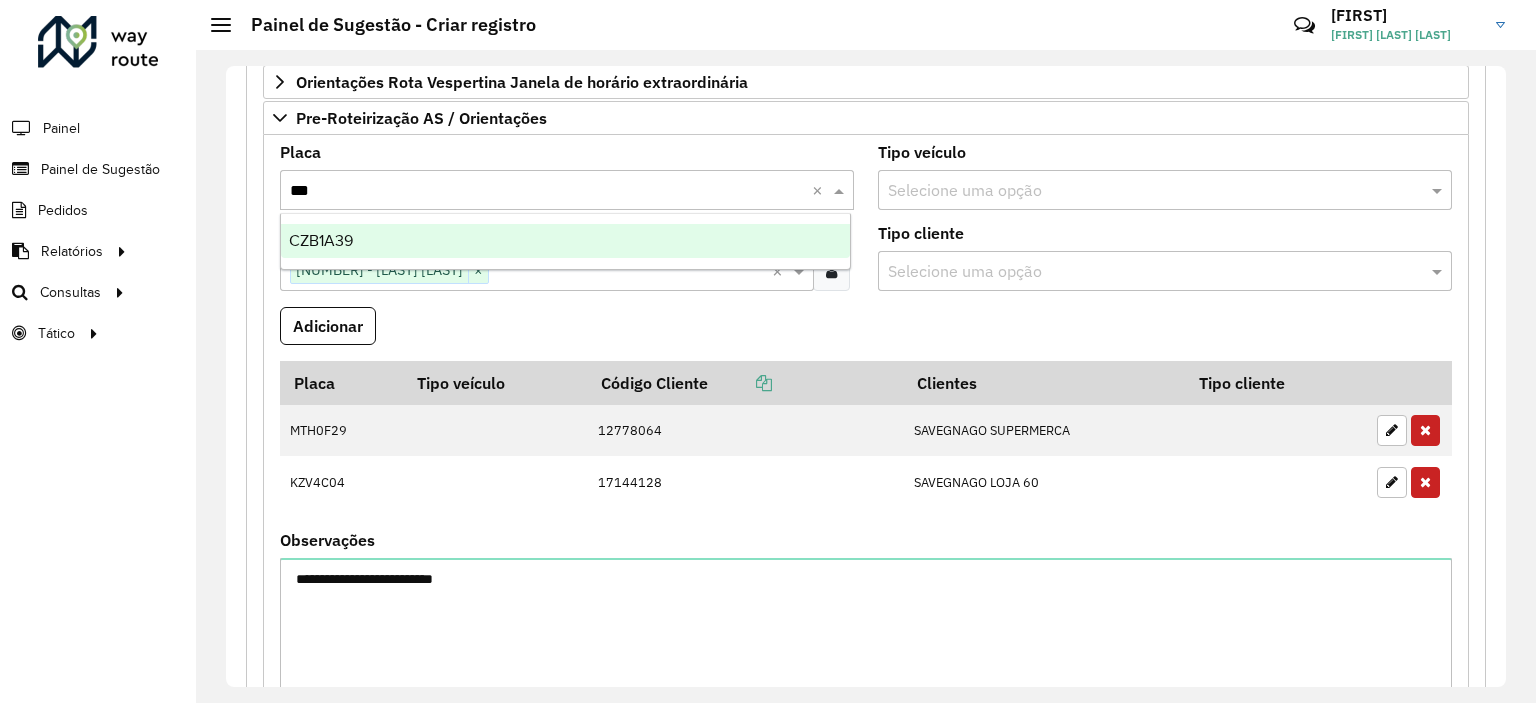 click on "CZB1A39" at bounding box center (566, 241) 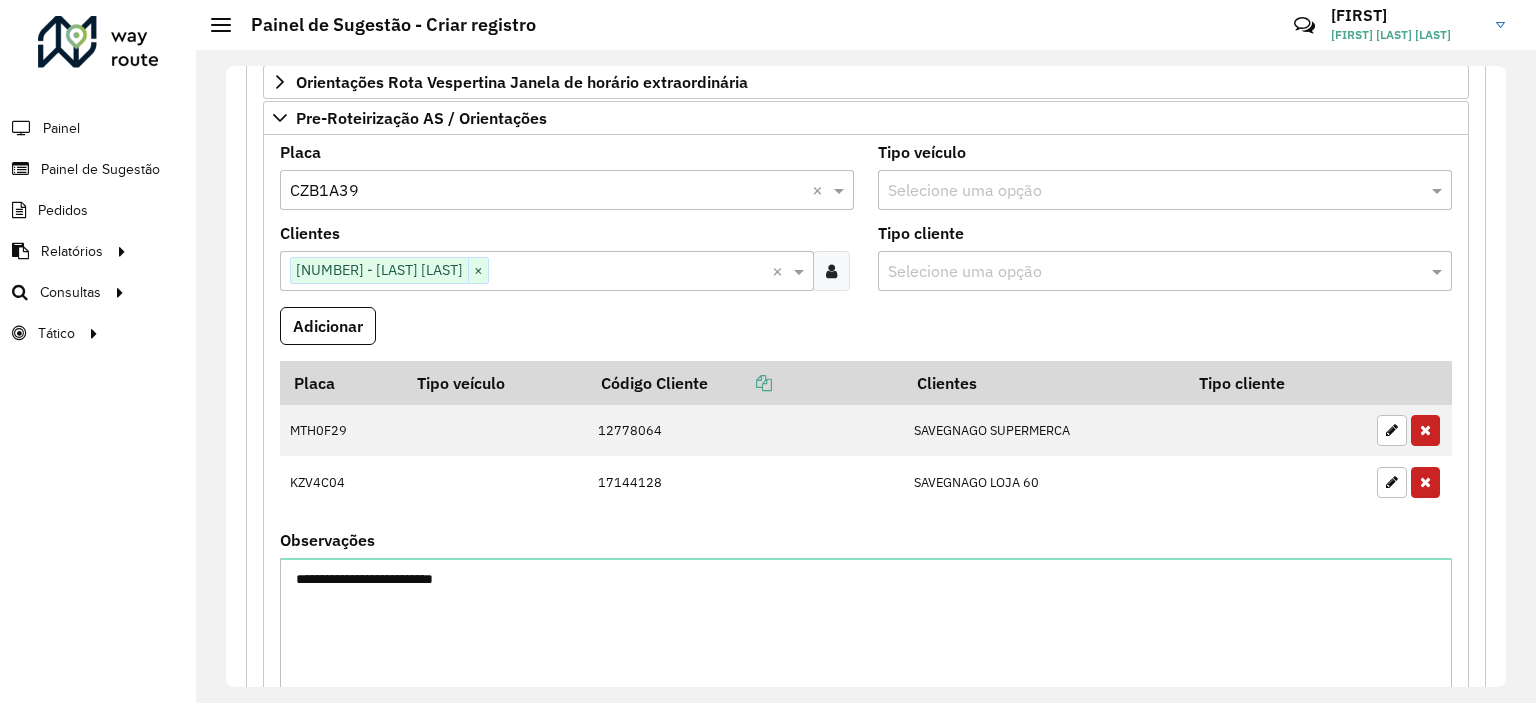 click on "Adicionar" at bounding box center [328, 326] 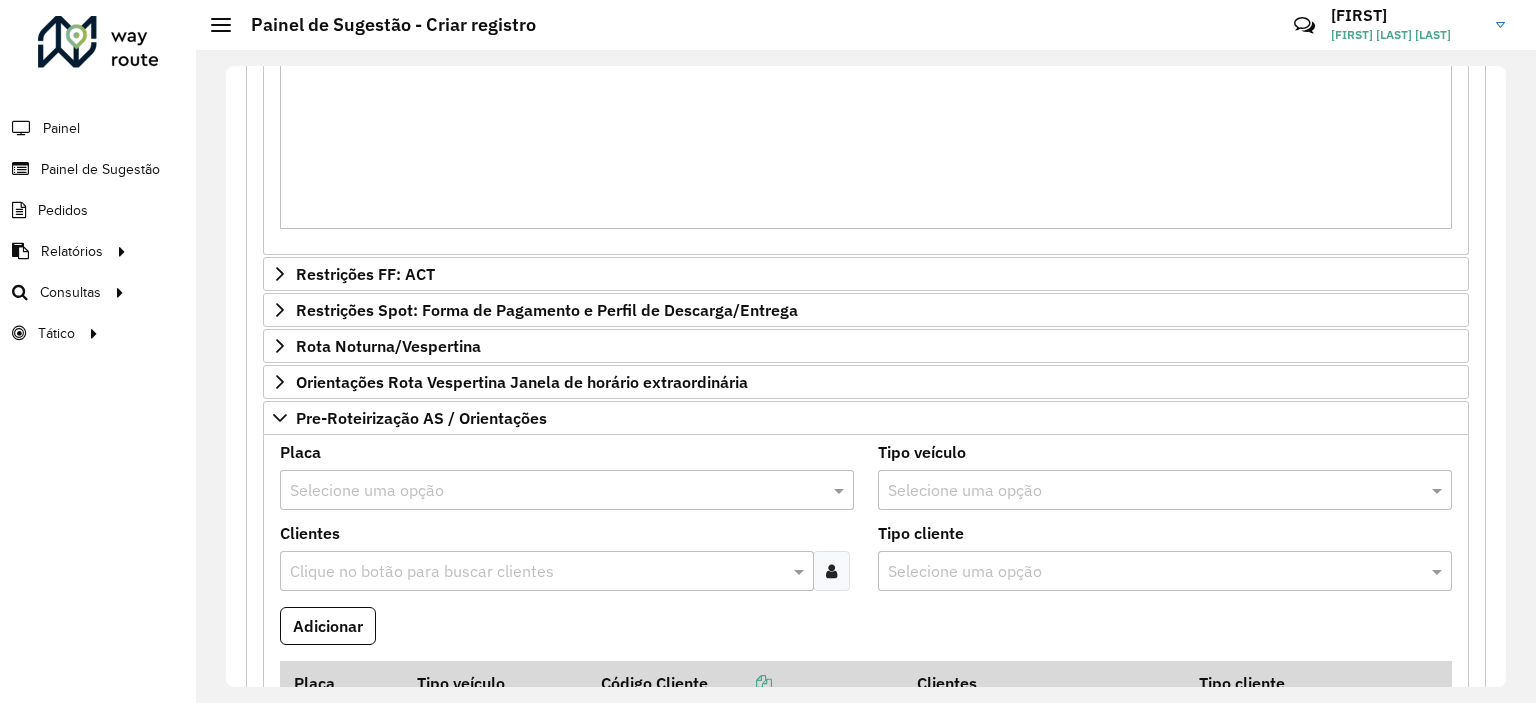 scroll, scrollTop: 529, scrollLeft: 0, axis: vertical 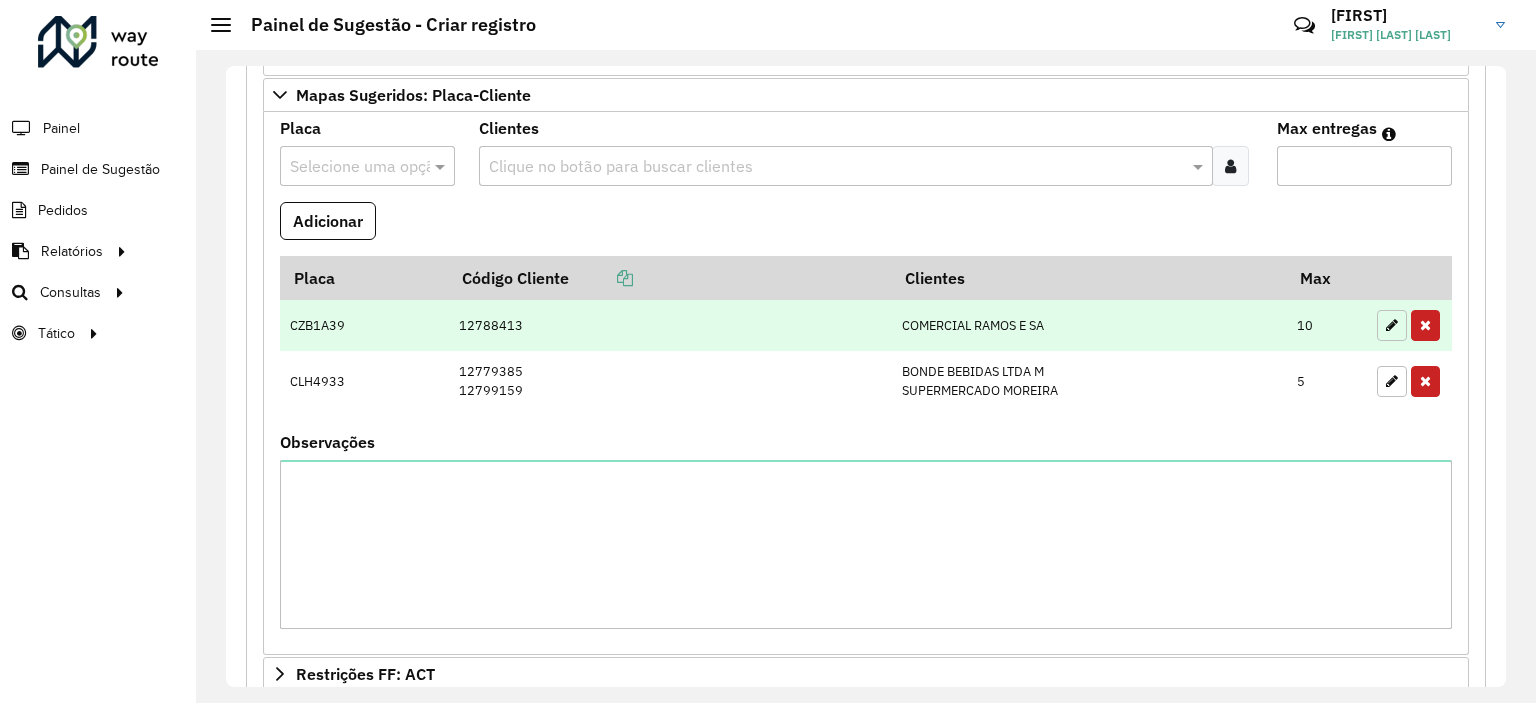 click at bounding box center (1392, 325) 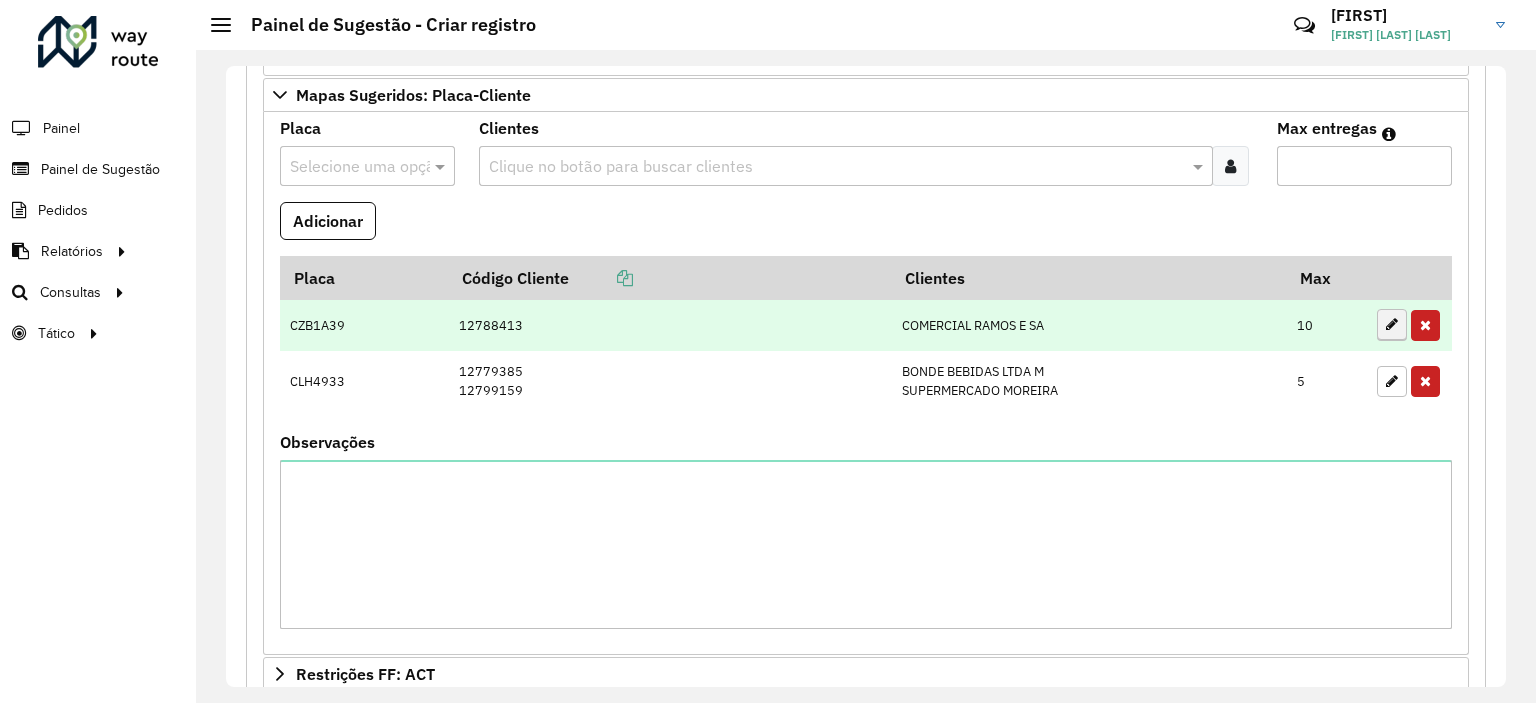 type on "**" 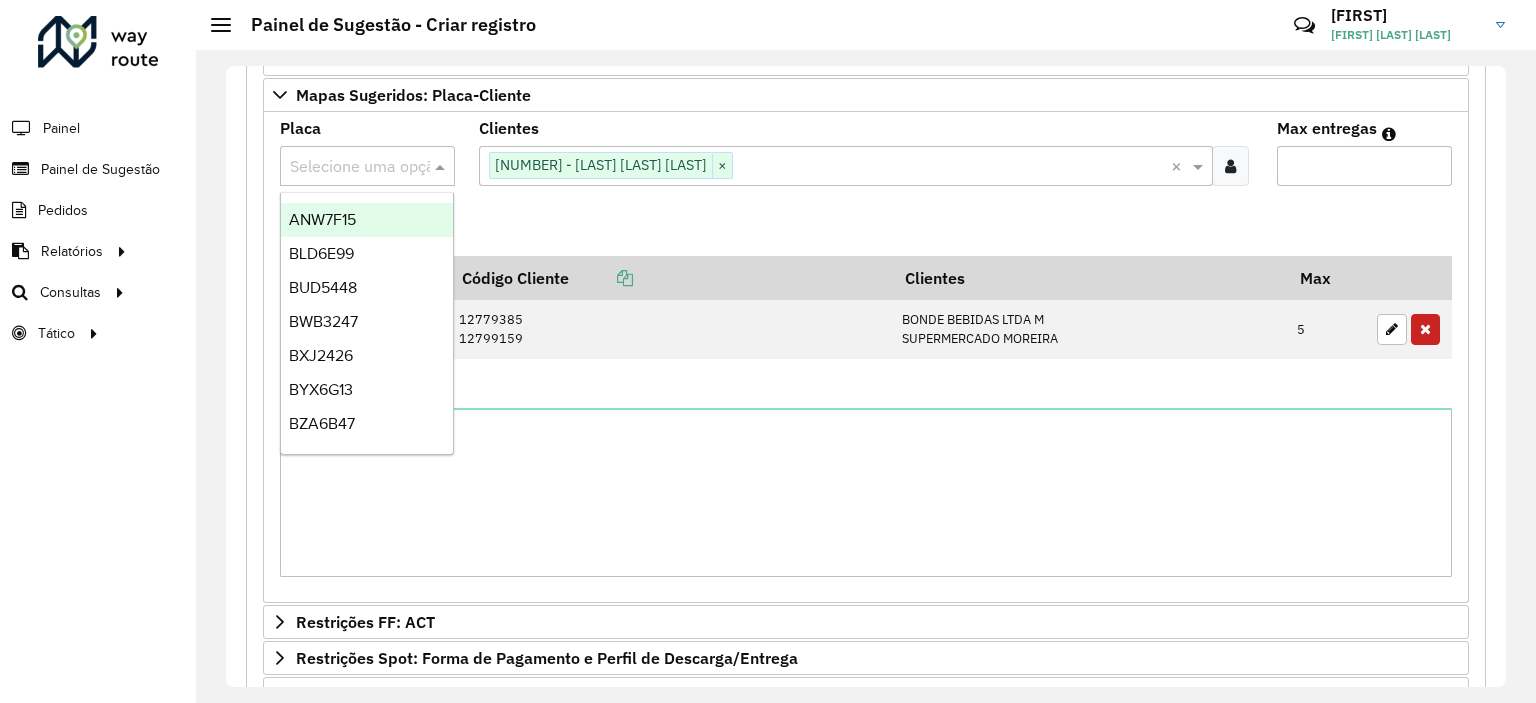 click at bounding box center [347, 167] 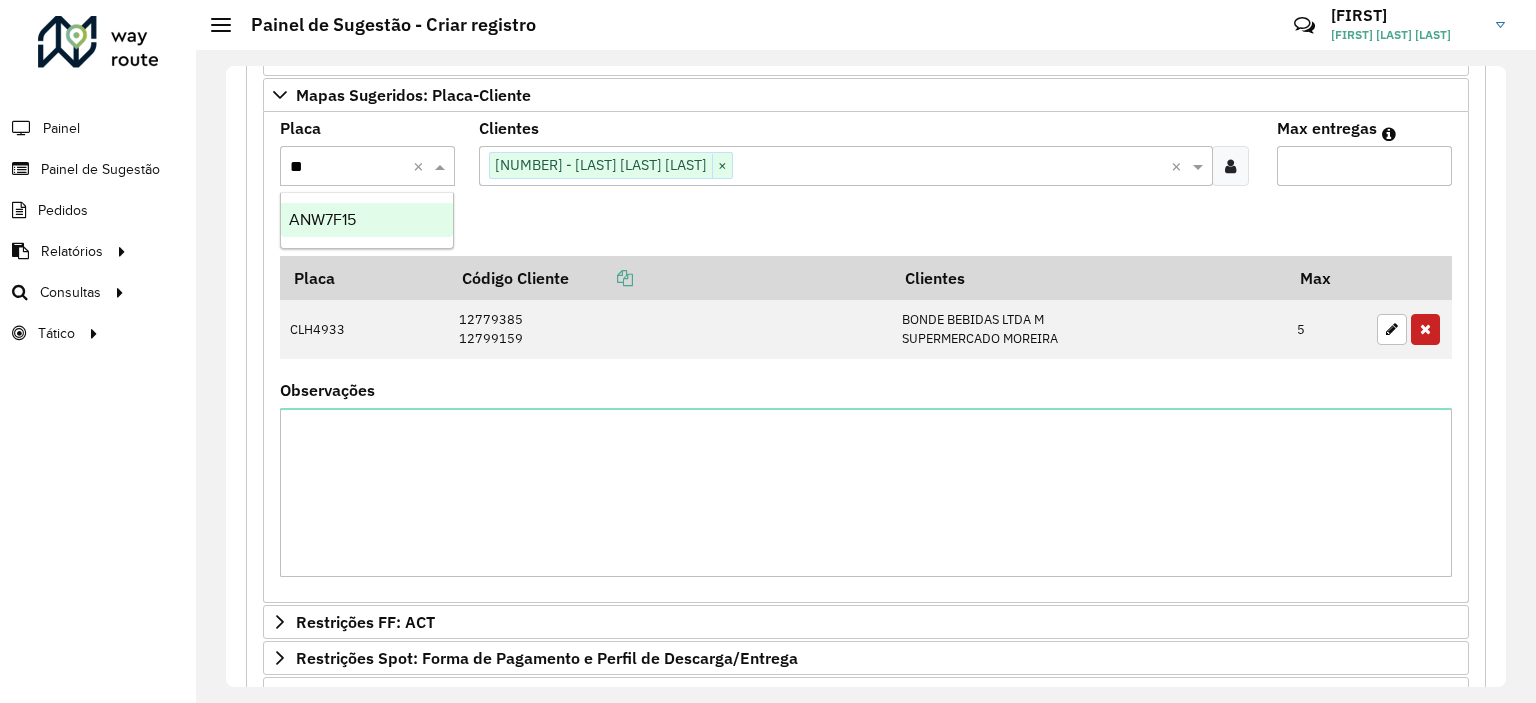 type on "***" 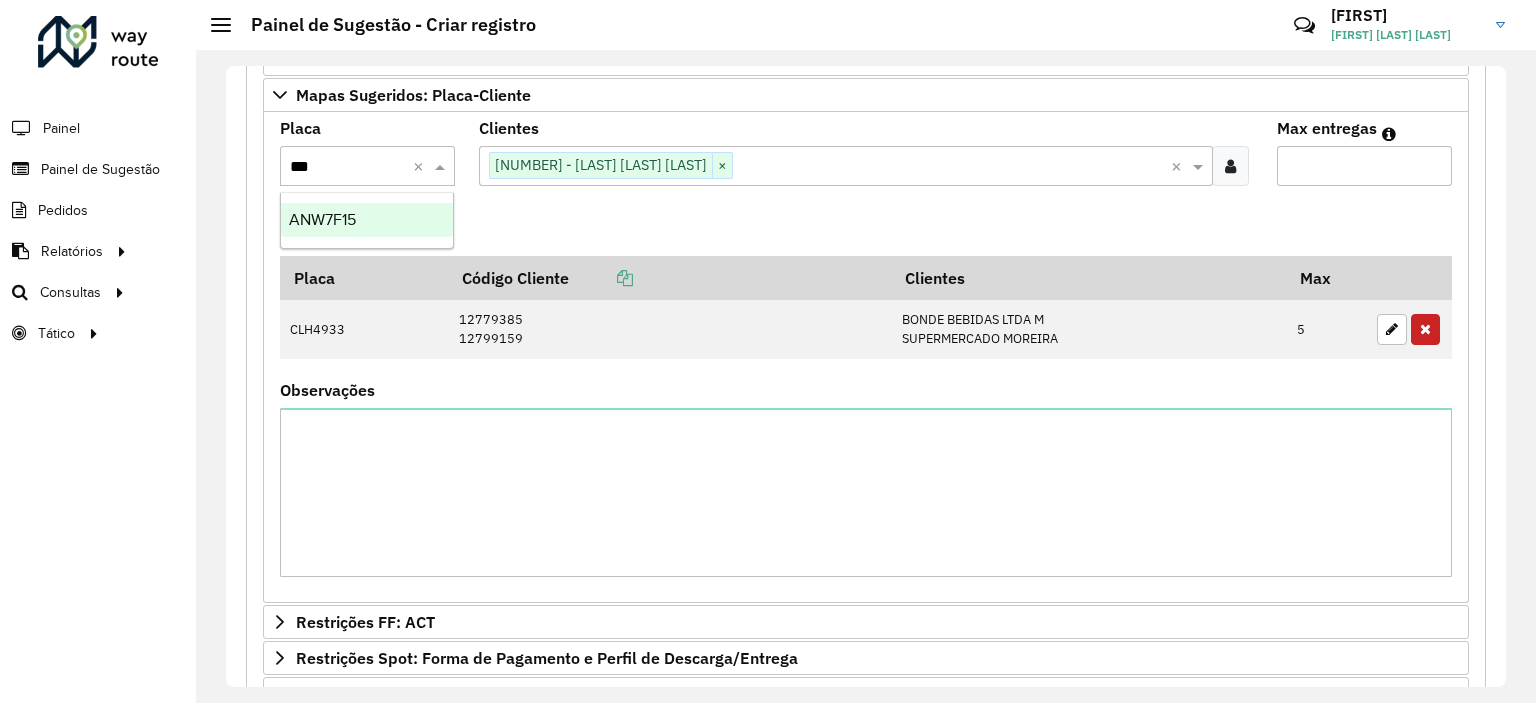 click on "ANW7F15" at bounding box center (367, 220) 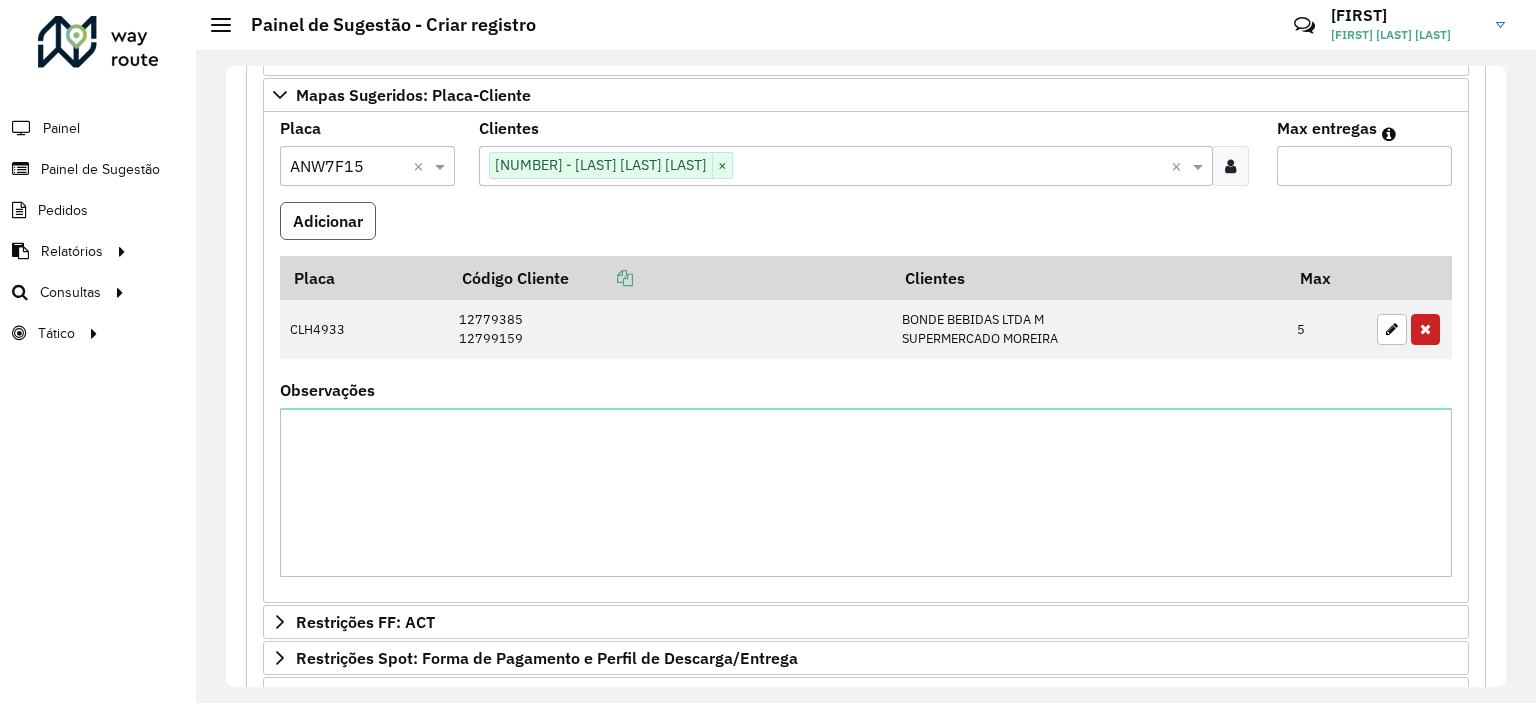 click on "Adicionar" at bounding box center [328, 221] 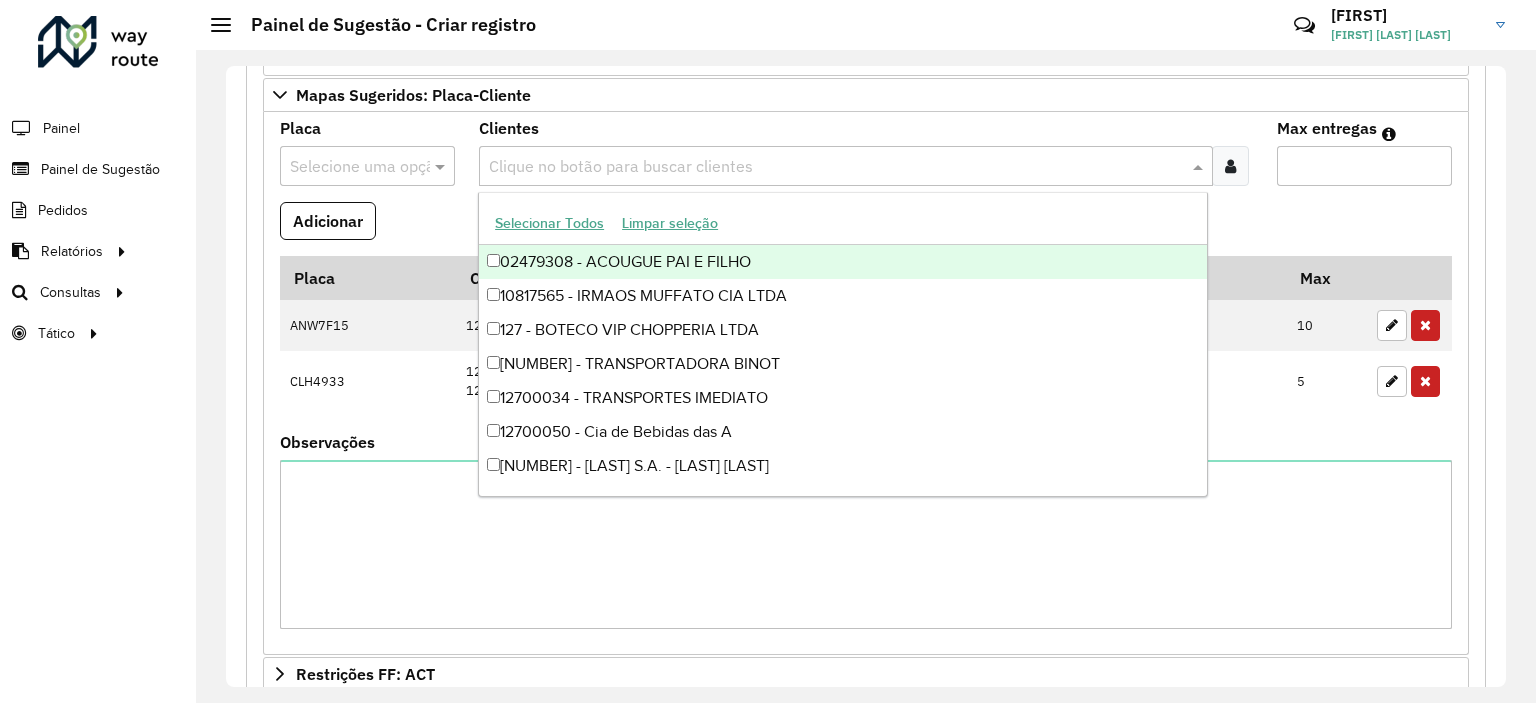 click at bounding box center (835, 167) 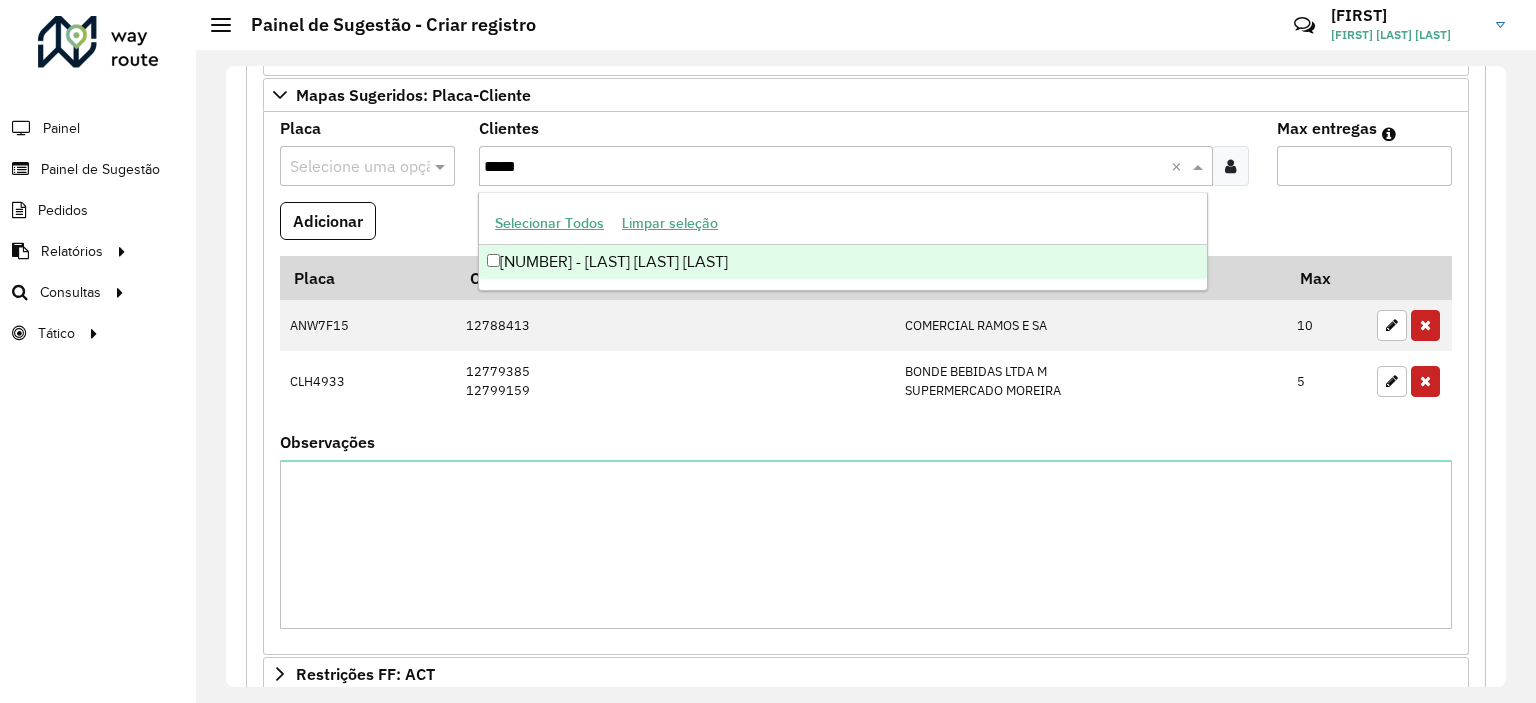 click on "[NUMBER] - [LAST] [LAST] [LAST]" at bounding box center (843, 262) 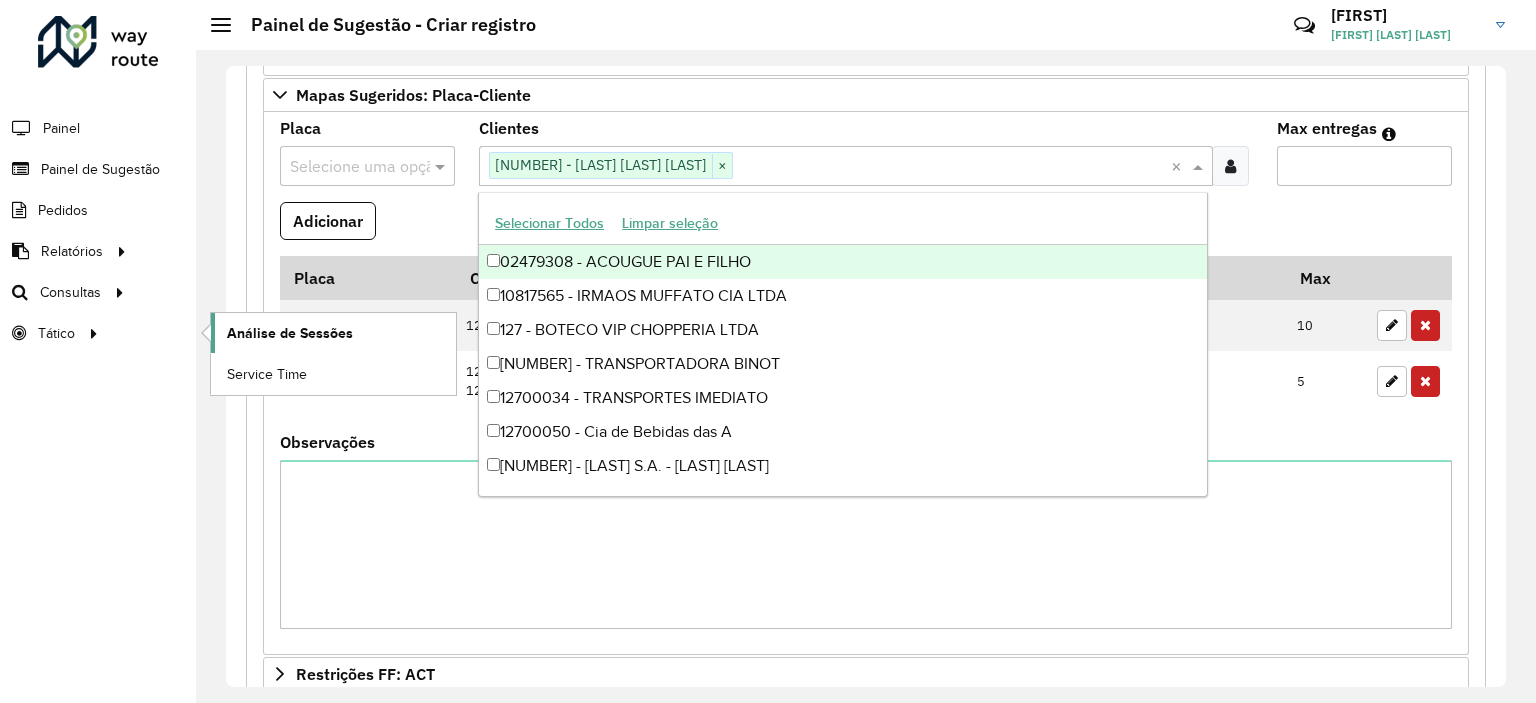 paste on "*****" 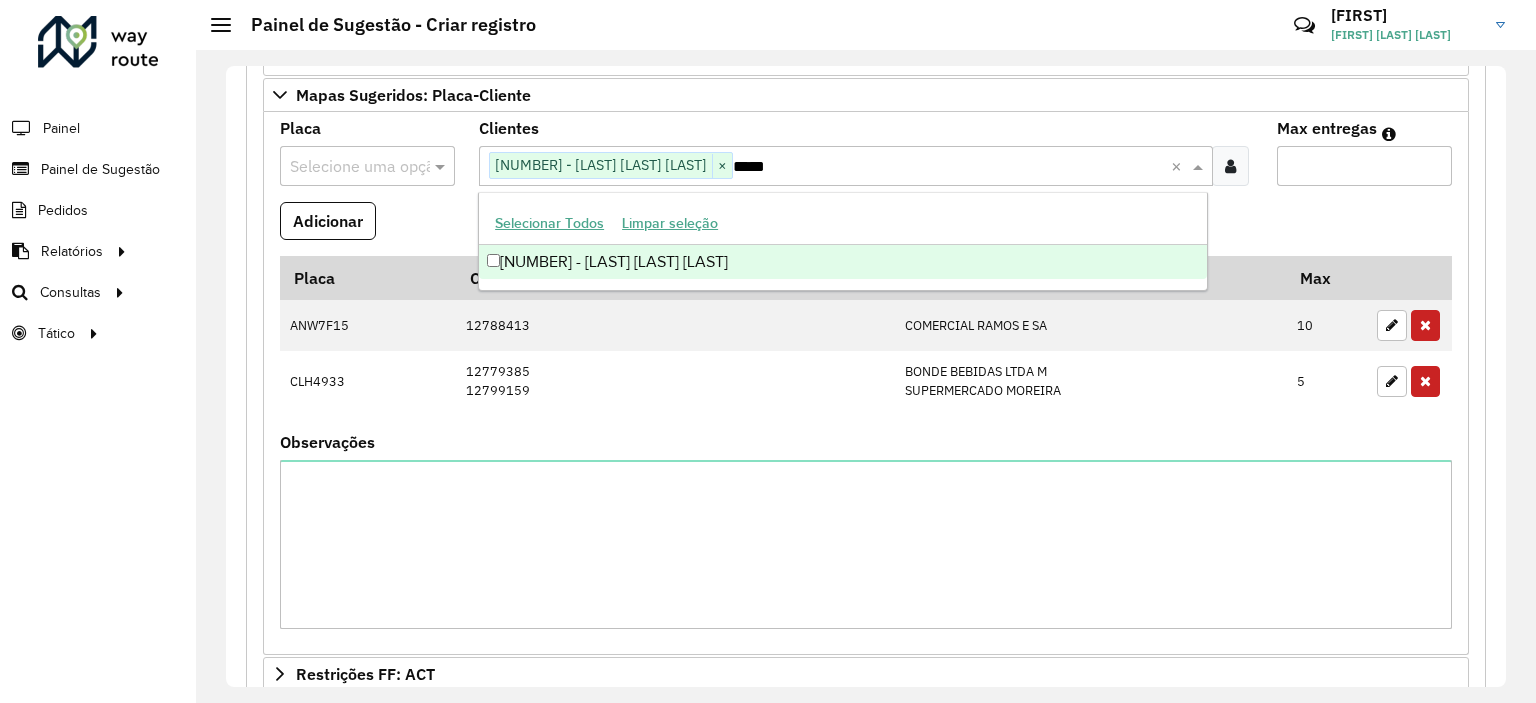 click on "[NUMBER] - [LAST] [LAST] [LAST]" at bounding box center (843, 262) 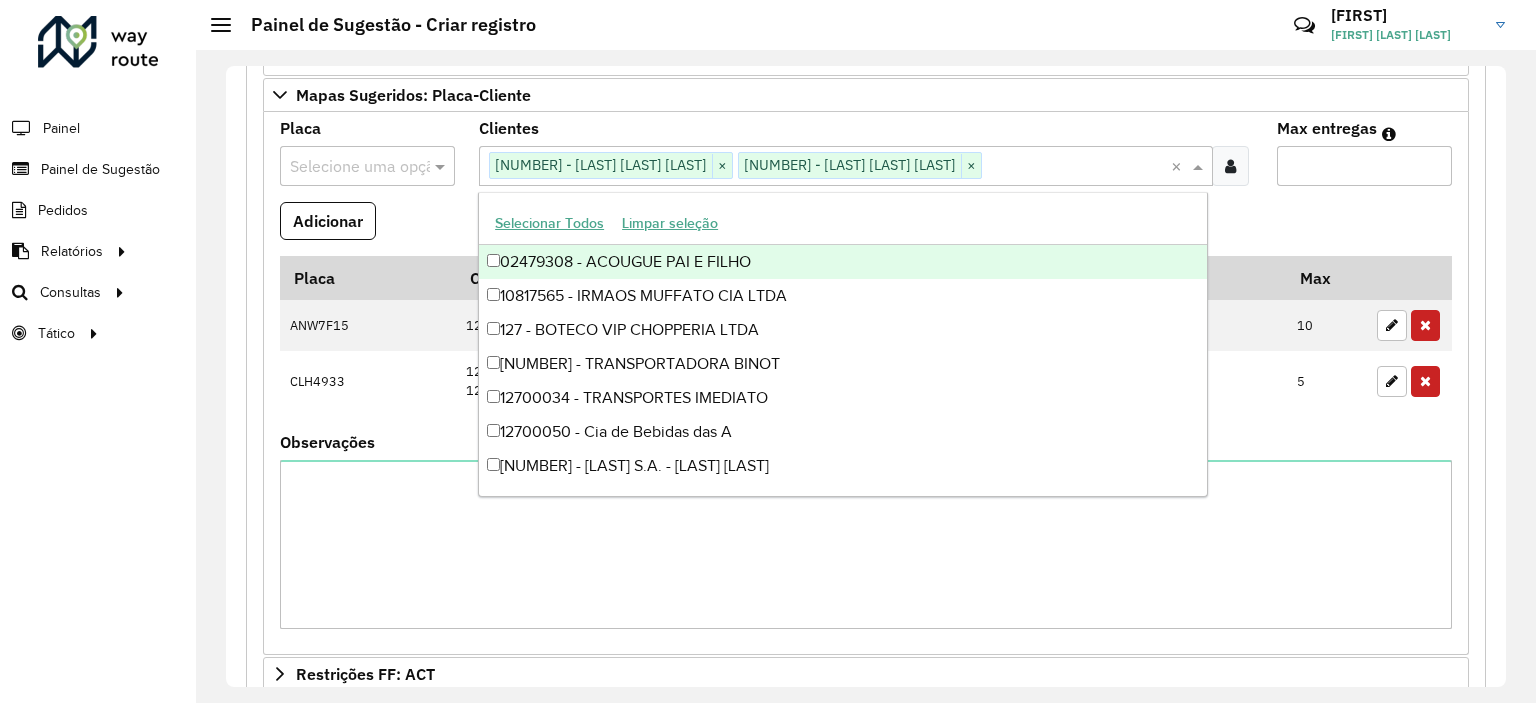 paste on "*****" 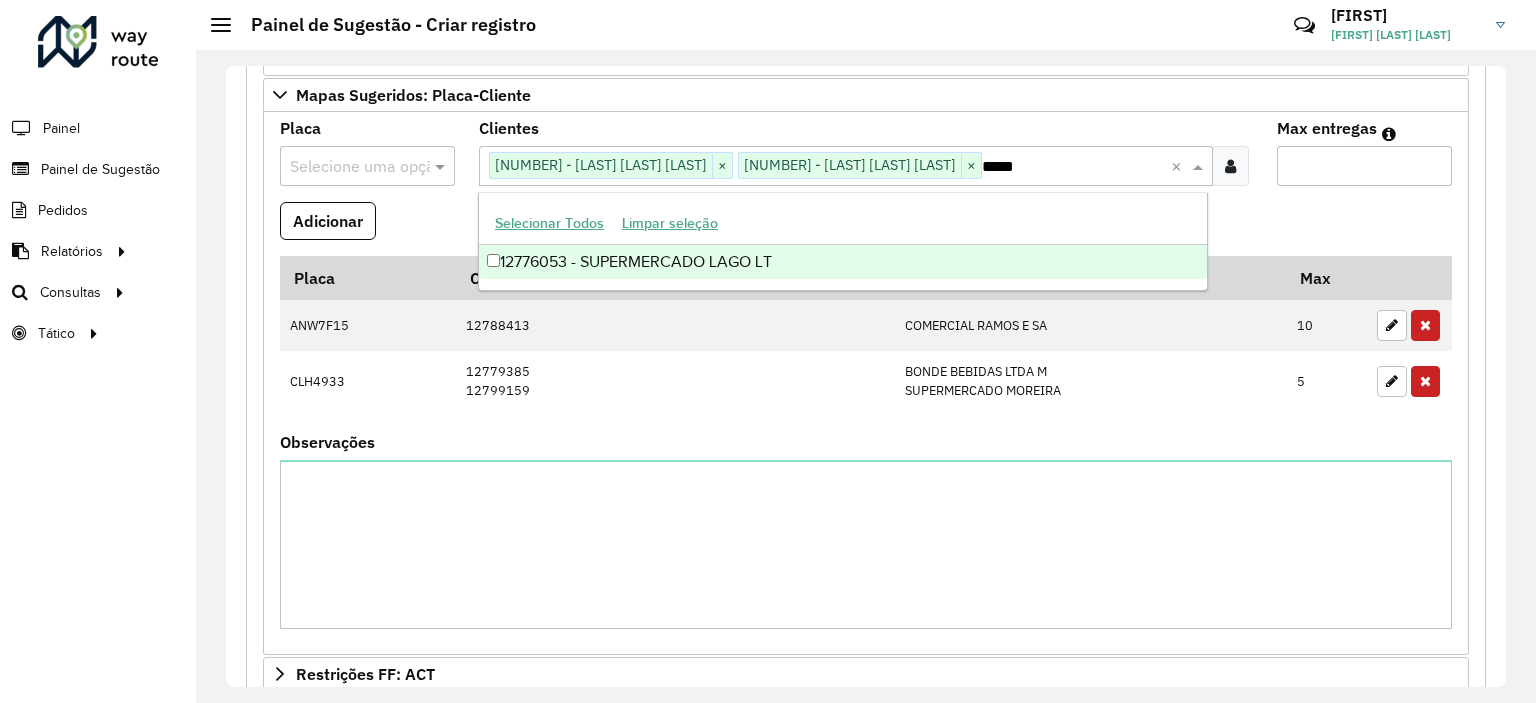 scroll, scrollTop: 0, scrollLeft: 32, axis: horizontal 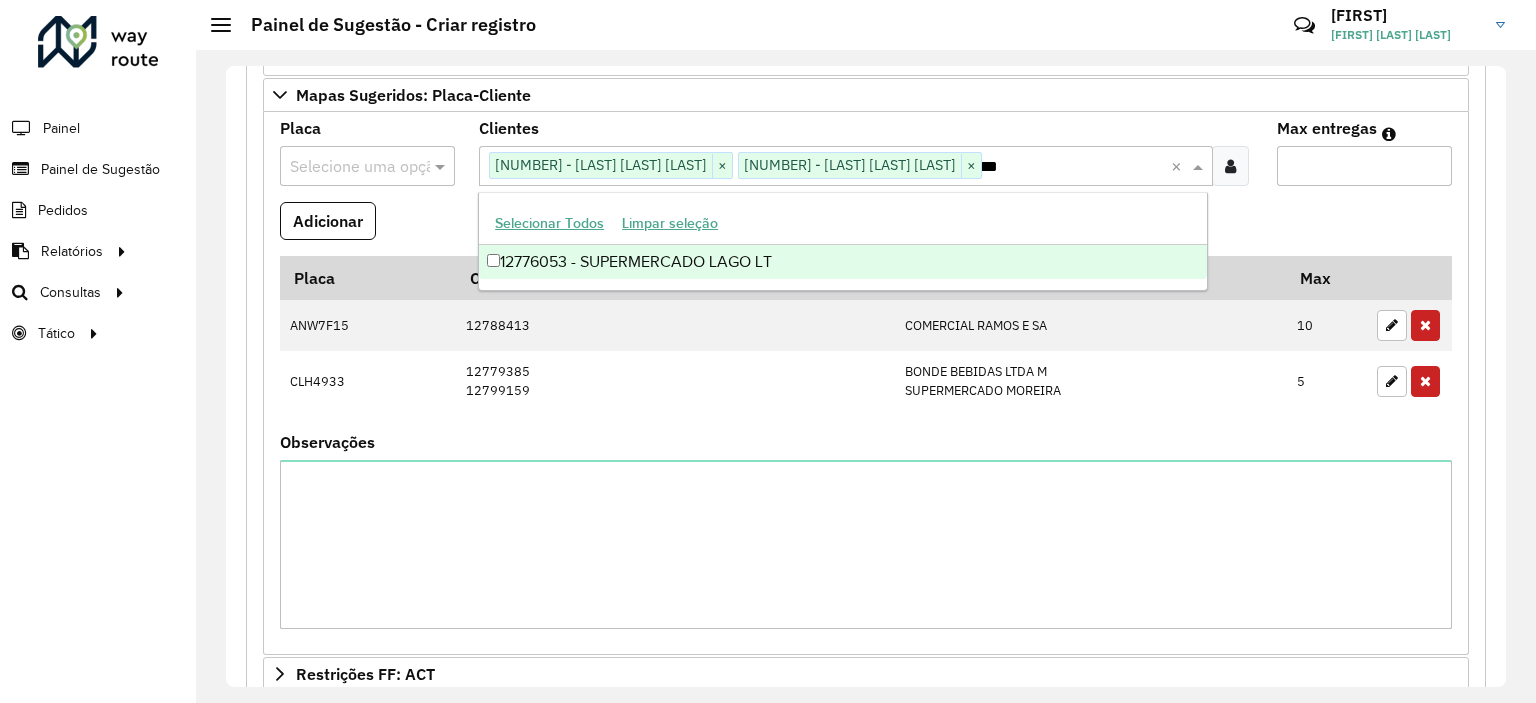 click on "12776053 - SUPERMERCADO LAGO LT" at bounding box center [843, 262] 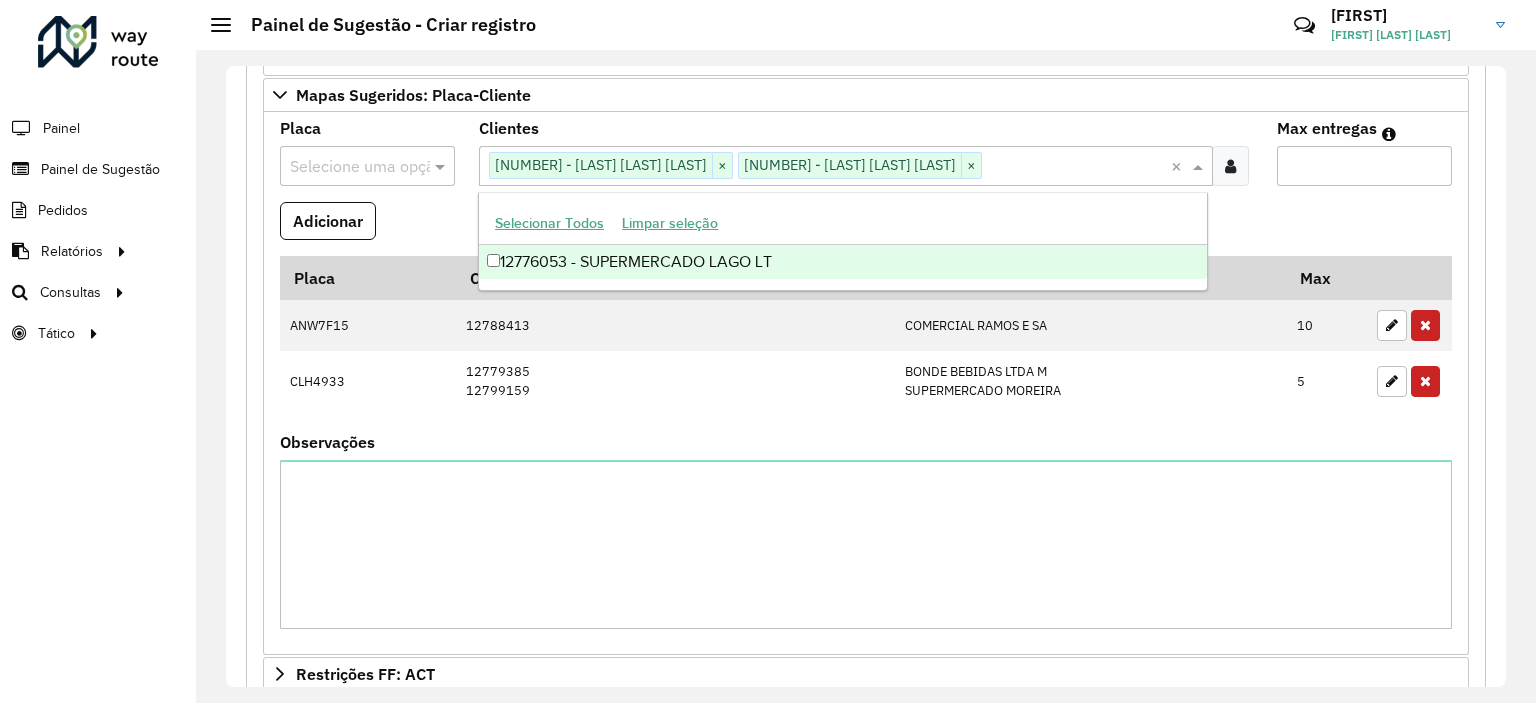 scroll, scrollTop: 0, scrollLeft: 0, axis: both 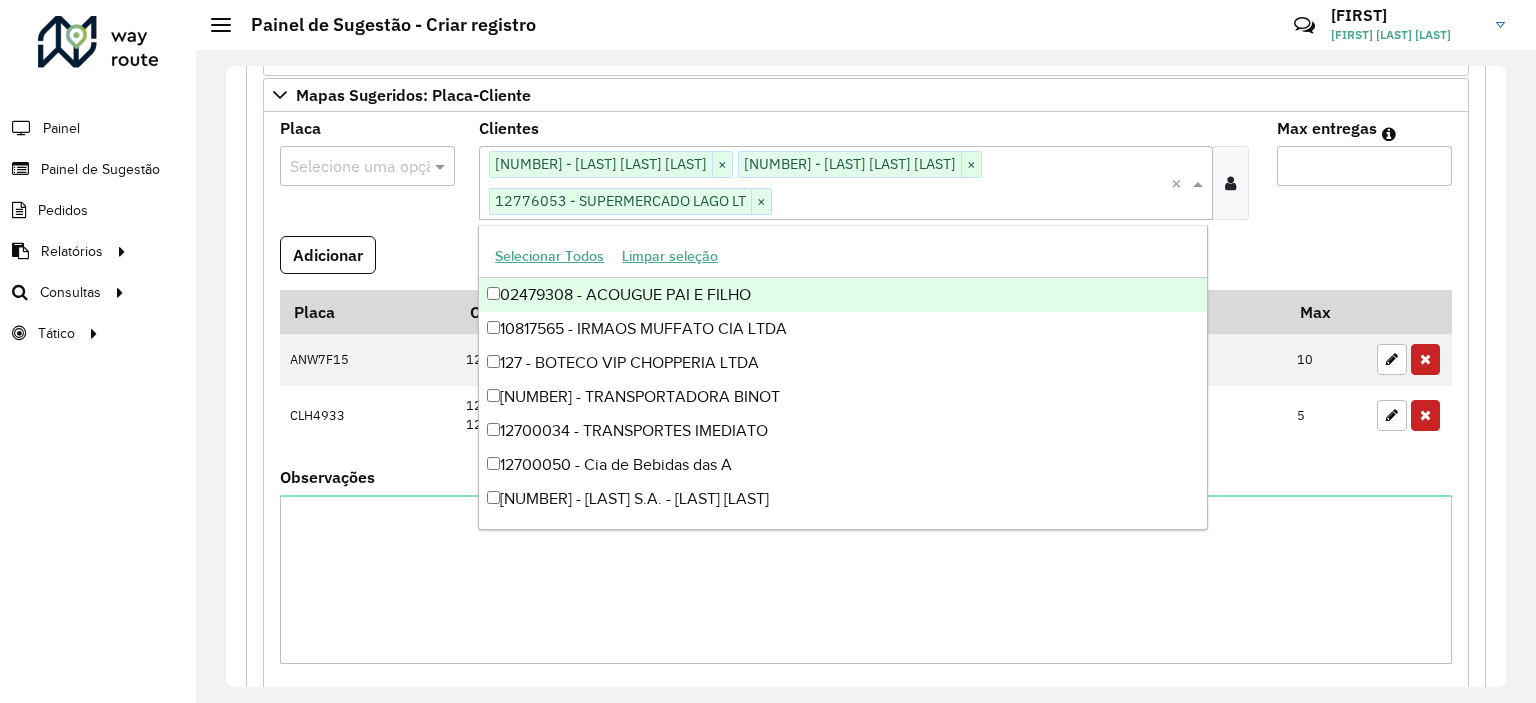 paste on "*****" 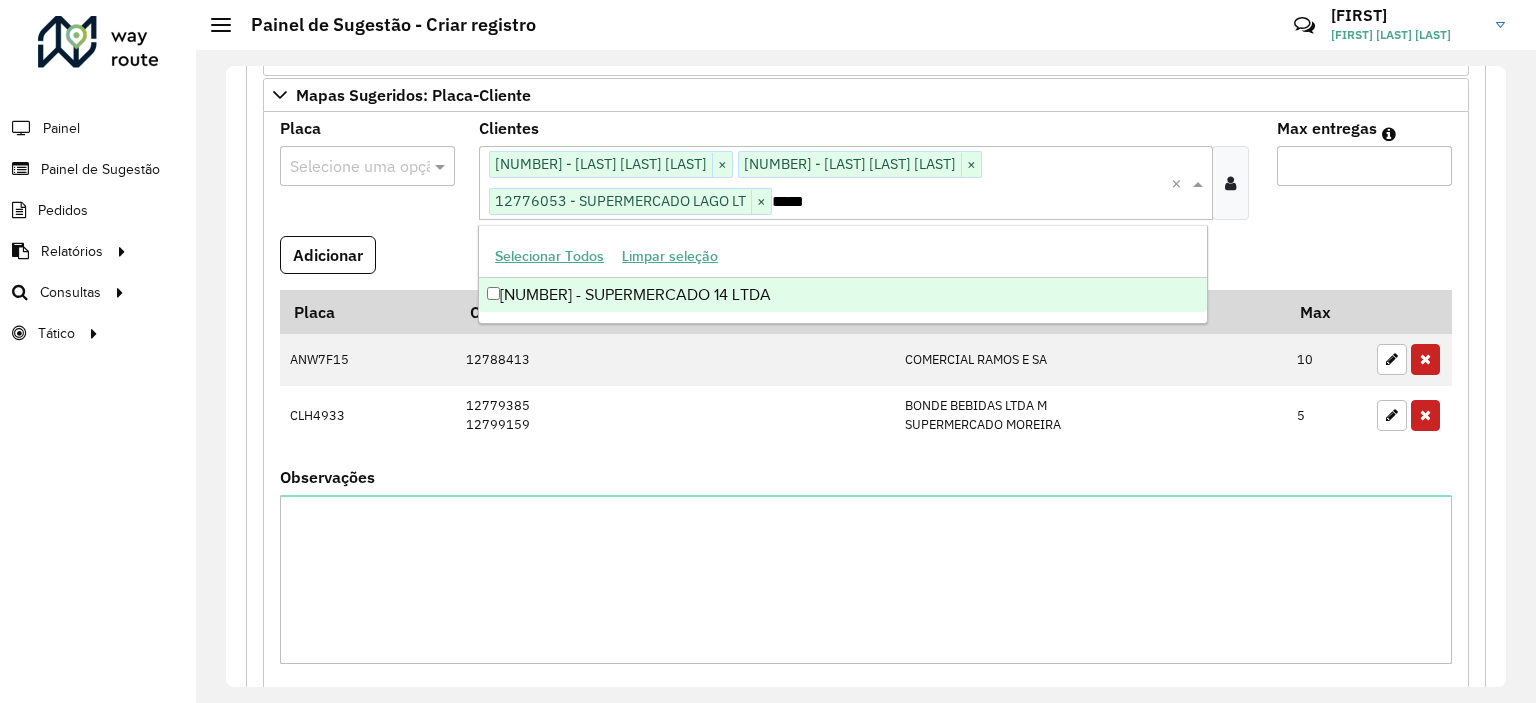 click on "[NUMBER] - SUPERMERCADO 14 LTDA" at bounding box center (843, 295) 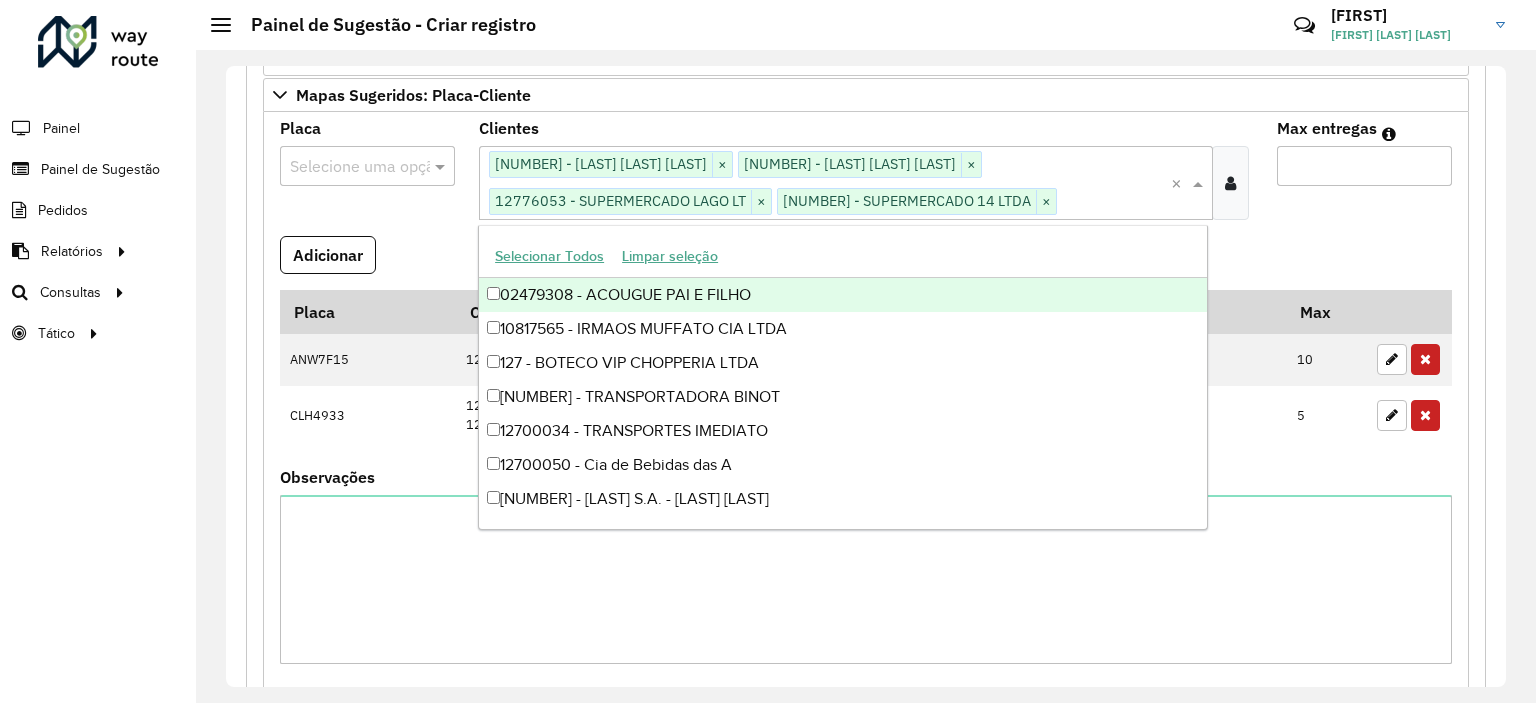 click at bounding box center [347, 167] 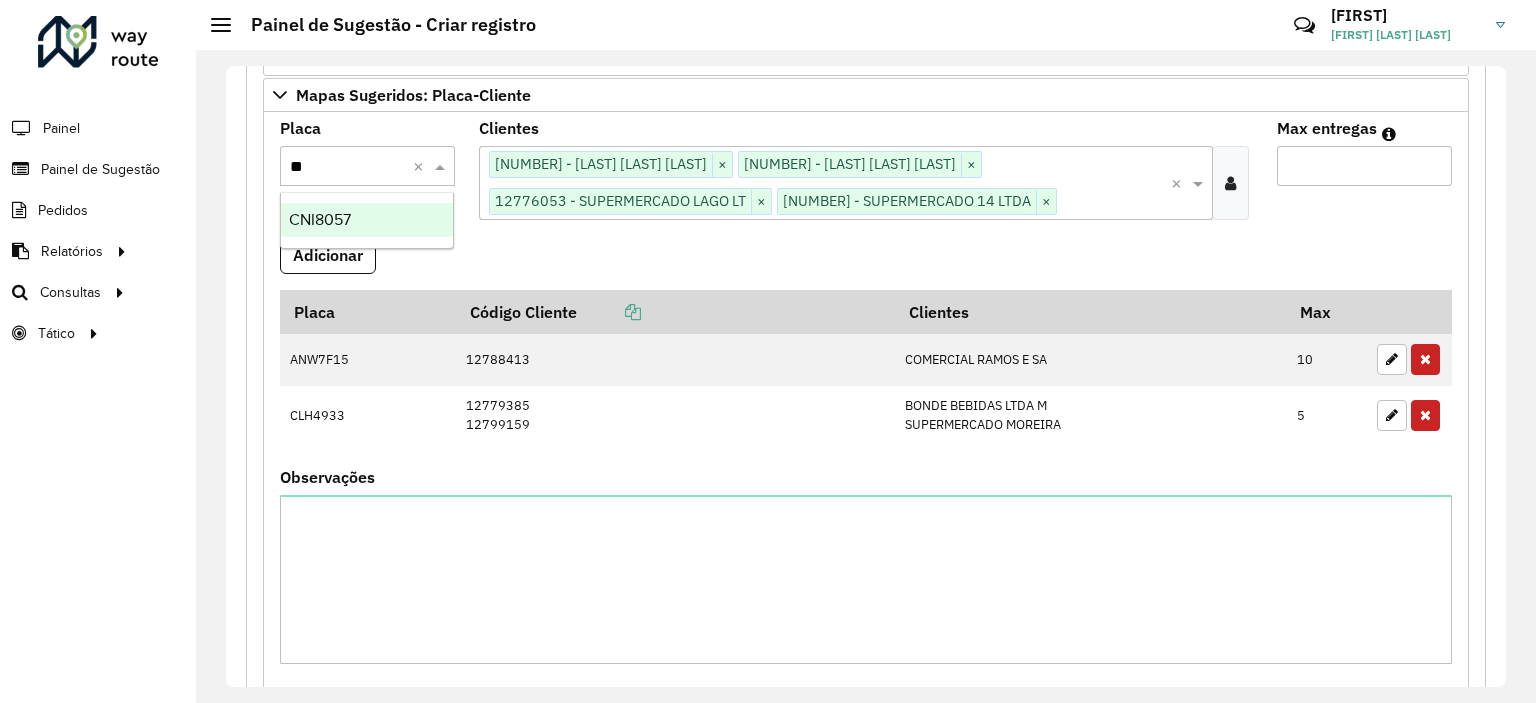 type on "***" 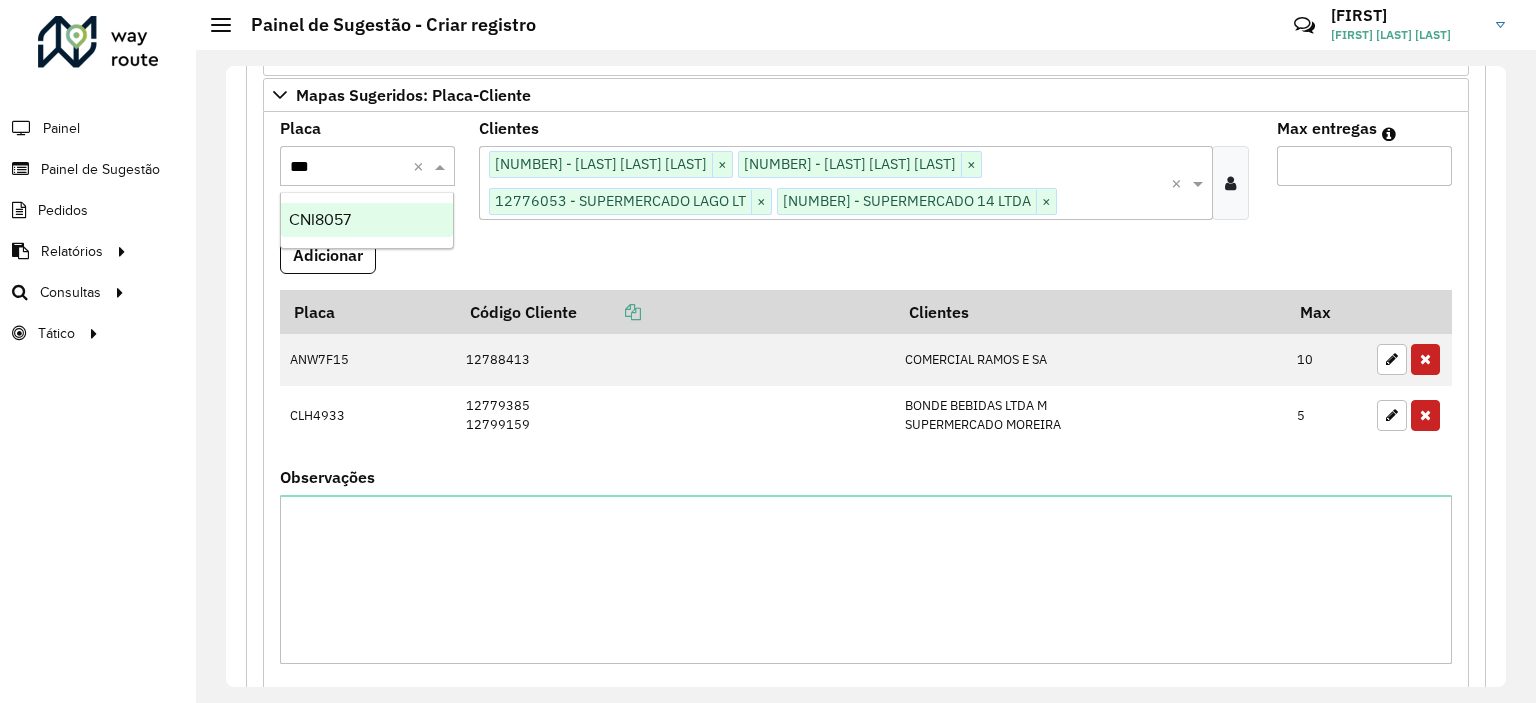 click on "CNI8057" at bounding box center [320, 219] 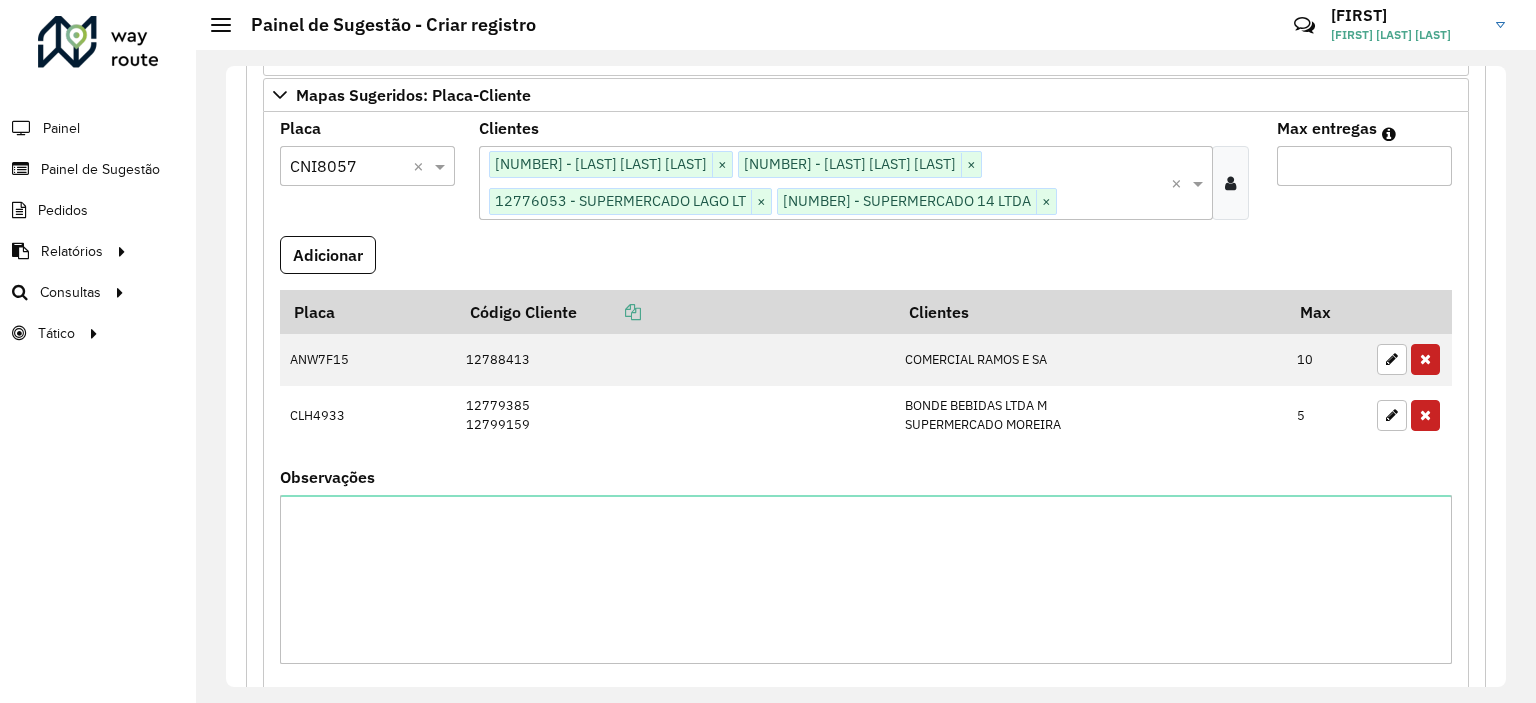 click on "Max entregas" at bounding box center [1364, 166] 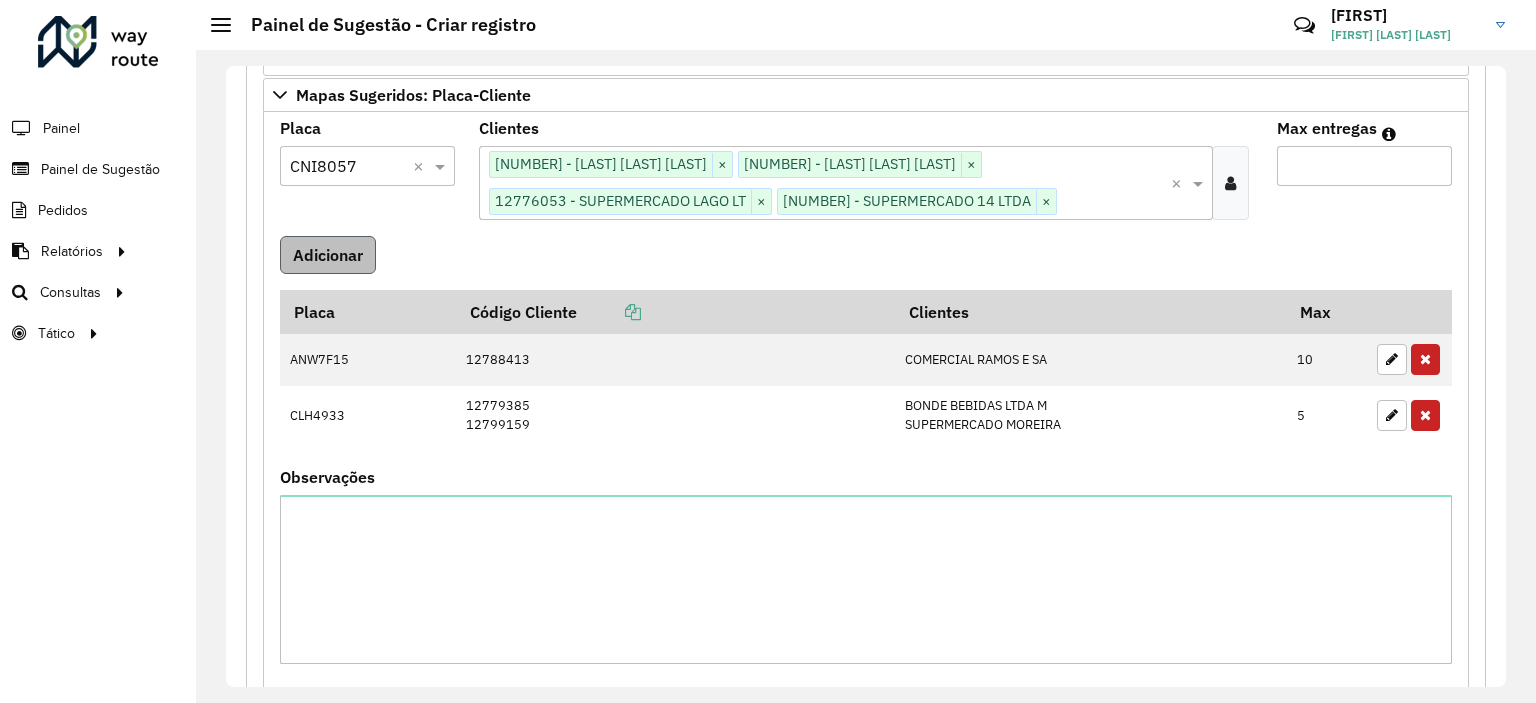 type on "**" 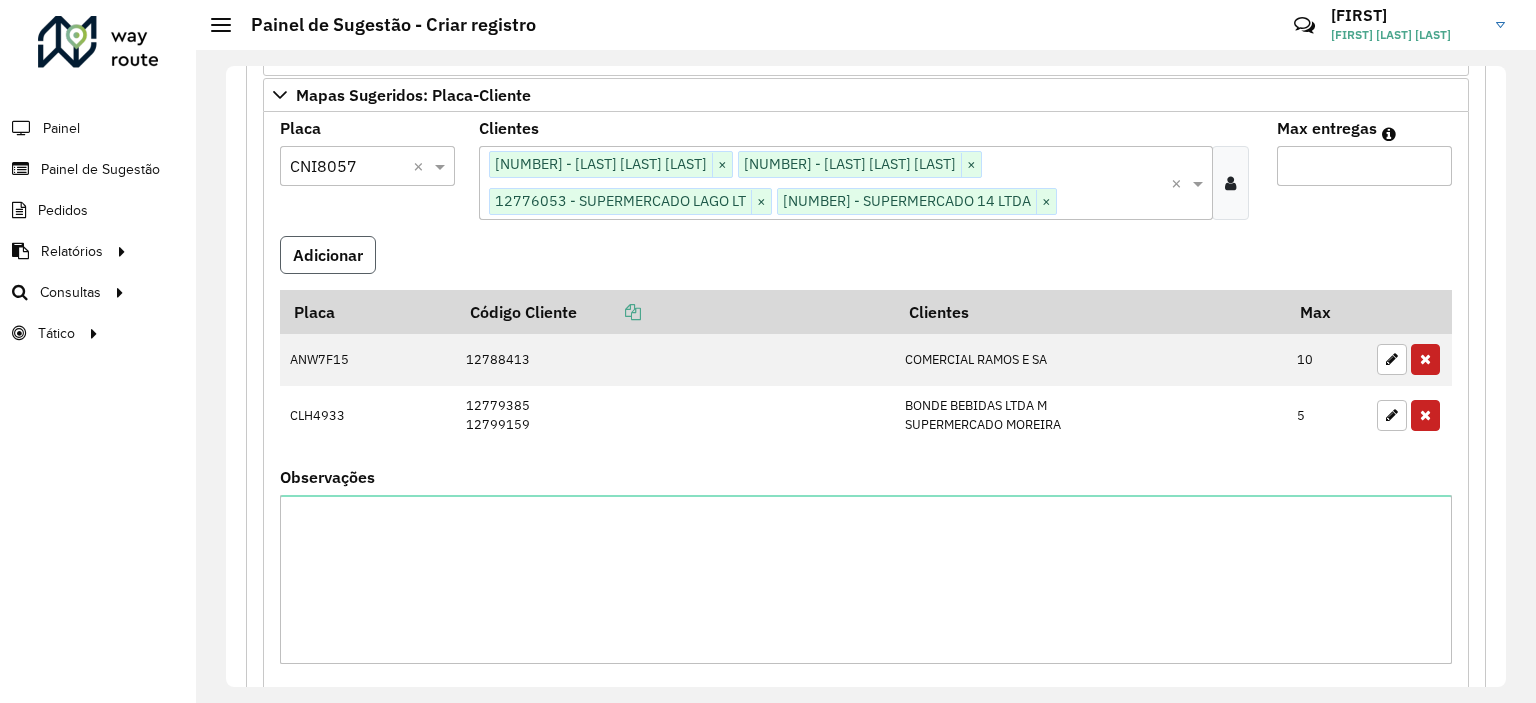 click on "Adicionar" at bounding box center [328, 255] 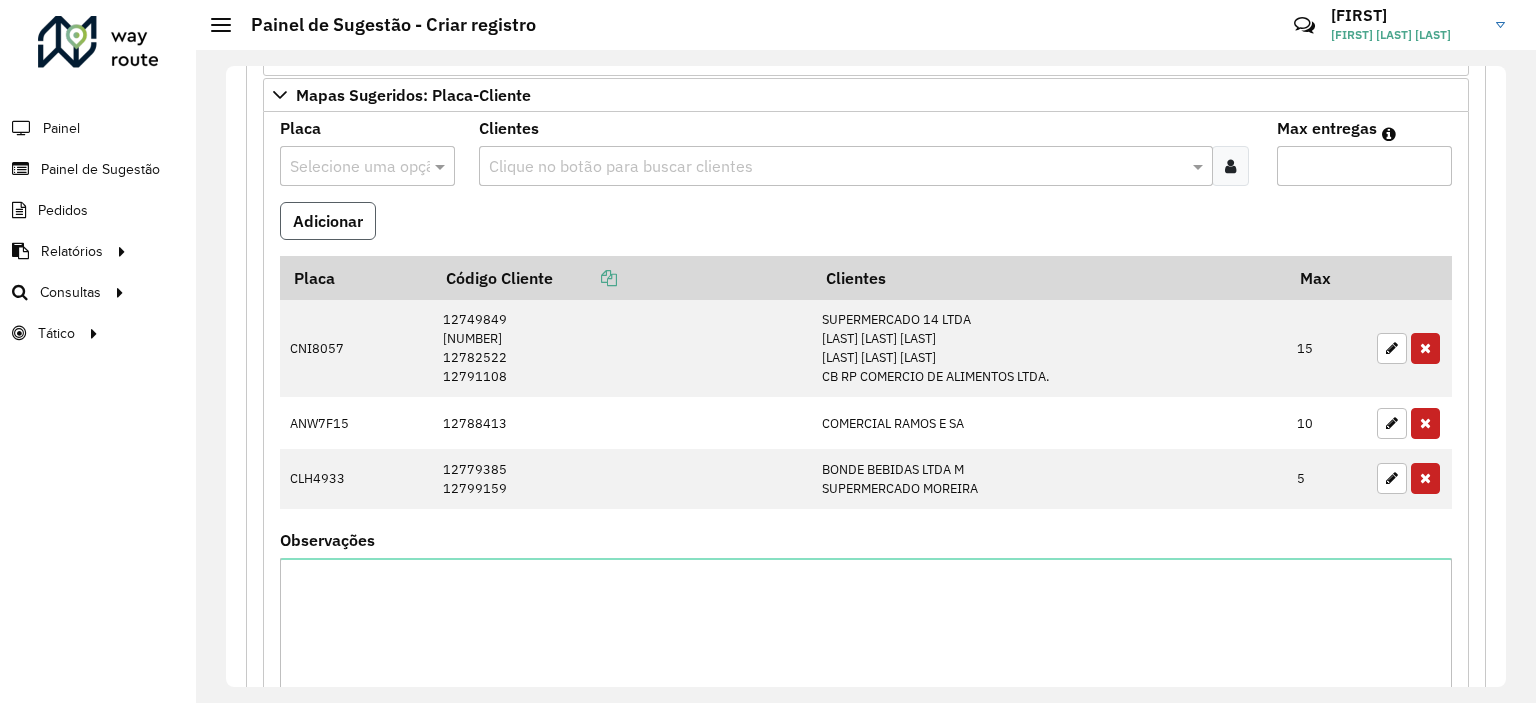 type 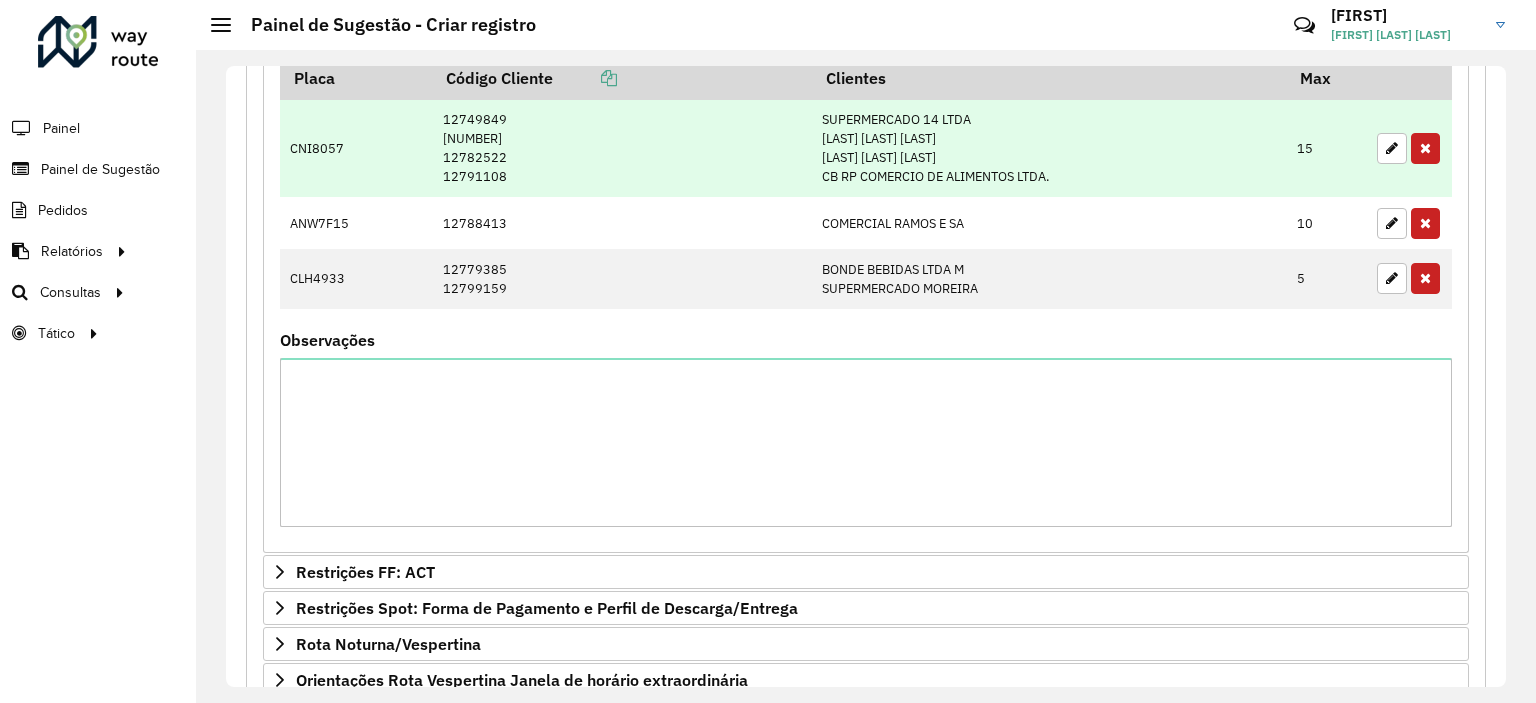 scroll, scrollTop: 529, scrollLeft: 0, axis: vertical 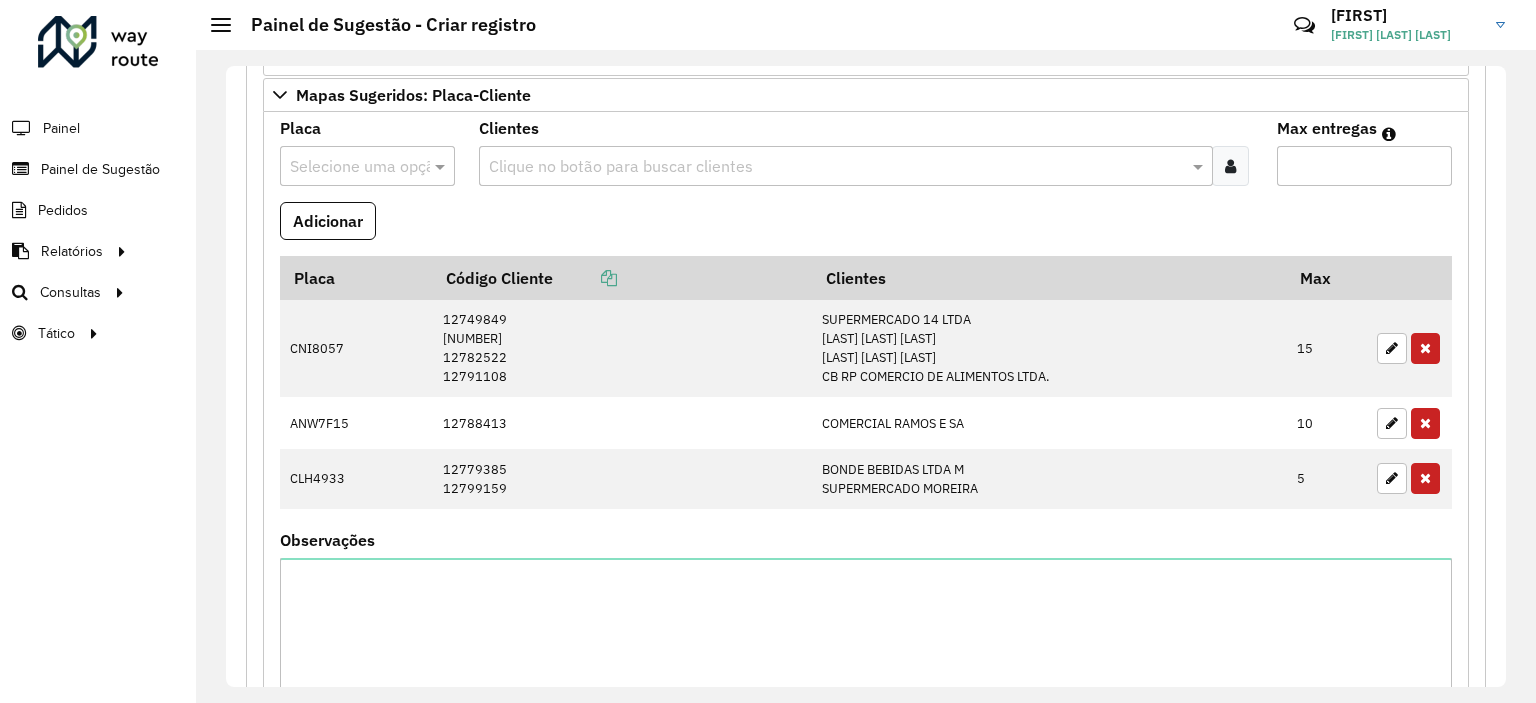 click at bounding box center [834, 167] 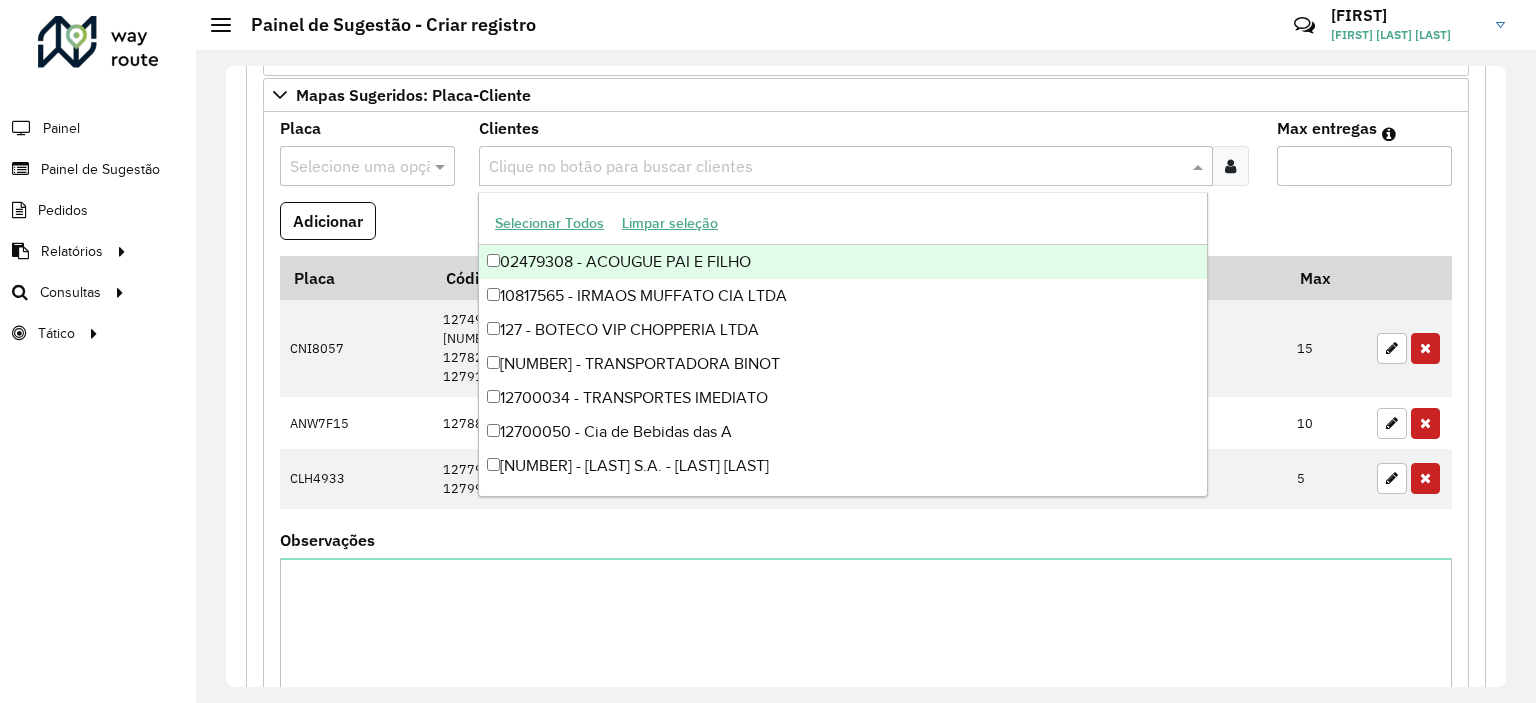 paste on "*****" 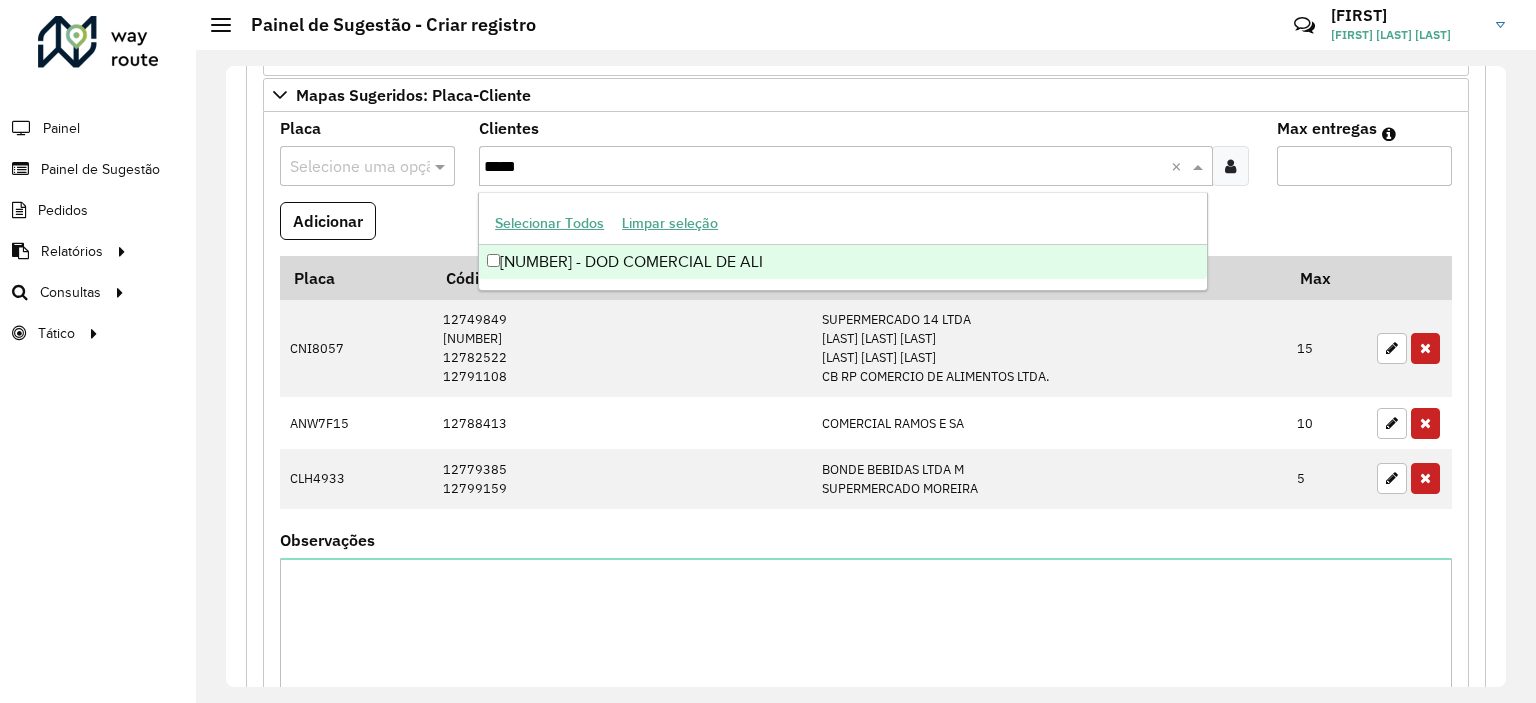 click on "[NUMBER] - DOD COMERCIAL DE ALI" at bounding box center [843, 262] 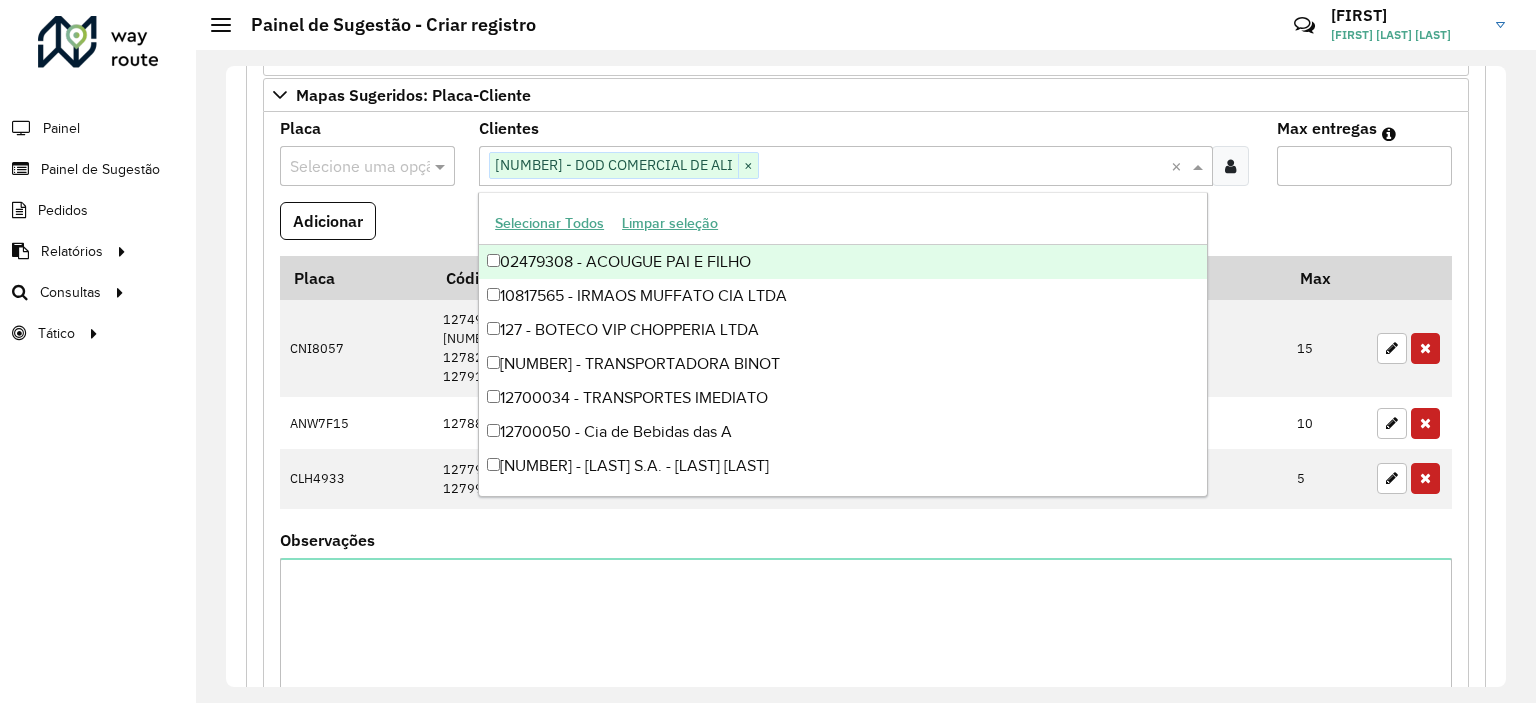 paste on "*****" 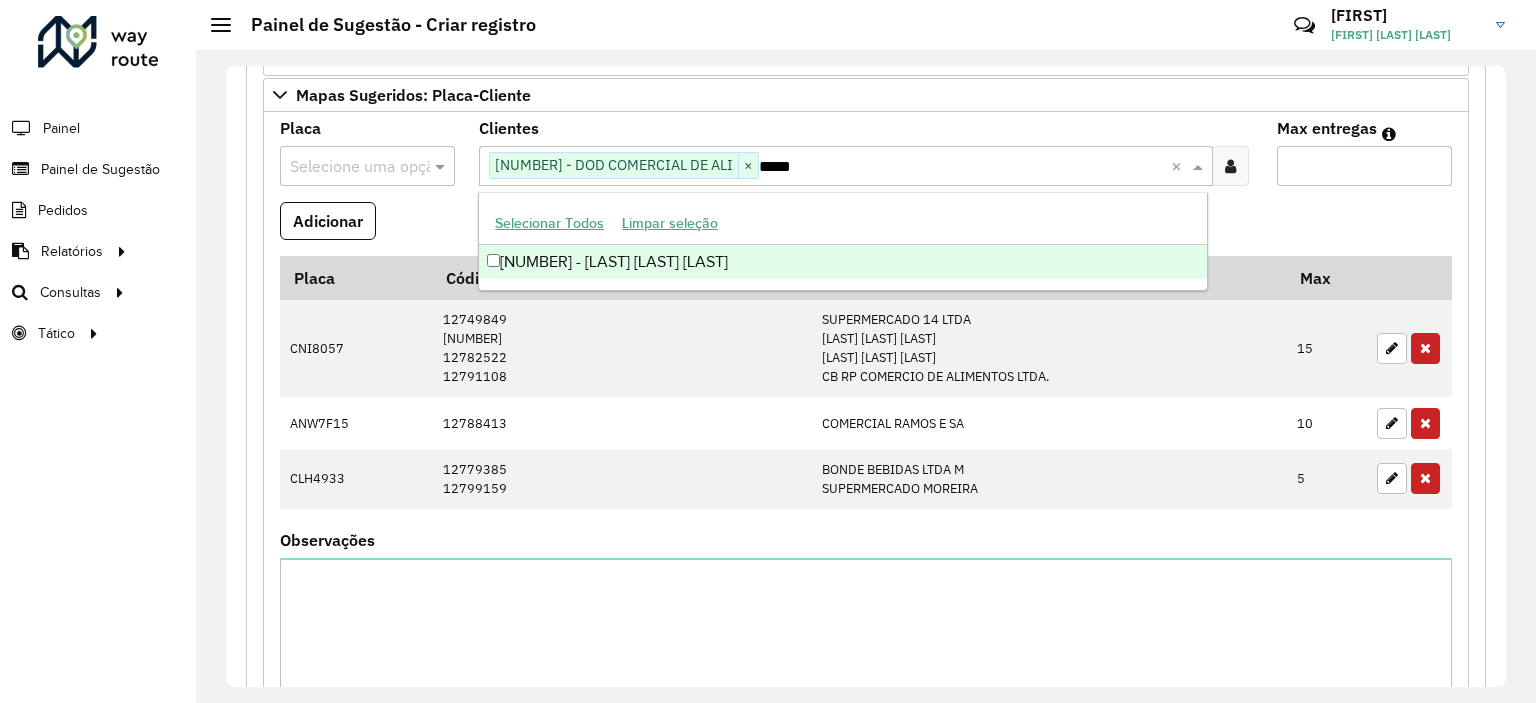click on "[NUMBER] - [LAST] [LAST] [LAST]" at bounding box center (843, 262) 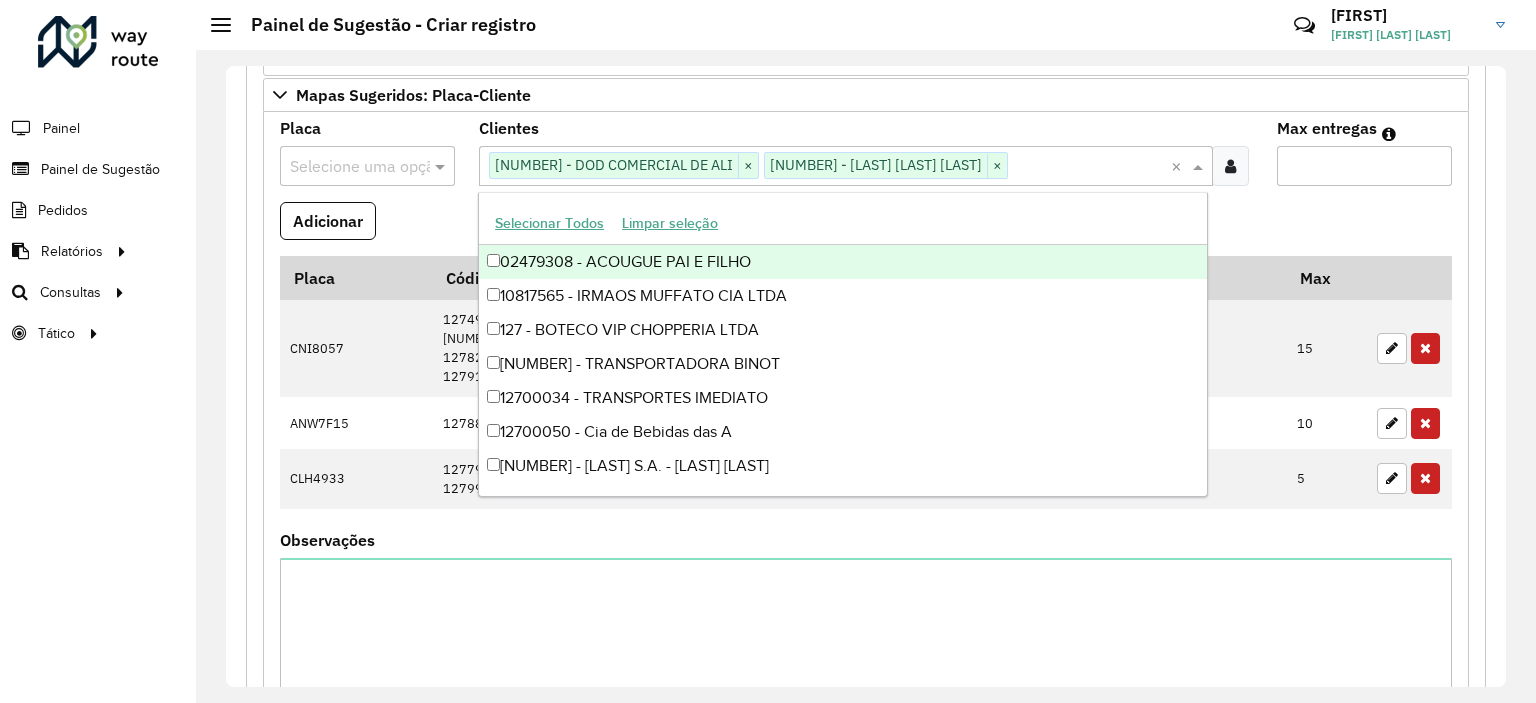 click at bounding box center (347, 167) 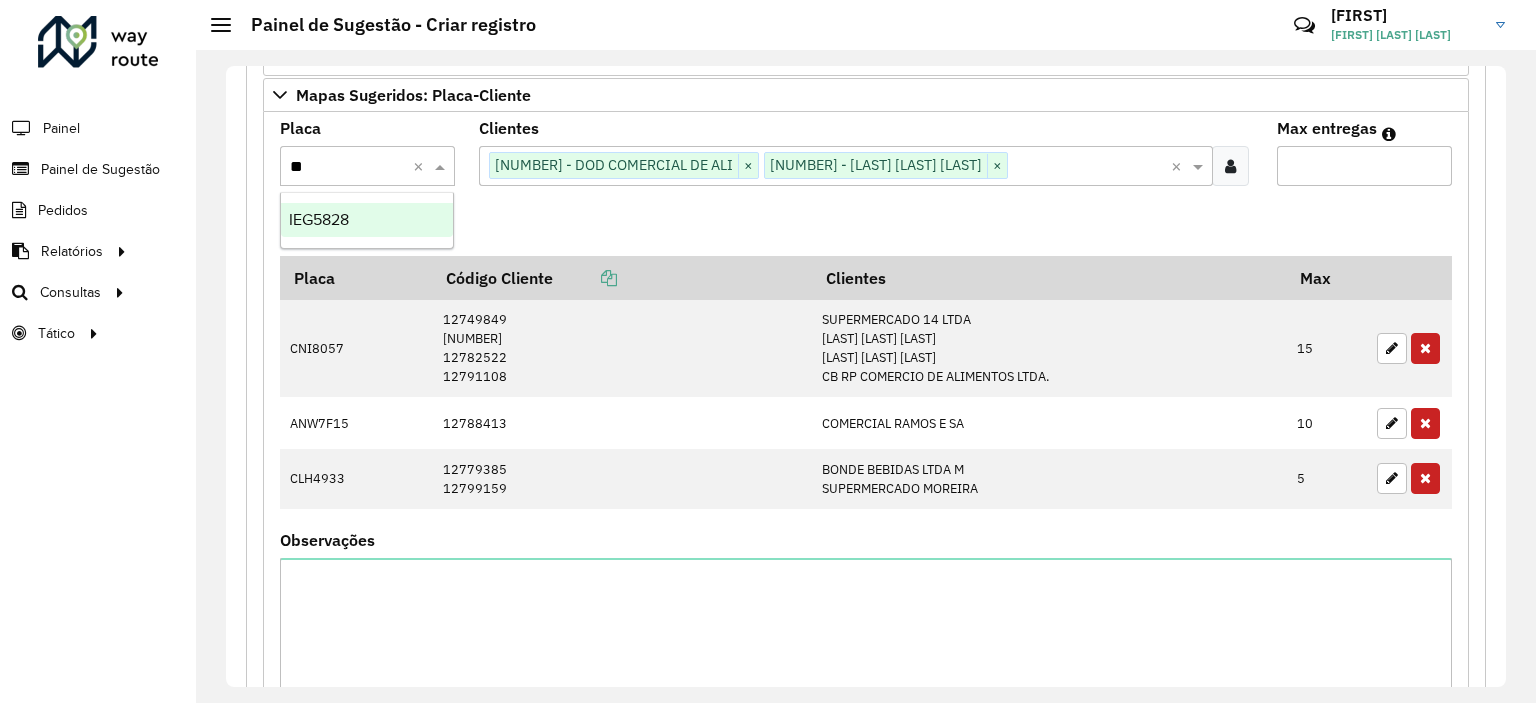 type on "***" 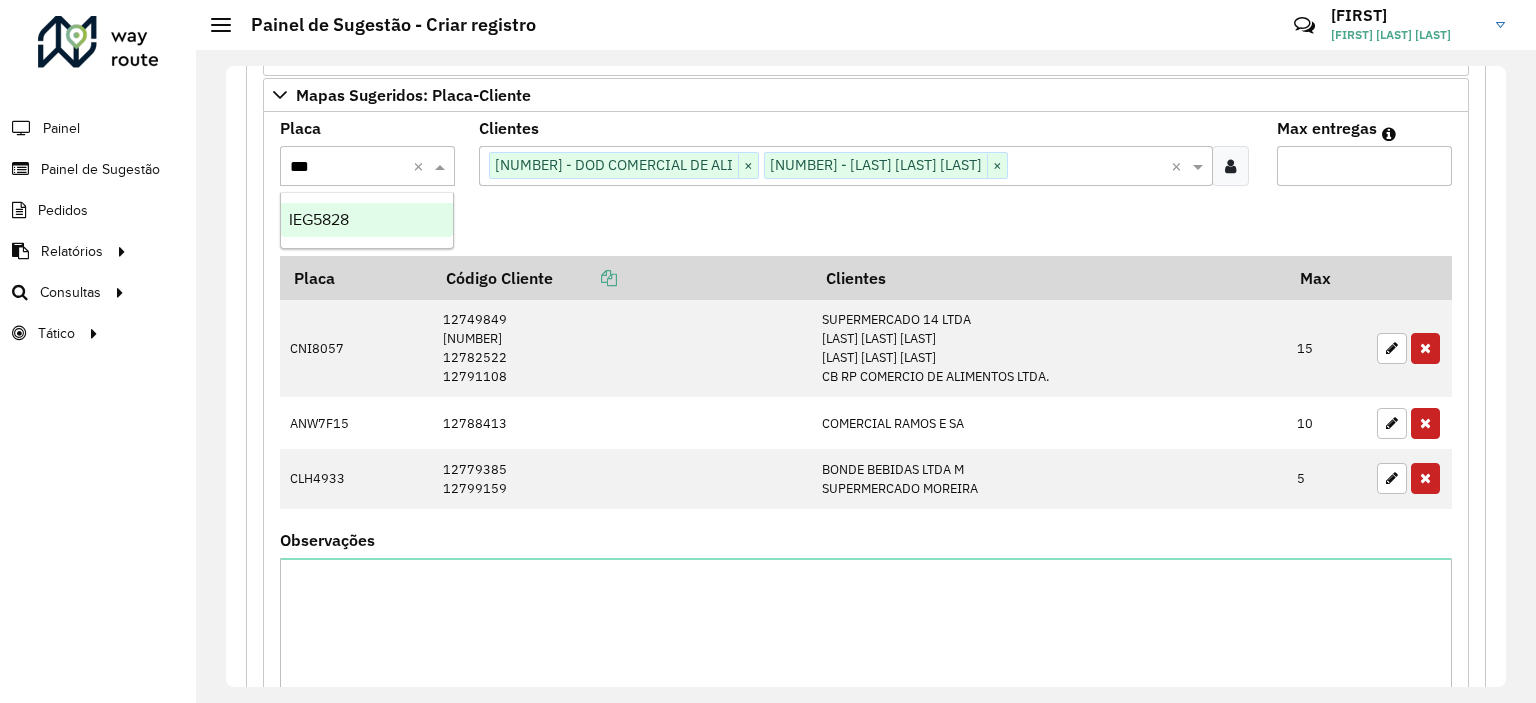 click on "IEG5828" at bounding box center (367, 220) 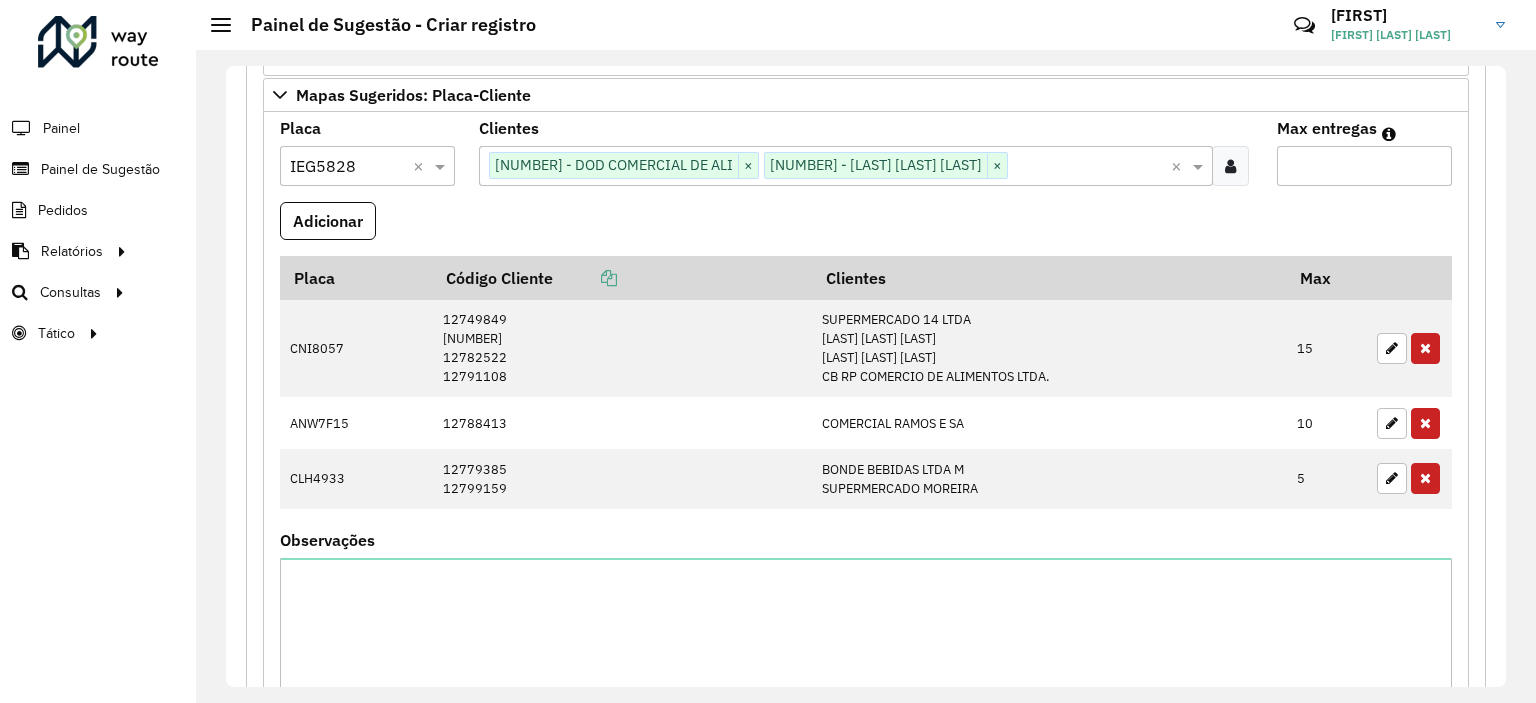 click on "Max entregas" at bounding box center (1364, 166) 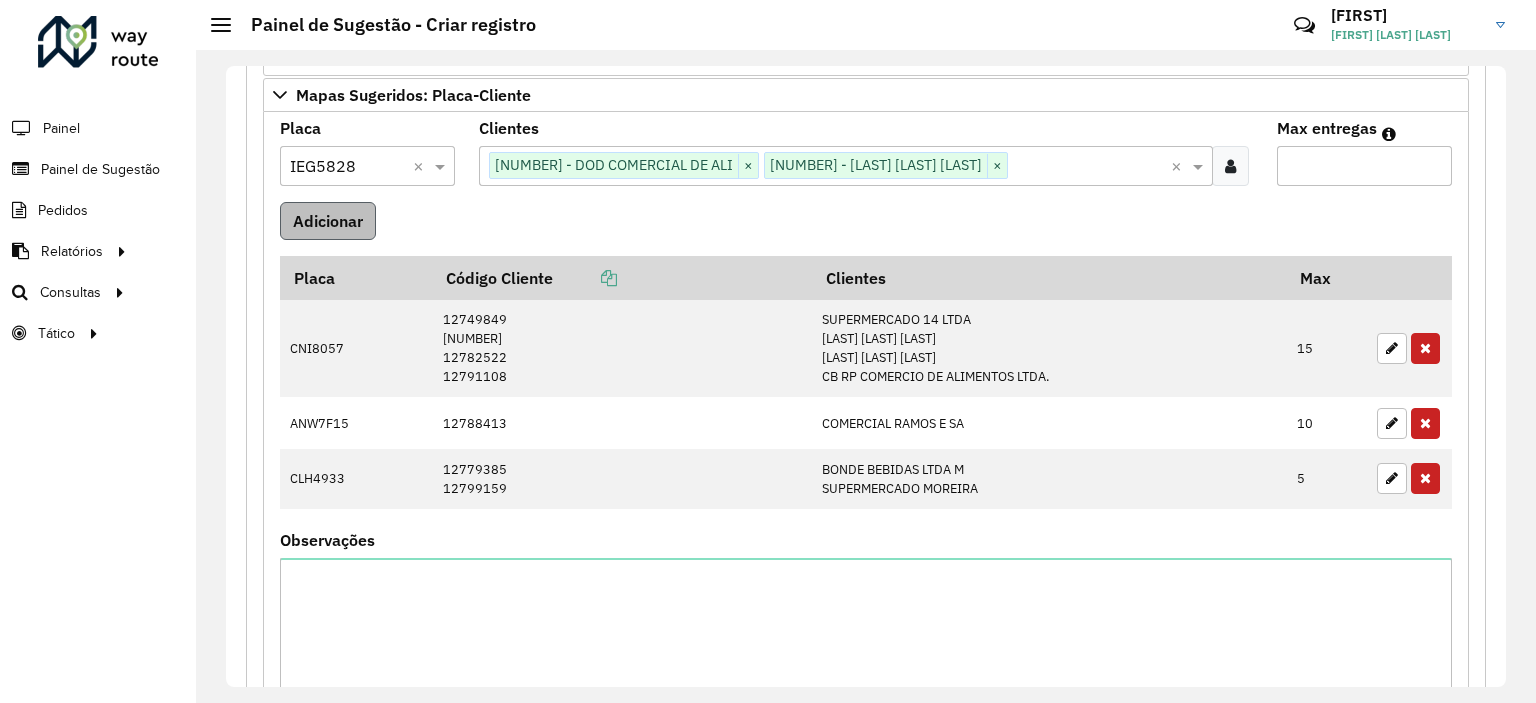 type on "**" 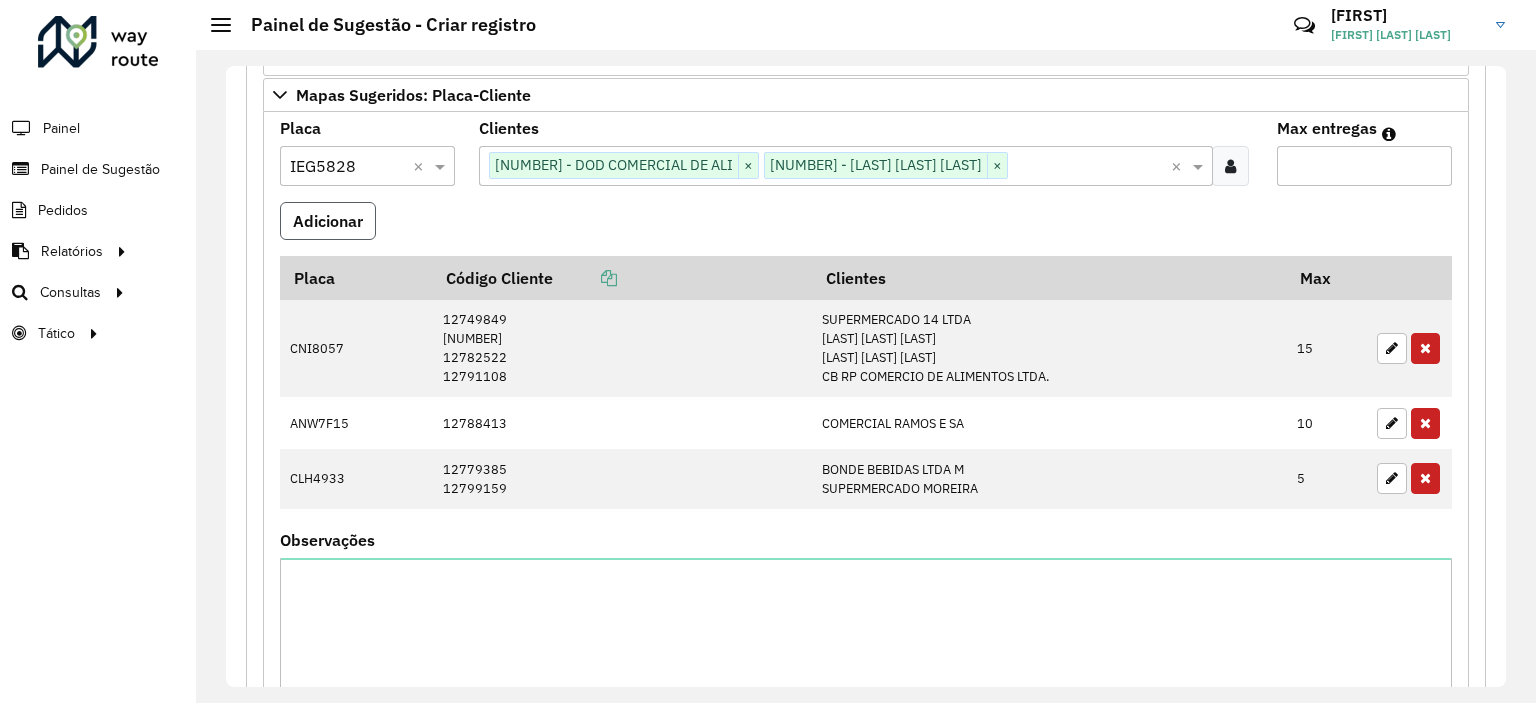 click on "Adicionar" at bounding box center [328, 221] 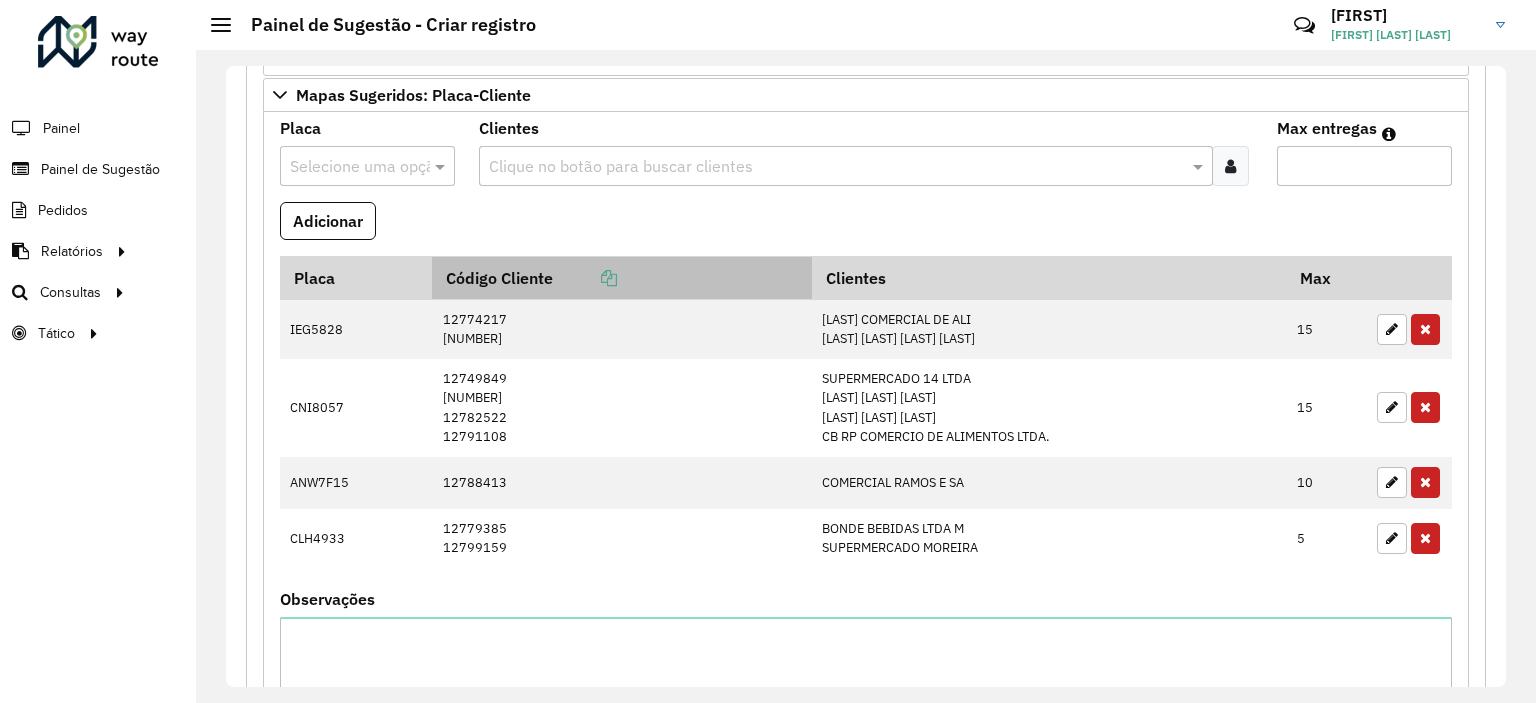 scroll, scrollTop: 29, scrollLeft: 0, axis: vertical 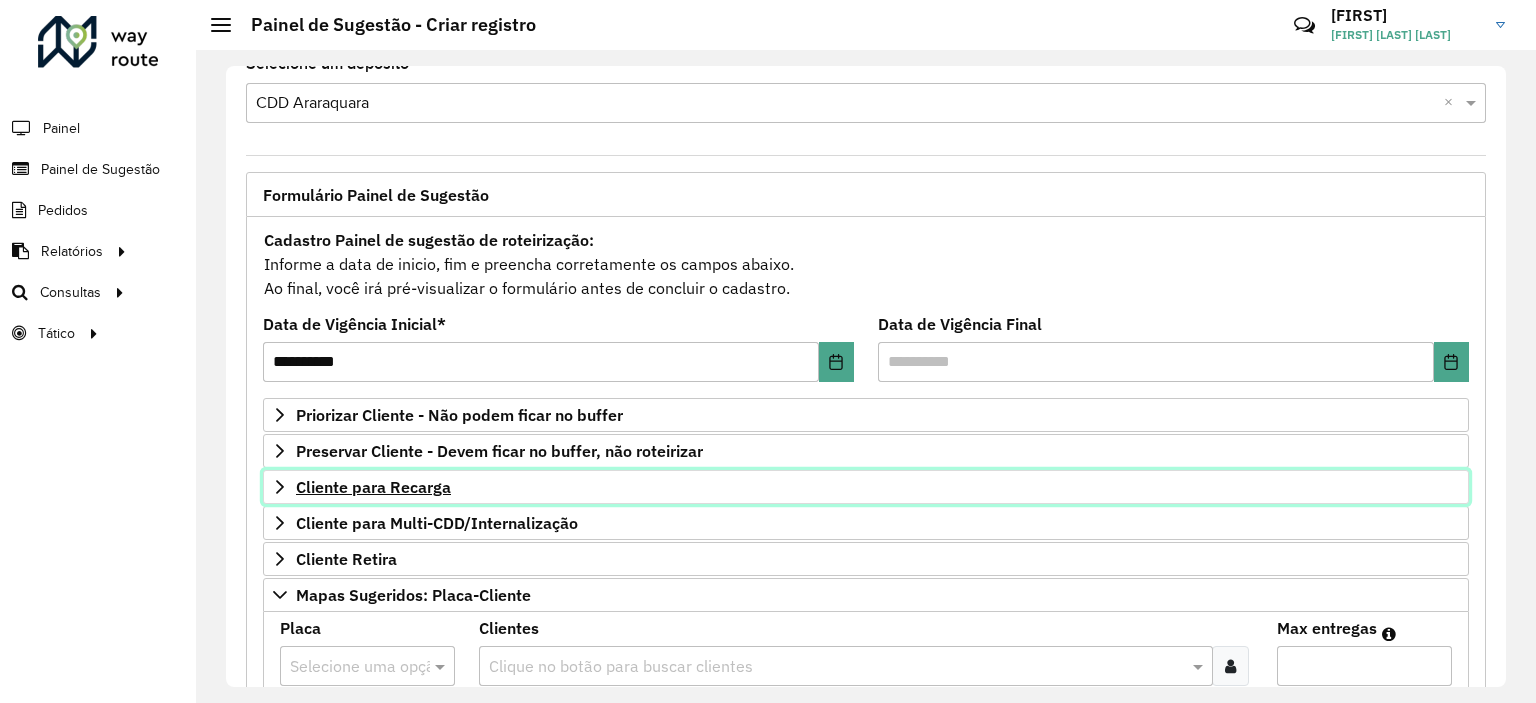 click on "Cliente para Recarga" at bounding box center [866, 487] 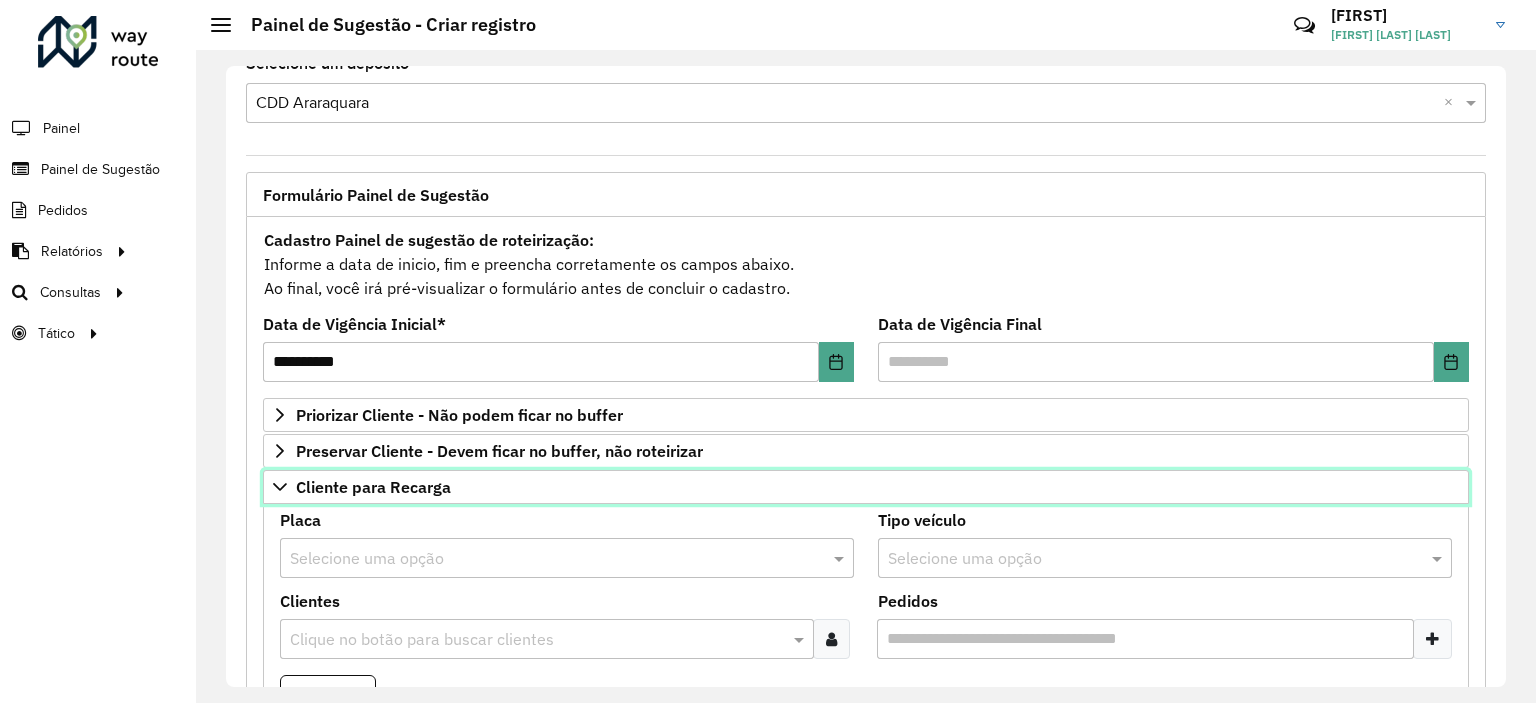 scroll, scrollTop: 329, scrollLeft: 0, axis: vertical 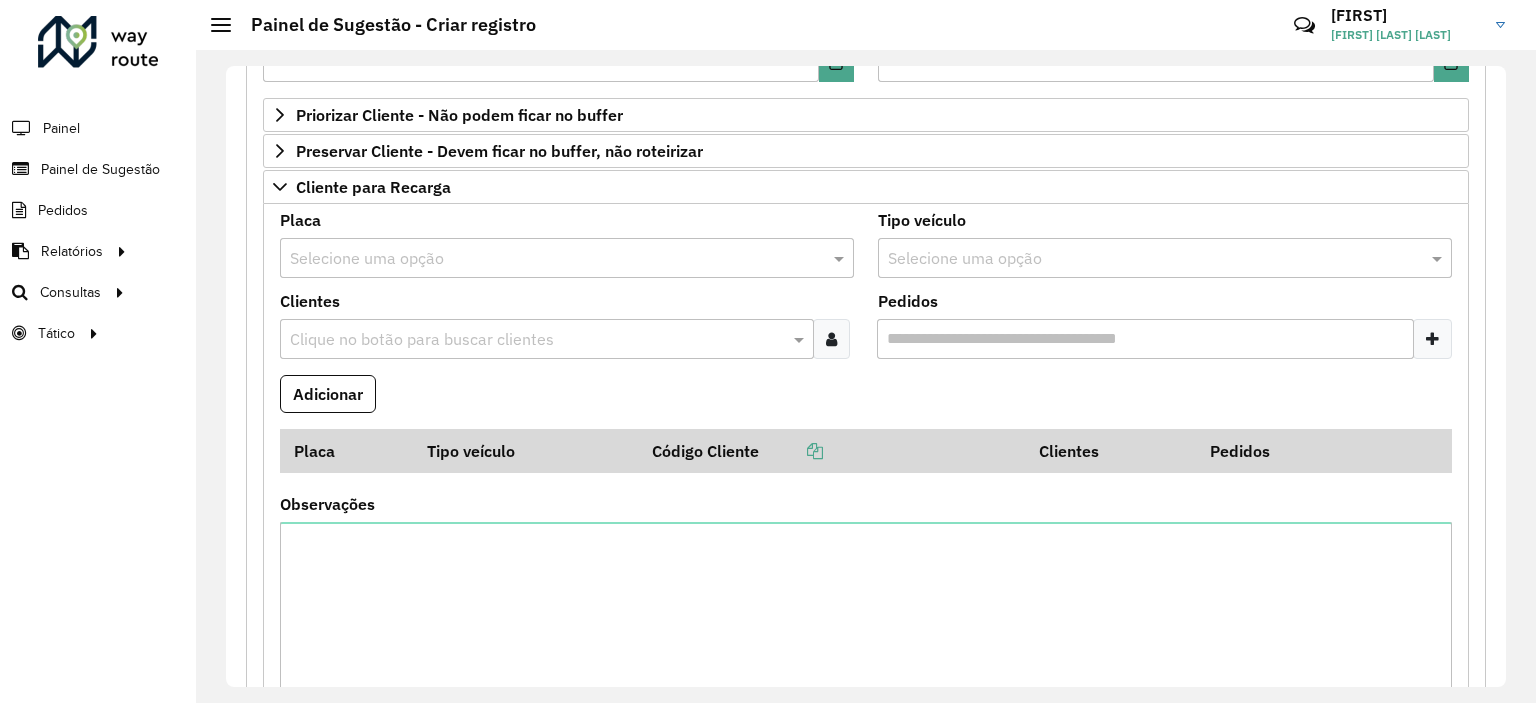 click at bounding box center [537, 340] 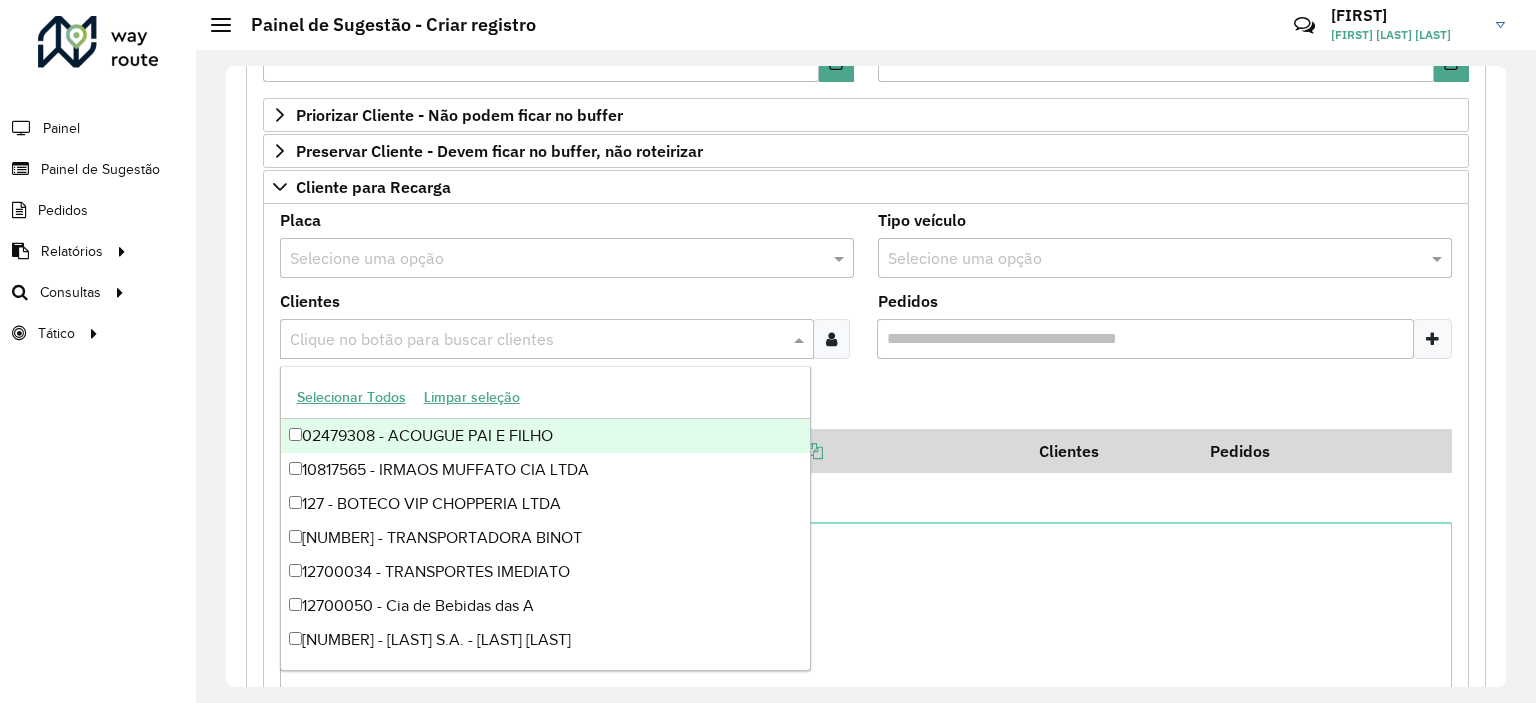 paste on "*****" 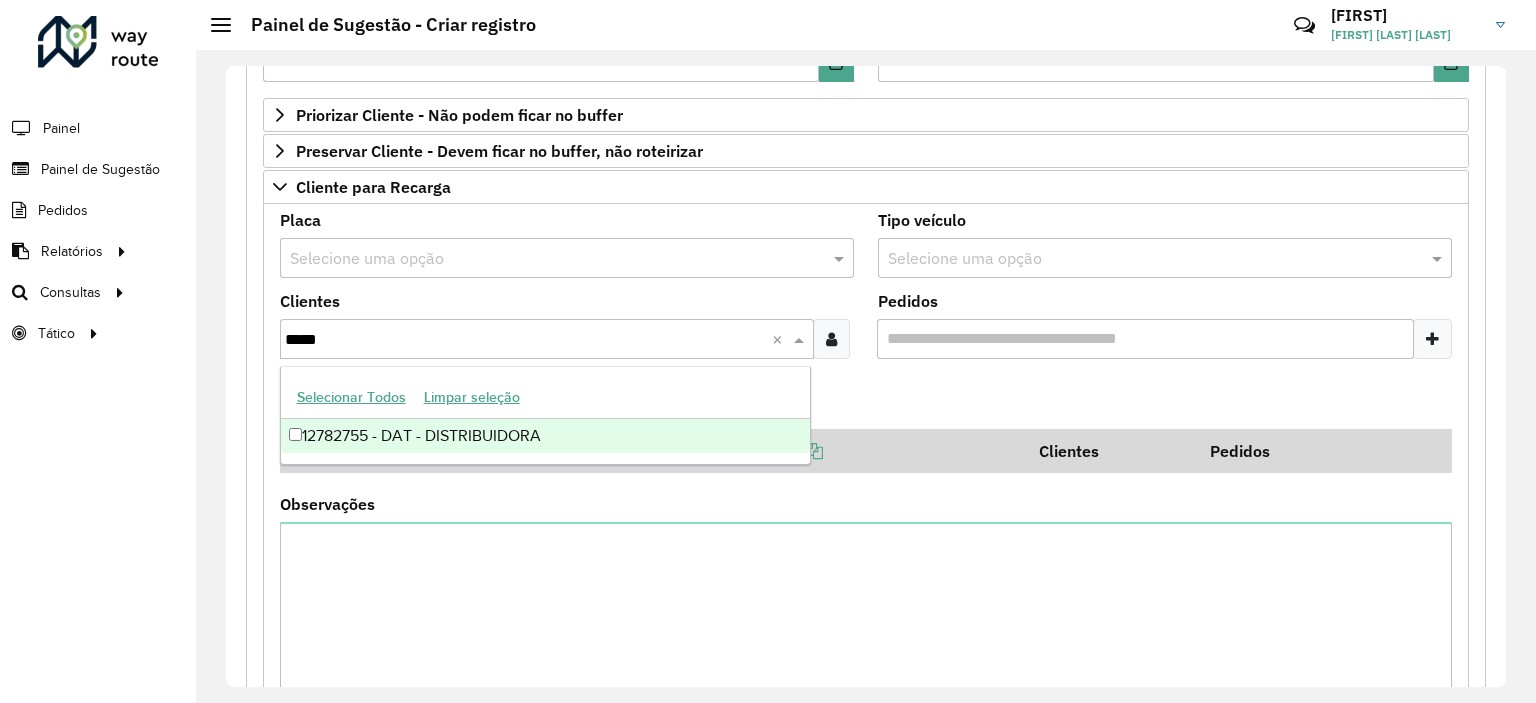 click on "12782755 - DAT - DISTRIBUIDORA" at bounding box center [546, 436] 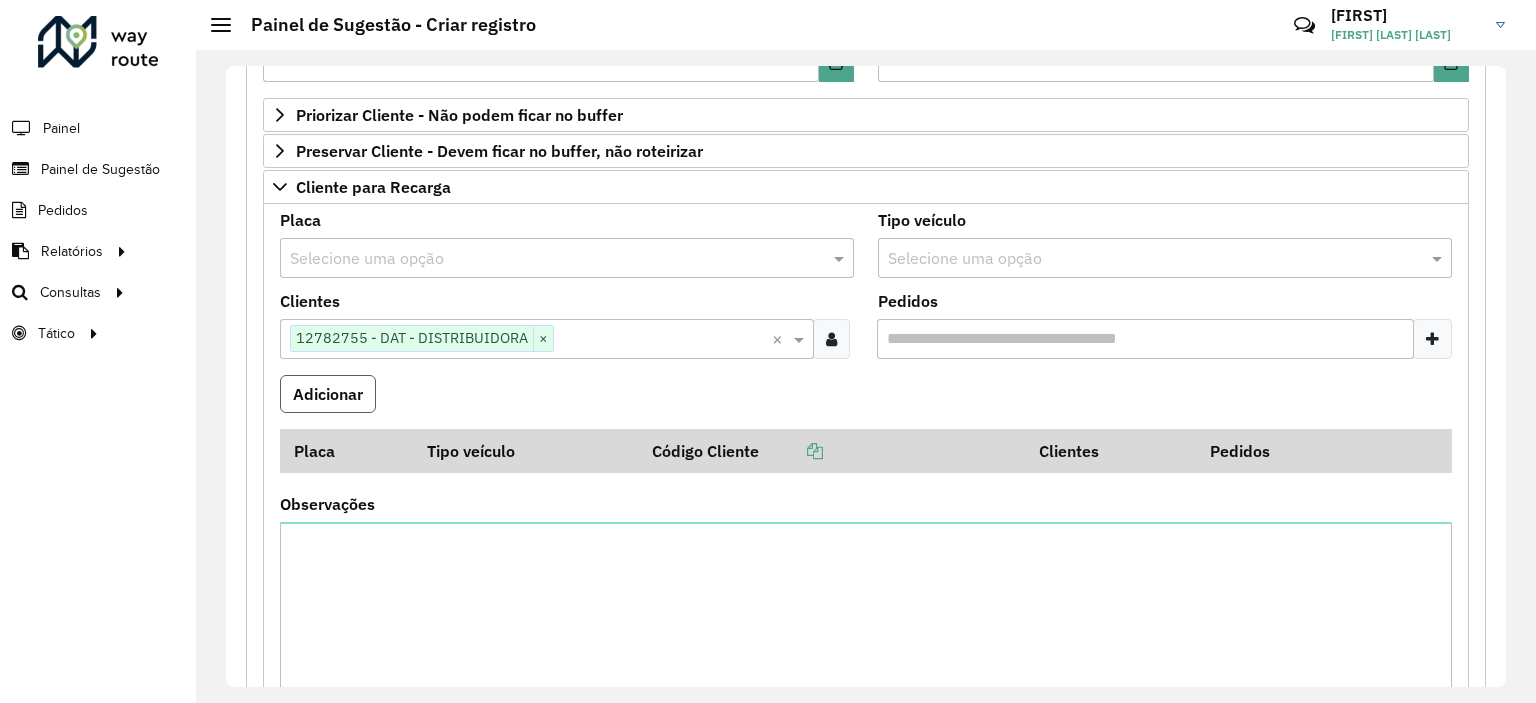 click on "Adicionar" at bounding box center [328, 394] 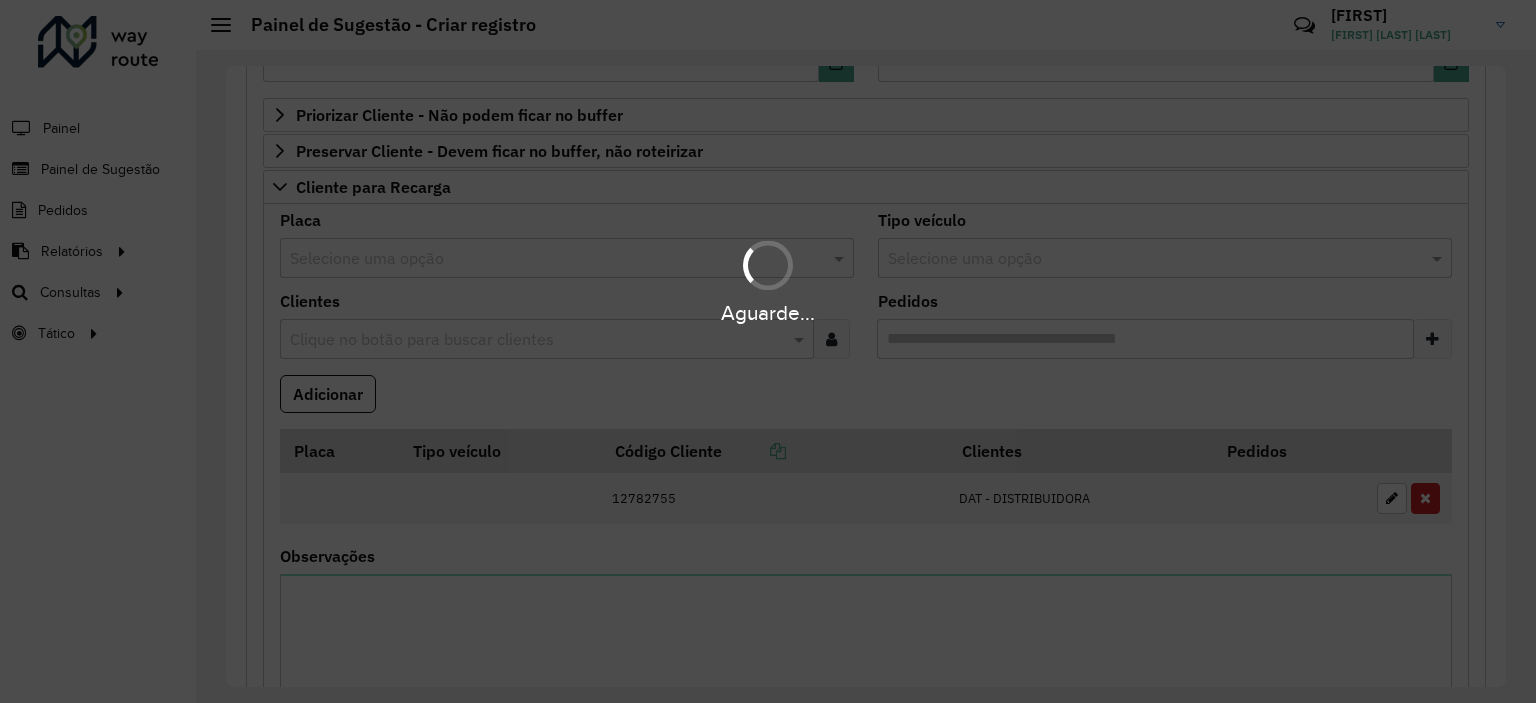 type 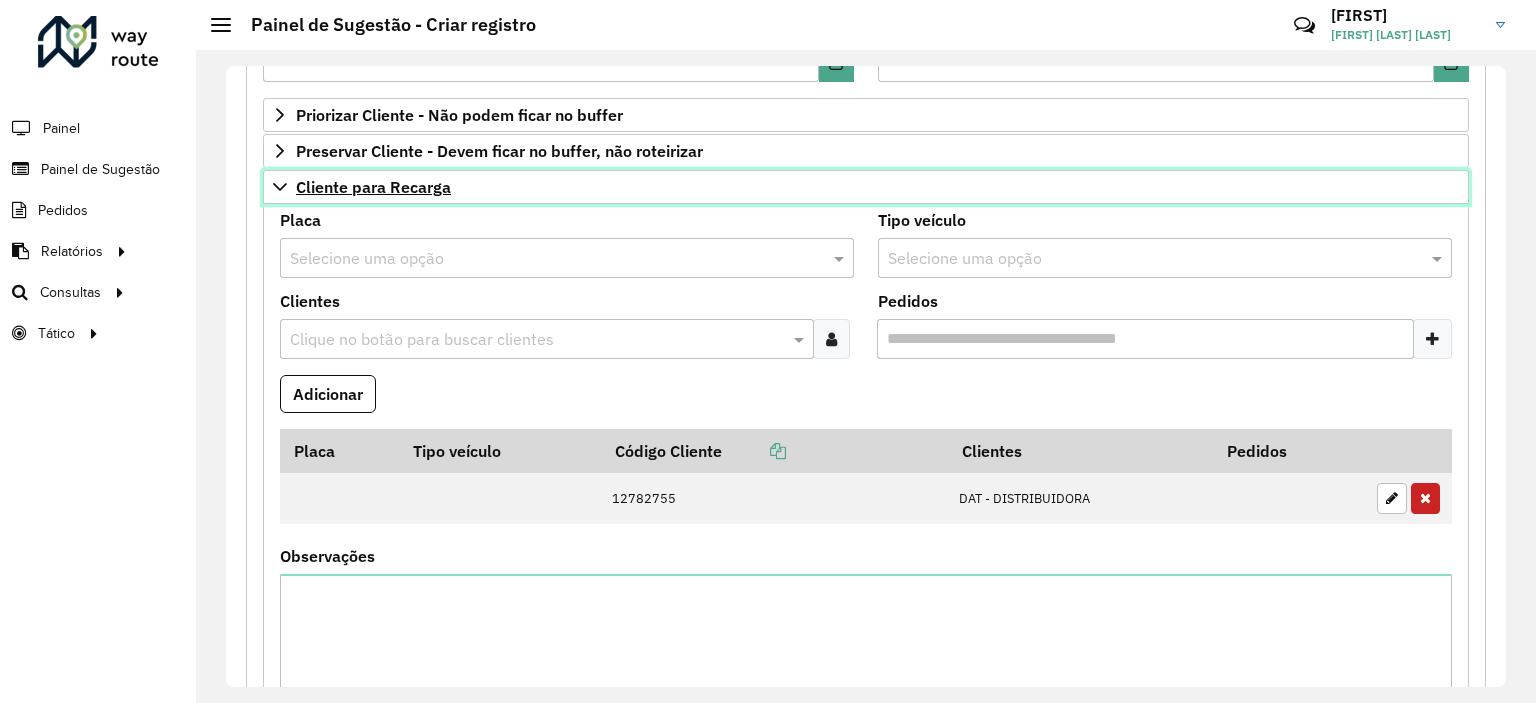 click on "Cliente para Recarga" at bounding box center (373, 187) 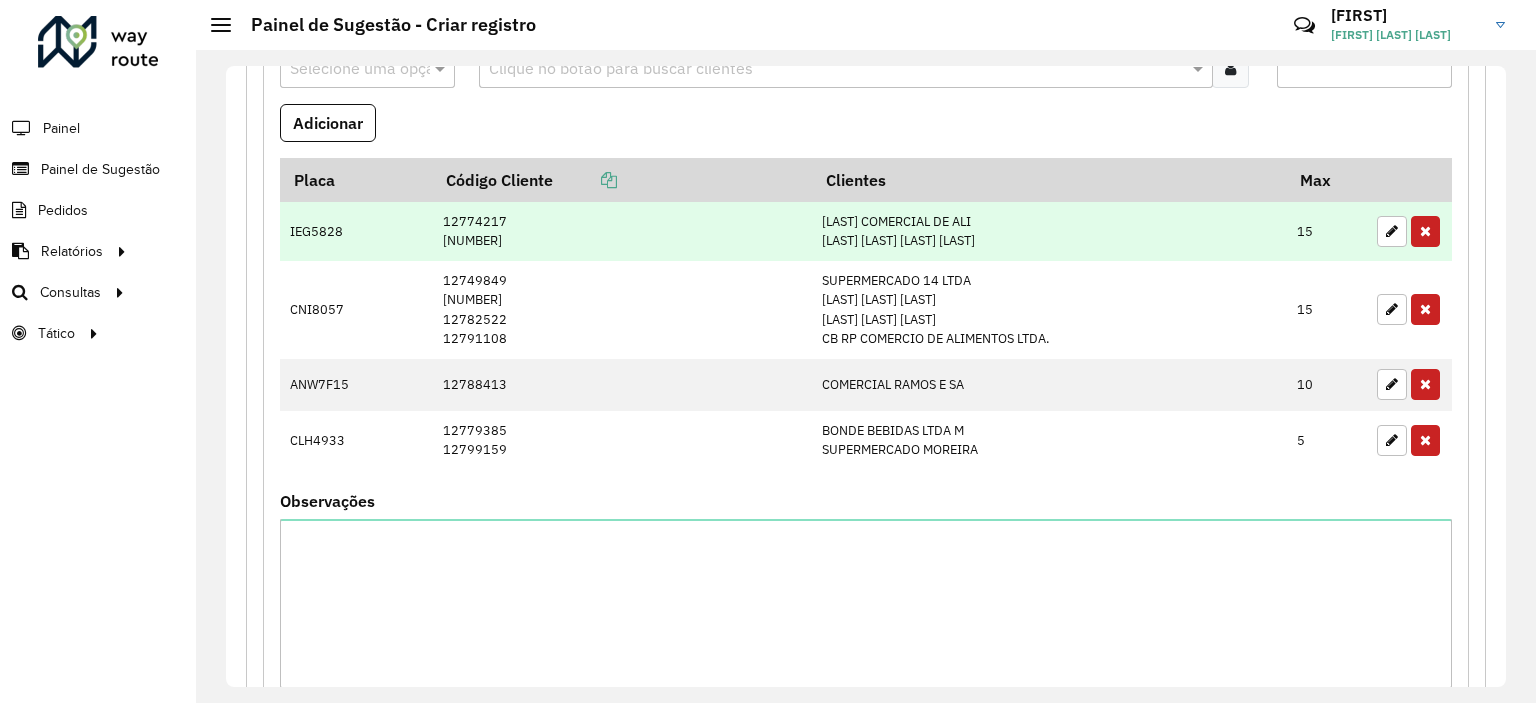 scroll, scrollTop: 427, scrollLeft: 0, axis: vertical 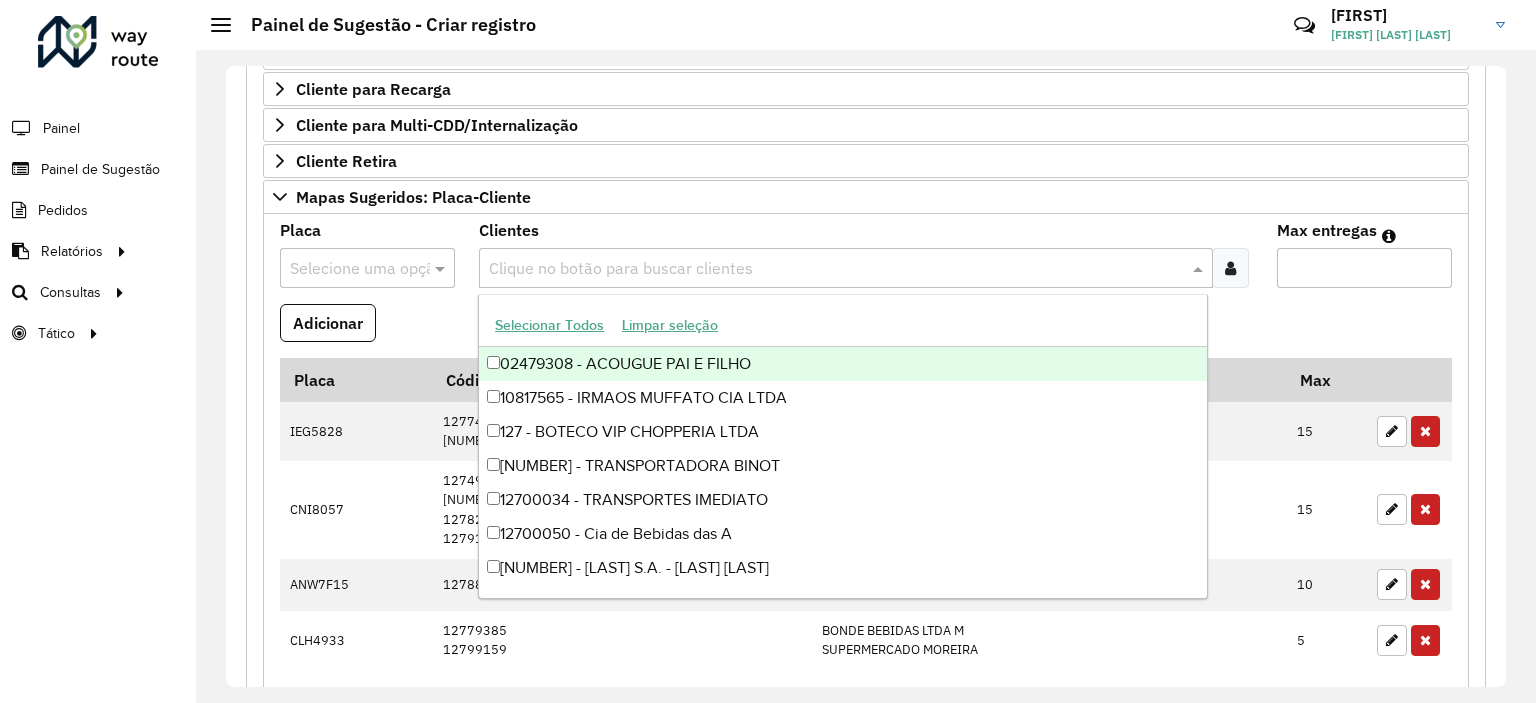 click at bounding box center [834, 269] 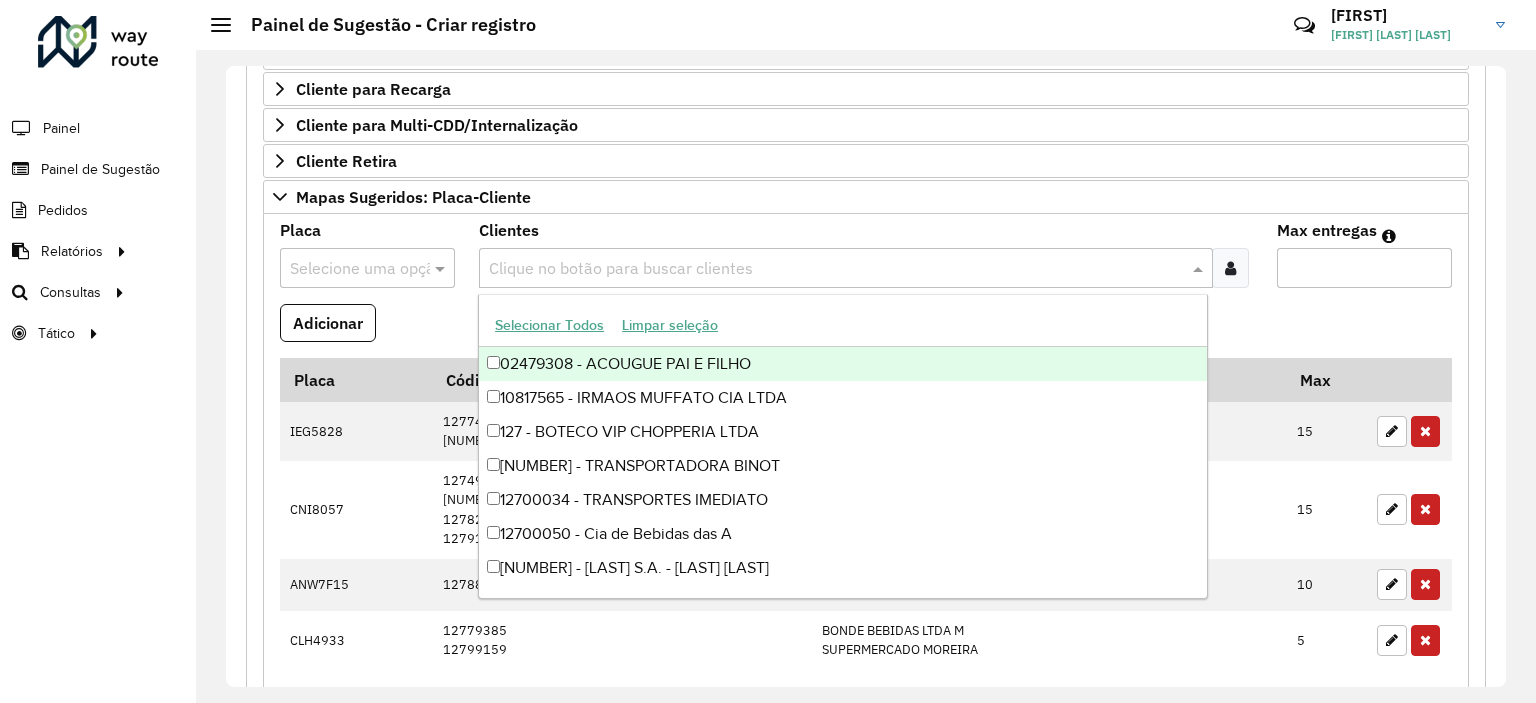 paste on "*****" 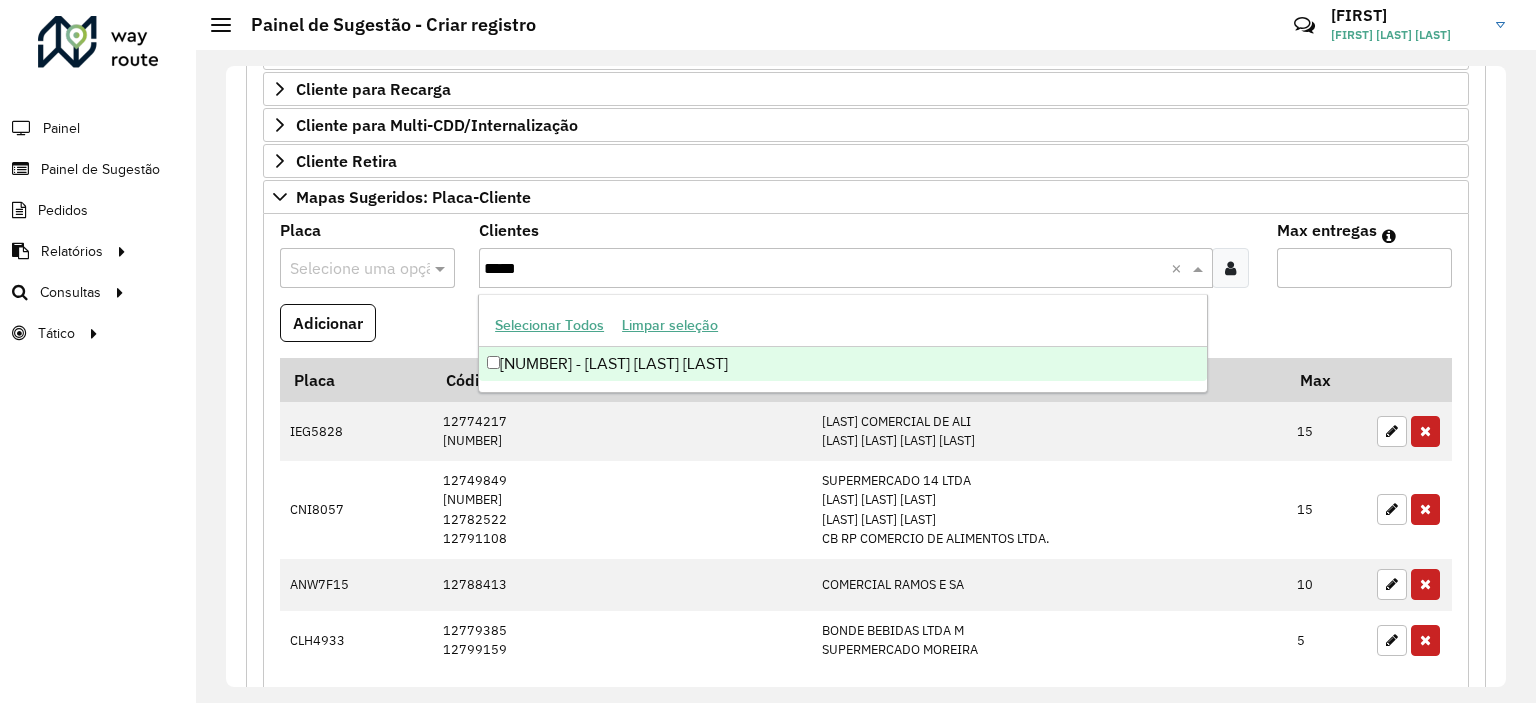 click on "[NUMBER] - [LAST] [LAST] [LAST]" at bounding box center (843, 364) 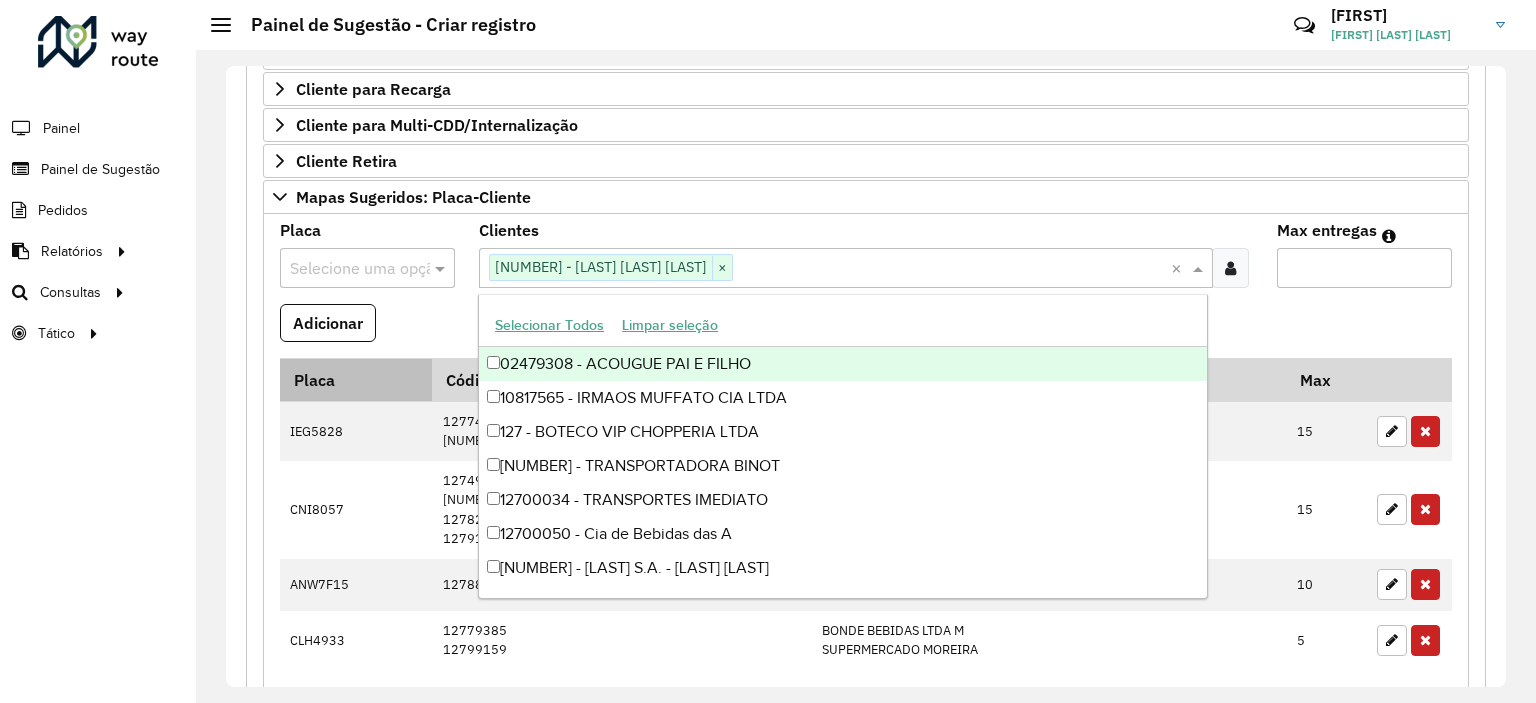 paste on "*****" 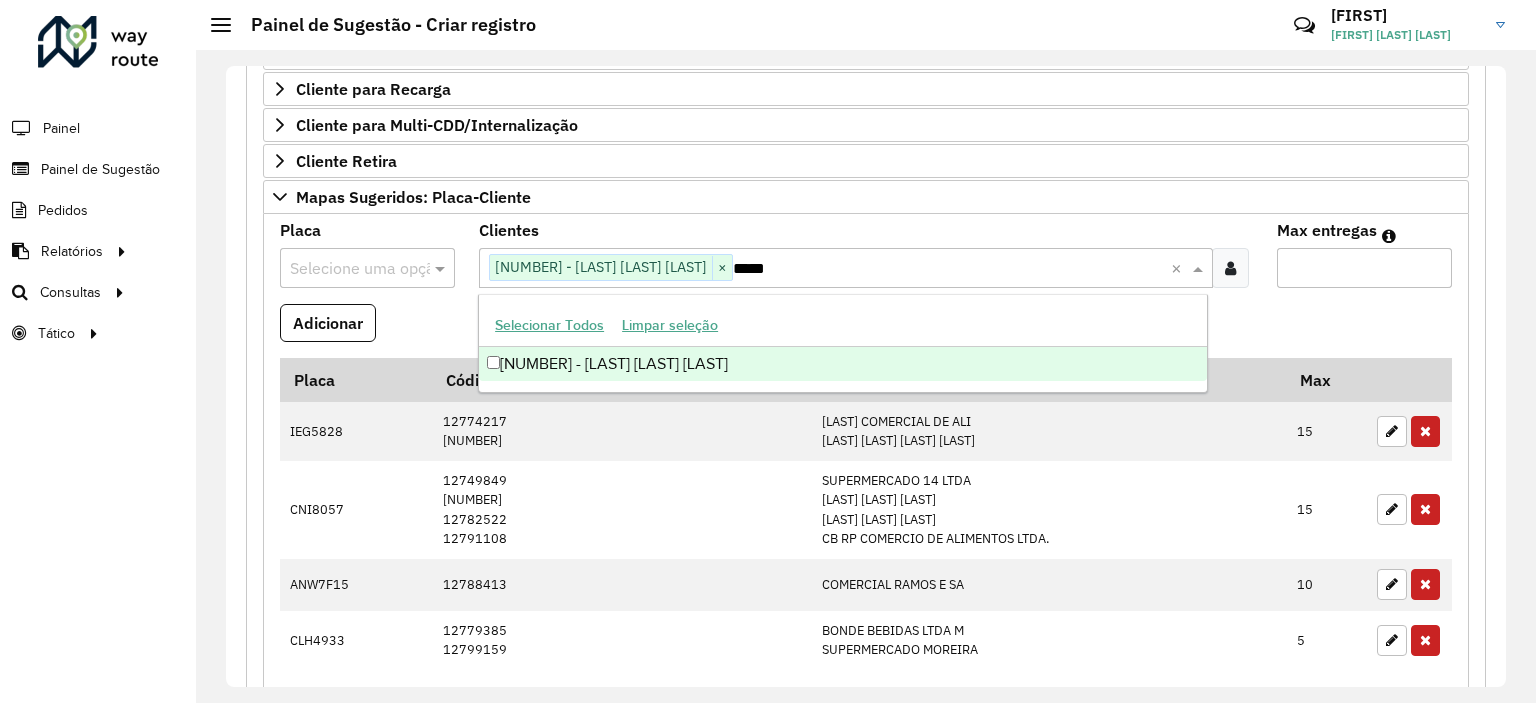 click on "[NUMBER] - [LAST] [LAST] [LAST]" at bounding box center (843, 364) 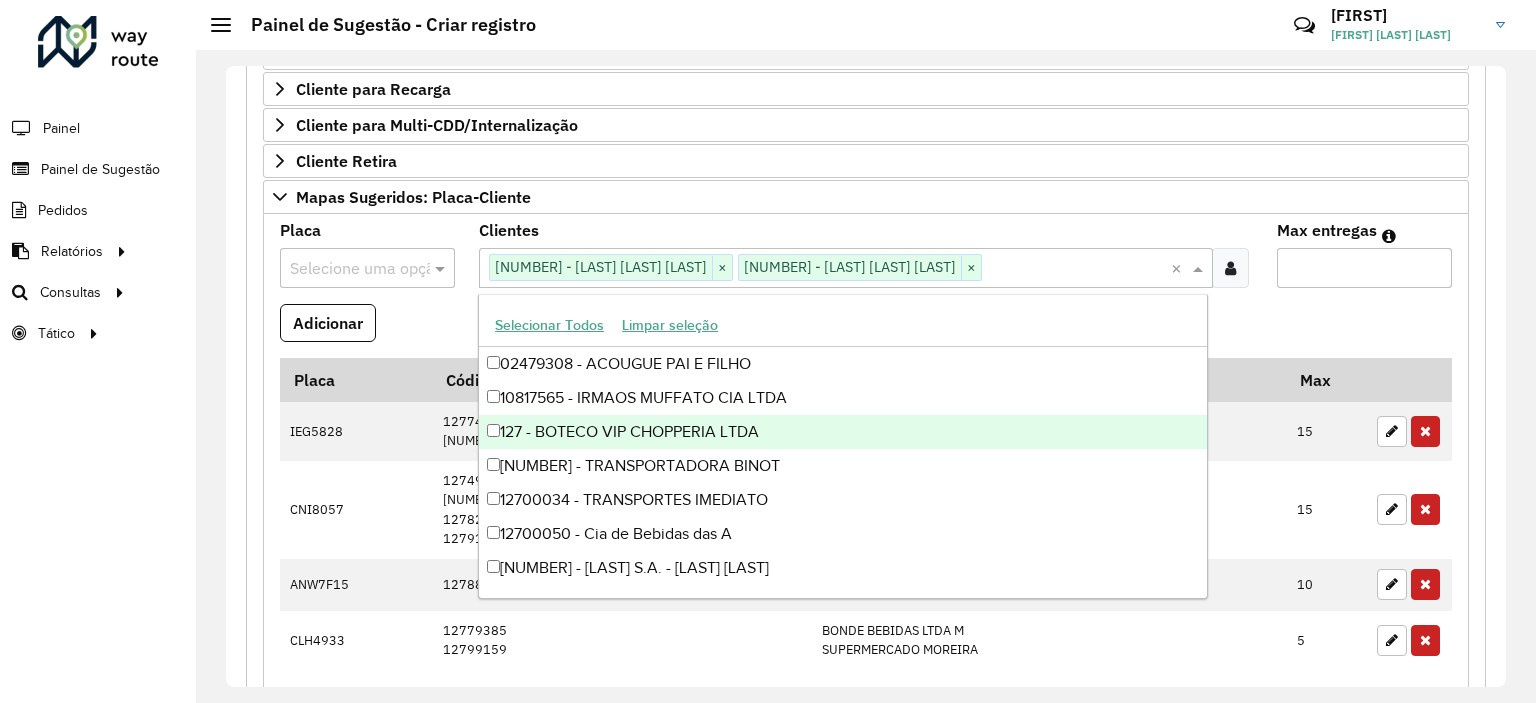 paste on "*****" 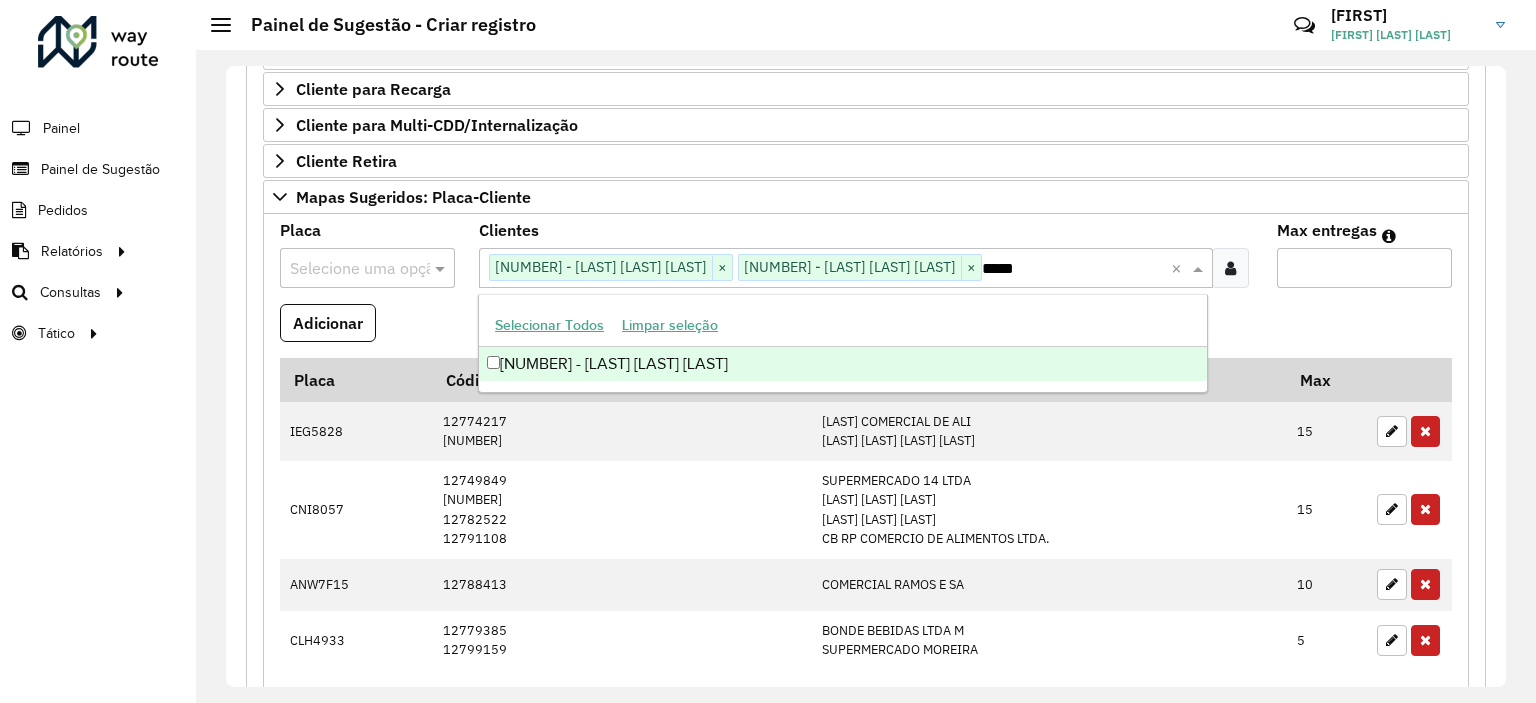 click on "[NUMBER] - [LAST] [LAST] [LAST]" at bounding box center (843, 364) 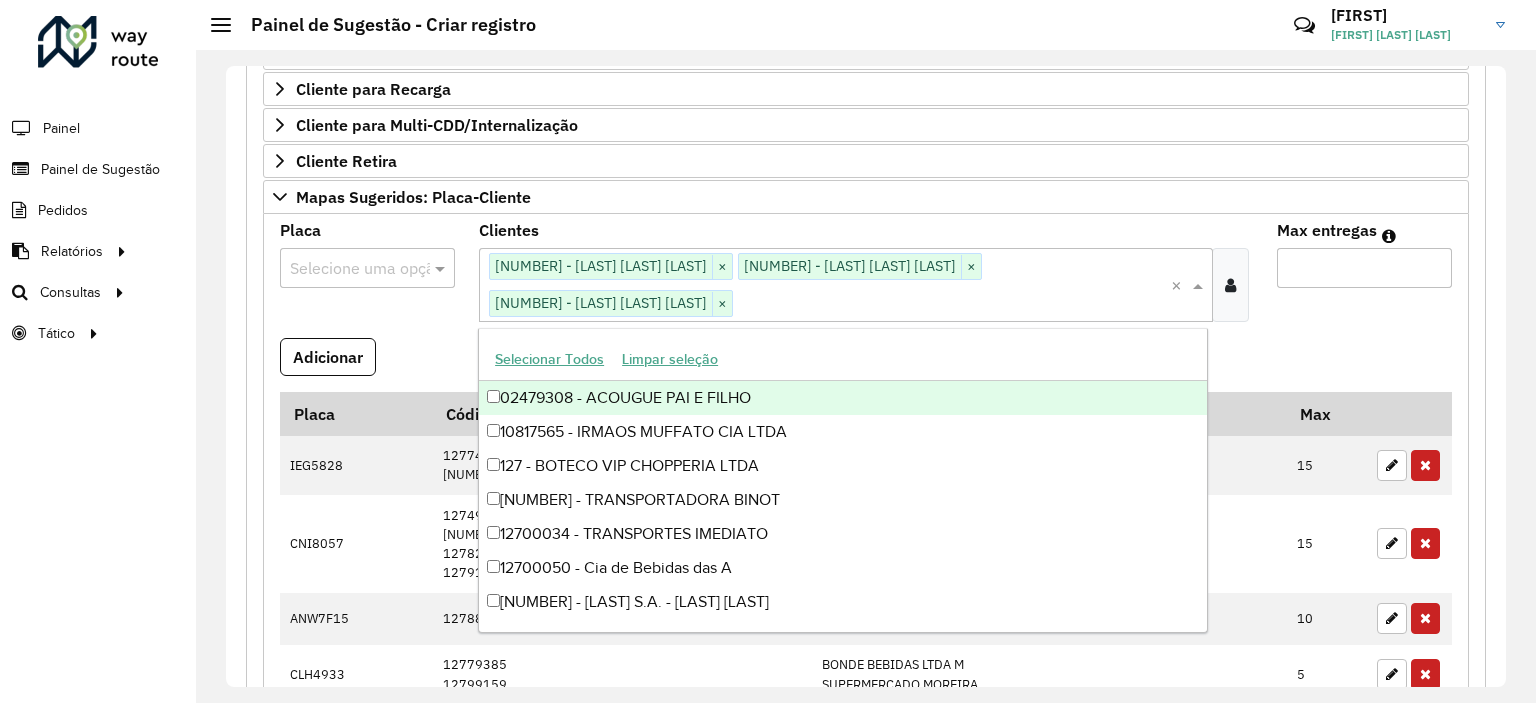 click at bounding box center [347, 269] 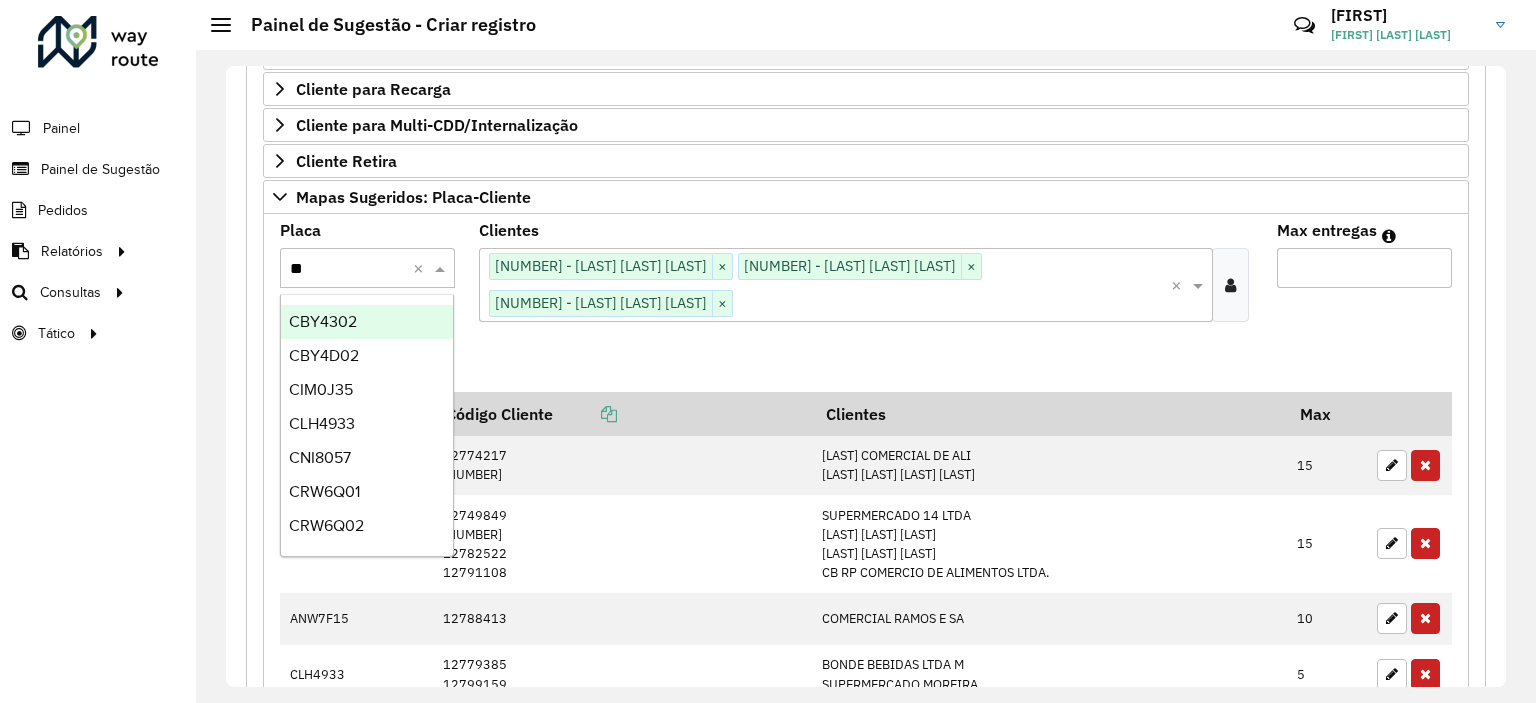 type on "***" 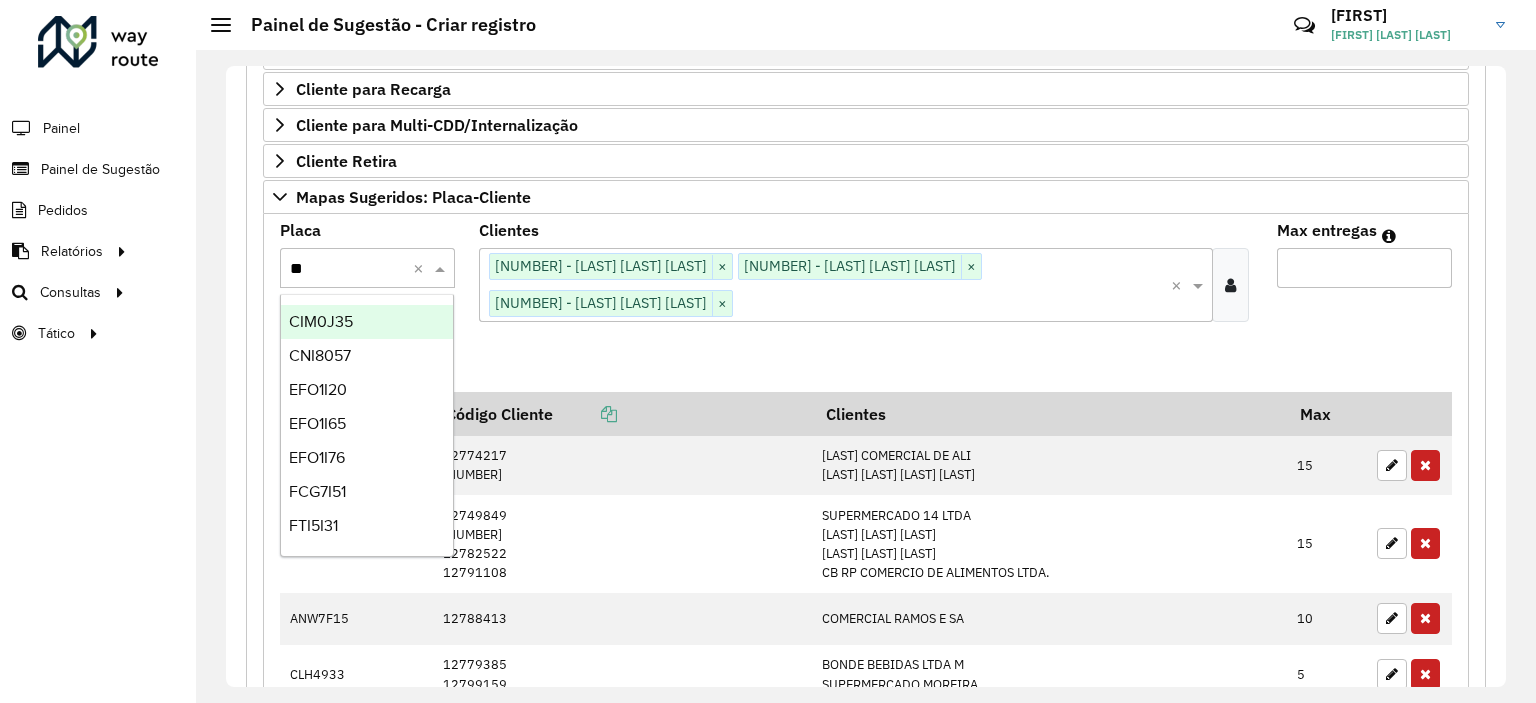 type on "***" 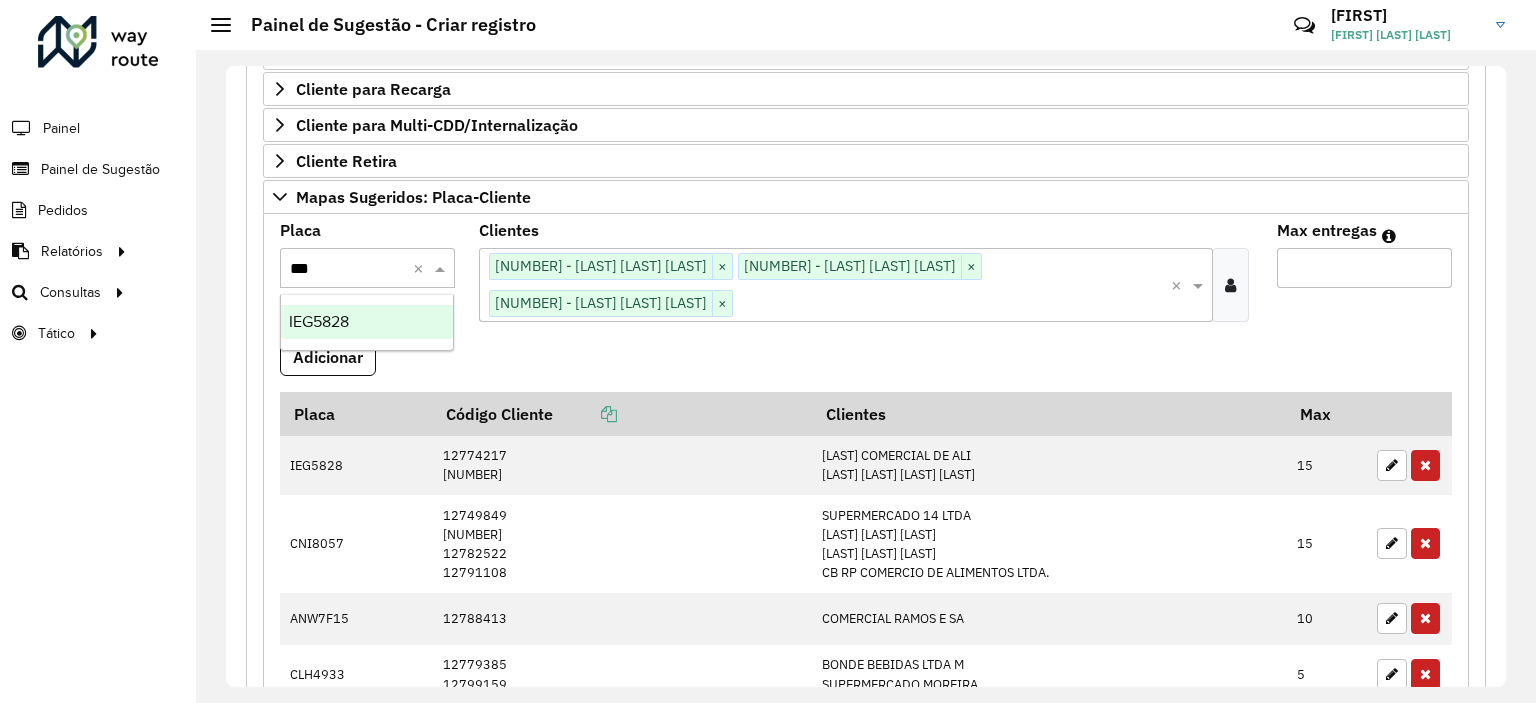 click on "IEG5828" at bounding box center (319, 321) 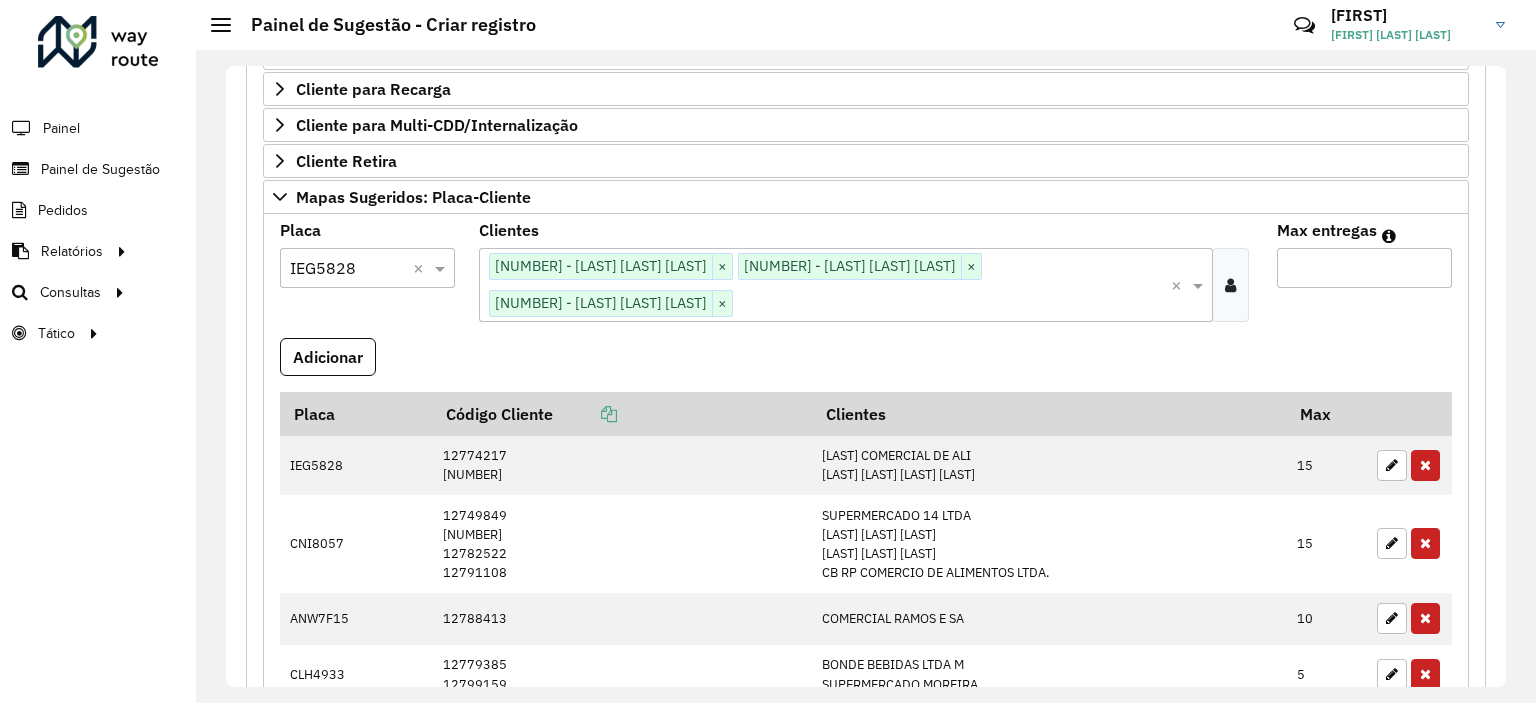 click on "Max entregas" at bounding box center (1364, 268) 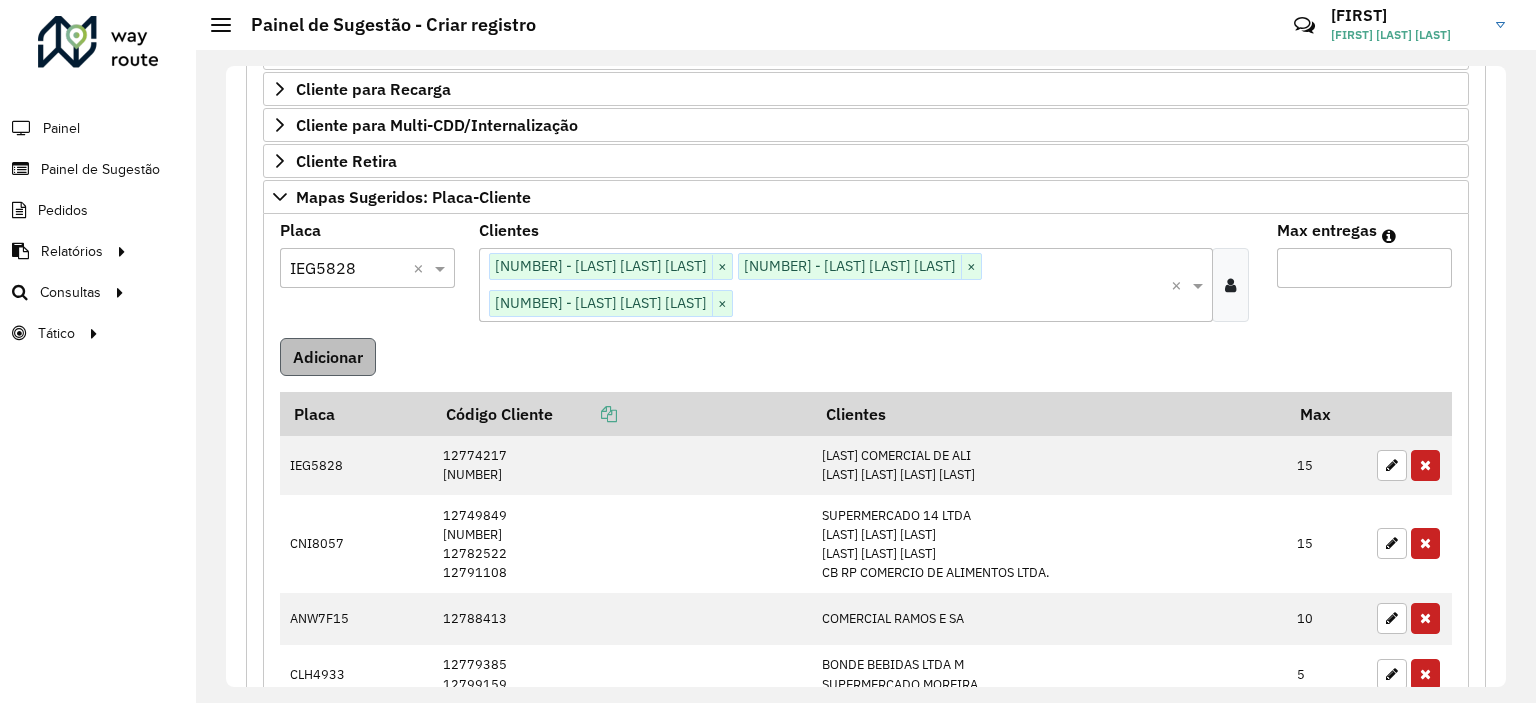 type on "**" 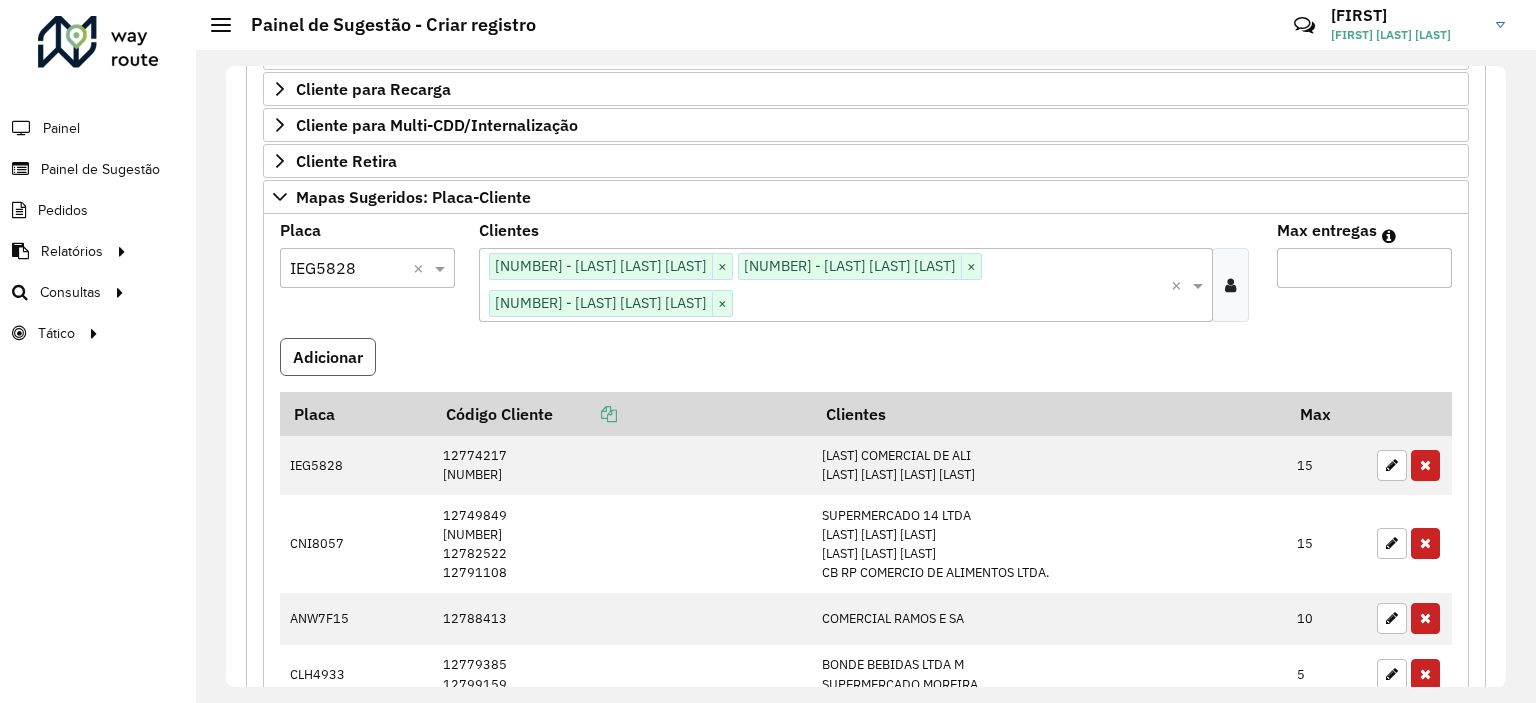 click on "Adicionar" at bounding box center (328, 357) 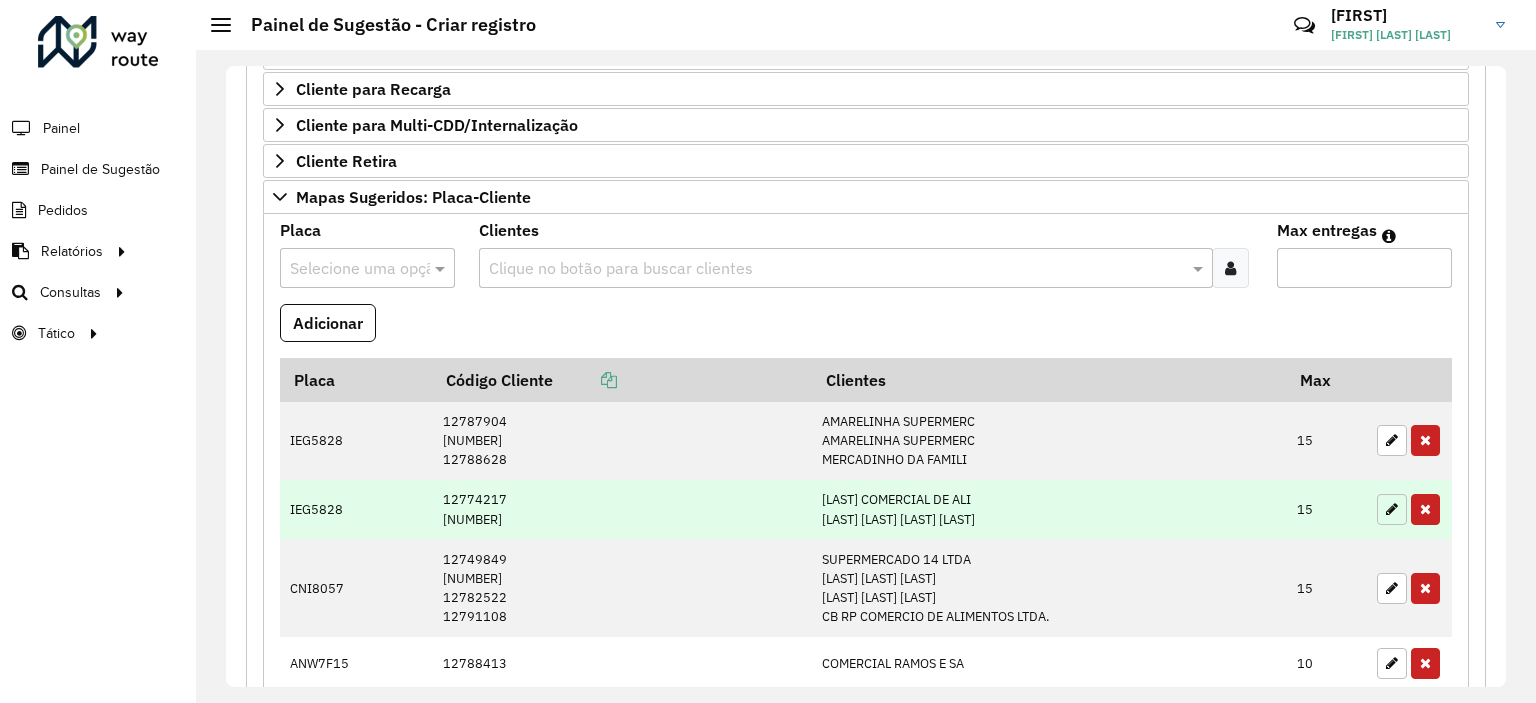 click at bounding box center [1392, 509] 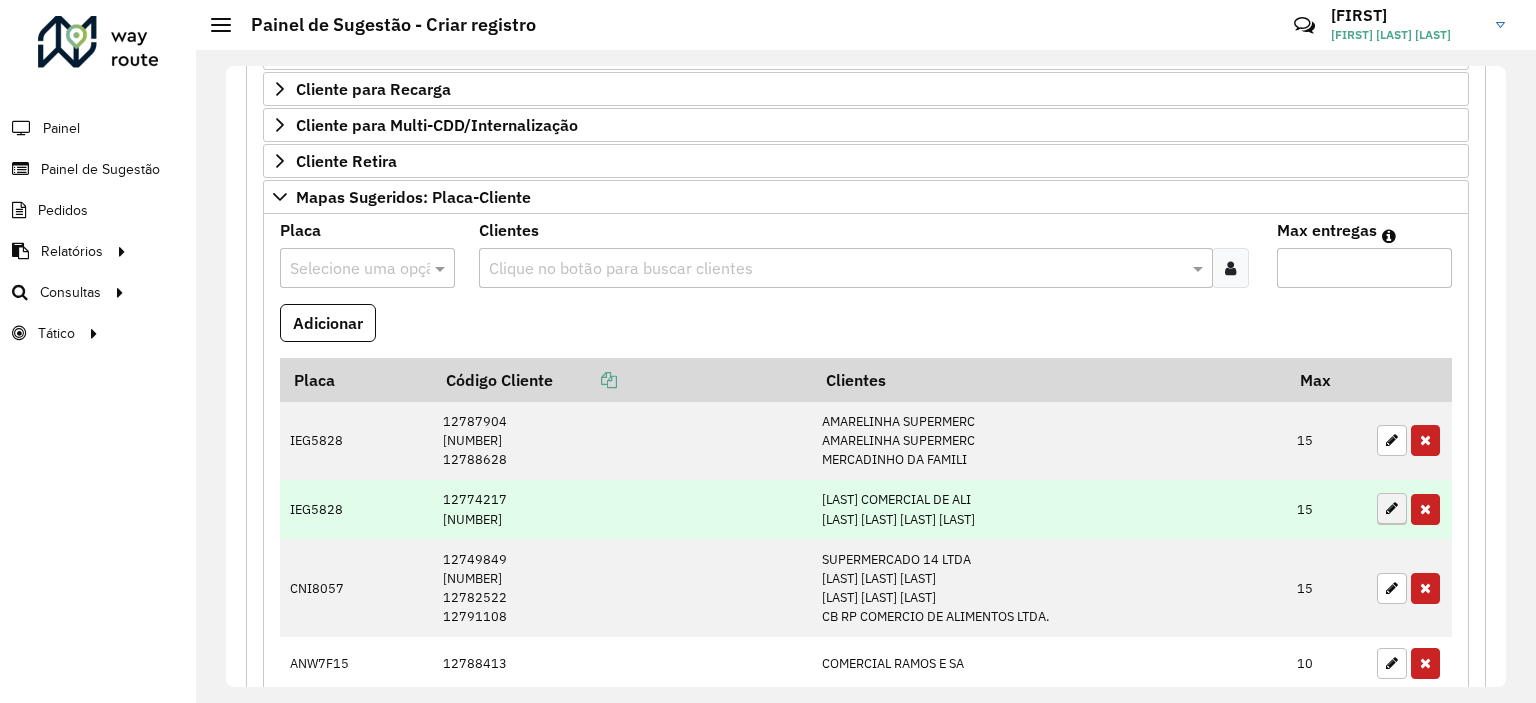 type on "**" 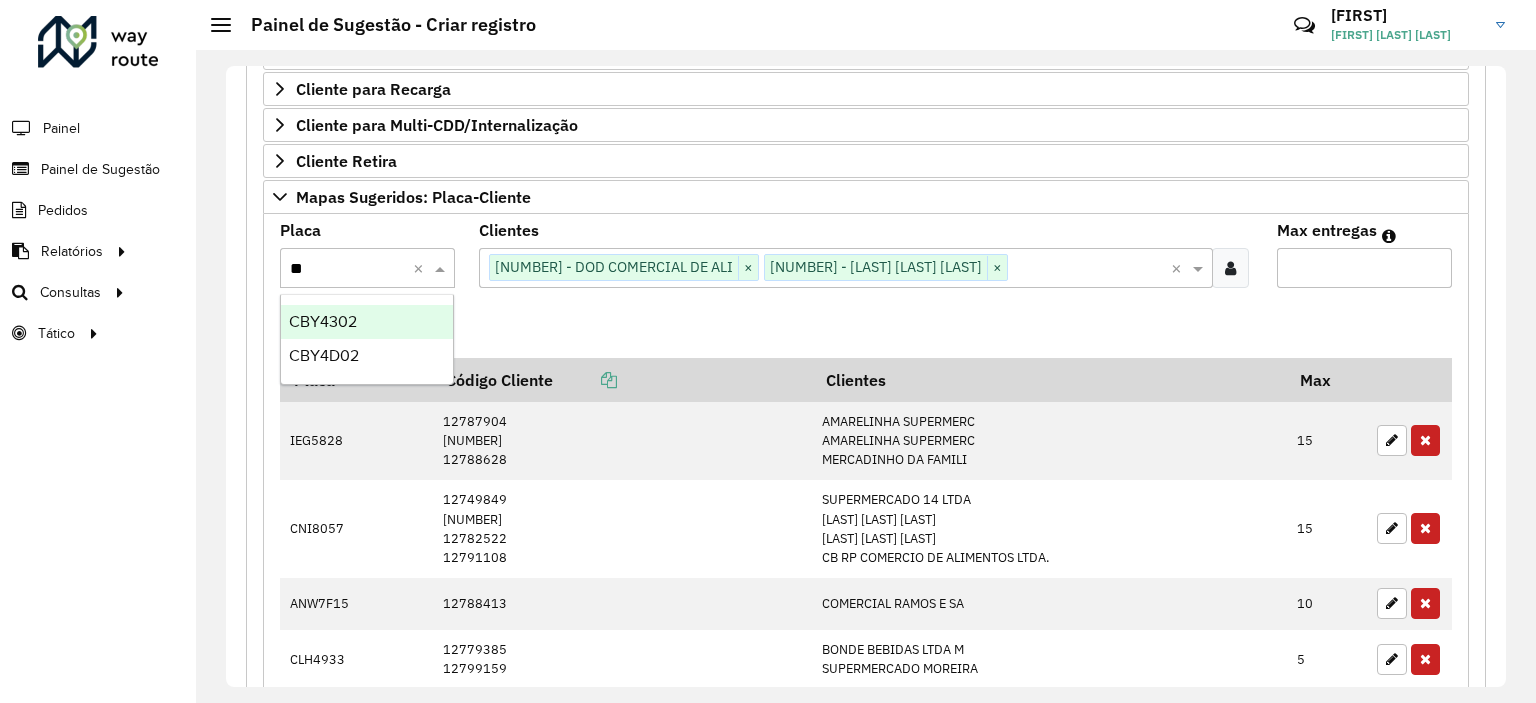 type on "***" 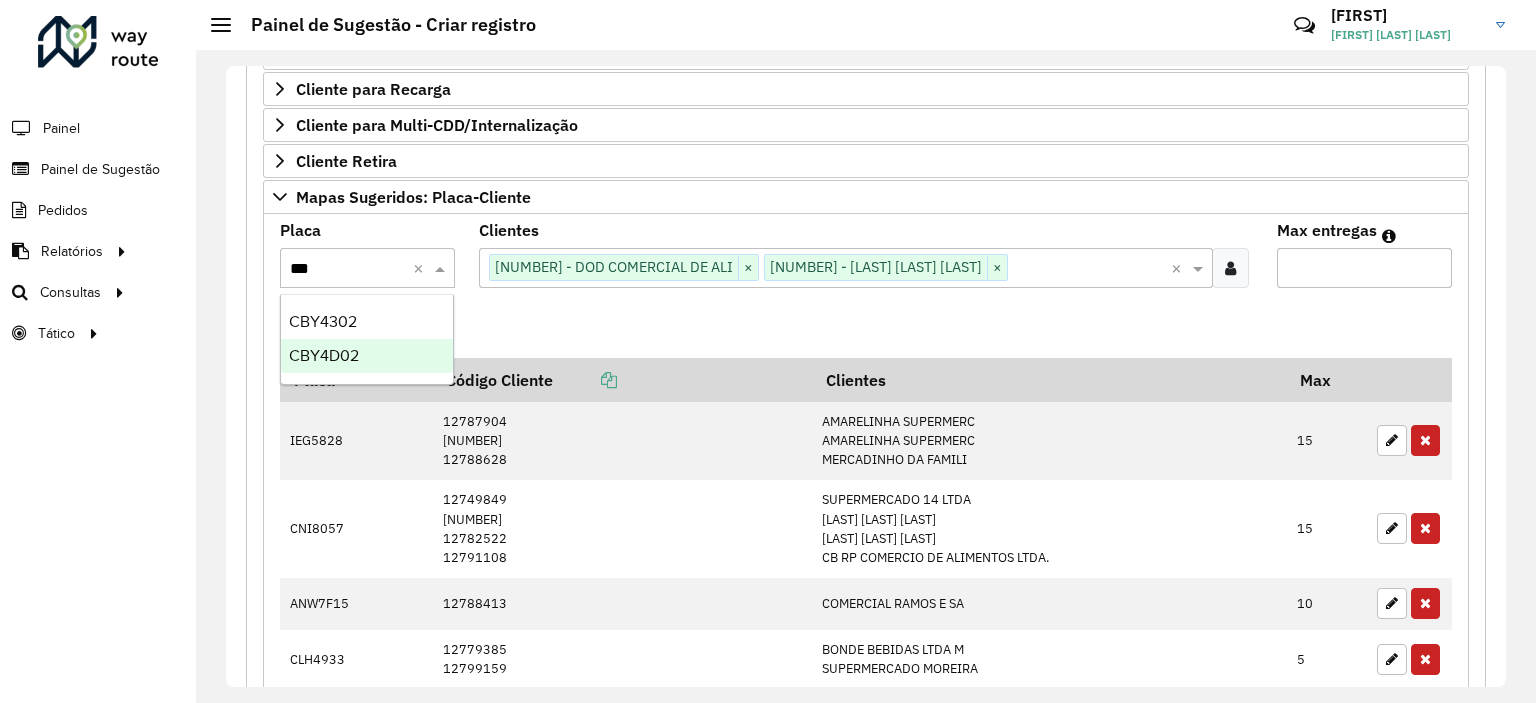 click on "CBY4D02" at bounding box center (324, 355) 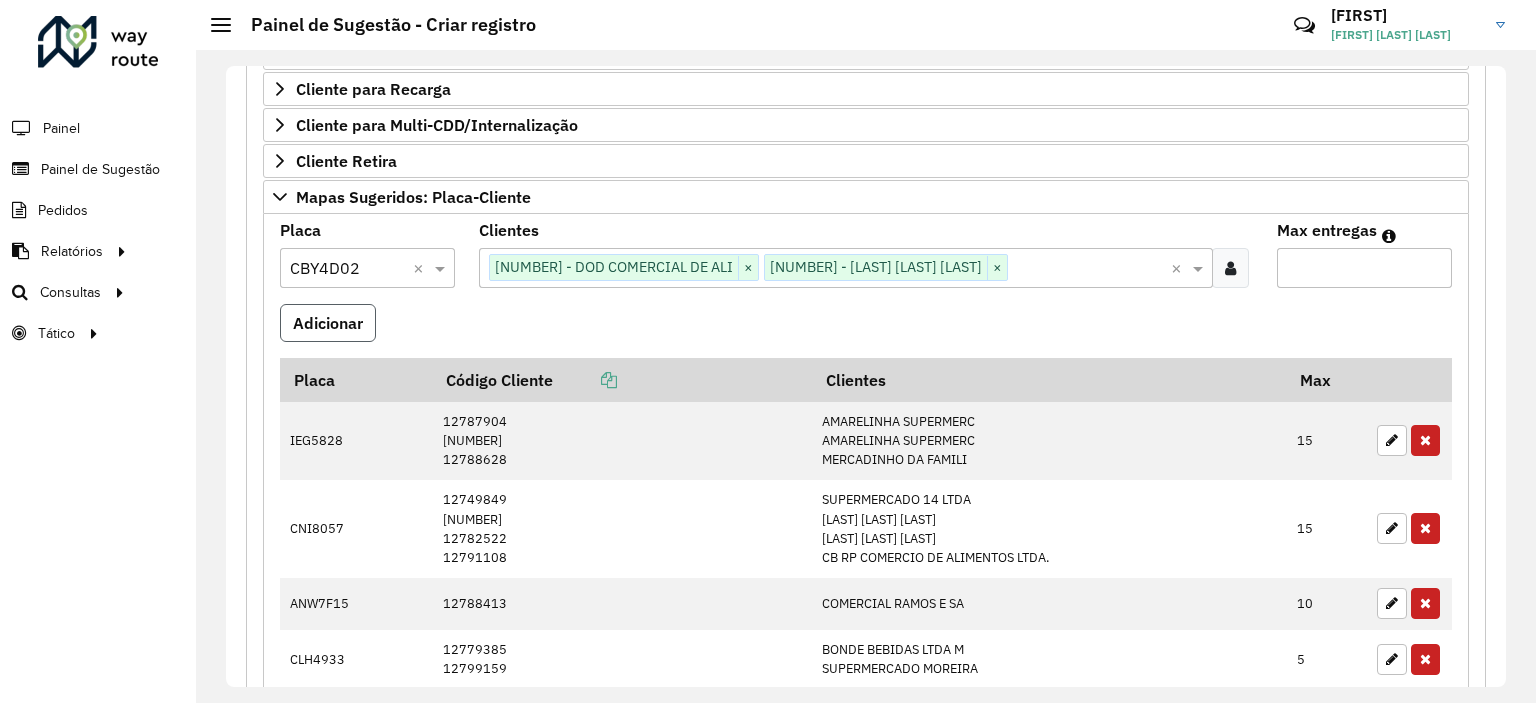 click on "Adicionar" at bounding box center [328, 323] 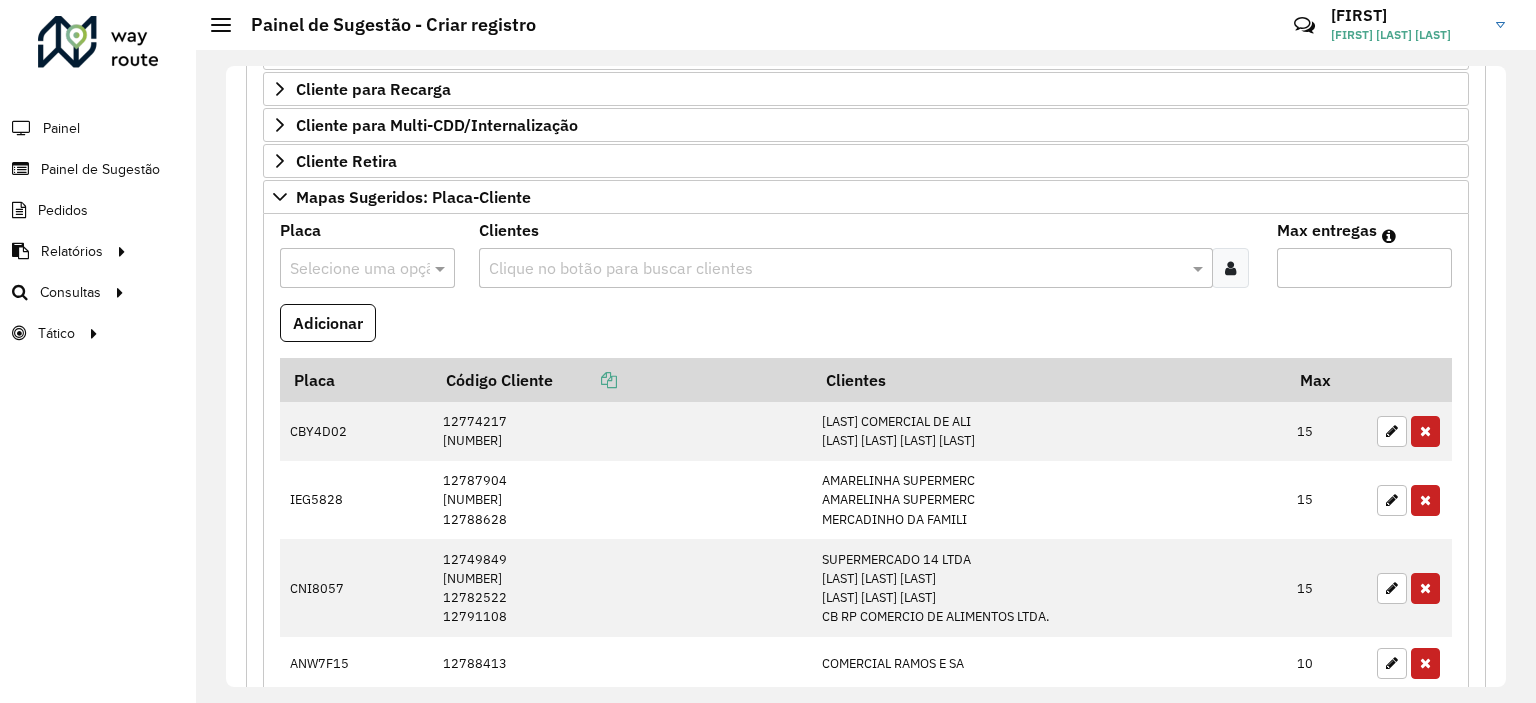 click at bounding box center [1230, 268] 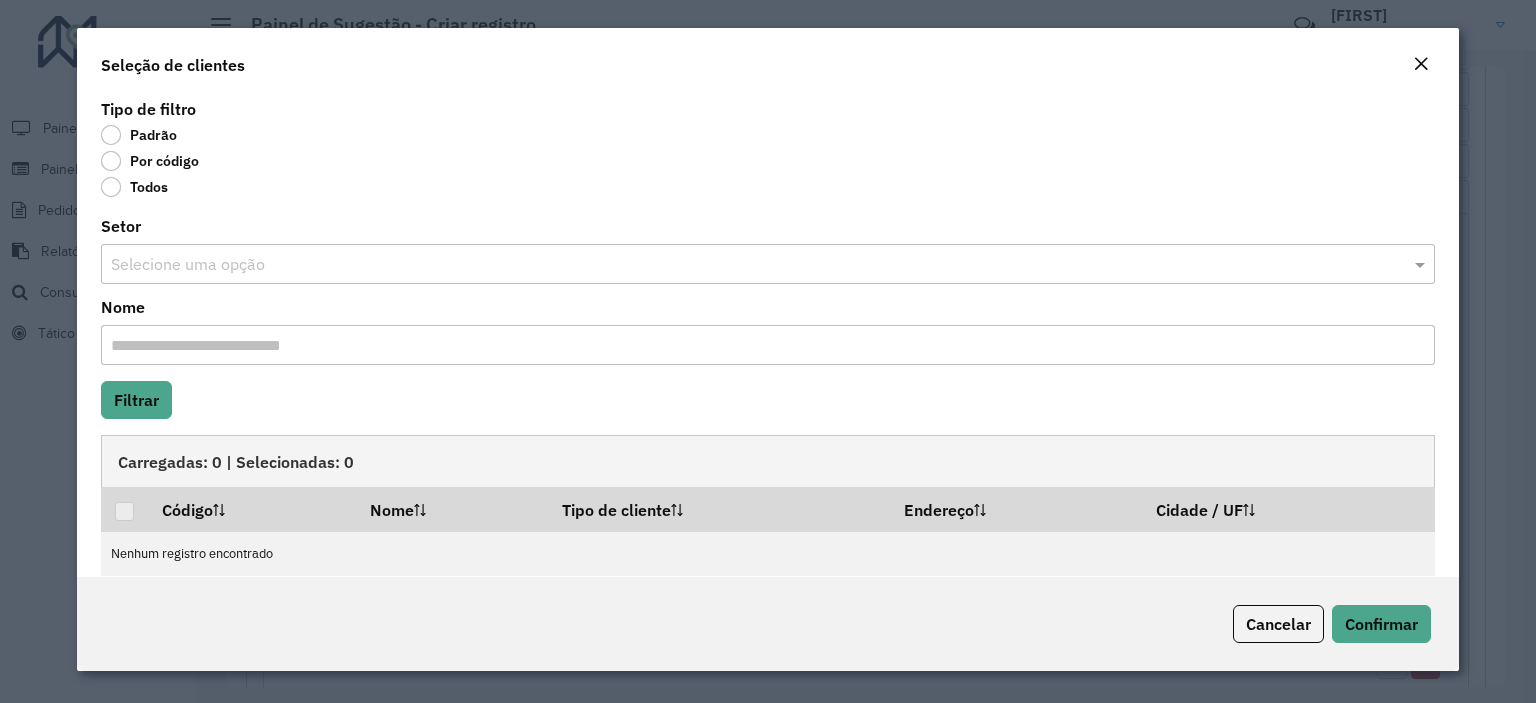 click on "Por código" 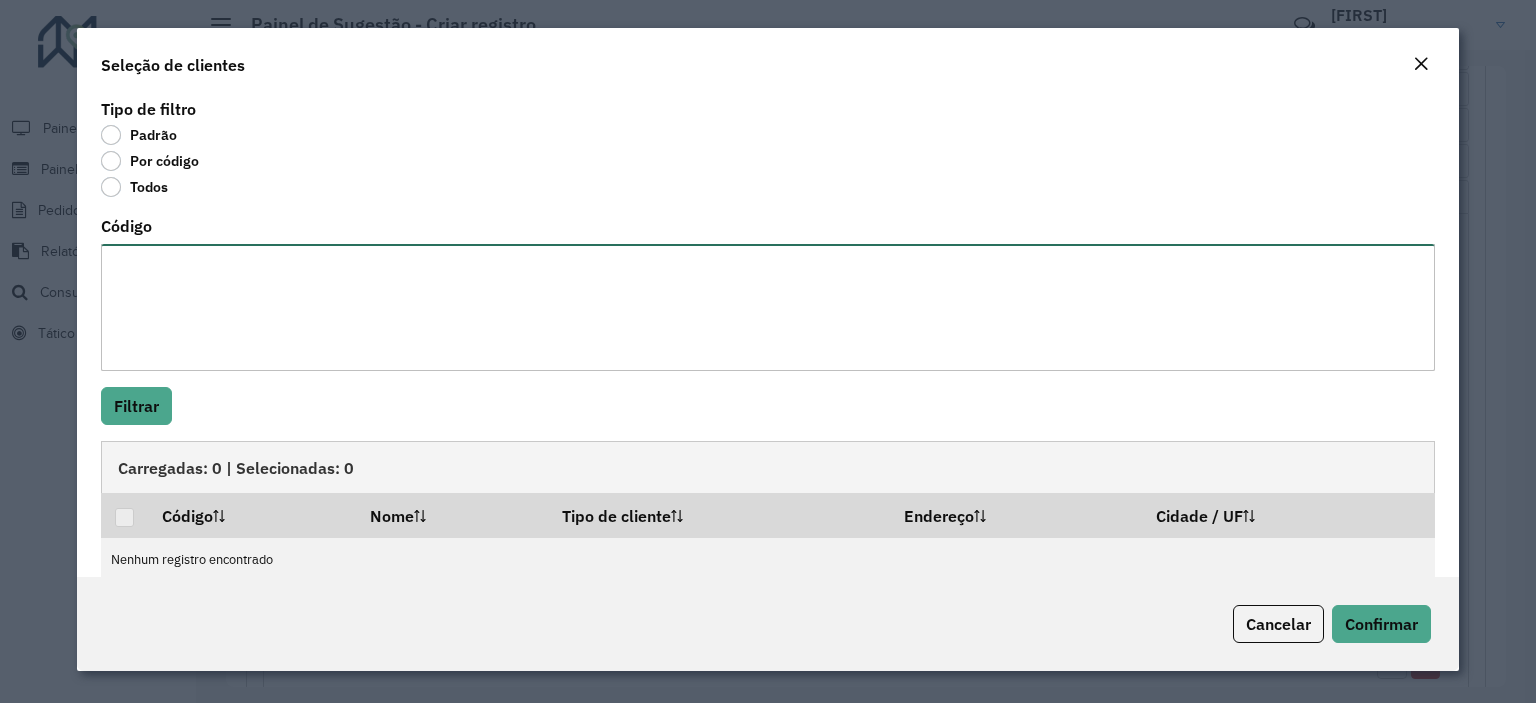 click on "Código" at bounding box center [768, 307] 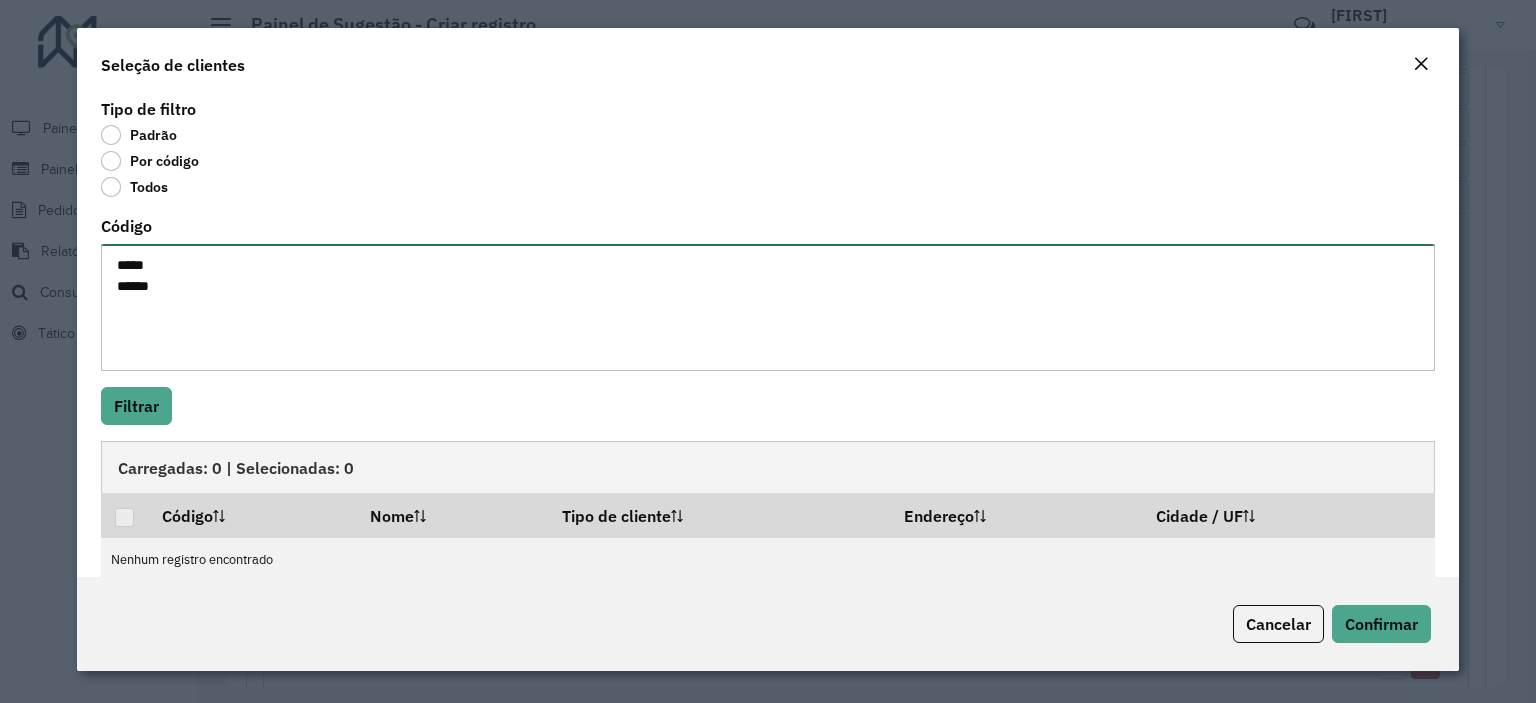 paste on "*****" 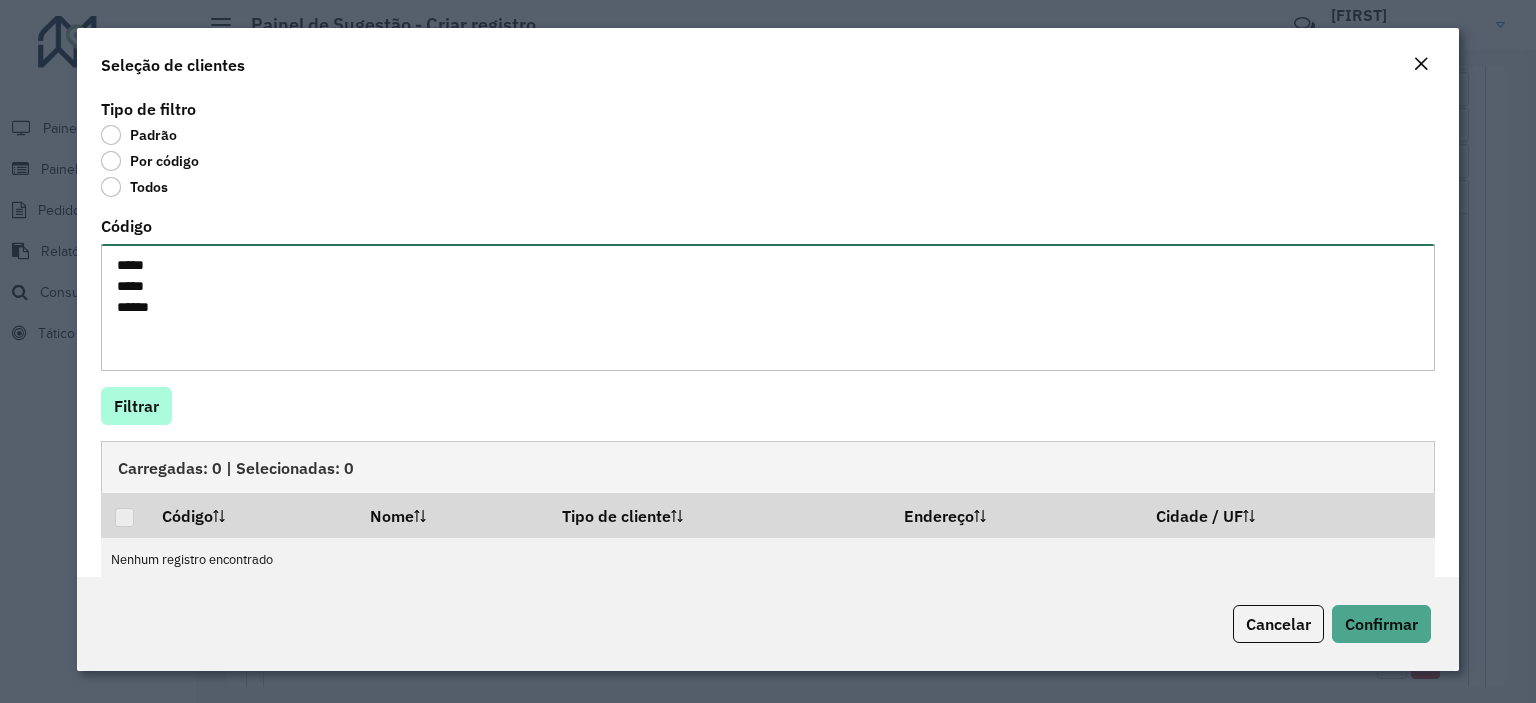 type on "*****
*****
*****" 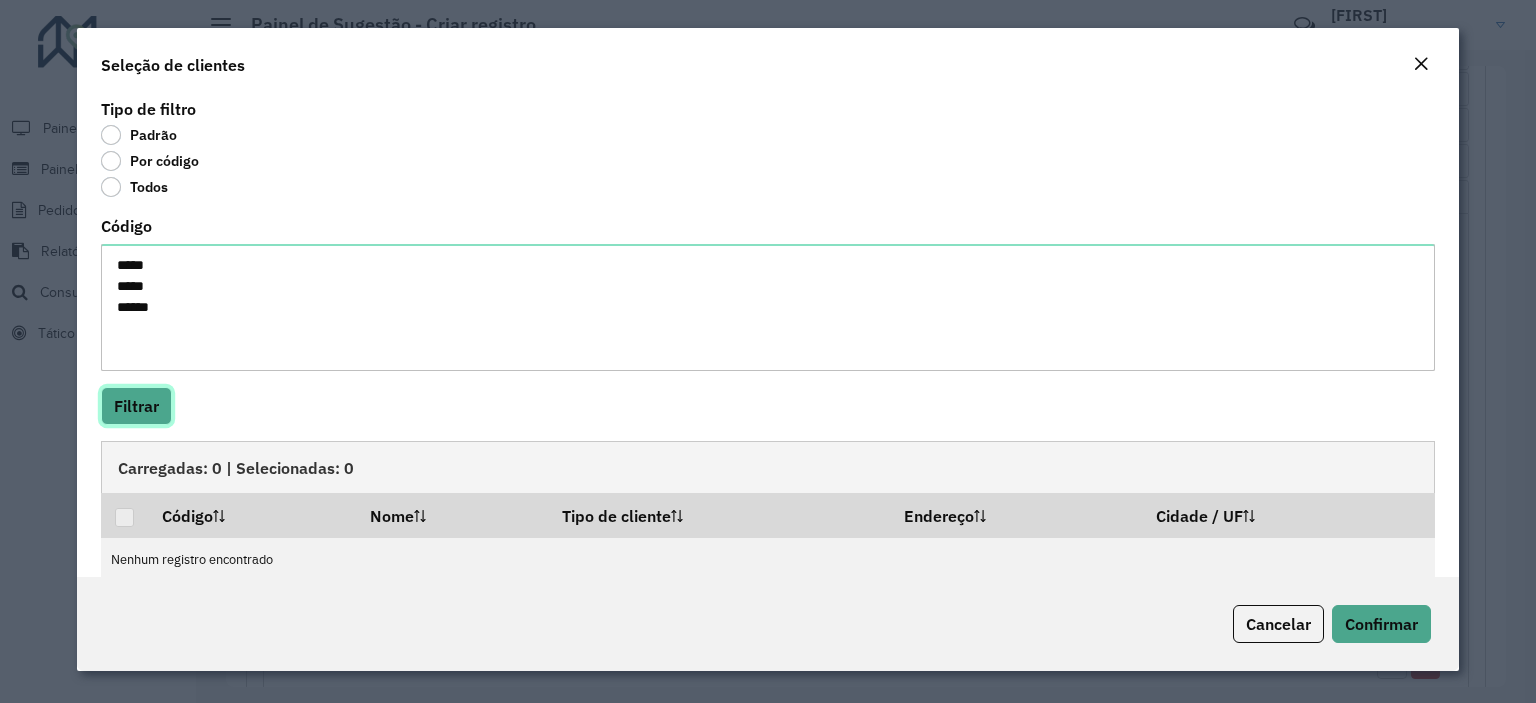 click on "Filtrar" 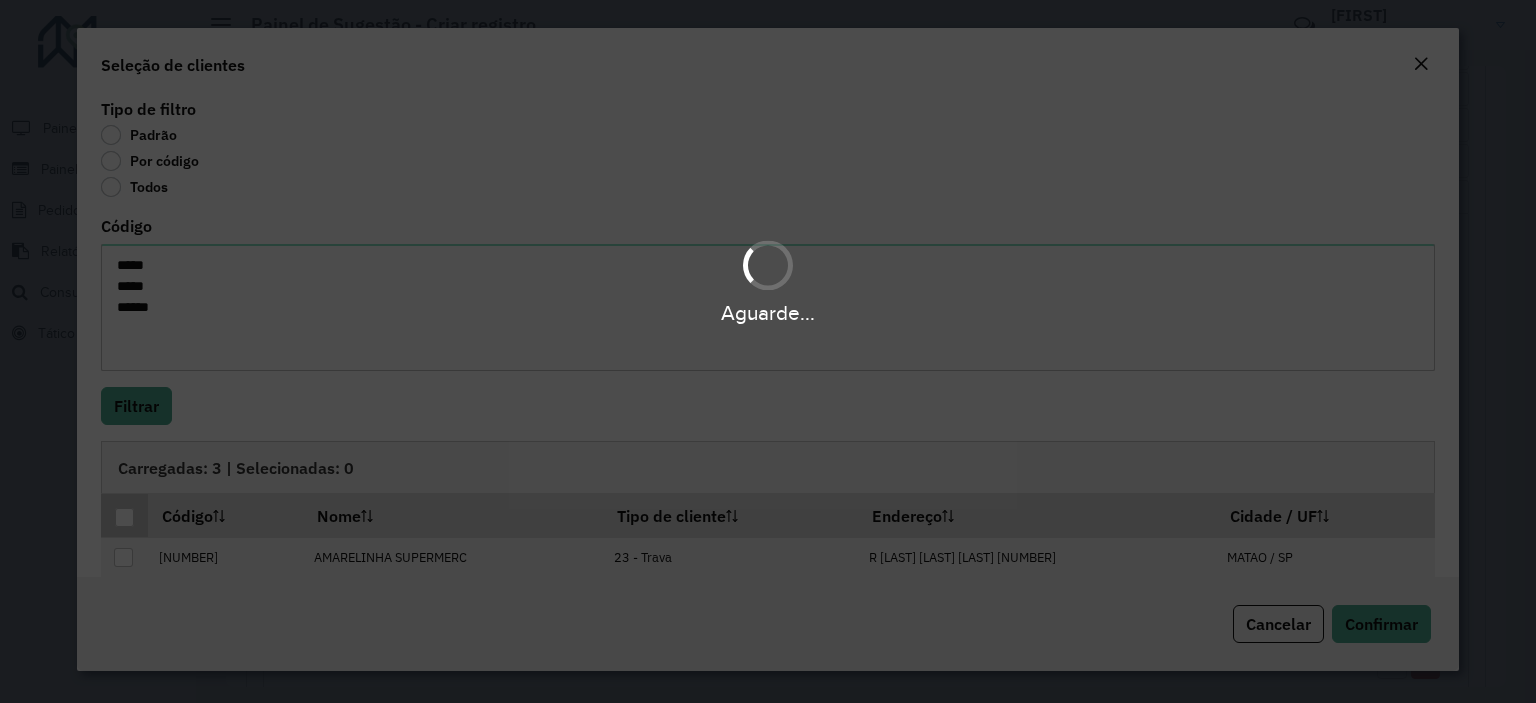 click at bounding box center (124, 517) 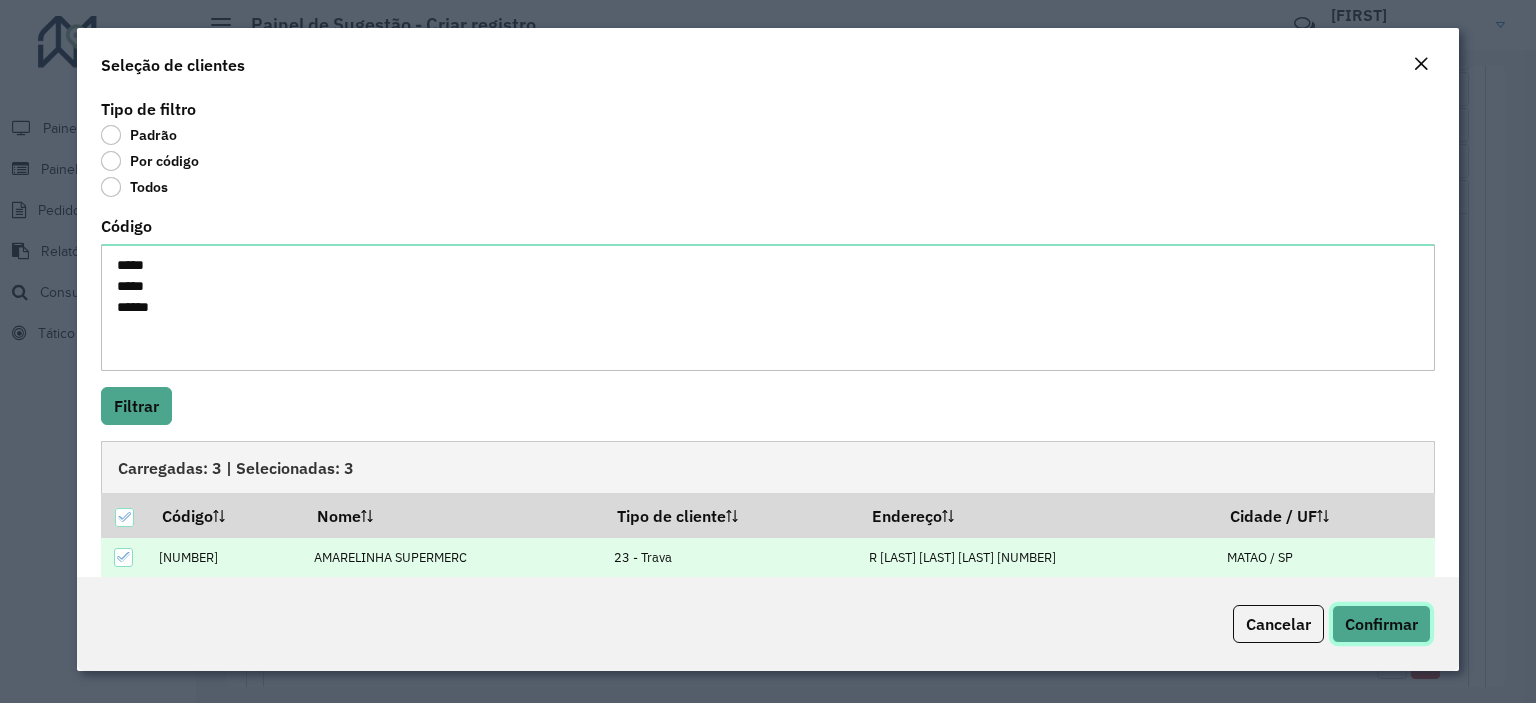 click on "Confirmar" 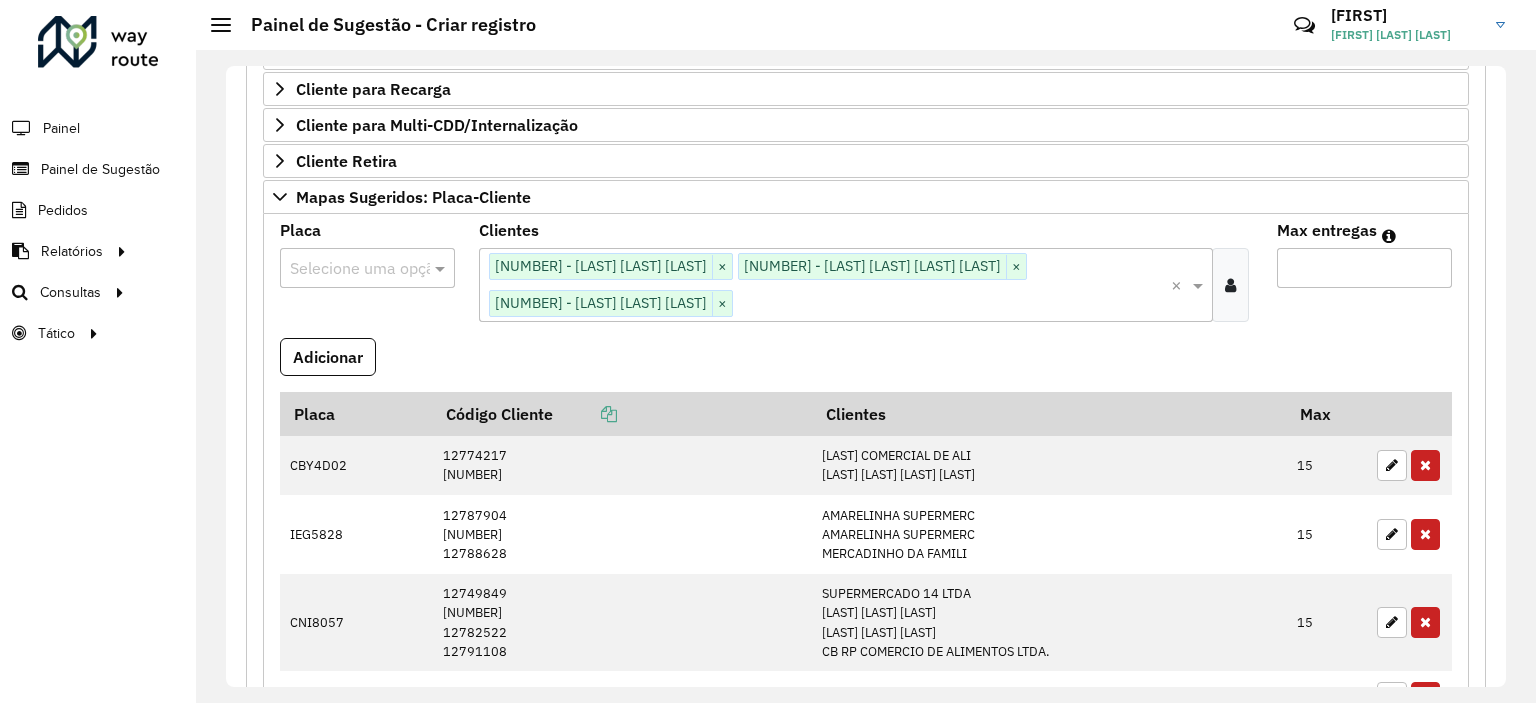 click at bounding box center (347, 269) 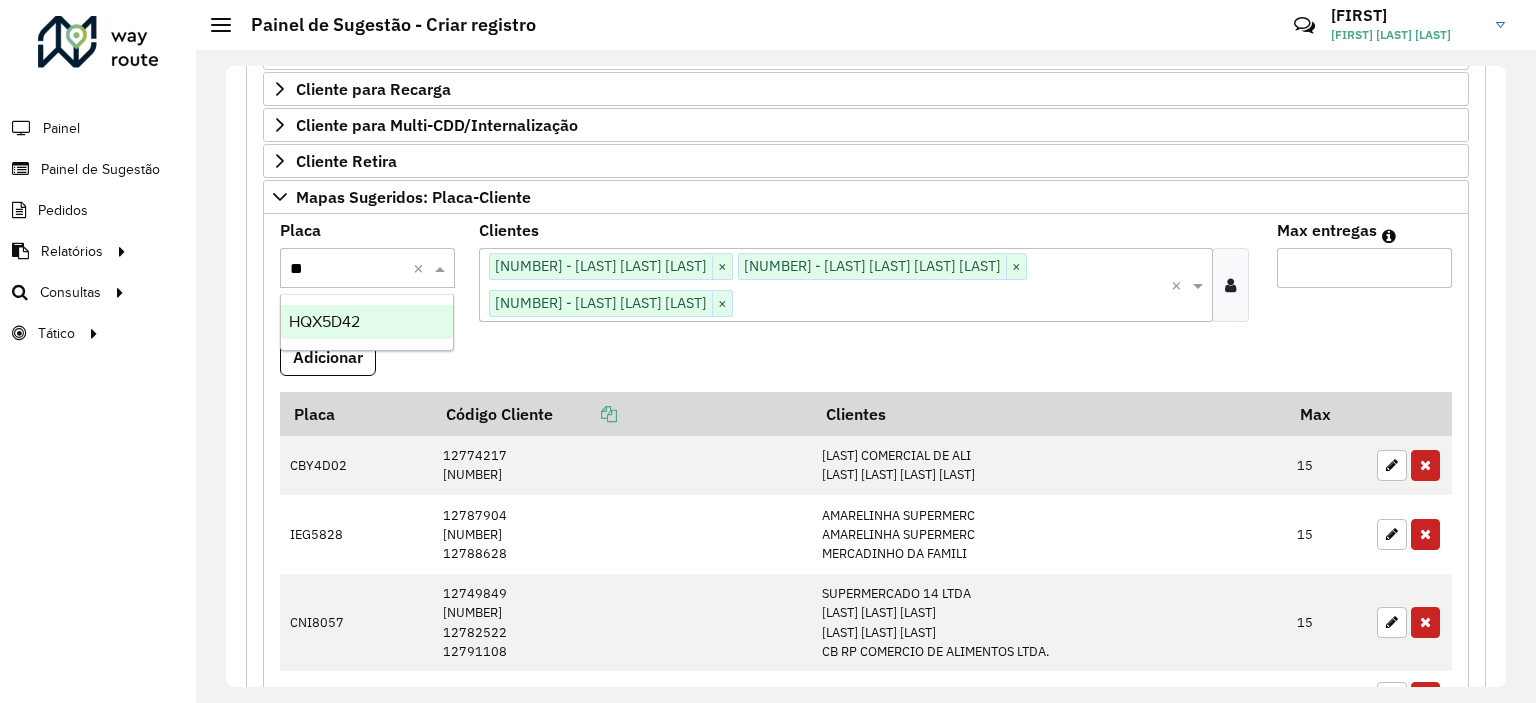 type on "***" 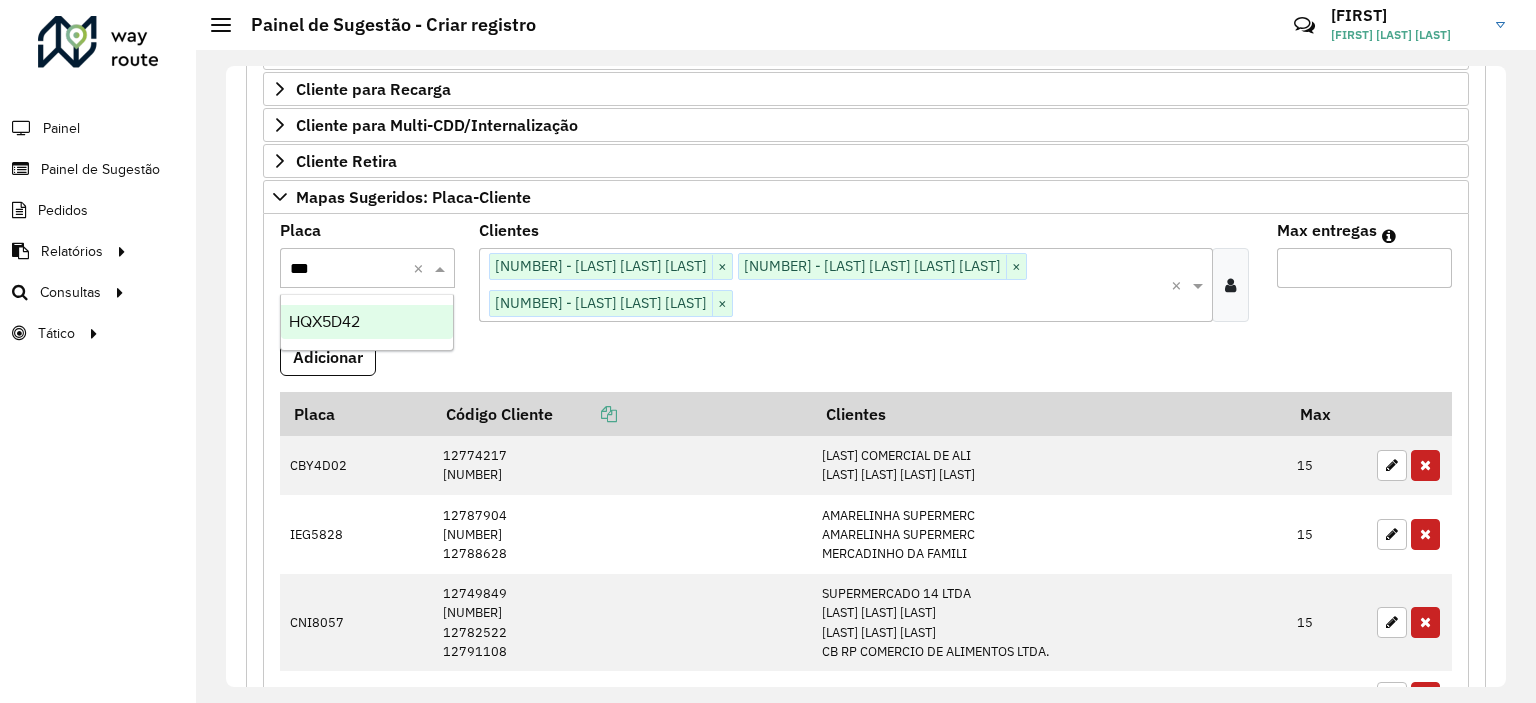 click on "HQX5D42" at bounding box center [367, 322] 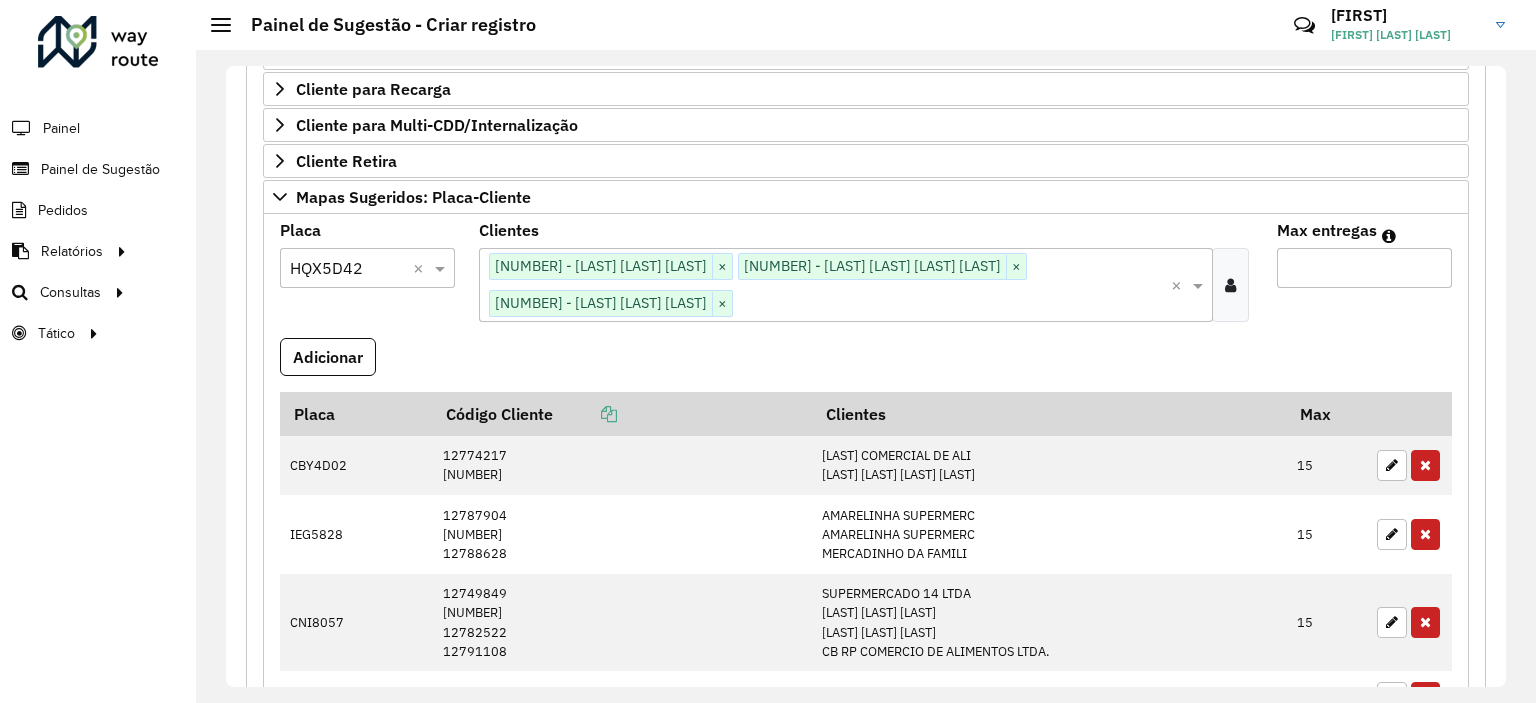 click on "Max entregas" at bounding box center (1364, 255) 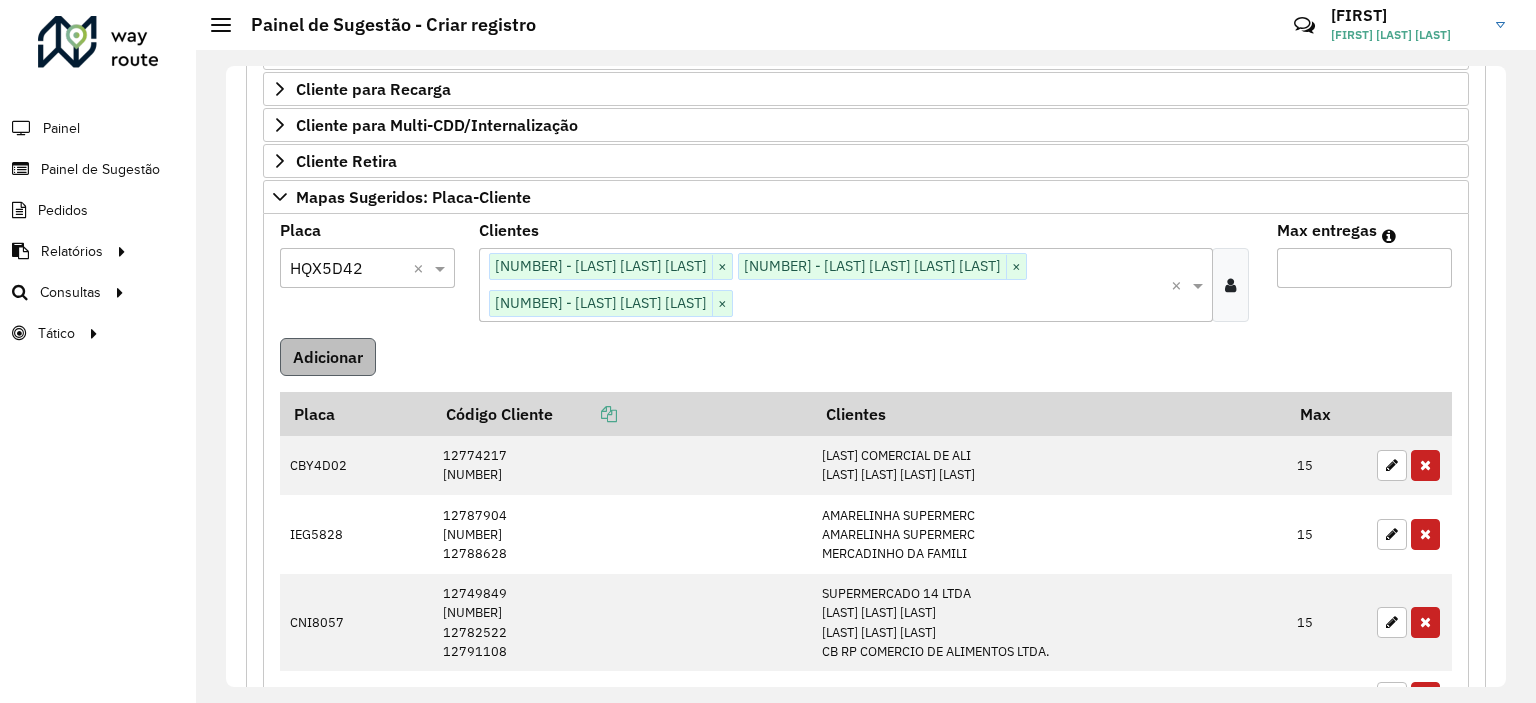 type on "**" 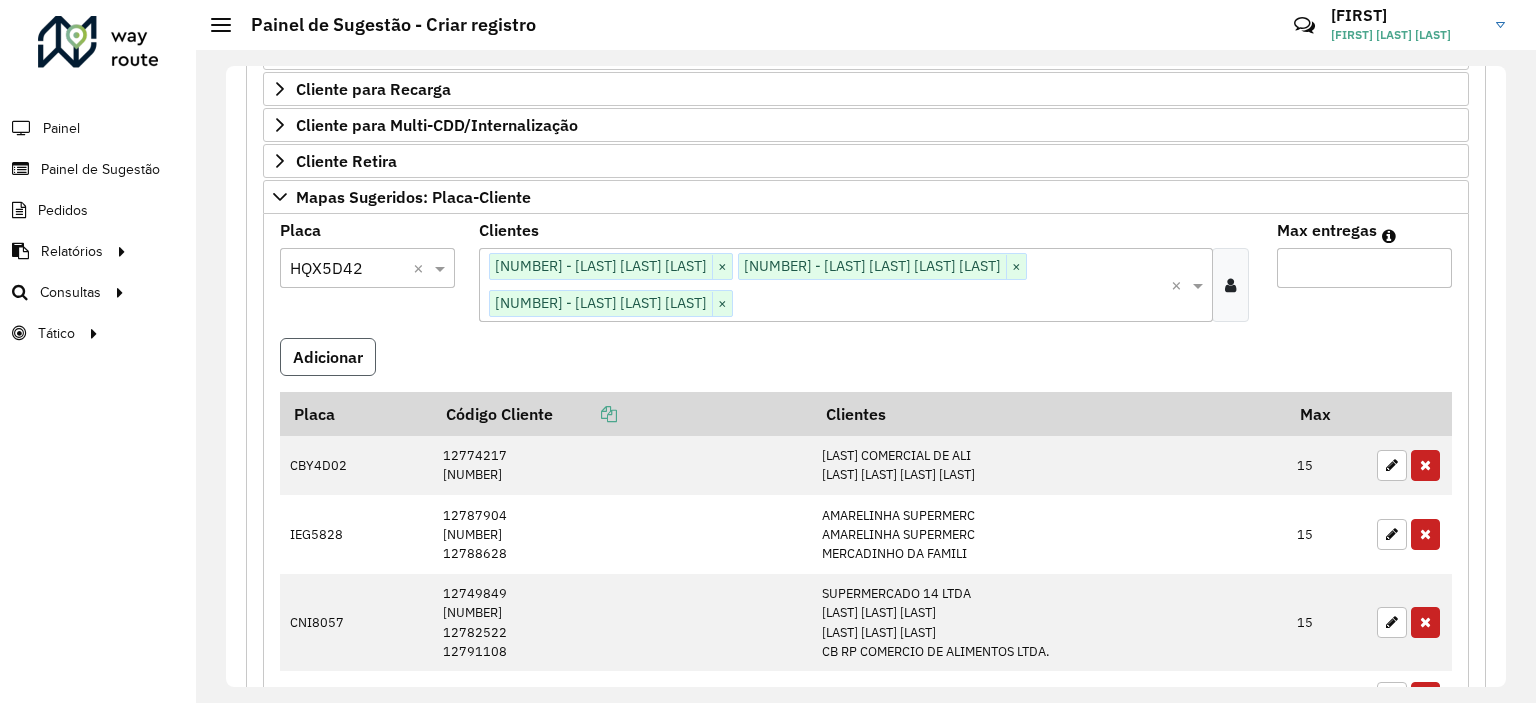 click on "Adicionar" at bounding box center (328, 357) 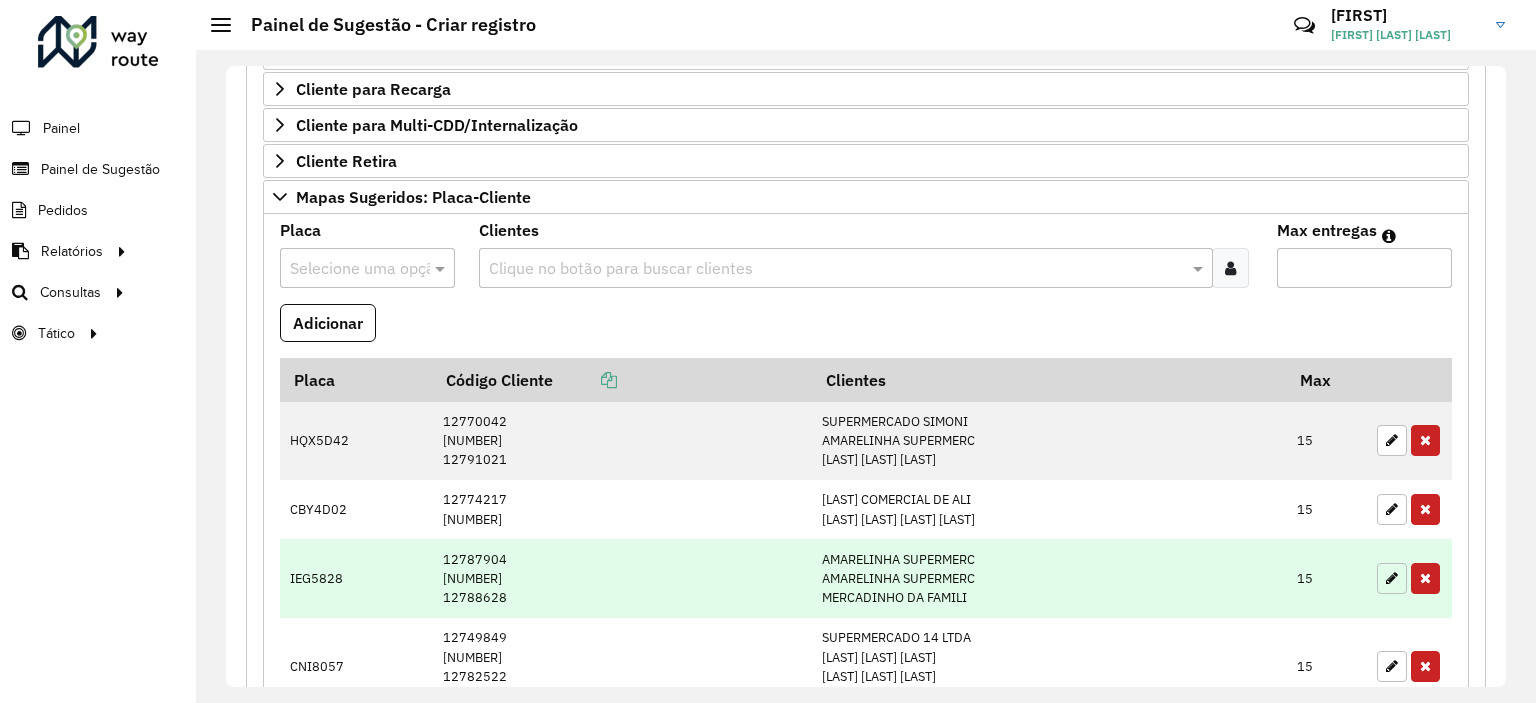 click at bounding box center [1392, 578] 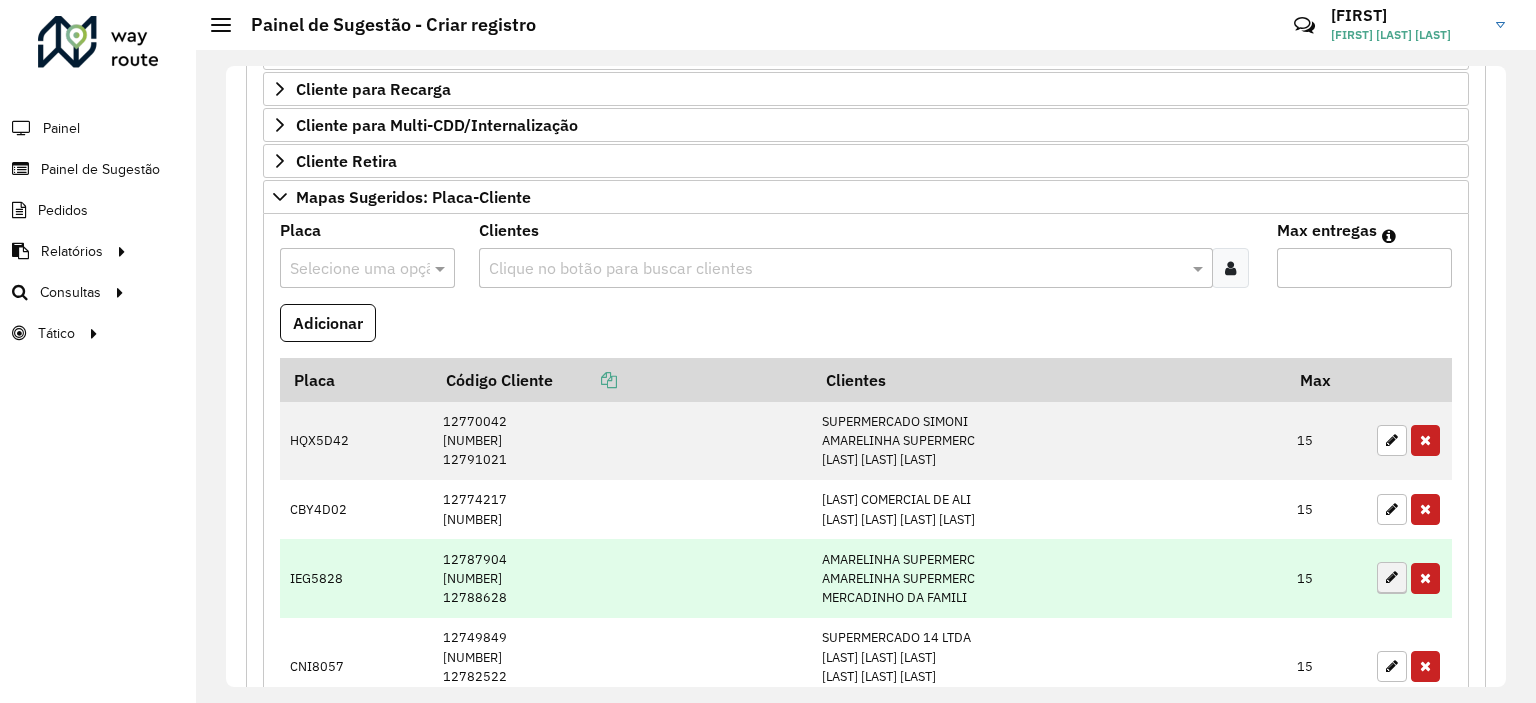 type on "**" 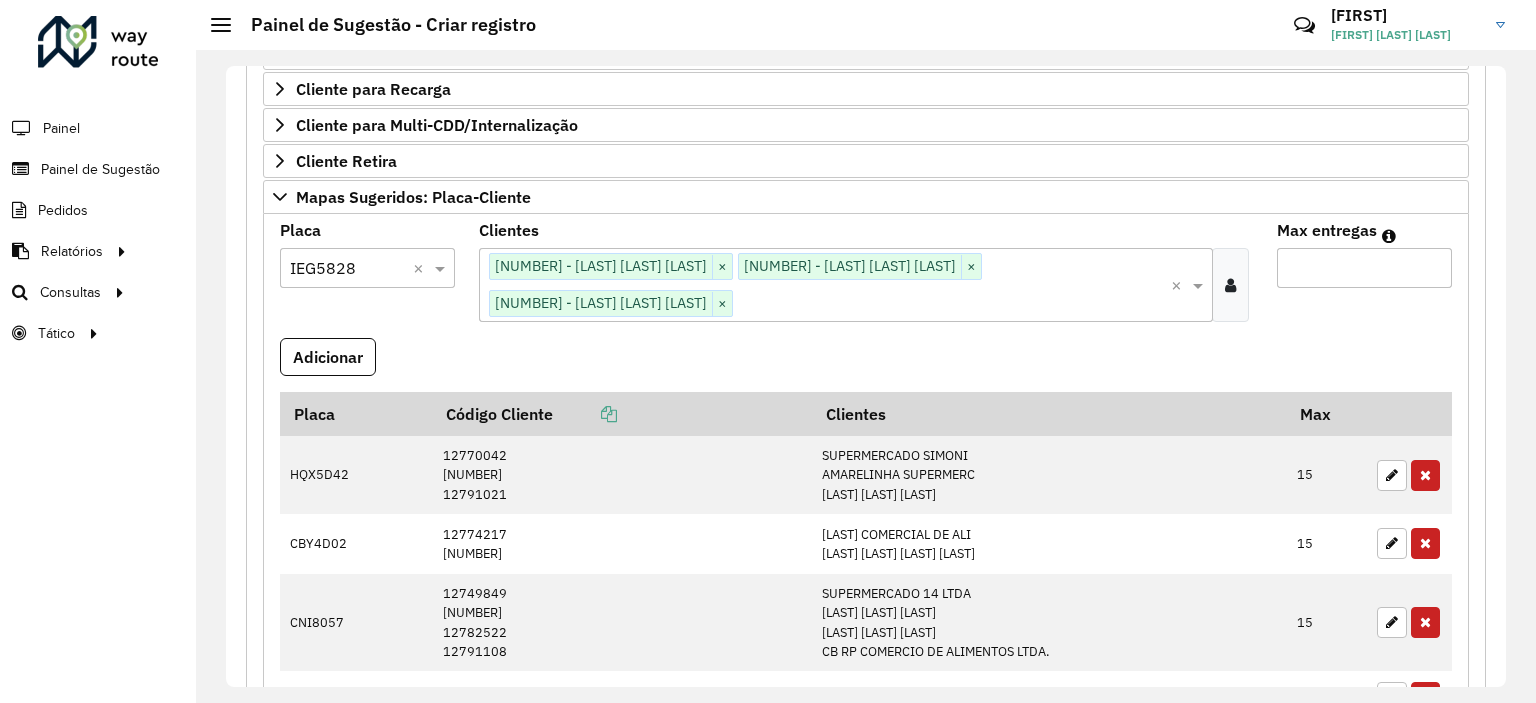 click at bounding box center [933, 304] 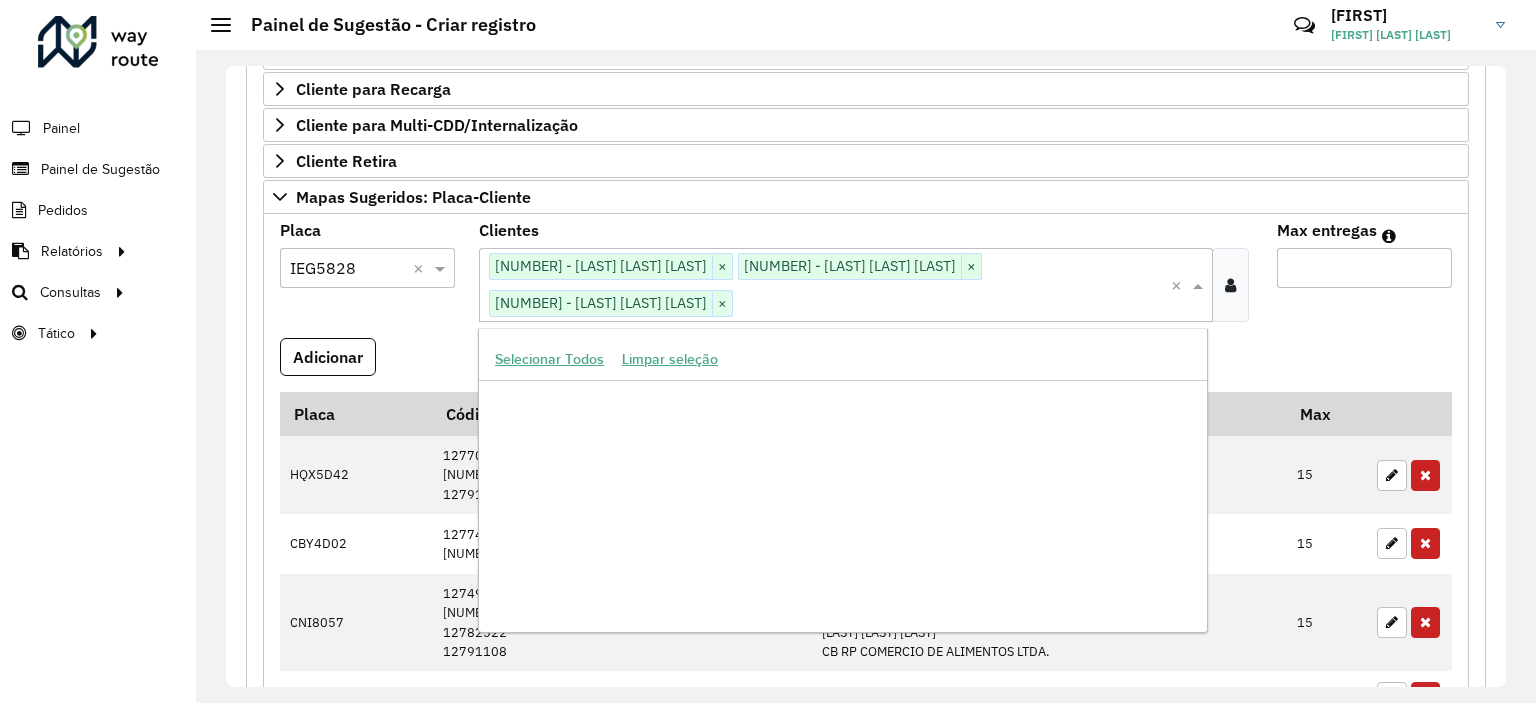 scroll, scrollTop: 340340, scrollLeft: 0, axis: vertical 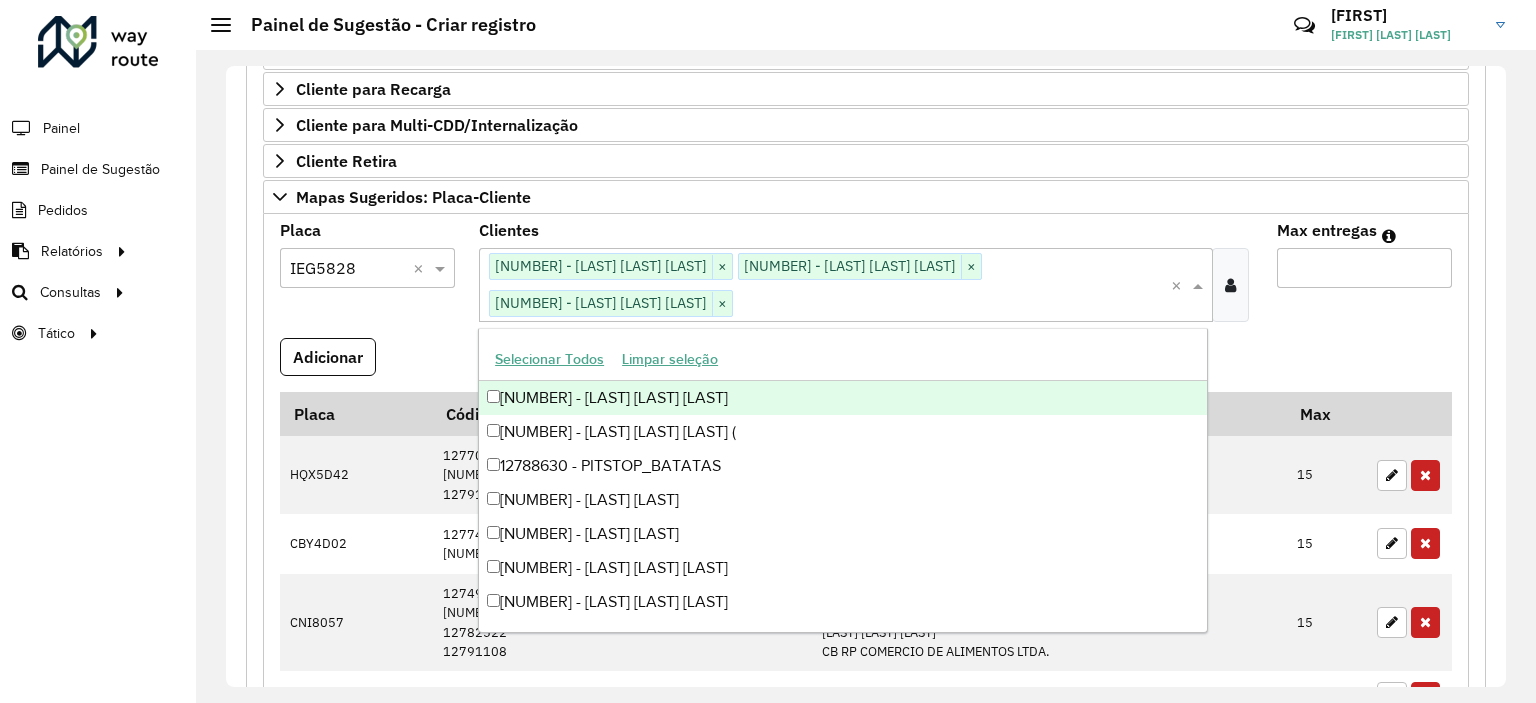 paste on "*****" 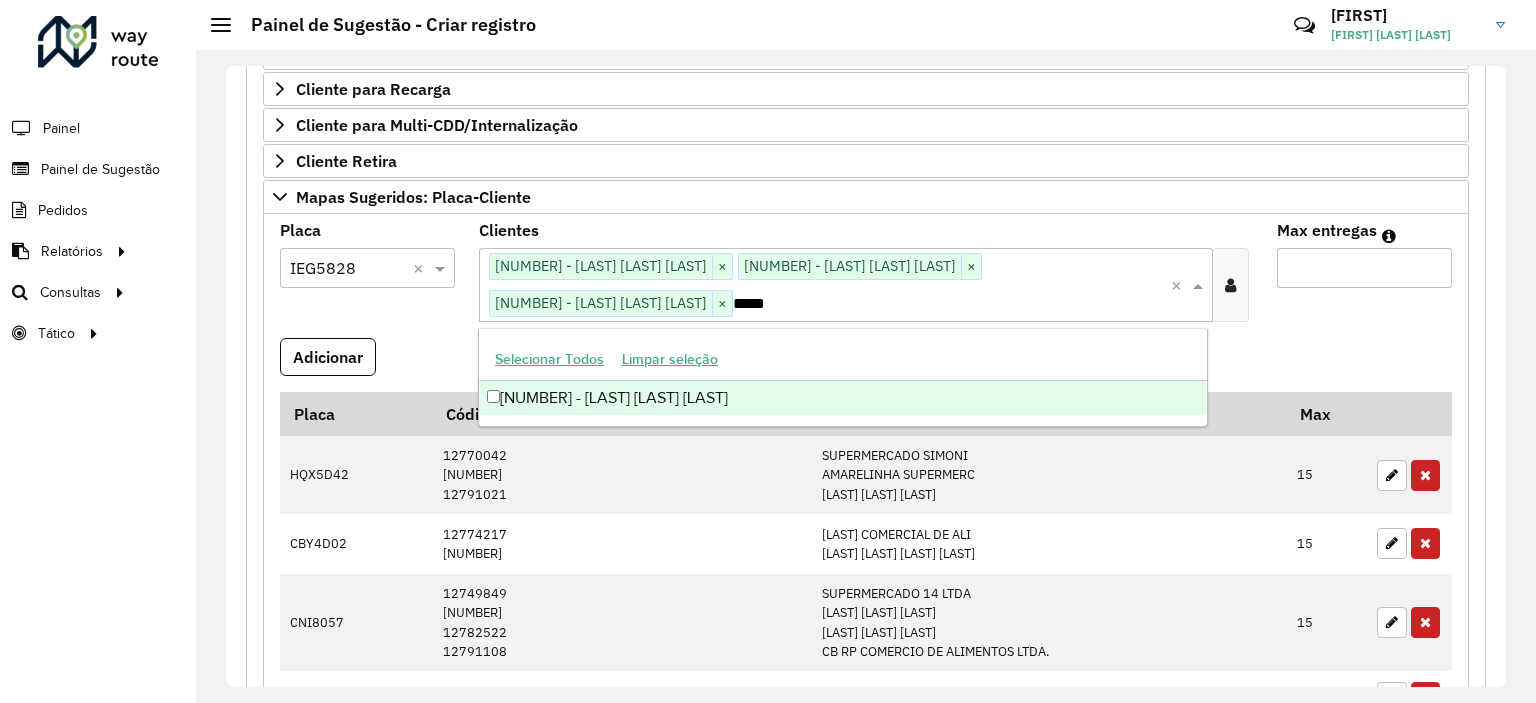 scroll, scrollTop: 0, scrollLeft: 0, axis: both 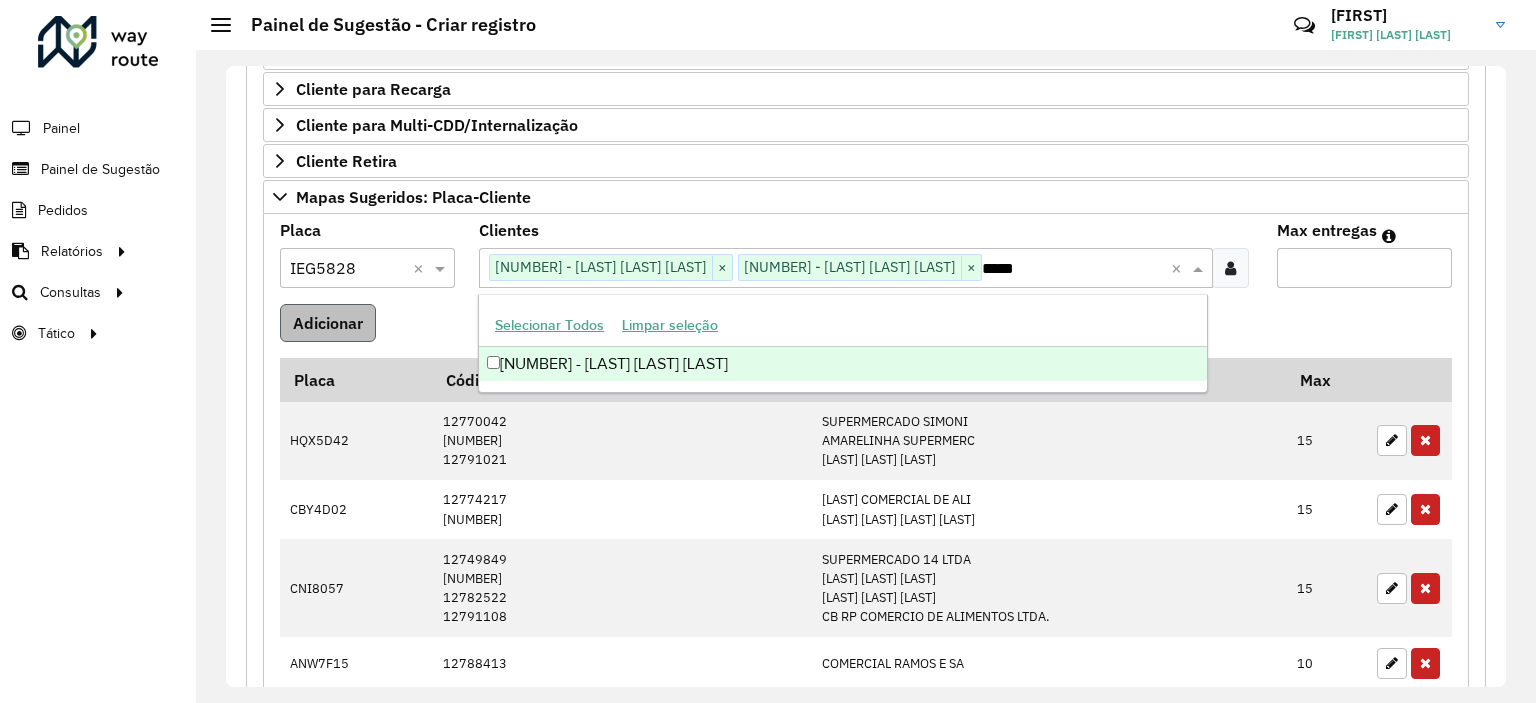type on "*****" 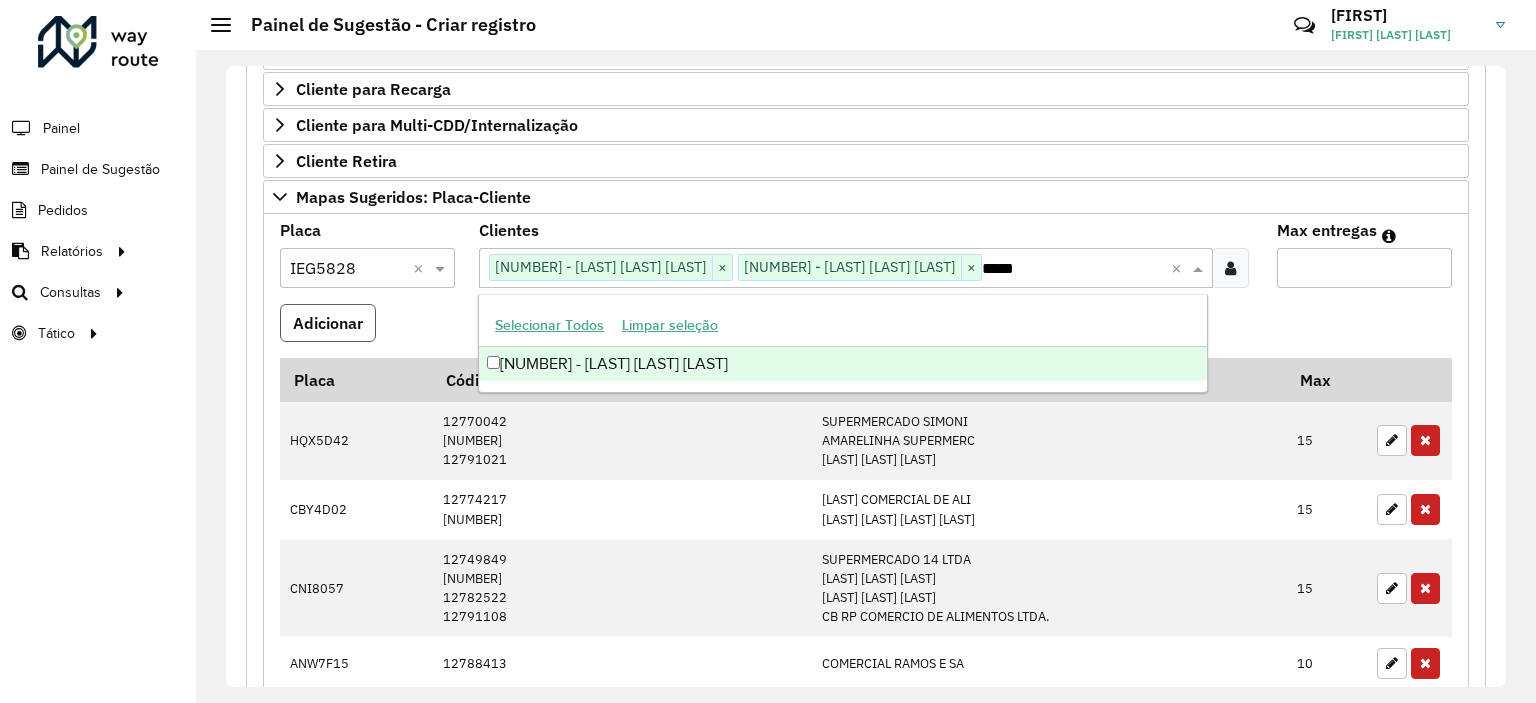 click on "Adicionar" at bounding box center [328, 323] 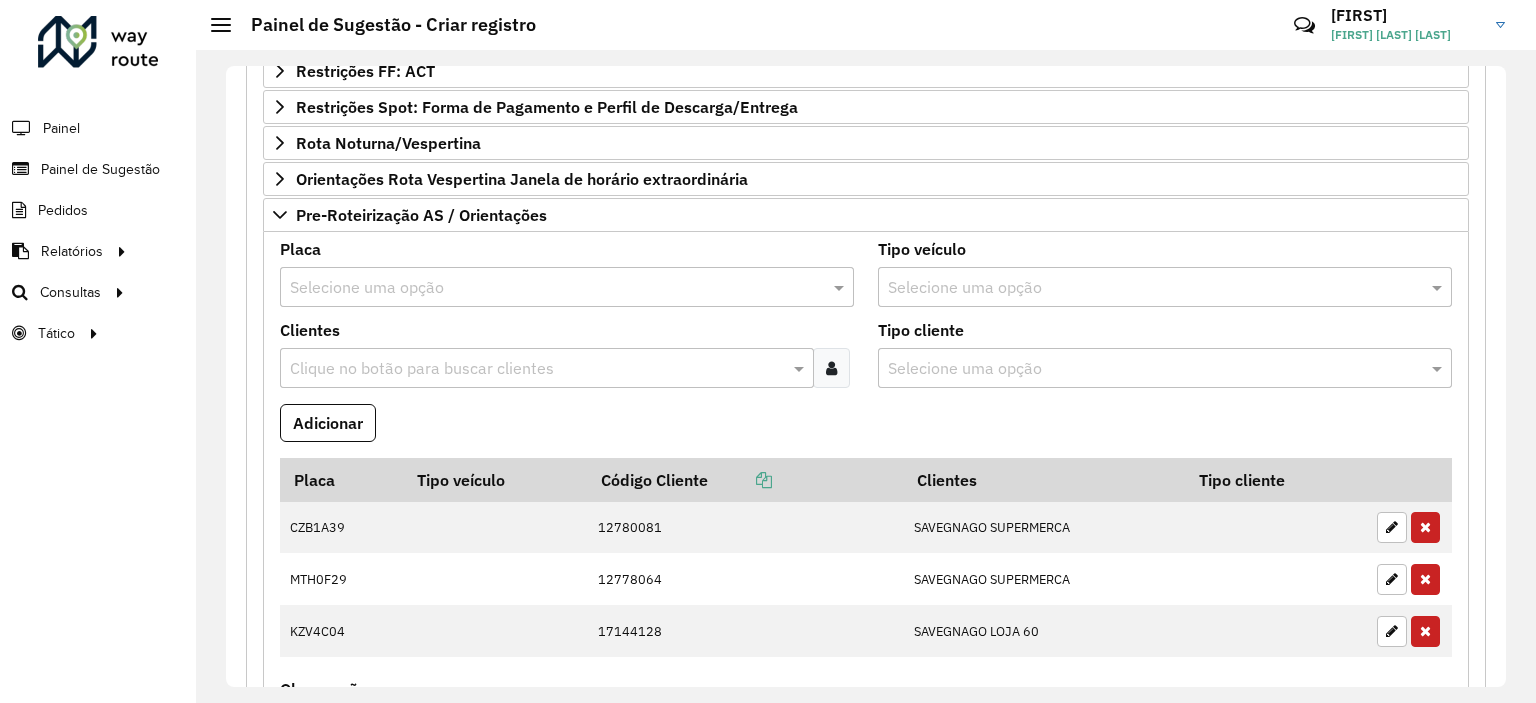 scroll, scrollTop: 1792, scrollLeft: 0, axis: vertical 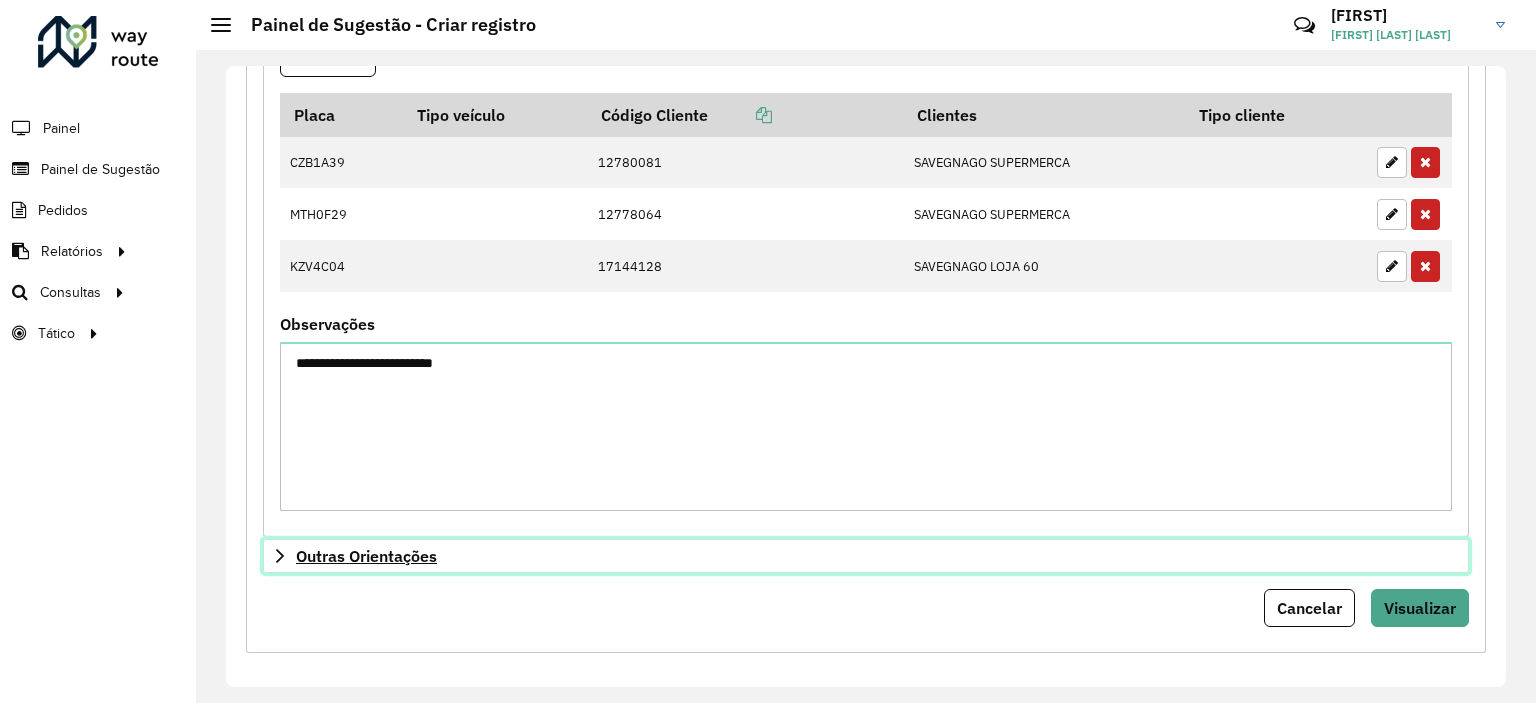 click on "Outras Orientações" at bounding box center [366, 556] 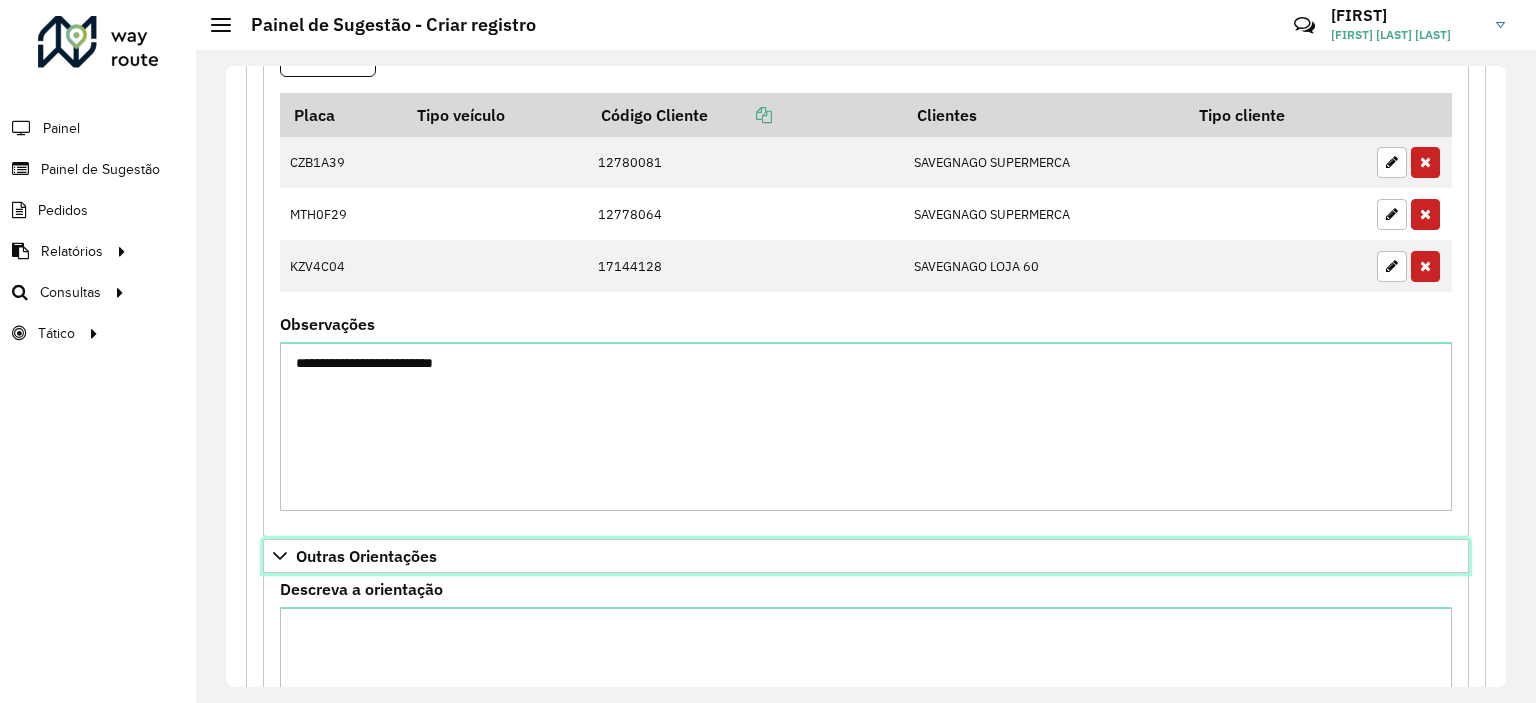 scroll, scrollTop: 2020, scrollLeft: 0, axis: vertical 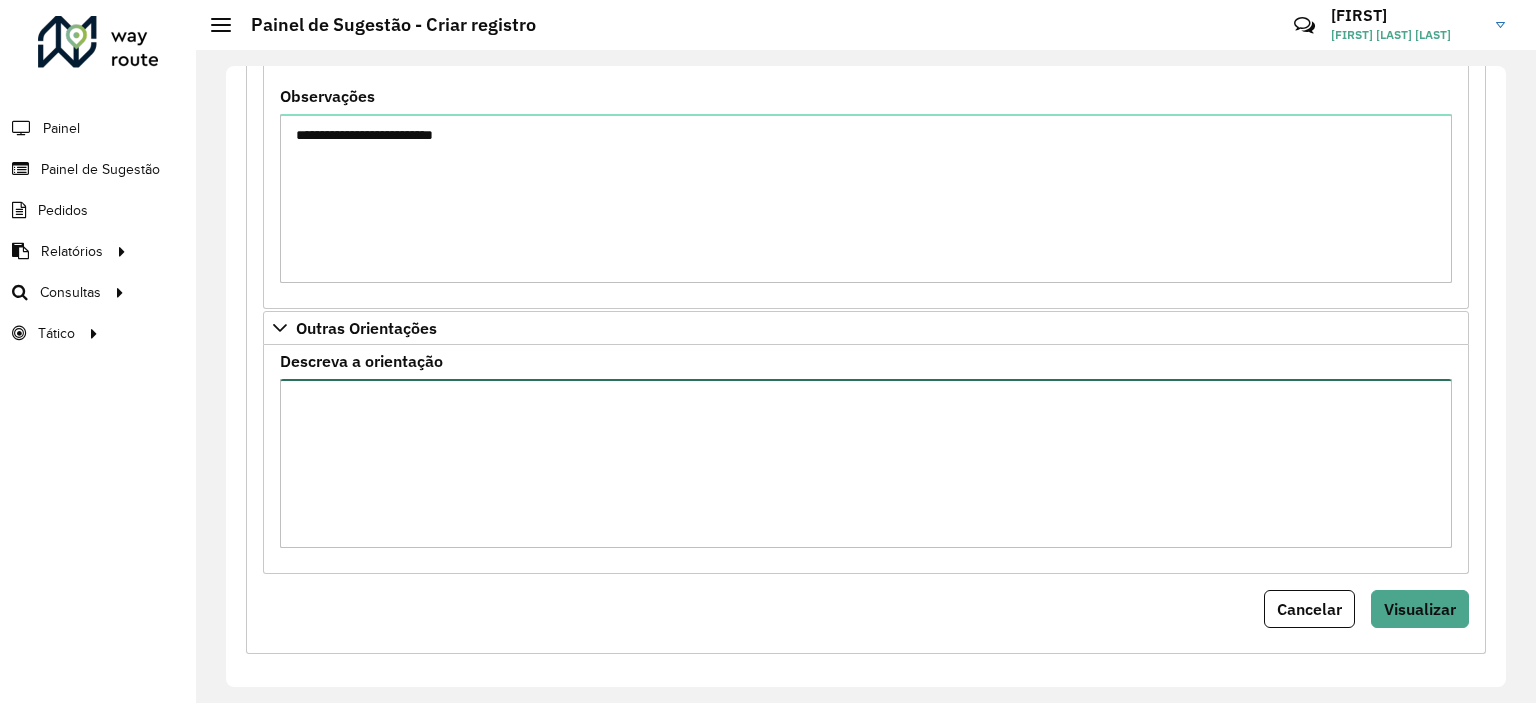 click on "Descreva a orientação" at bounding box center [866, 463] 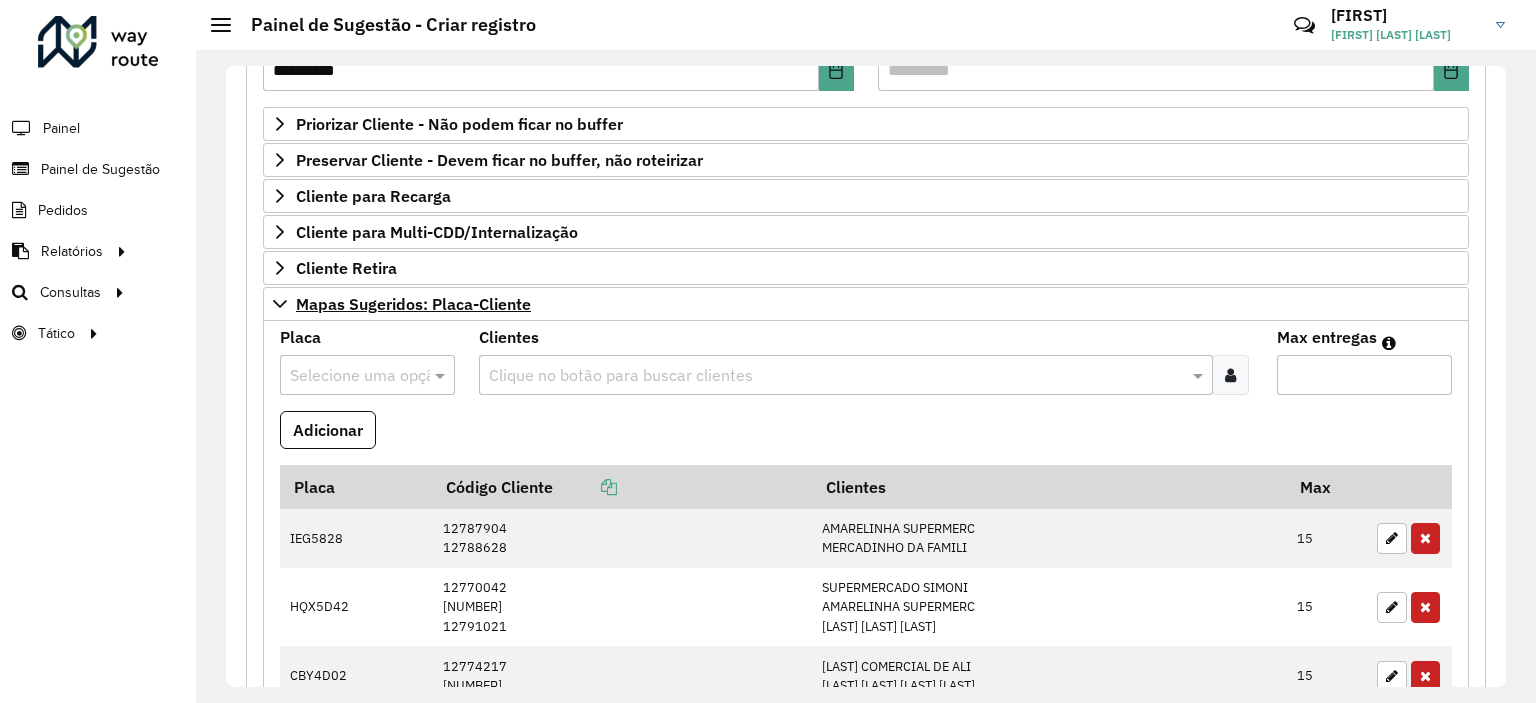 scroll, scrollTop: 220, scrollLeft: 0, axis: vertical 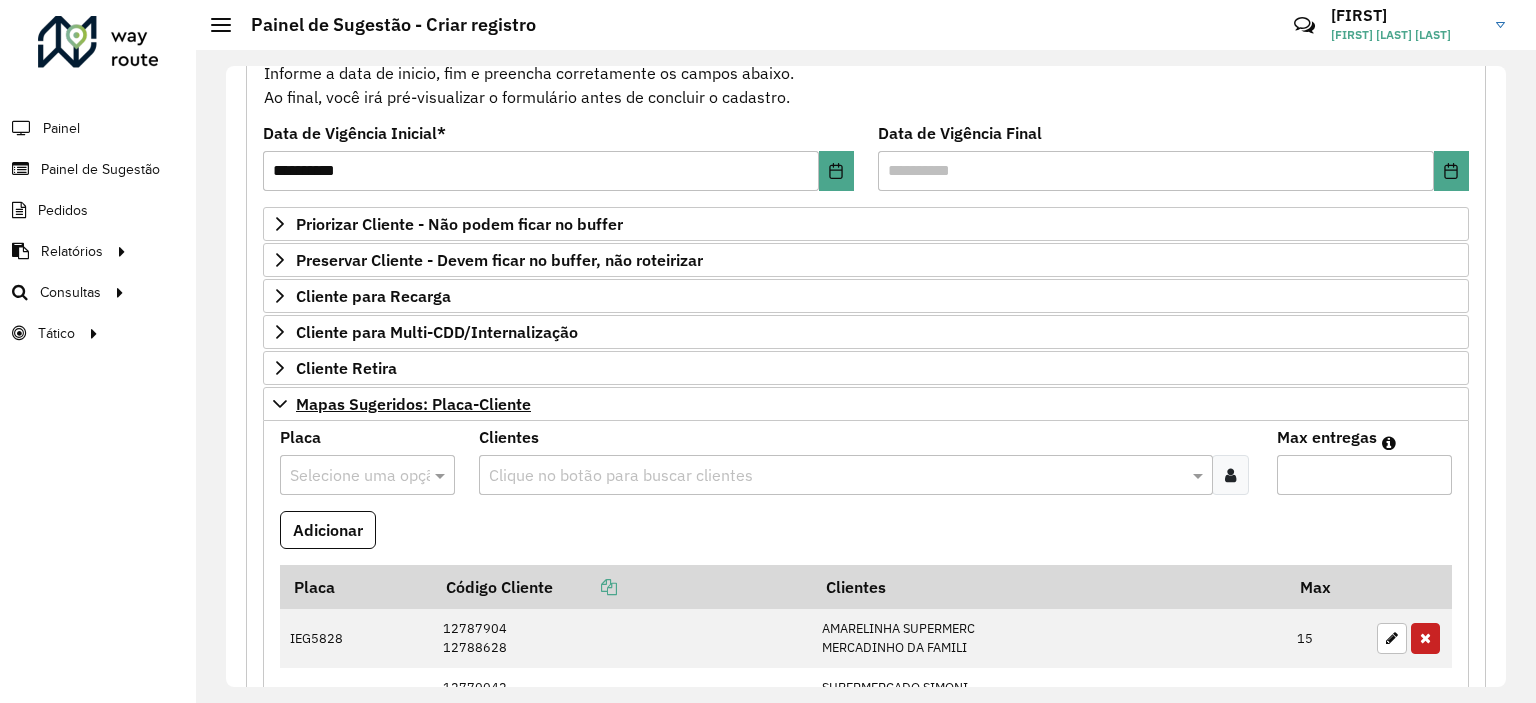 type on "*******
*******
*******
*******
*******" 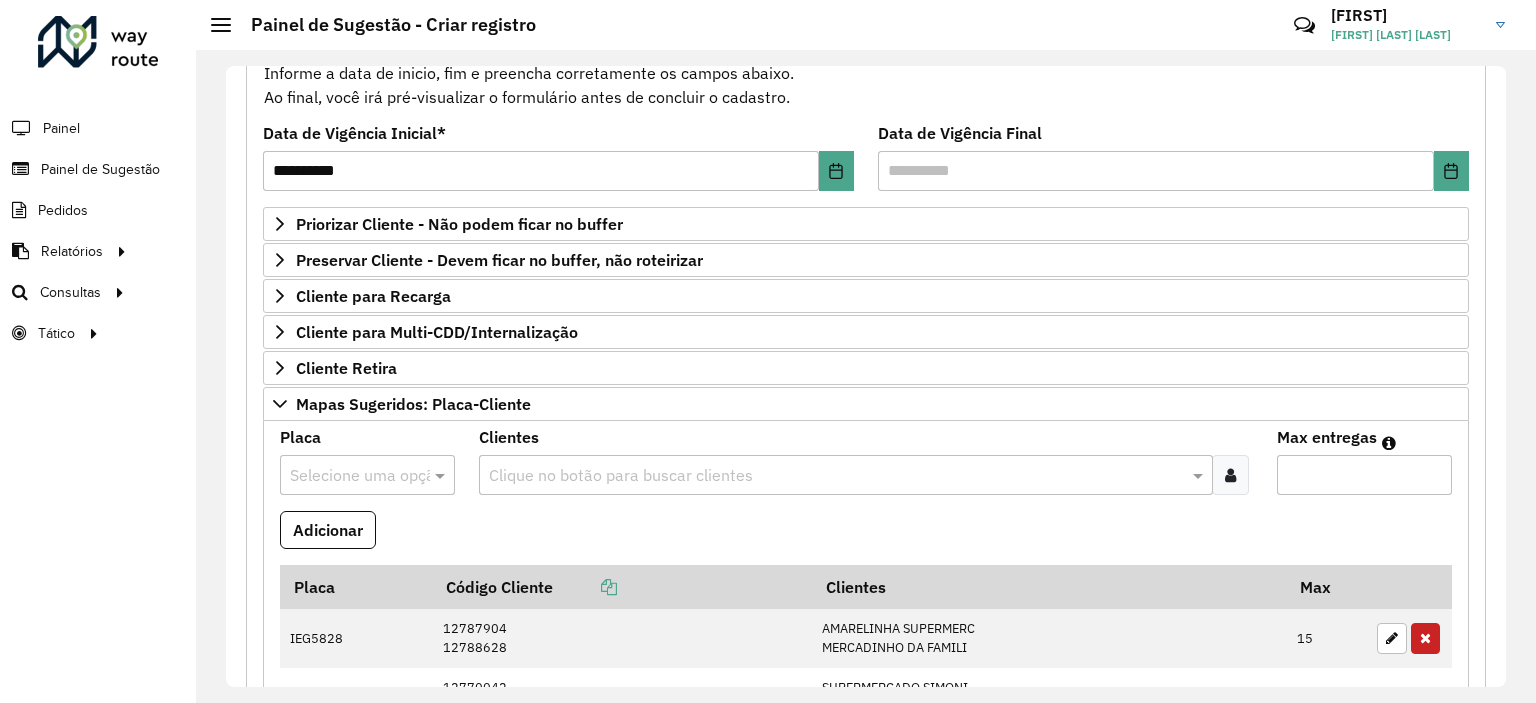click at bounding box center [1230, 475] 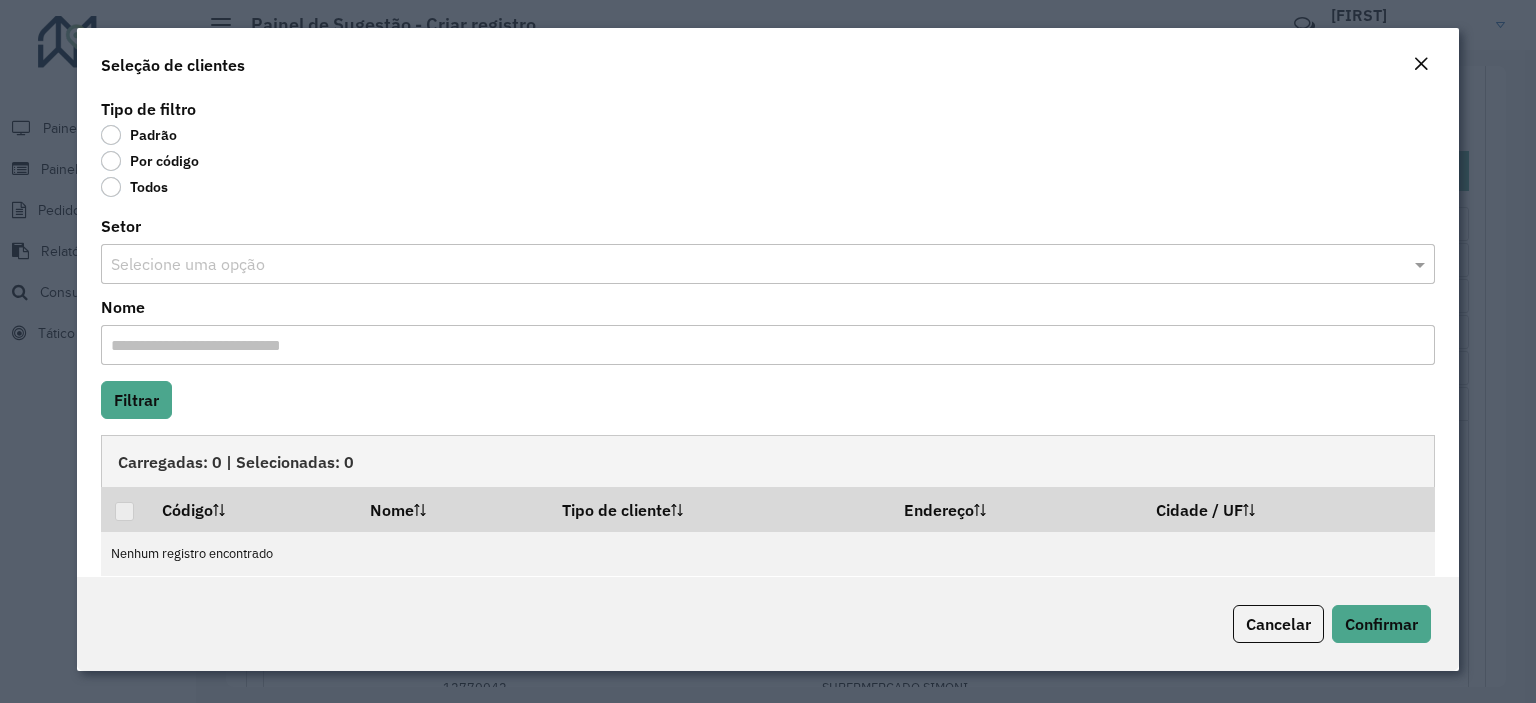 click on "**********" at bounding box center [768, 351] 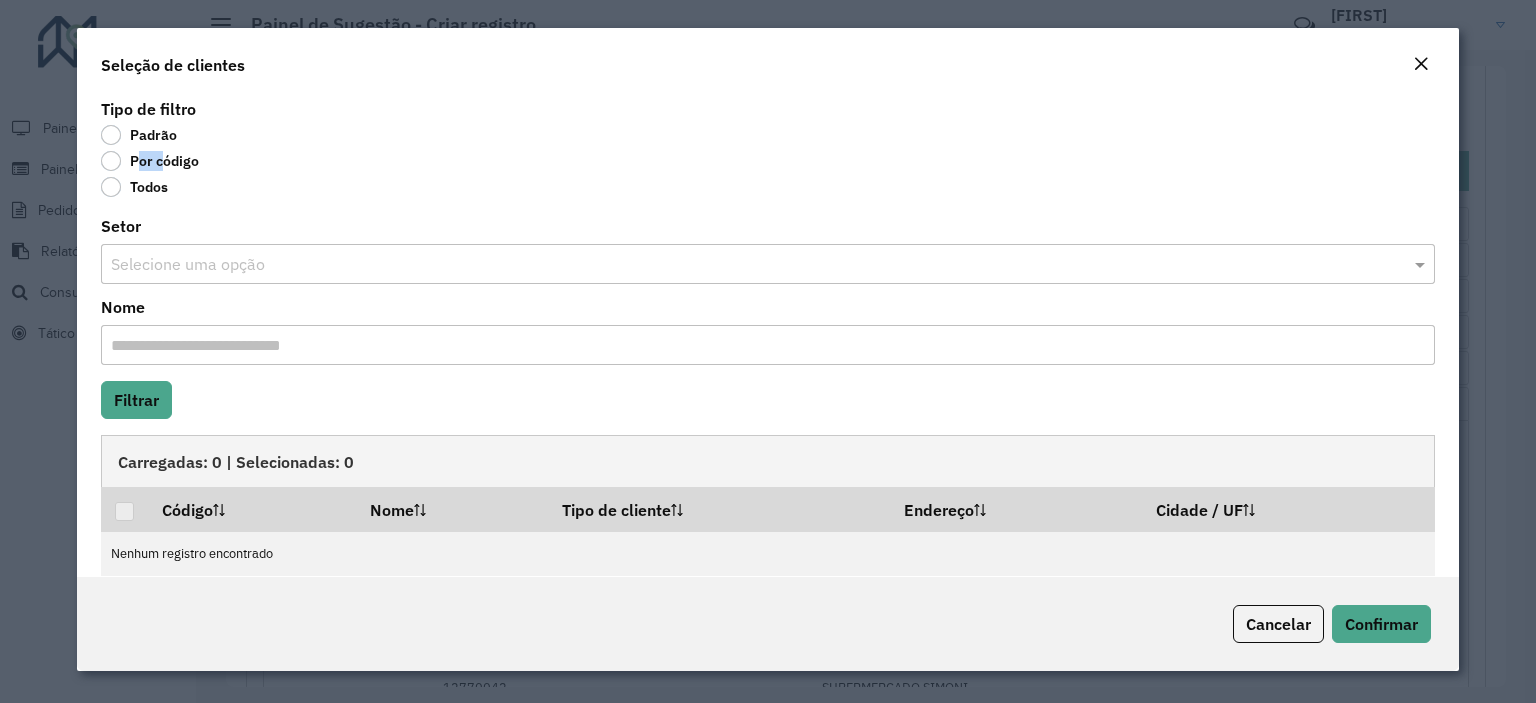 click on "Por código" 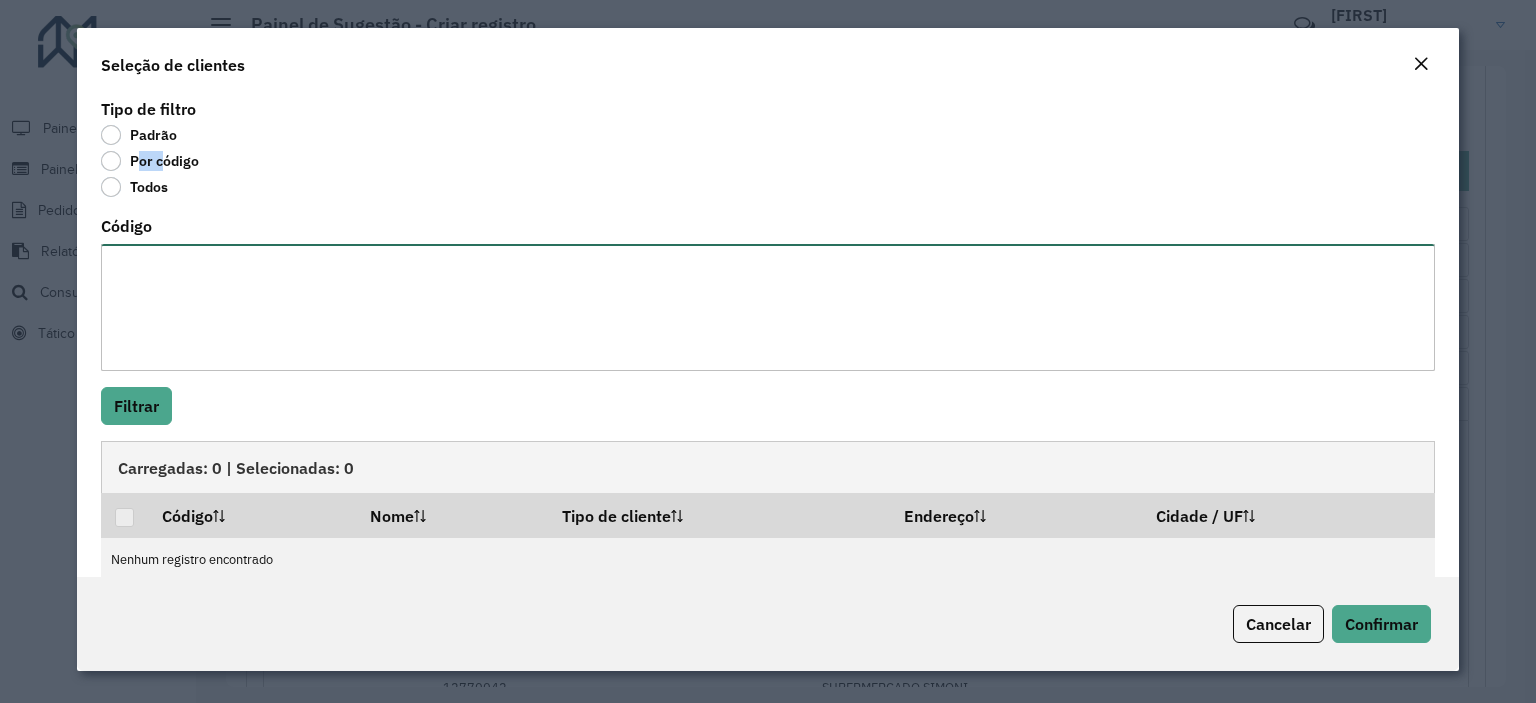 click on "Código" at bounding box center (768, 307) 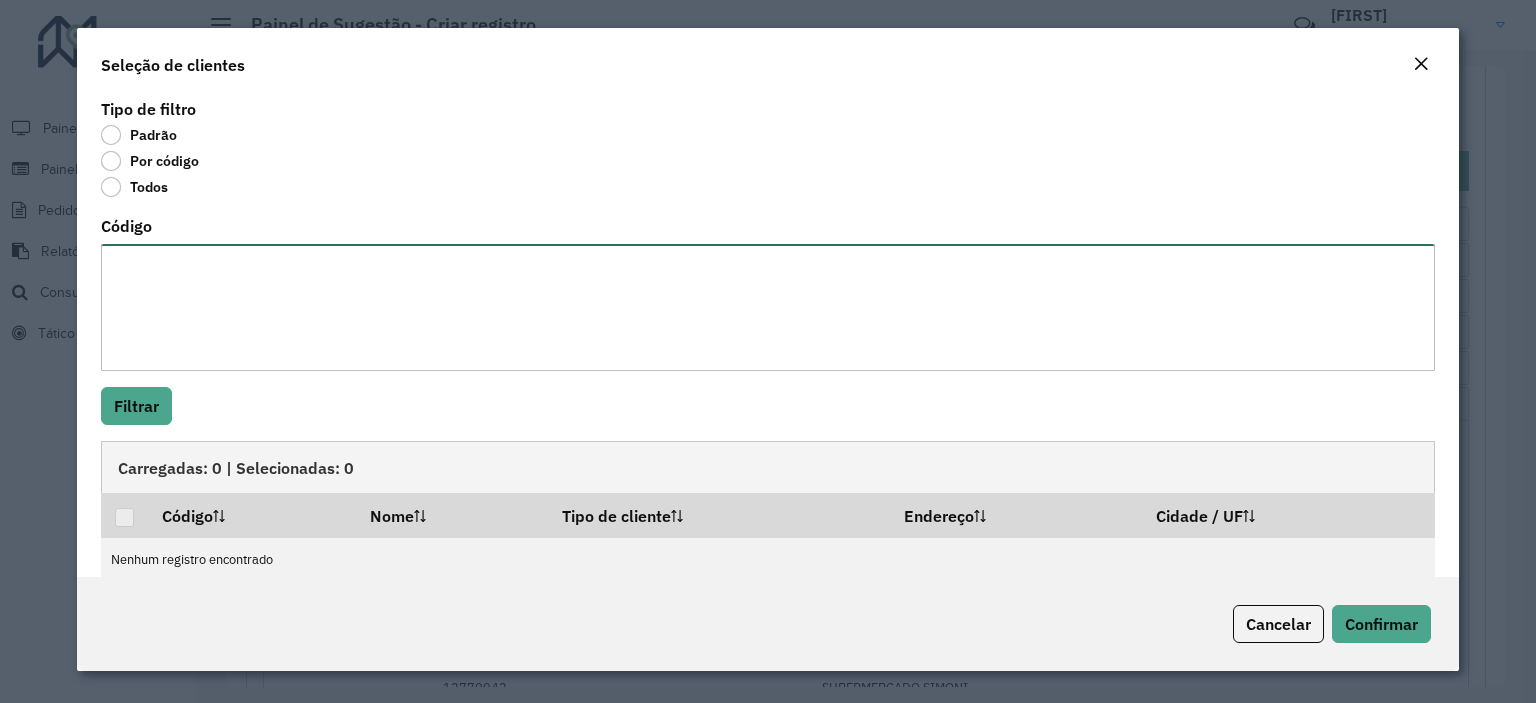 paste on "*****
*****" 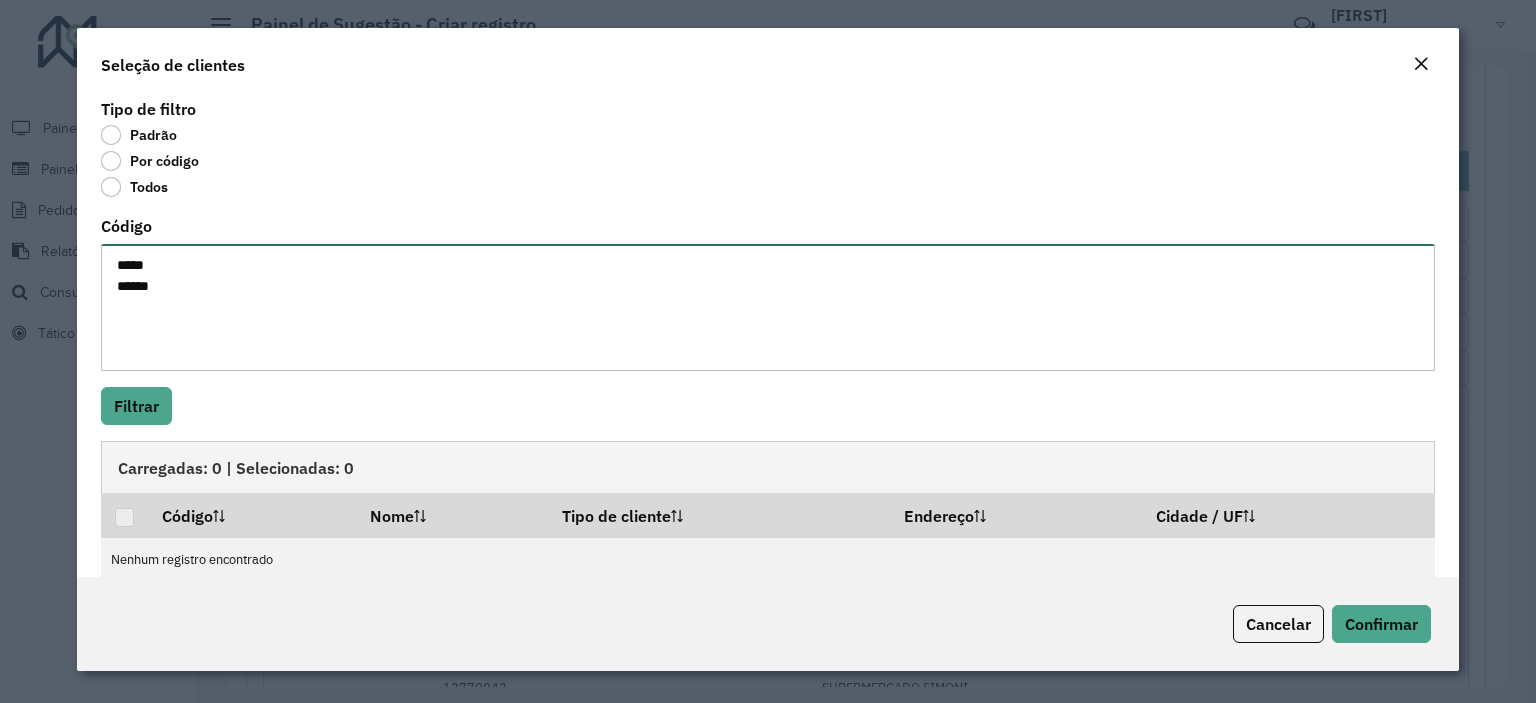 paste on "*****
*****" 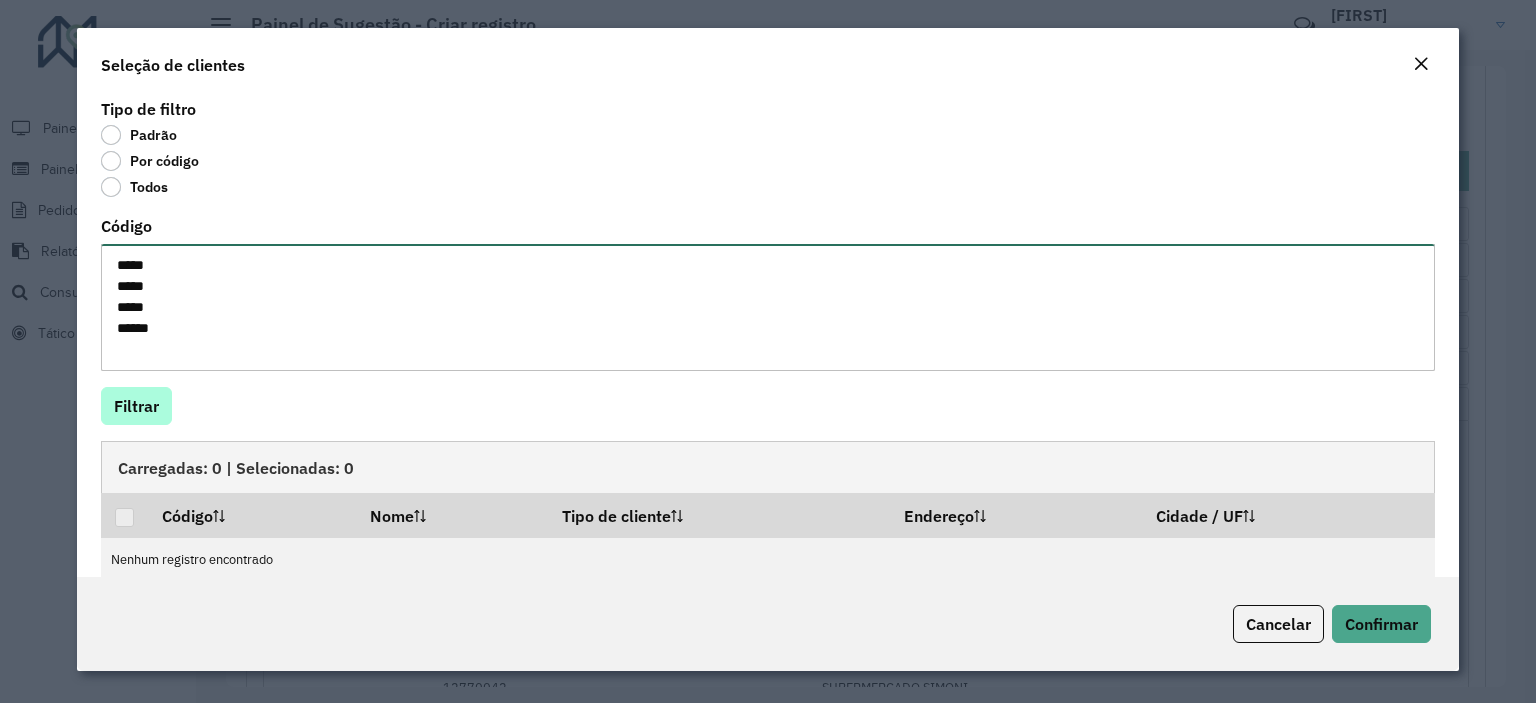 type on "*****
*****
*****
*****" 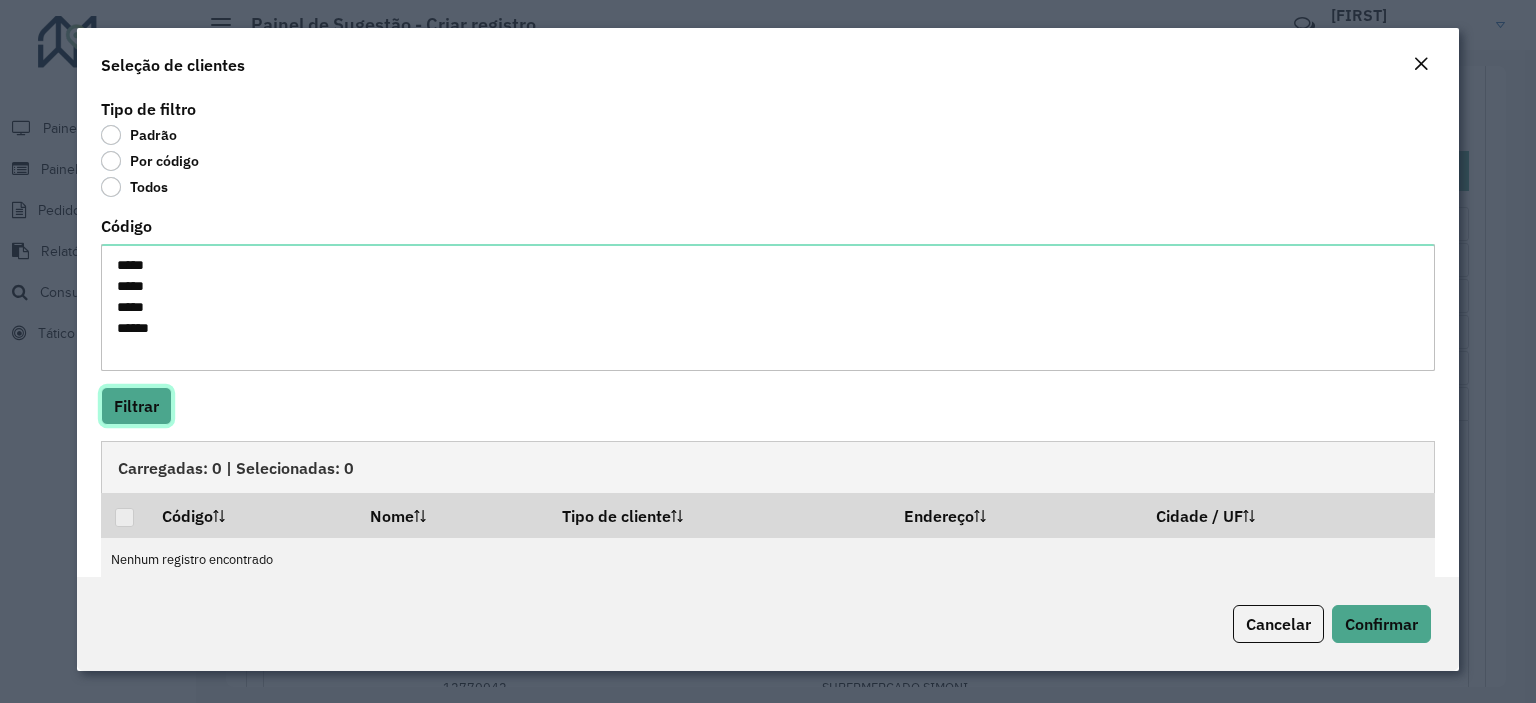 click on "Filtrar" 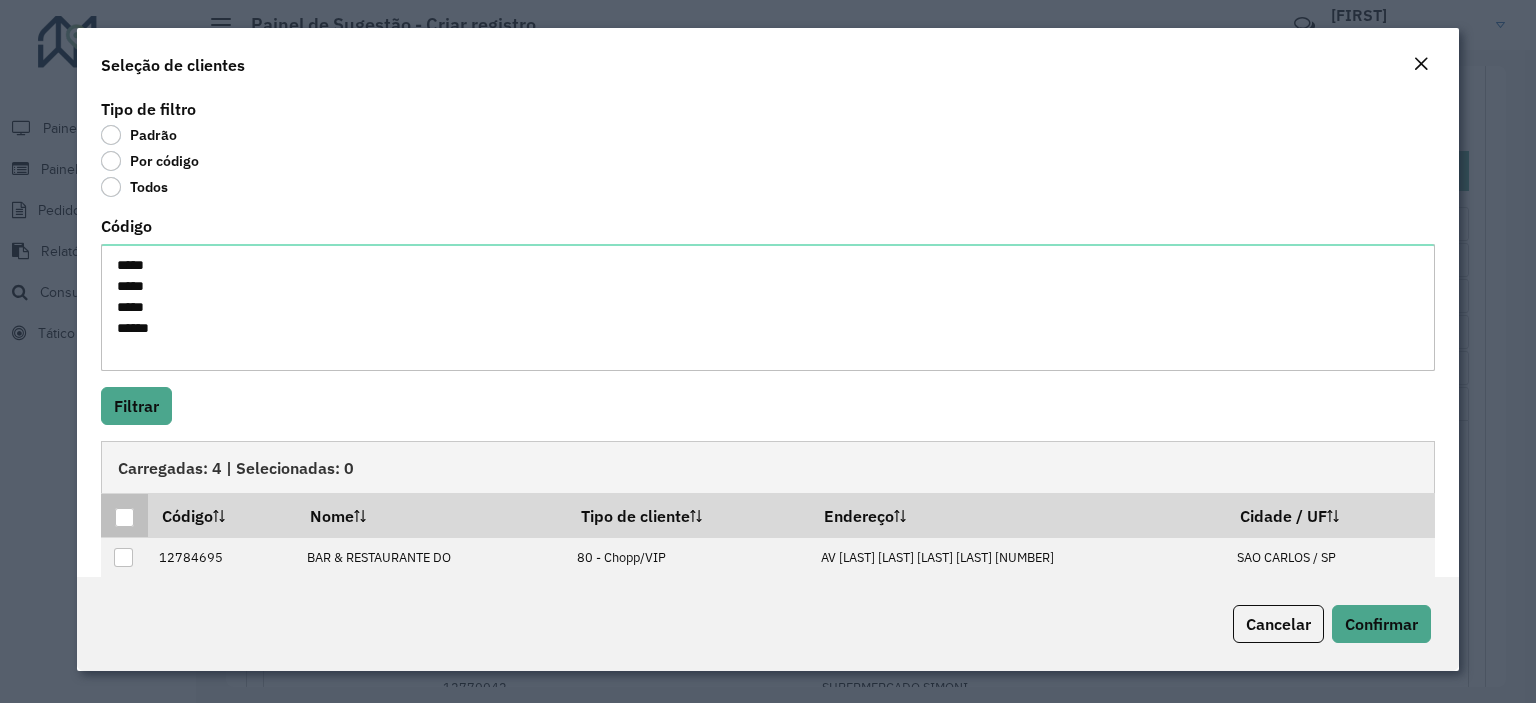 click at bounding box center (124, 515) 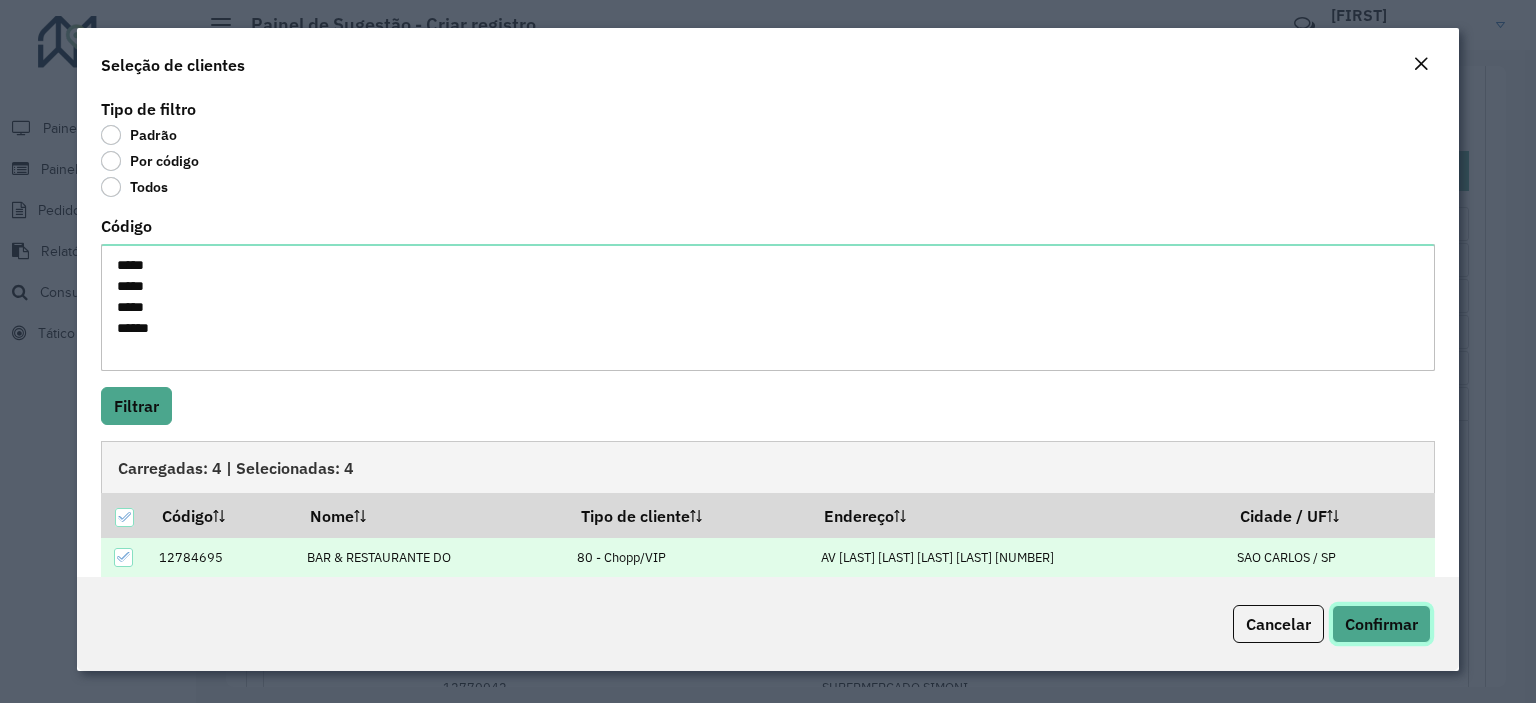 click on "Confirmar" 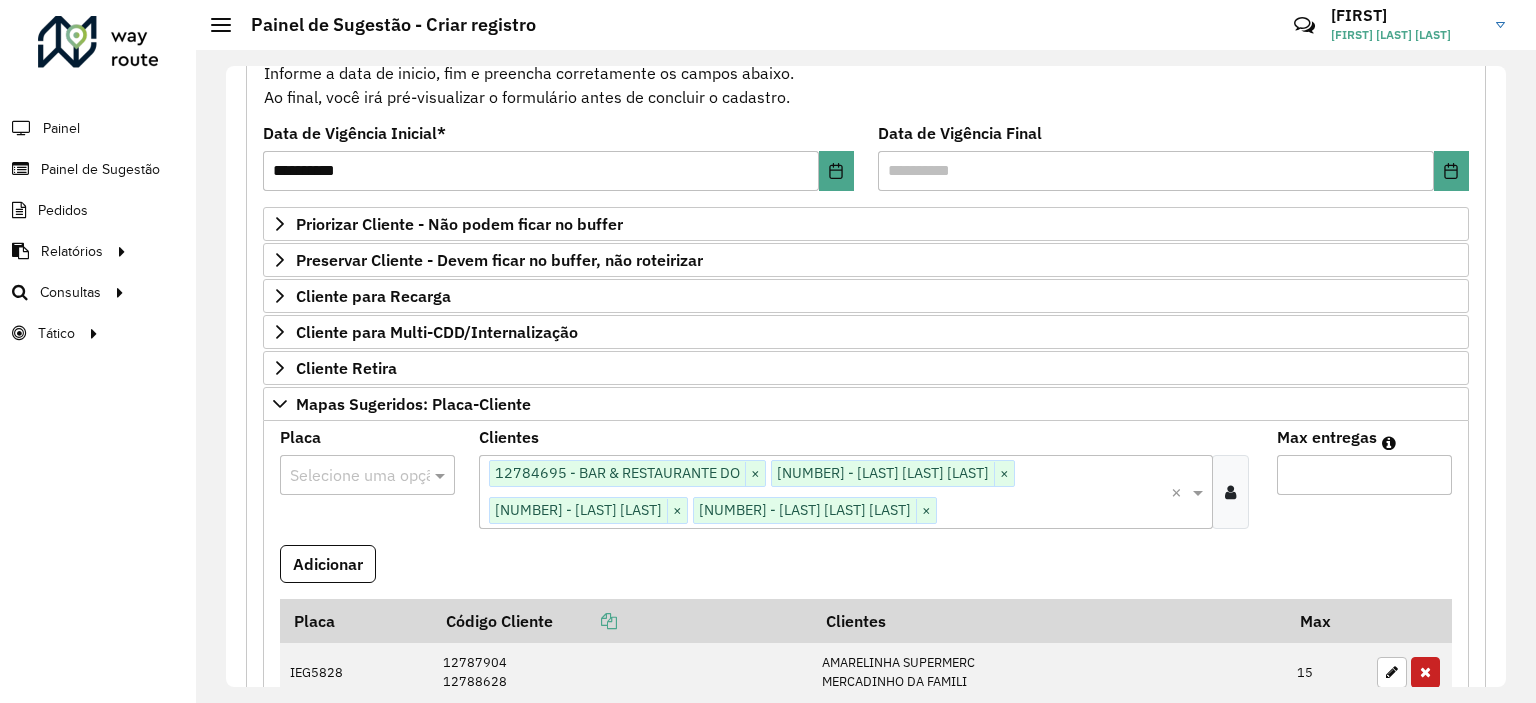 click at bounding box center [347, 476] 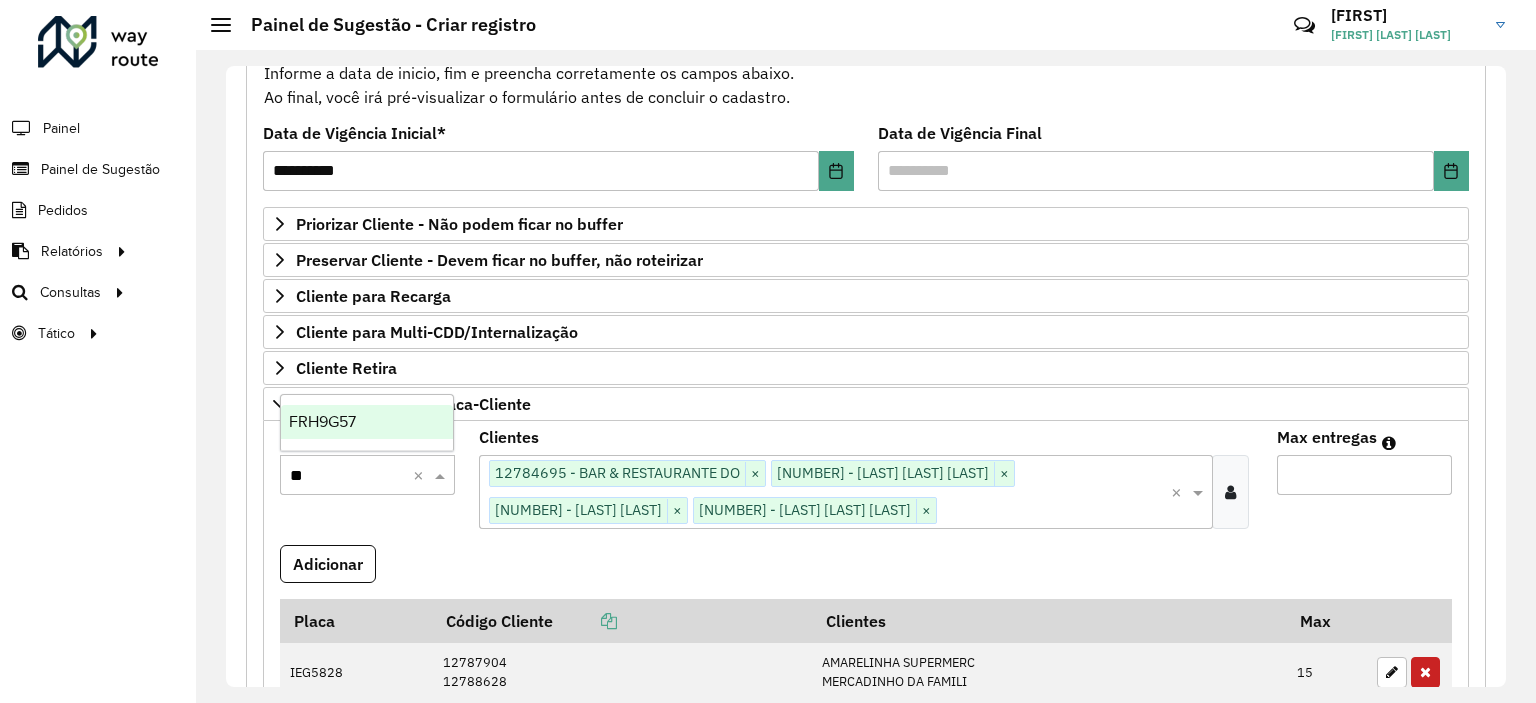 type on "***" 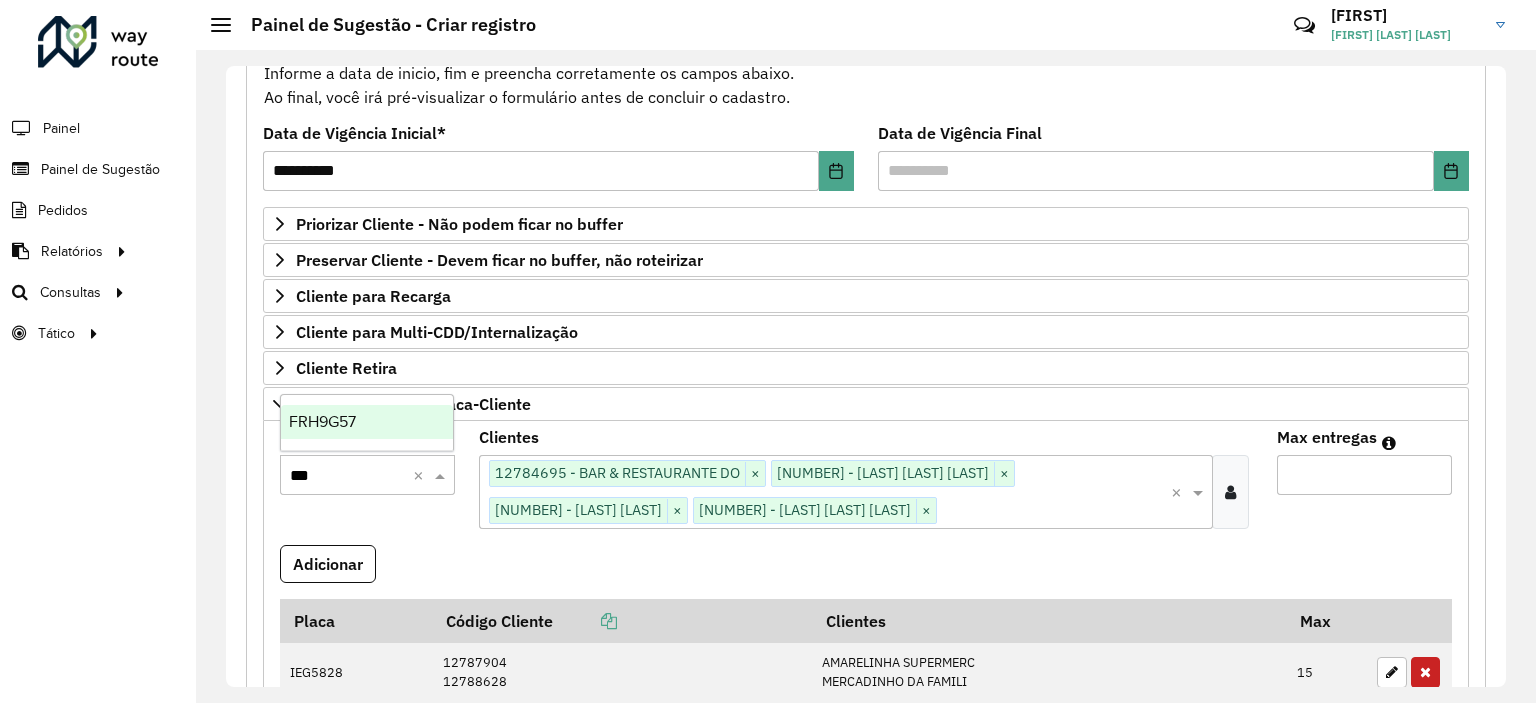 click on "FRH9G57" at bounding box center (322, 421) 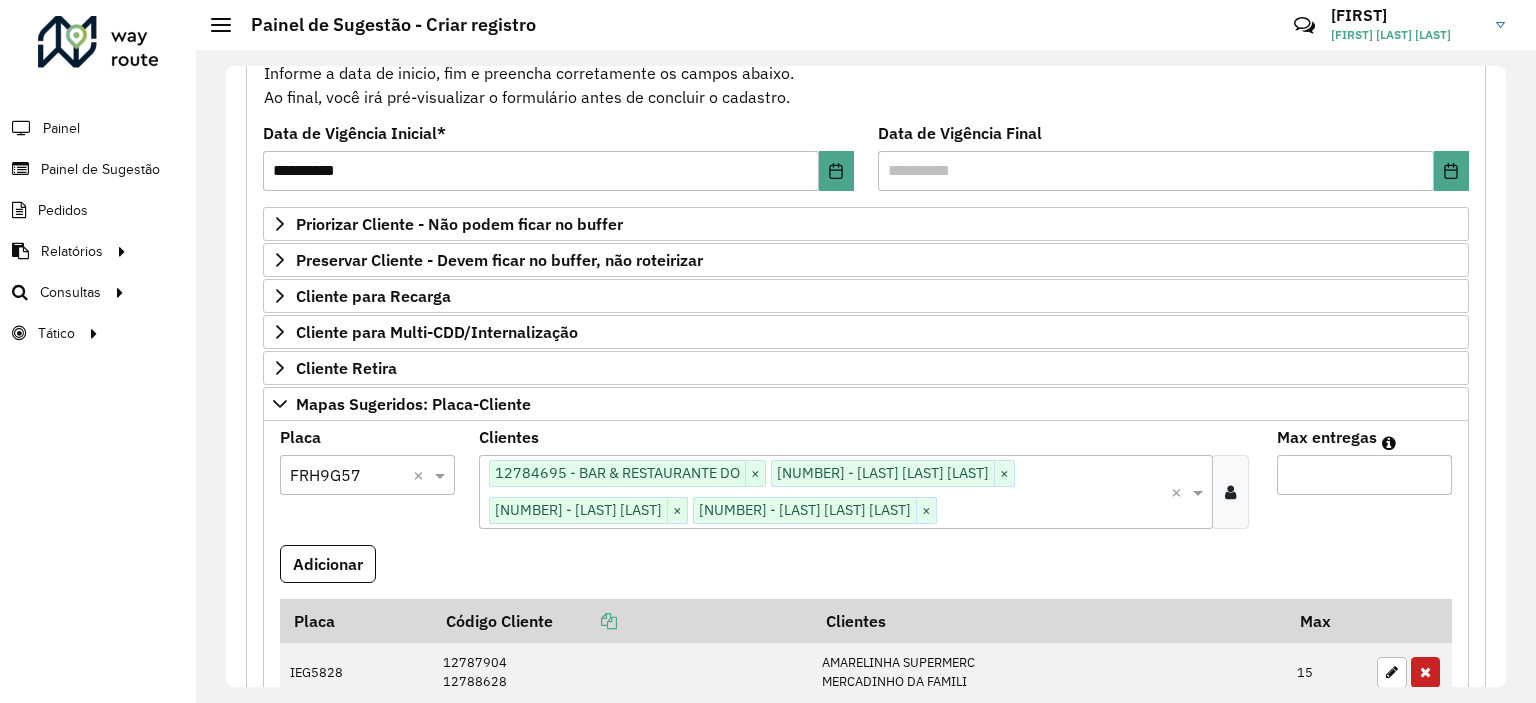 click on "Max entregas" at bounding box center (1364, 475) 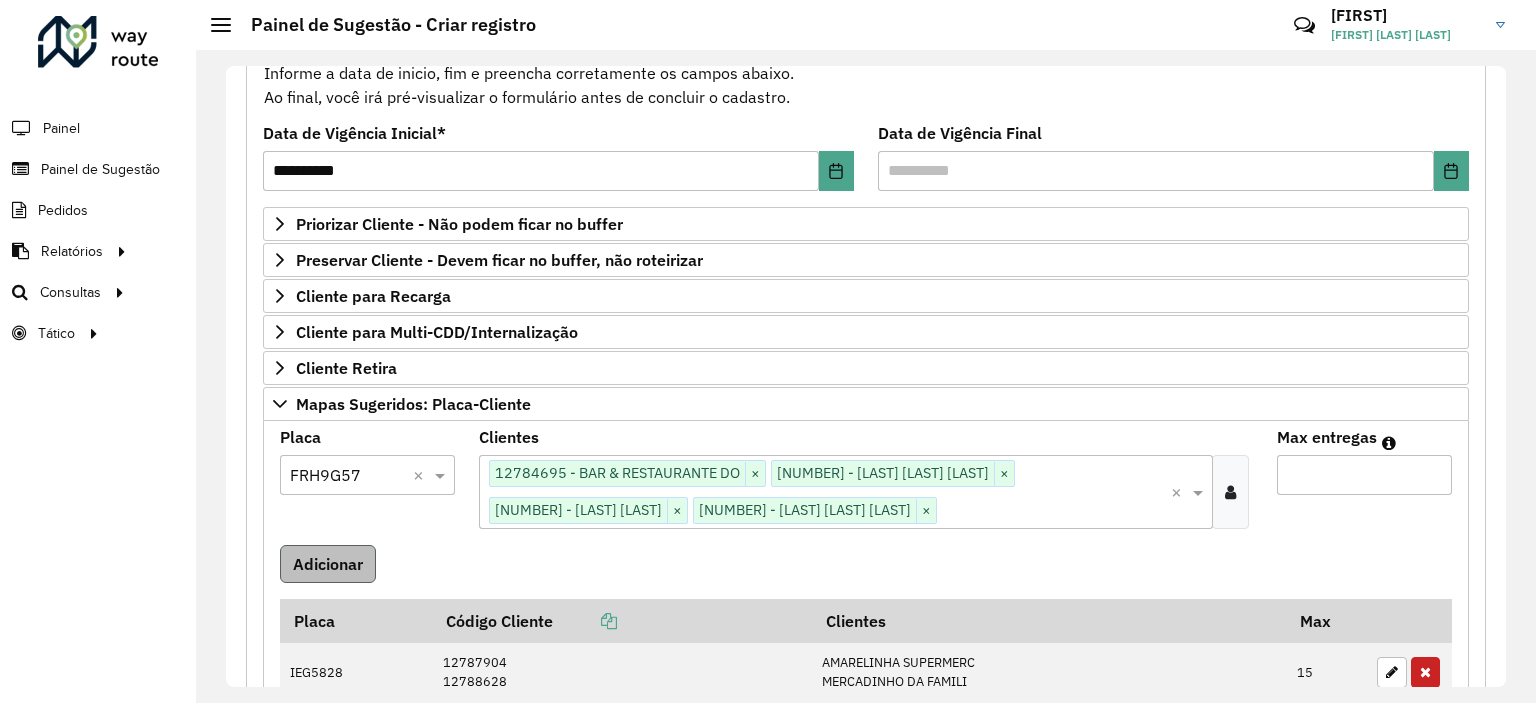 type on "**" 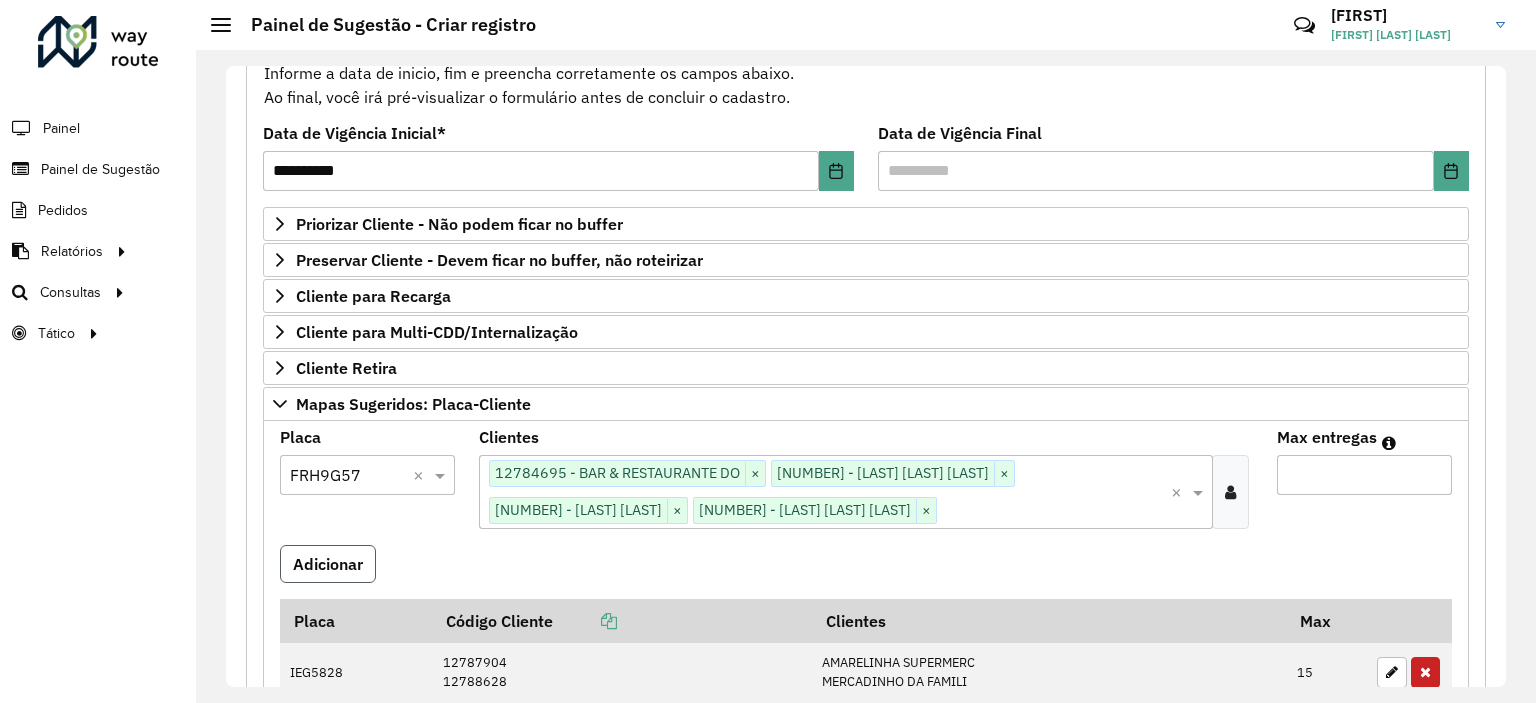 click on "Adicionar" at bounding box center [328, 564] 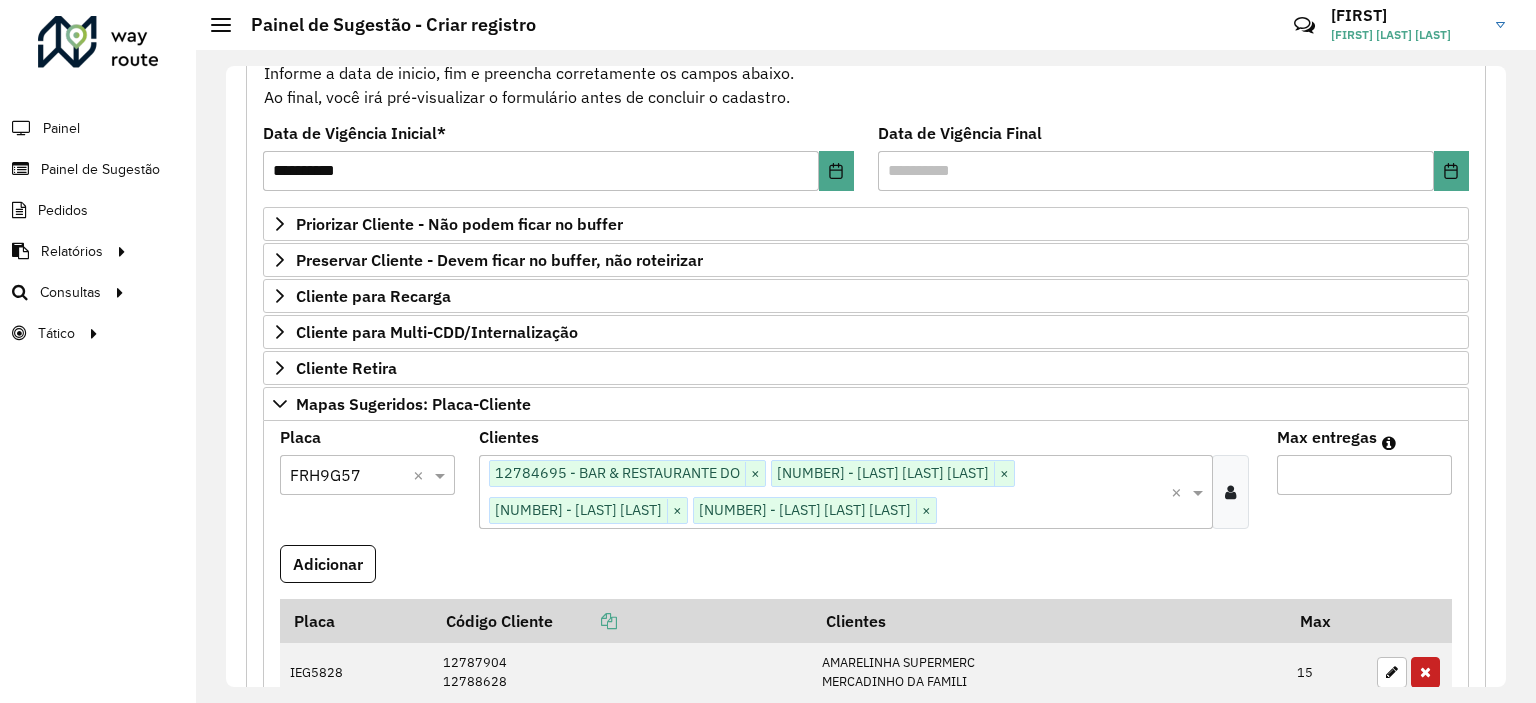 type 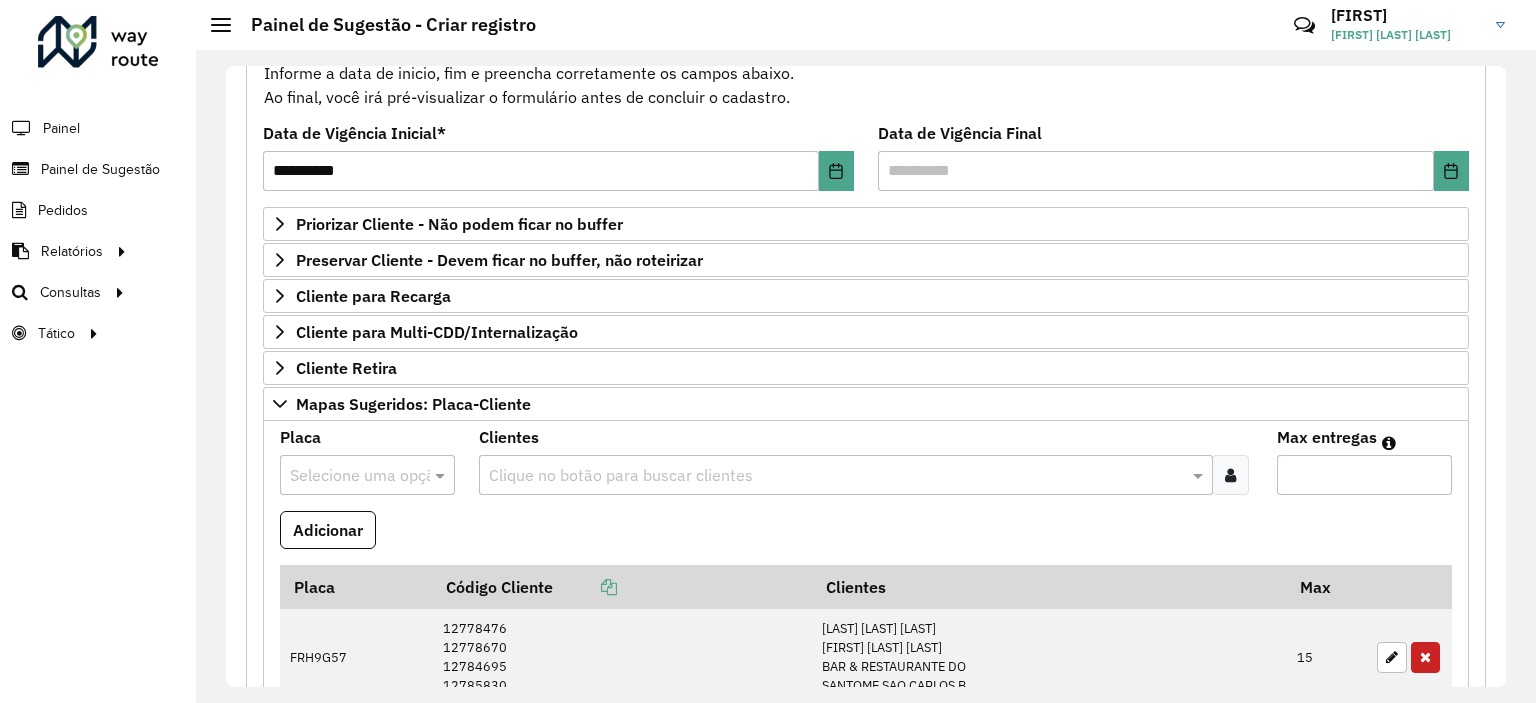 click on "Clique no botão para buscar clientes" at bounding box center [845, 475] 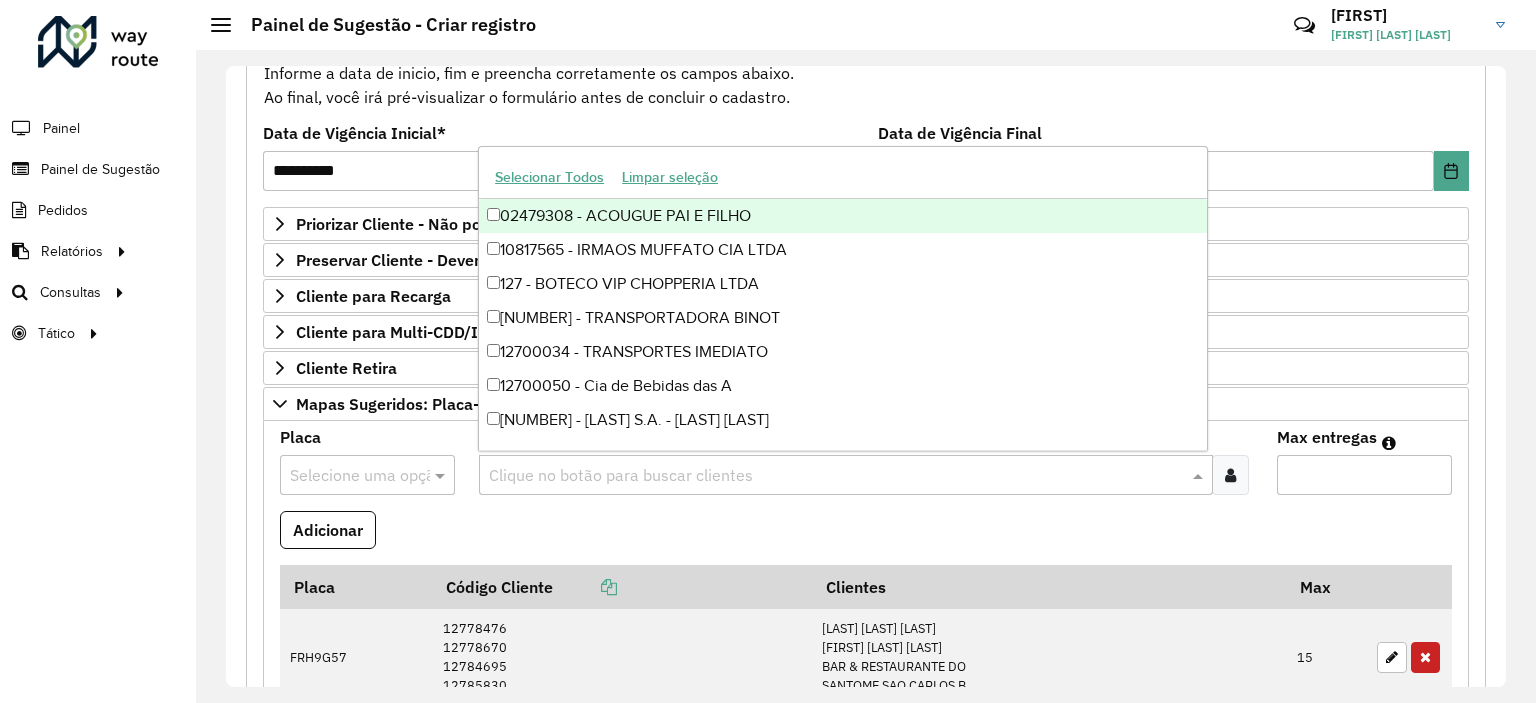 paste on "*****" 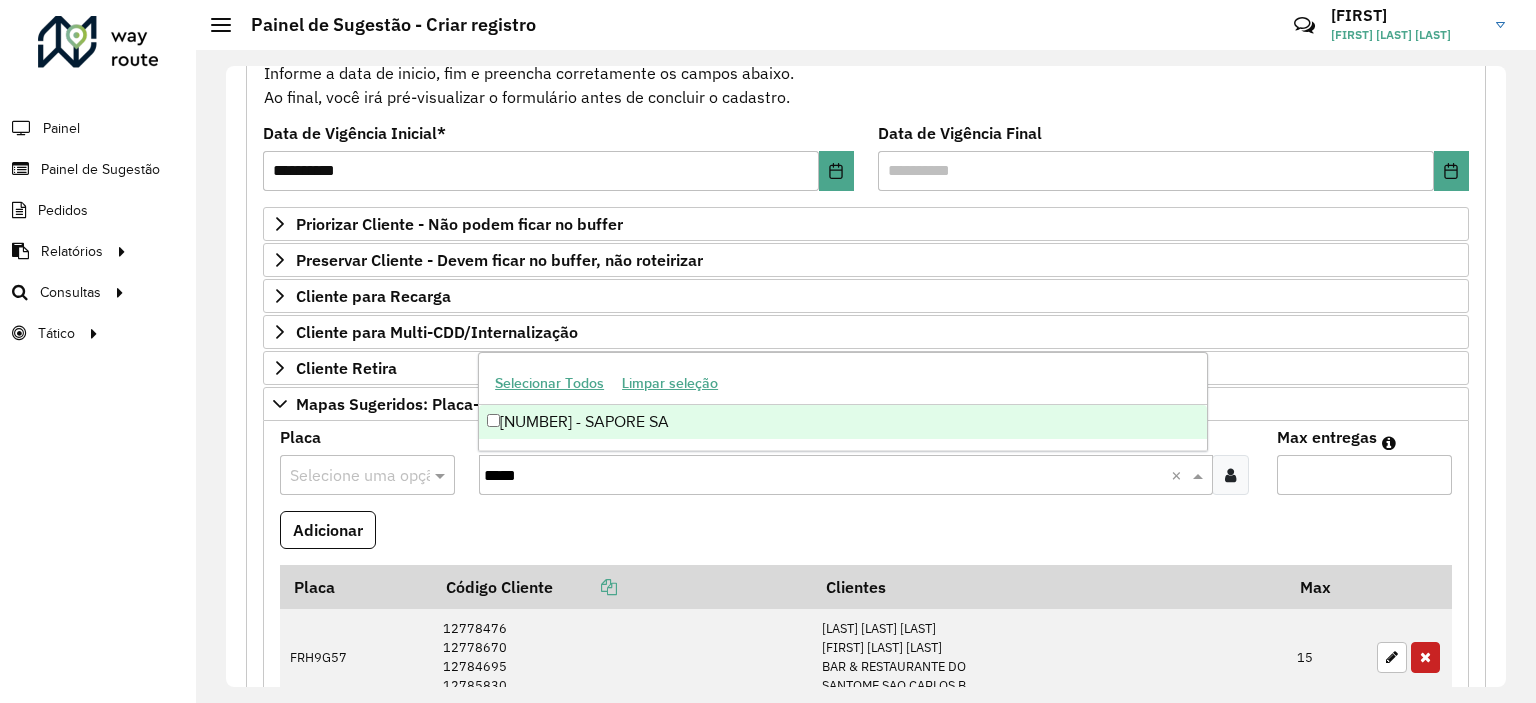 click on "[NUMBER] - SAPORE SA" at bounding box center [843, 422] 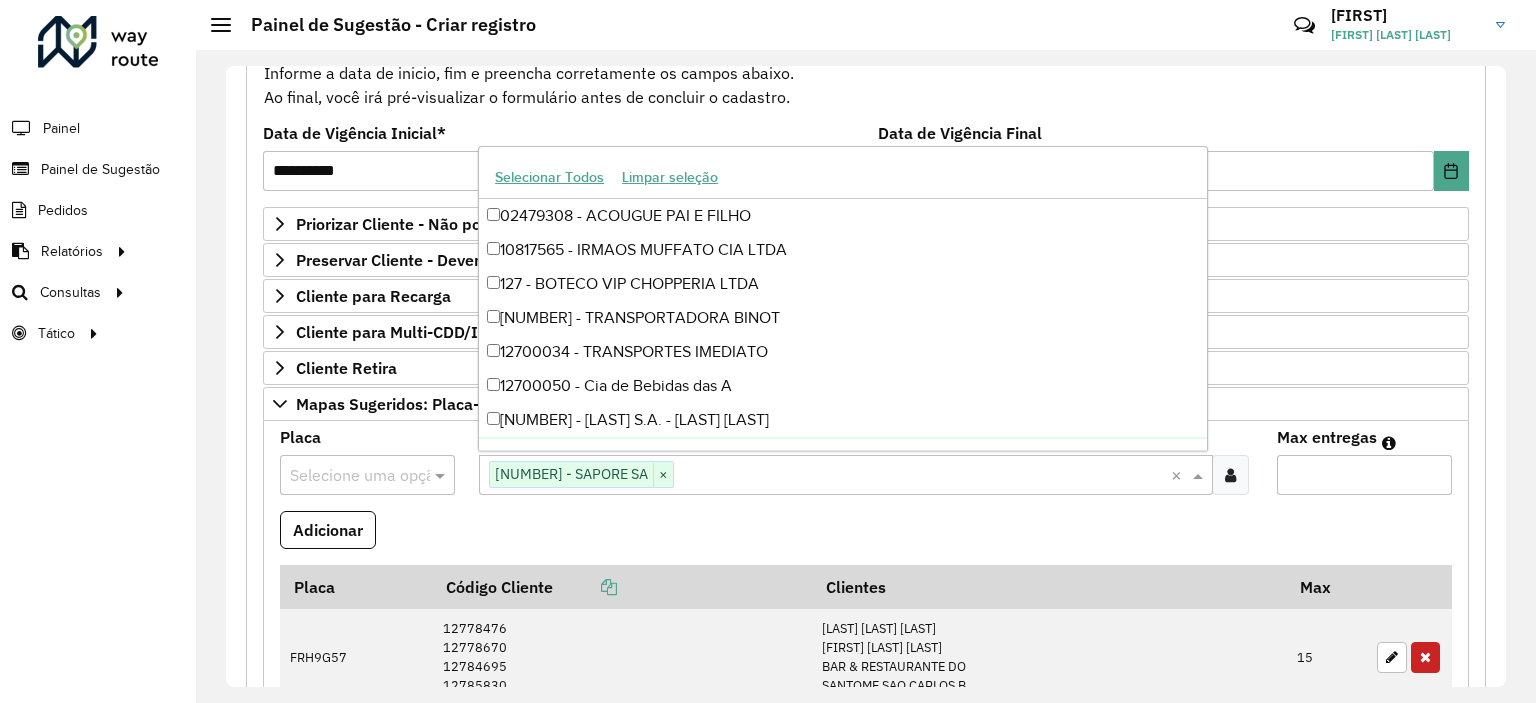 paste on "*****" 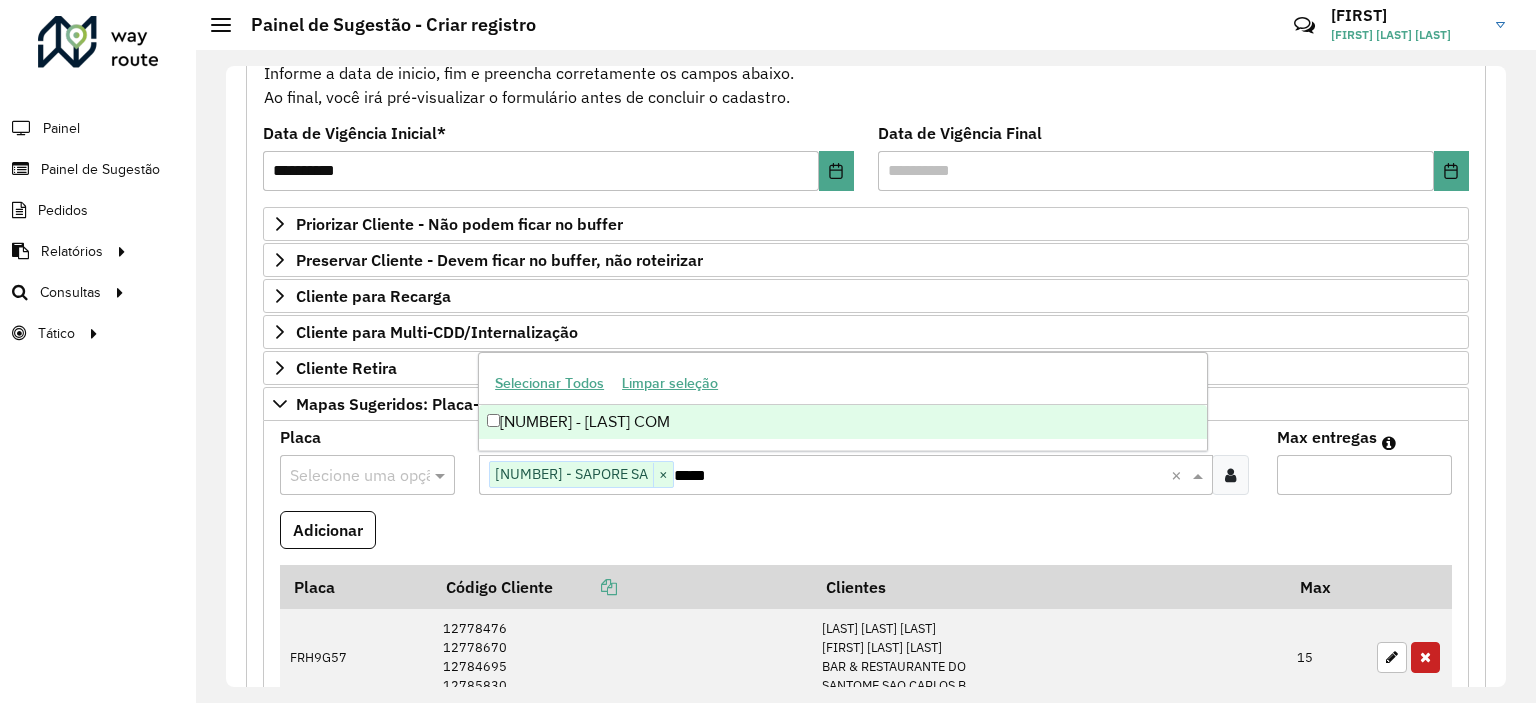 click on "[NUMBER] - [LAST] COM" at bounding box center [843, 422] 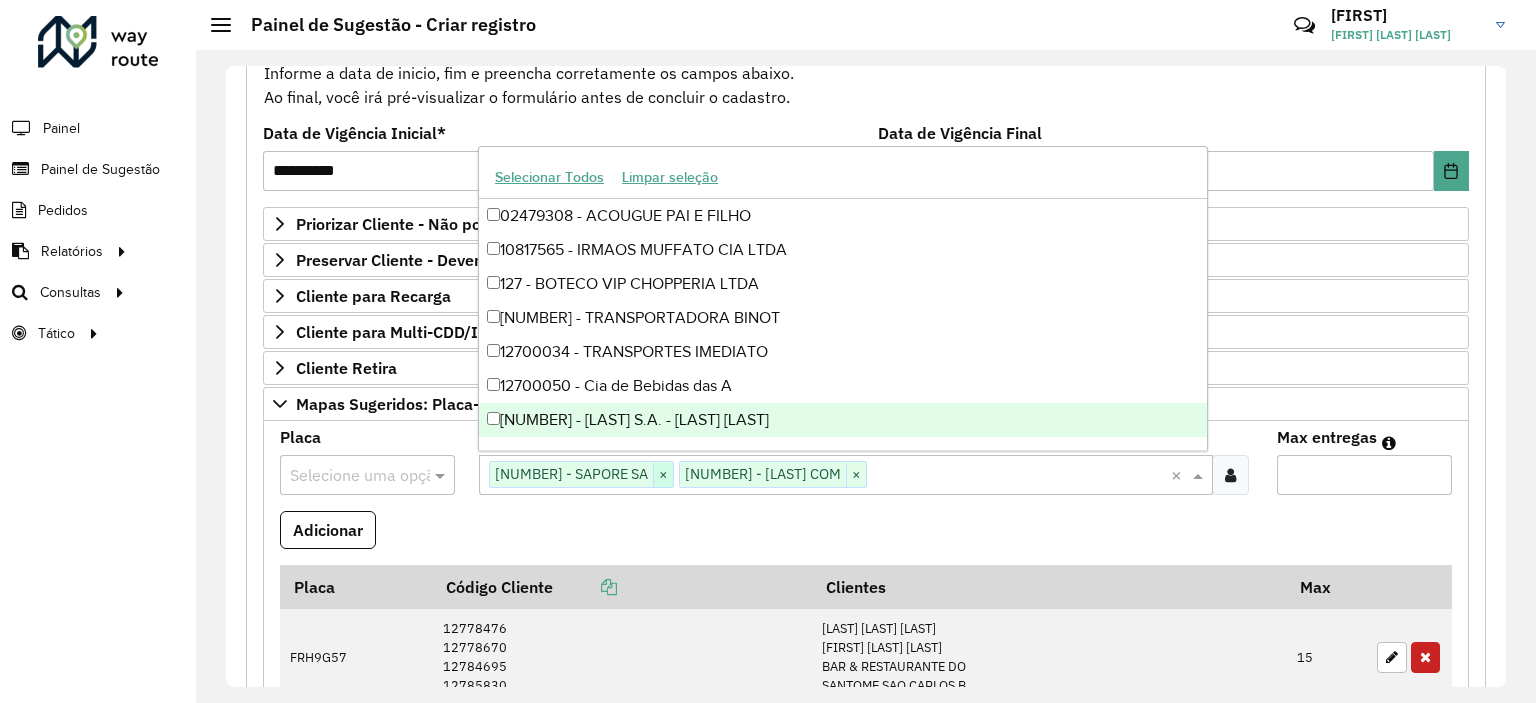 paste on "*****" 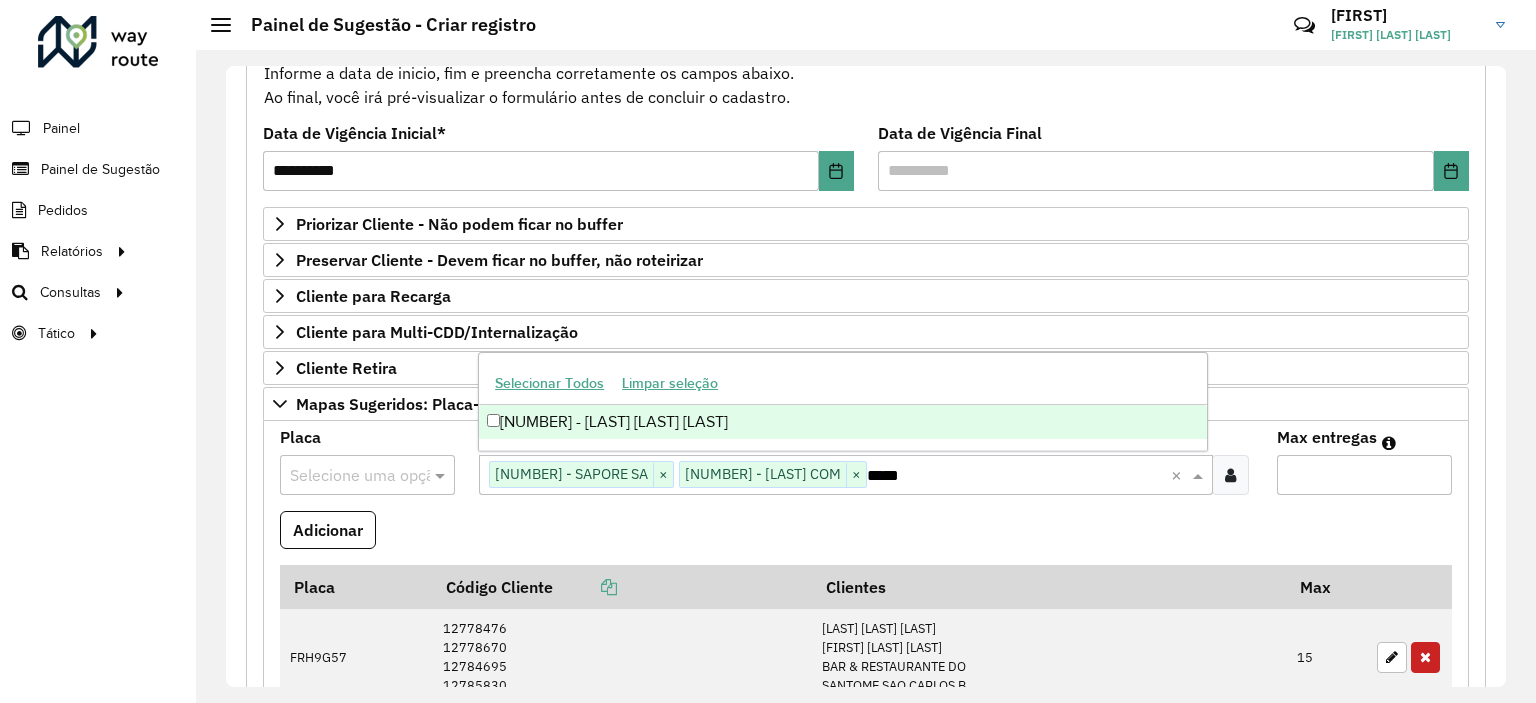 click on "[NUMBER] - [LAST] [LAST] [LAST]" at bounding box center (843, 422) 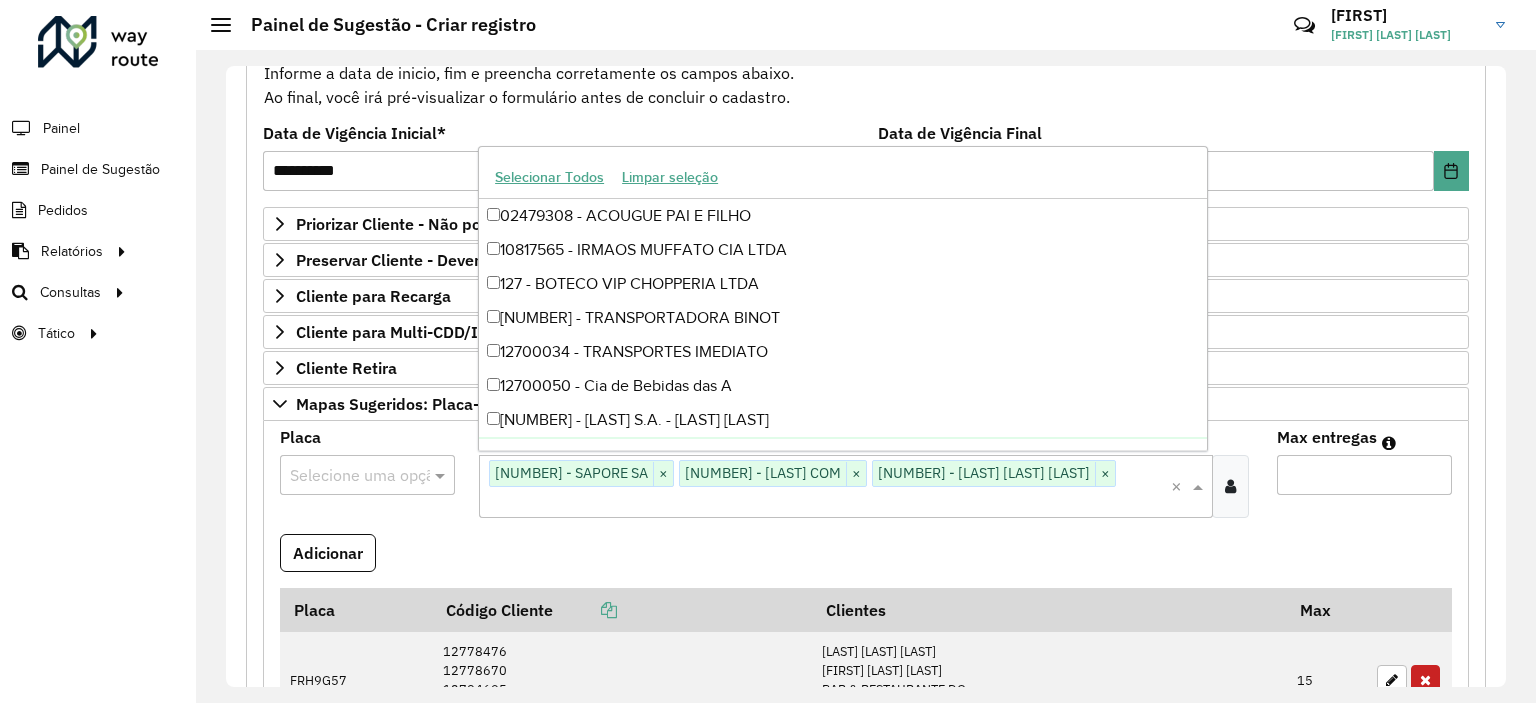 click at bounding box center (347, 476) 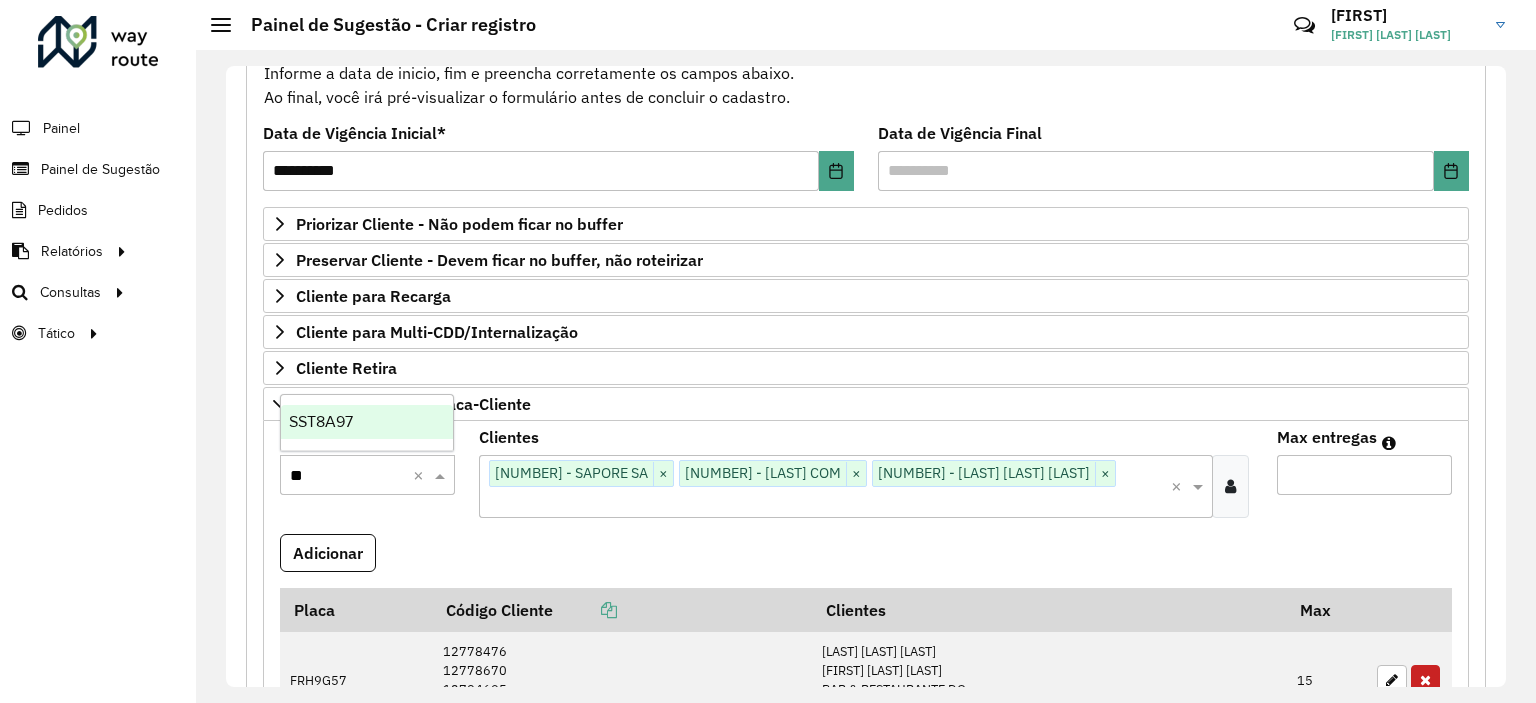 type on "***" 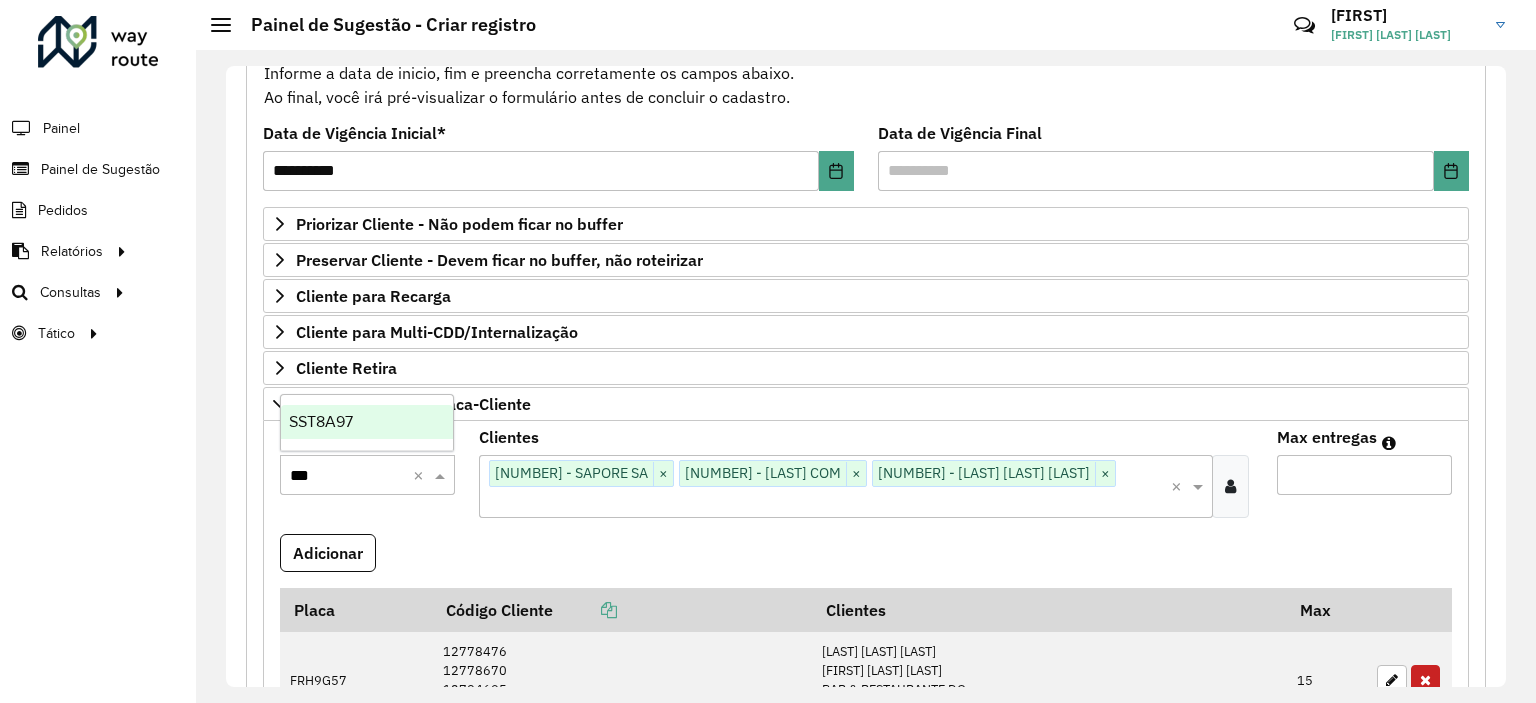click on "SST8A97" at bounding box center (367, 422) 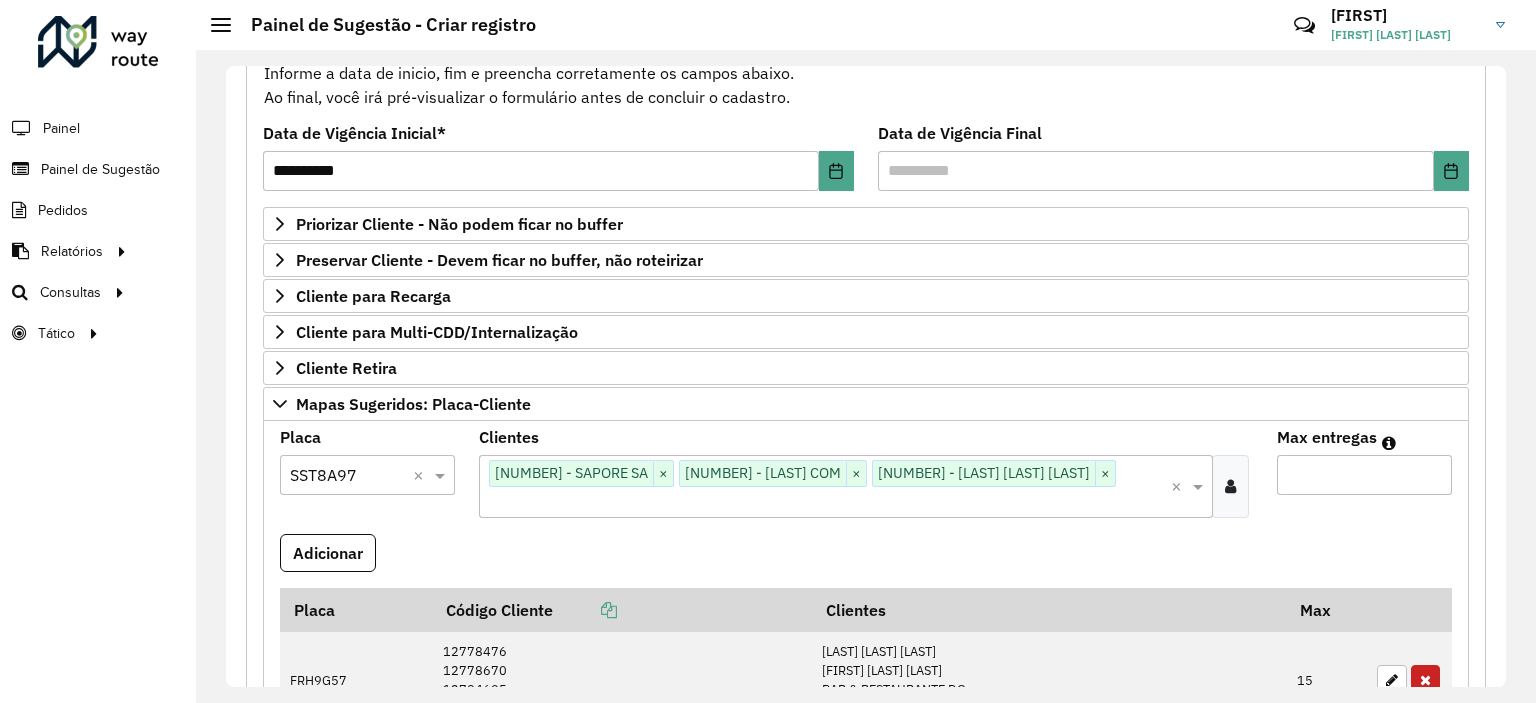 click on "Max entregas" at bounding box center (1364, 475) 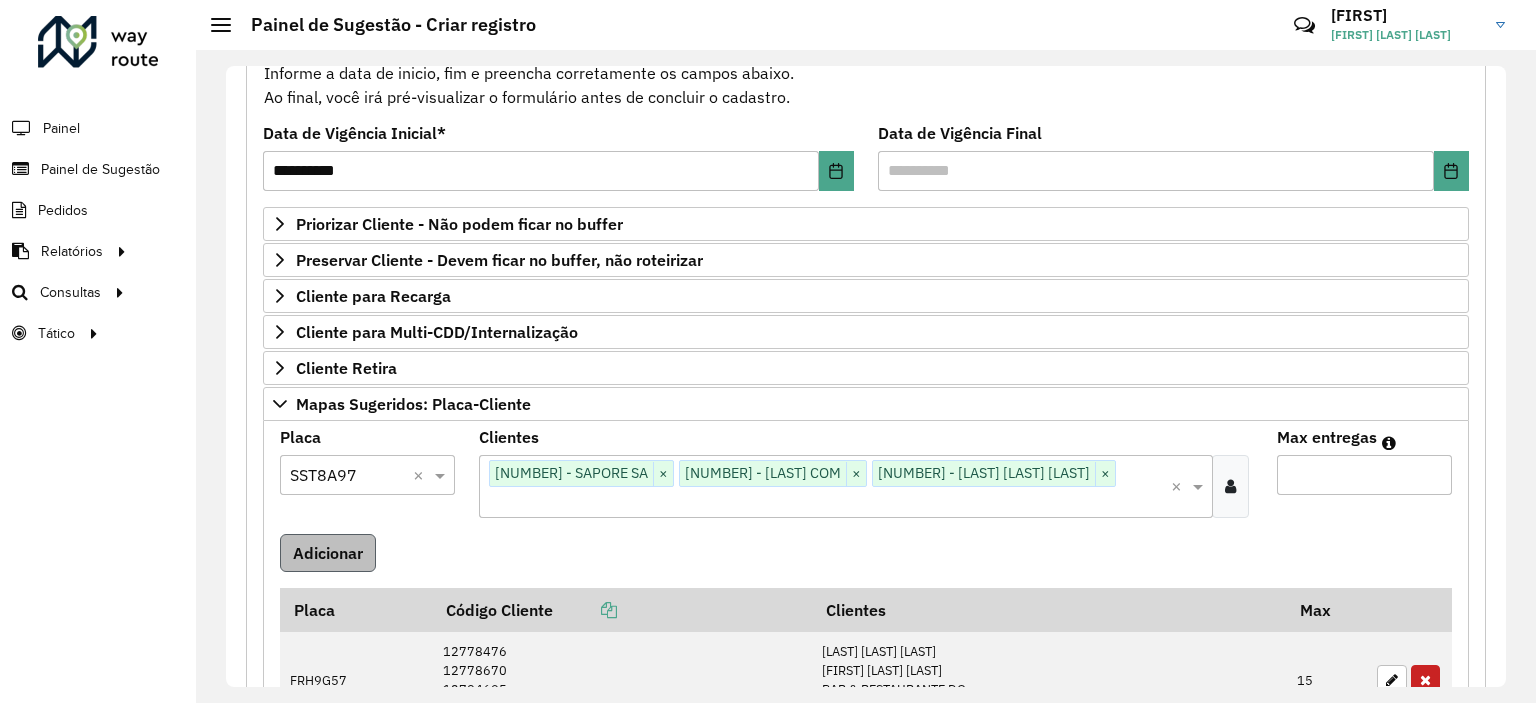 type on "**" 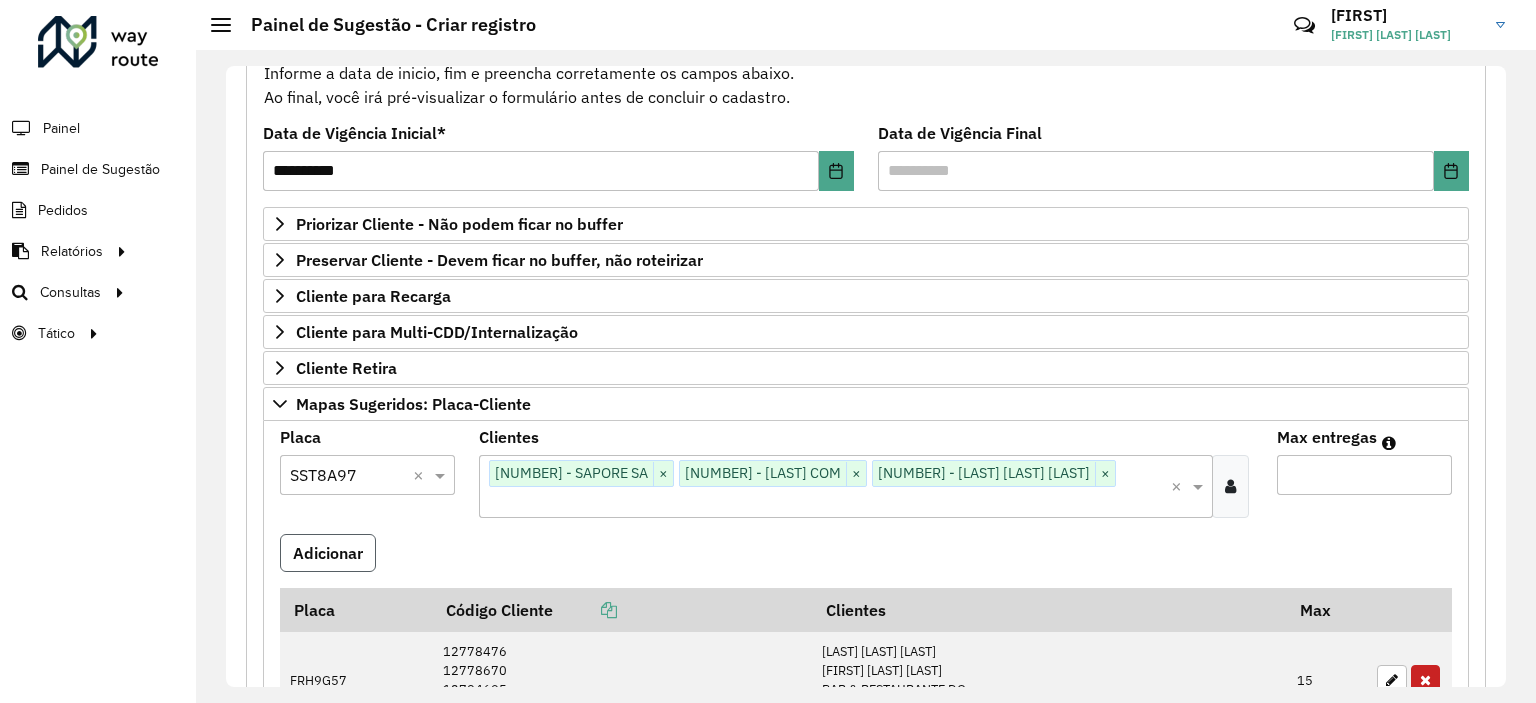 click on "Adicionar" at bounding box center [328, 553] 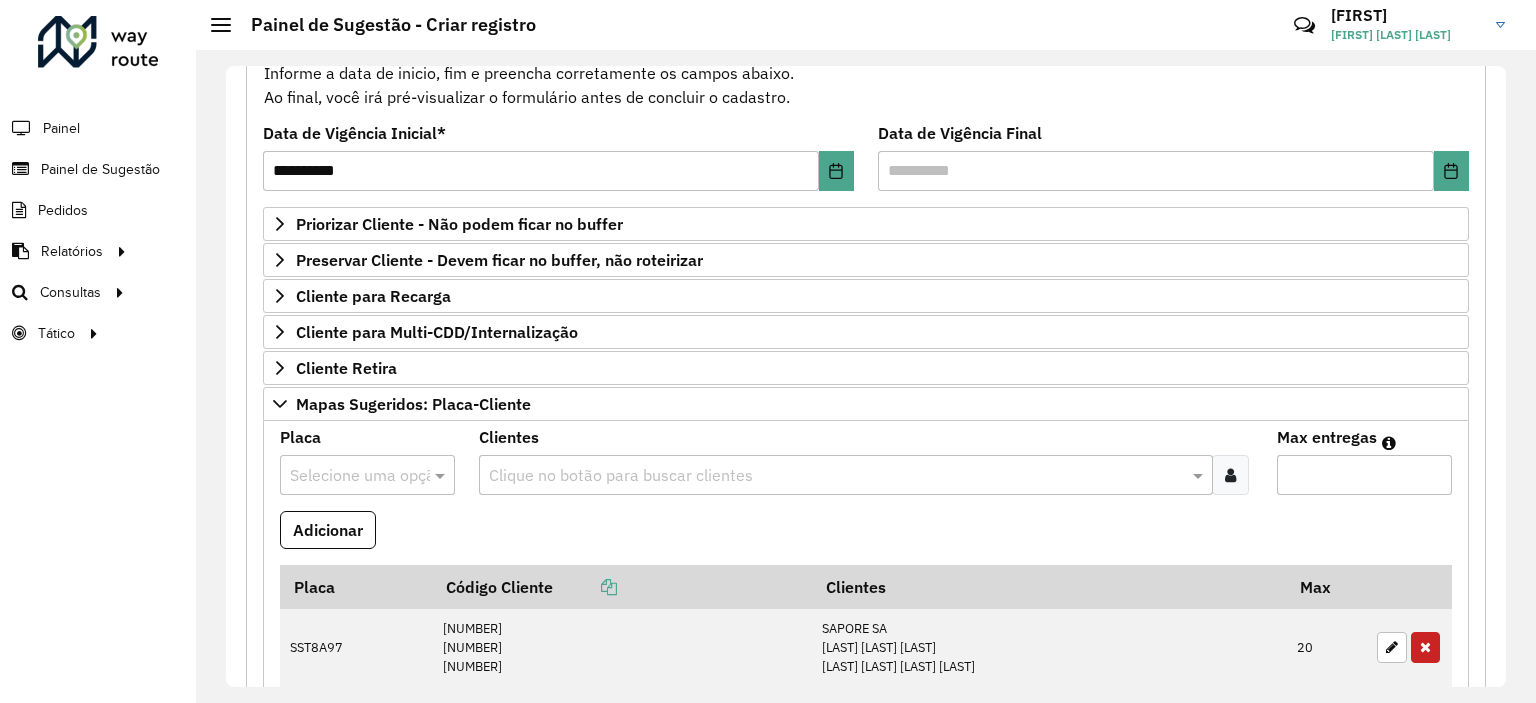 drag, startPoint x: 1233, startPoint y: 479, endPoint x: 1132, endPoint y: 408, distance: 123.458496 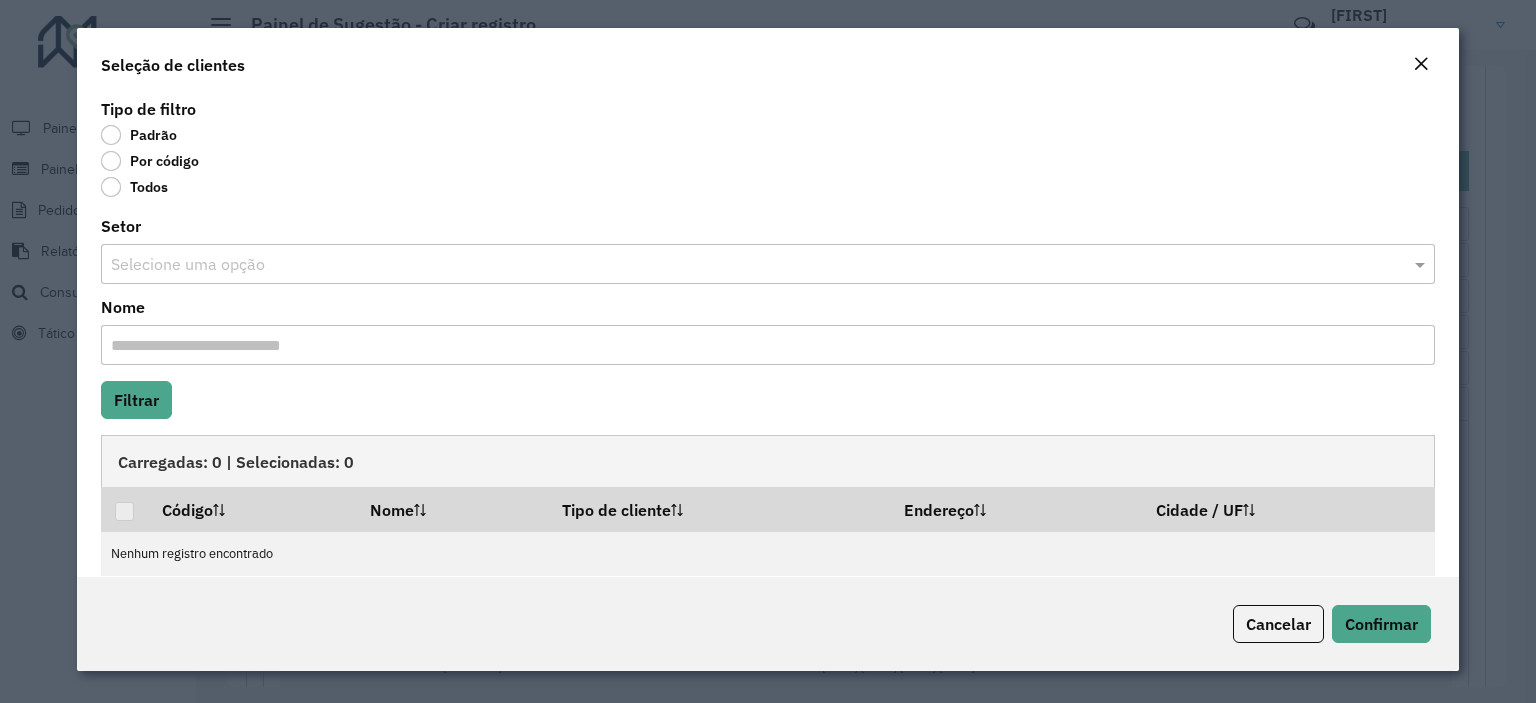 click on "Por código" 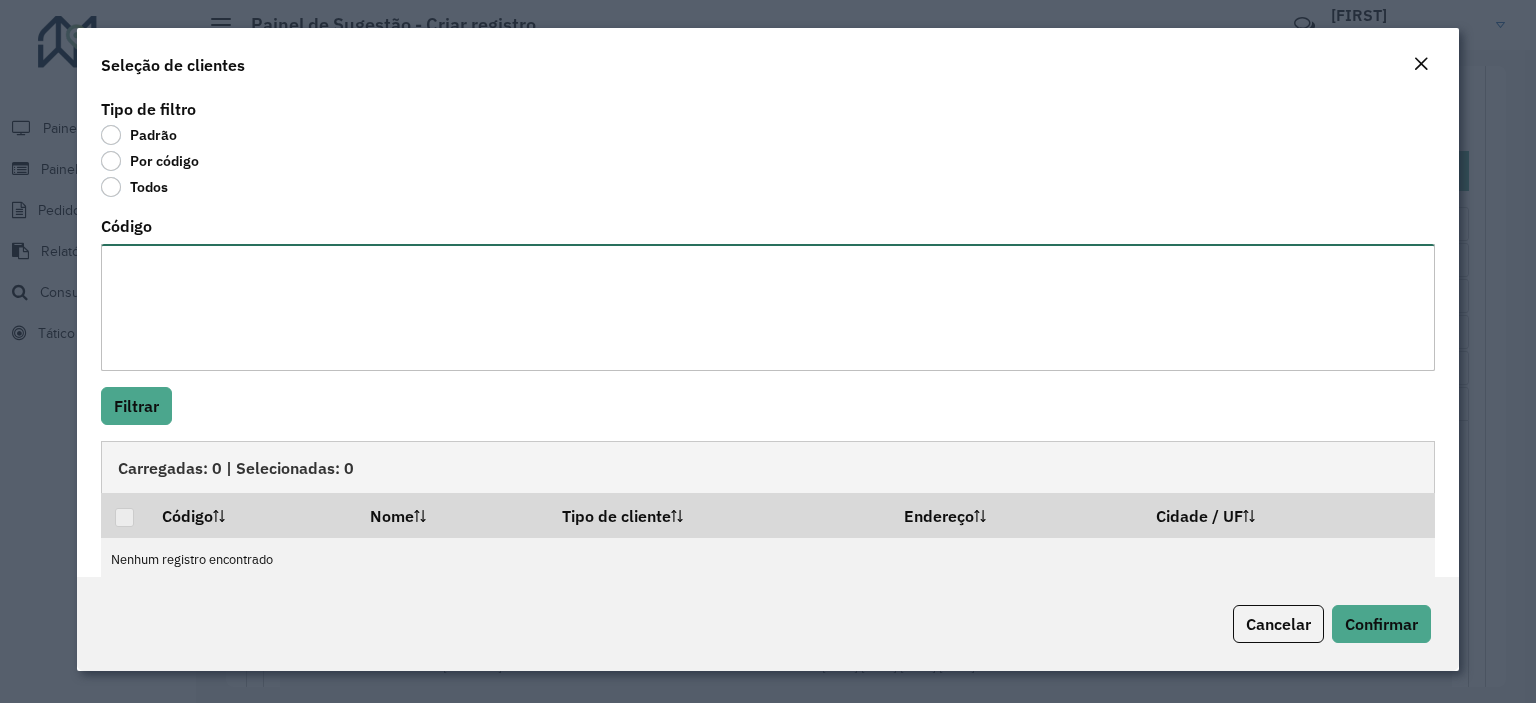 click on "Código" at bounding box center (768, 307) 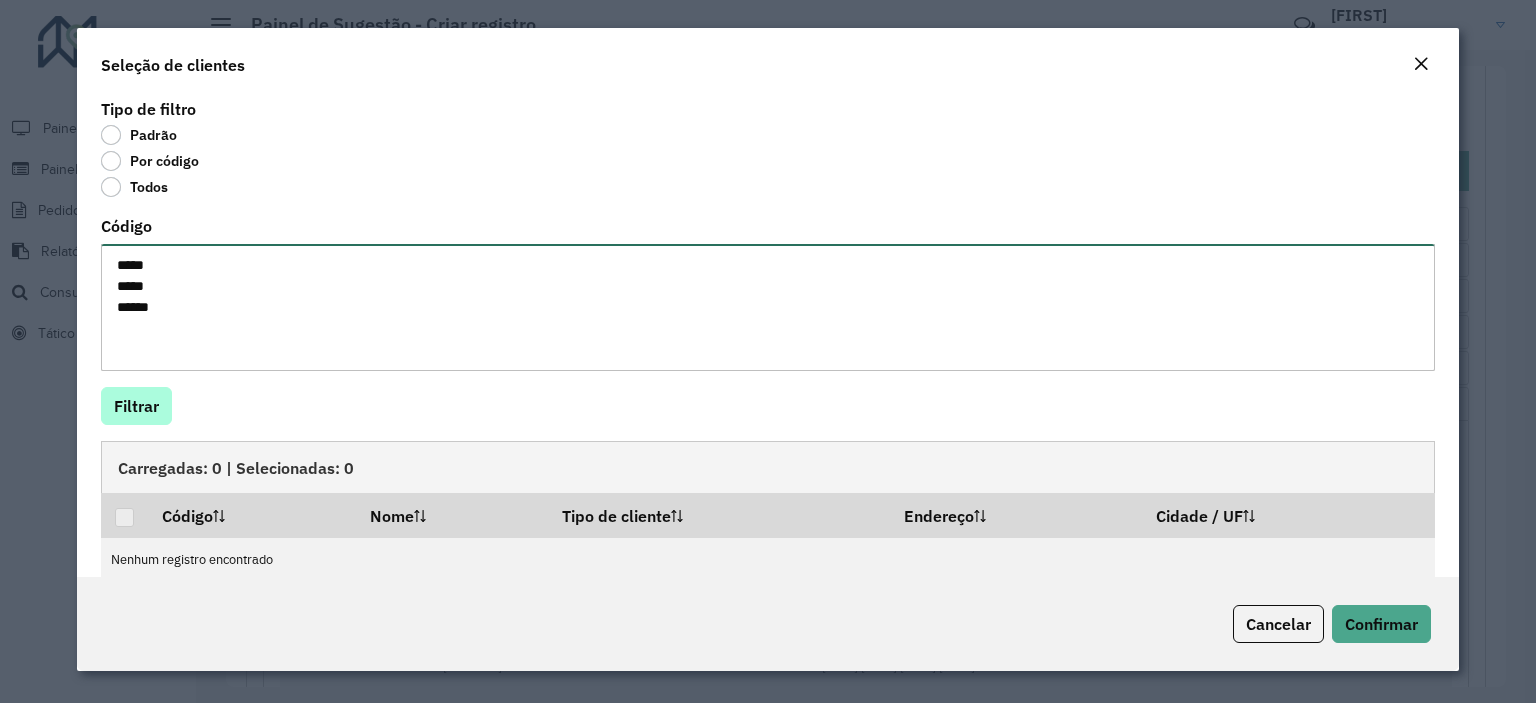 type on "*****
*****
*****" 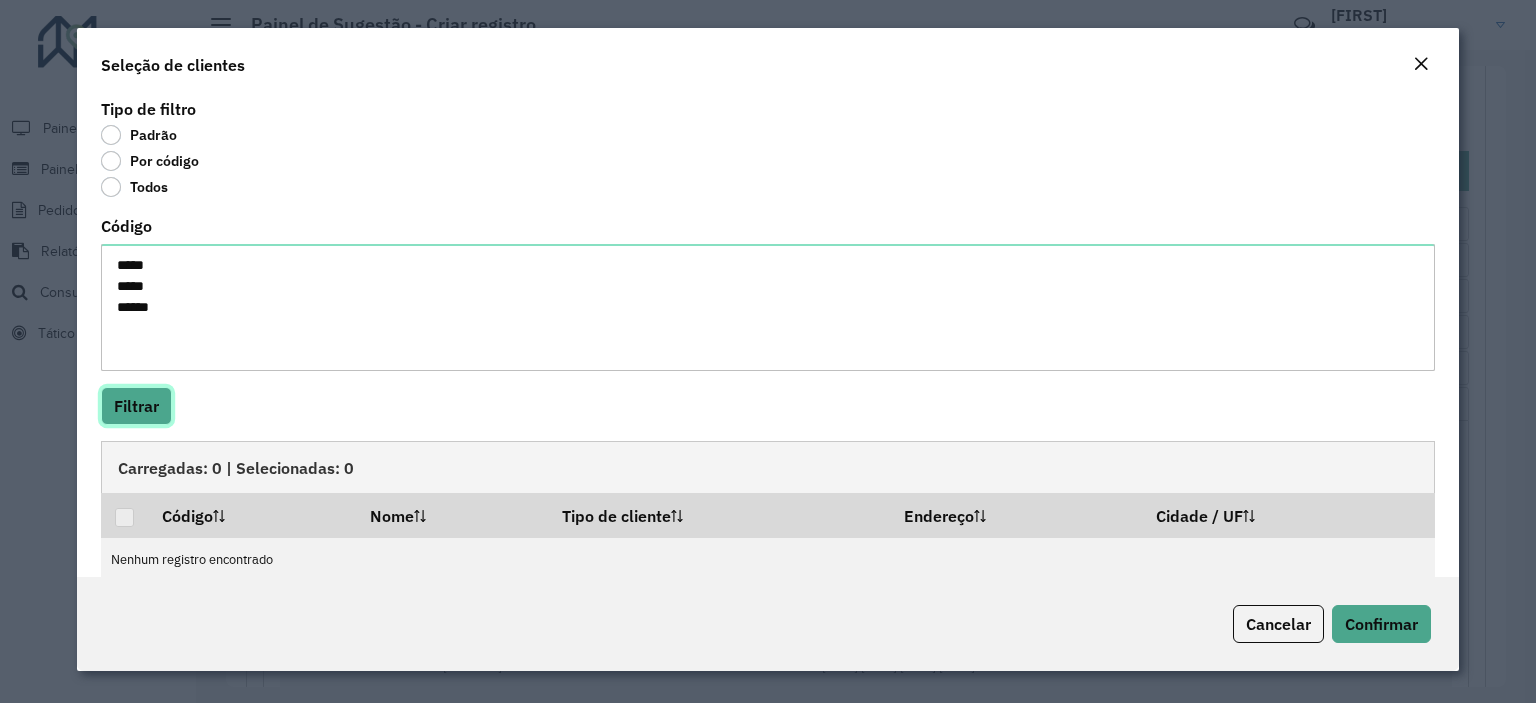 click on "Filtrar" 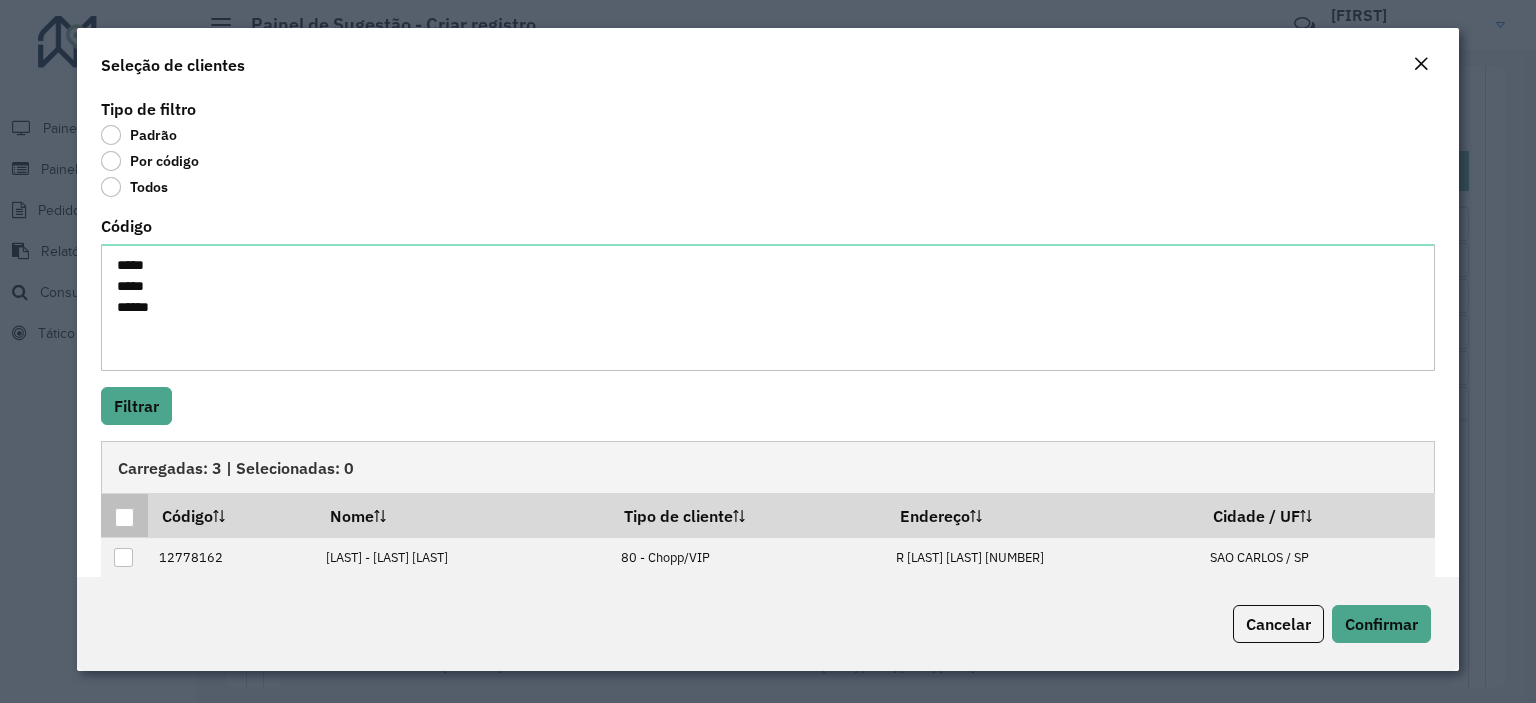 click at bounding box center (124, 517) 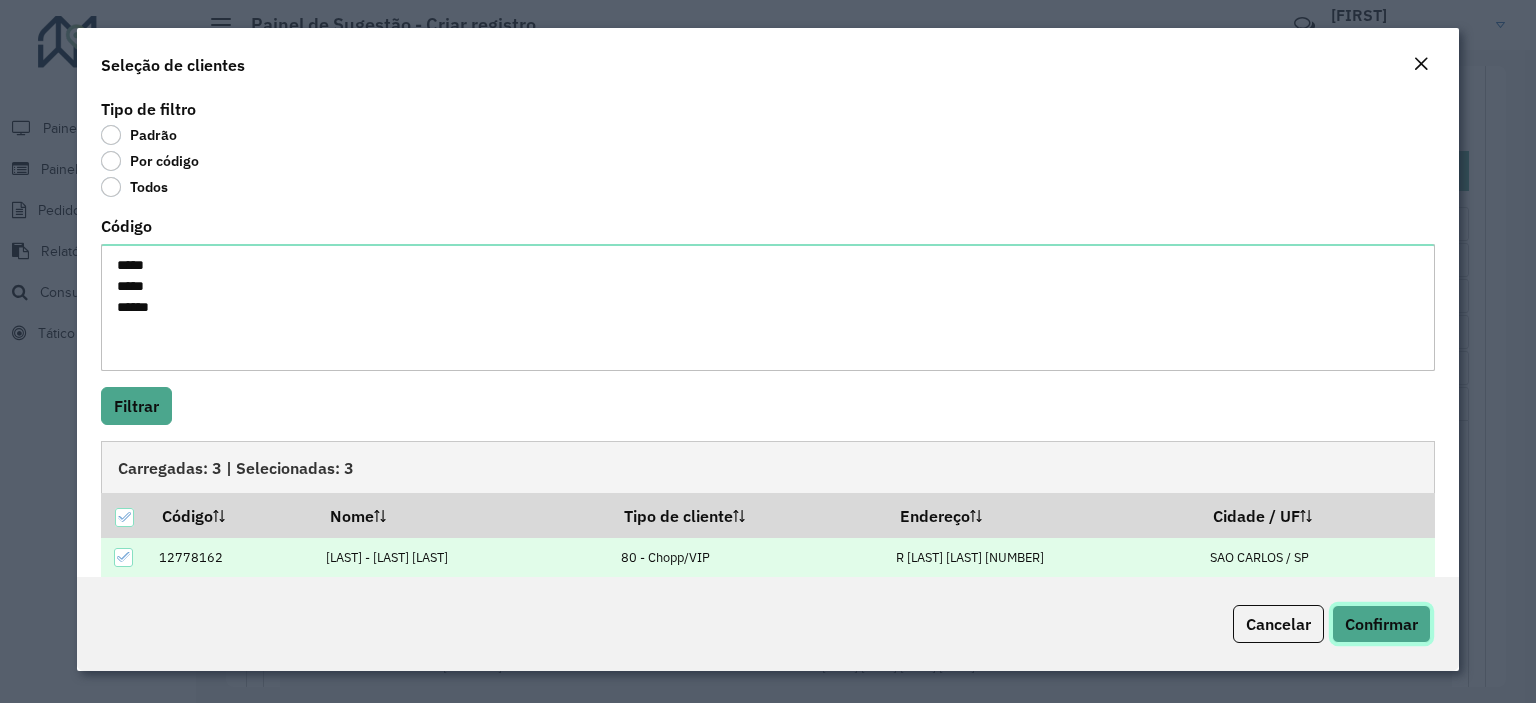 click on "Confirmar" 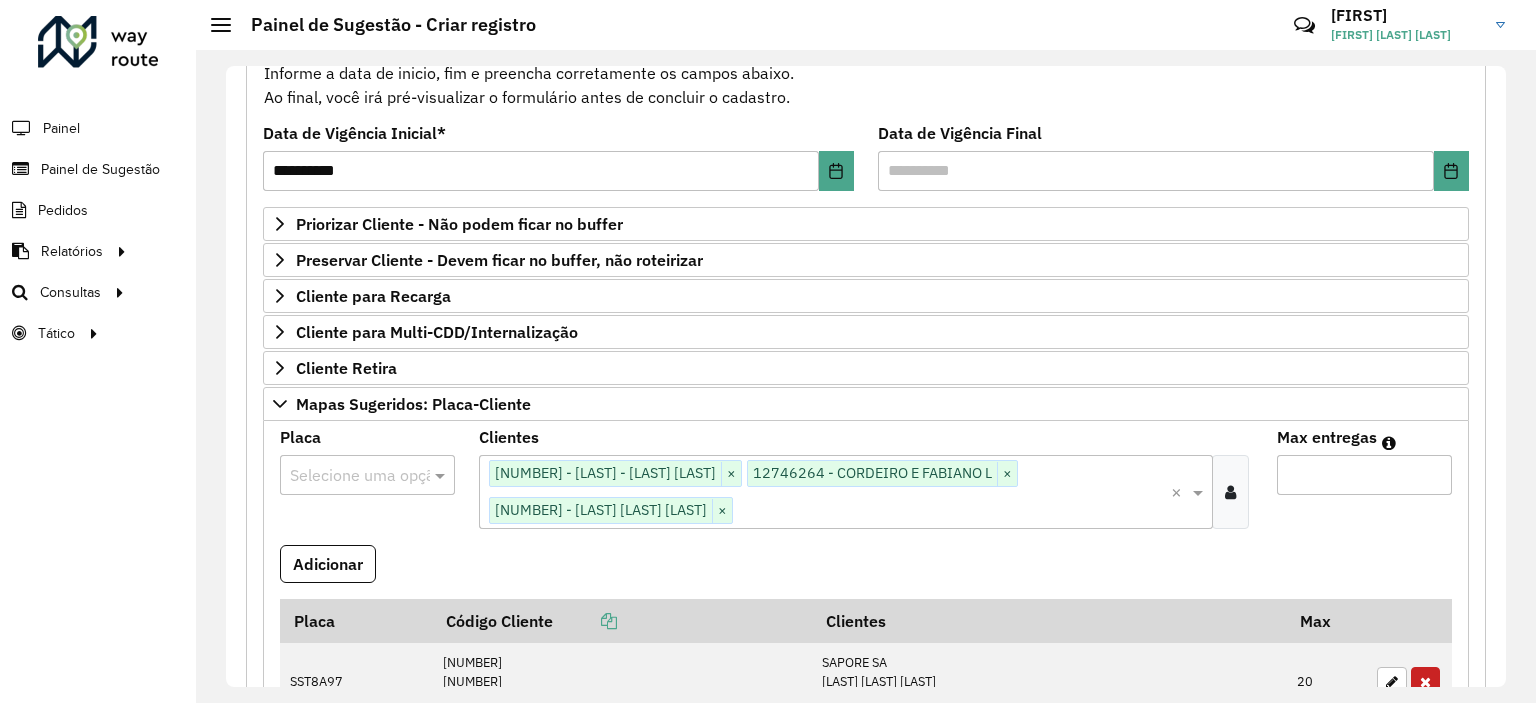 click at bounding box center (347, 476) 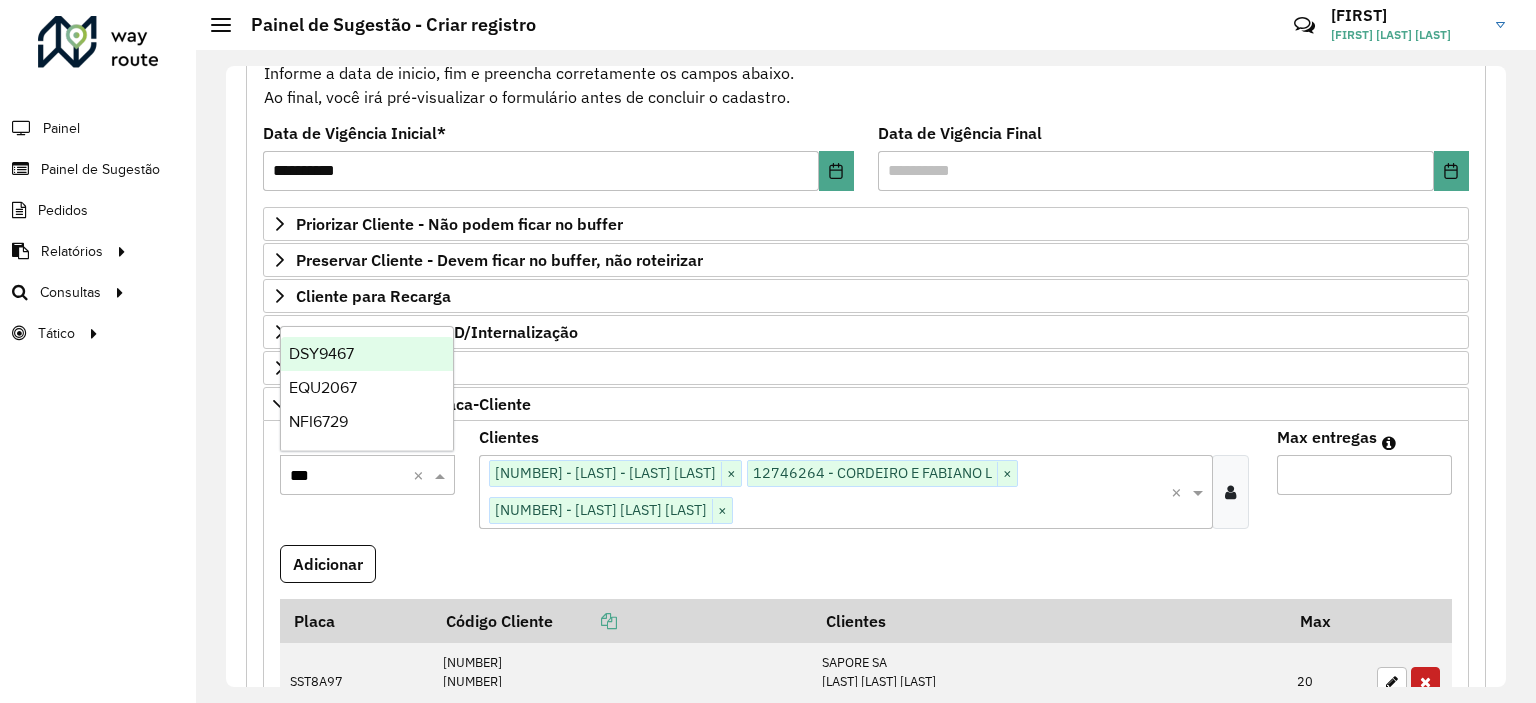 type on "****" 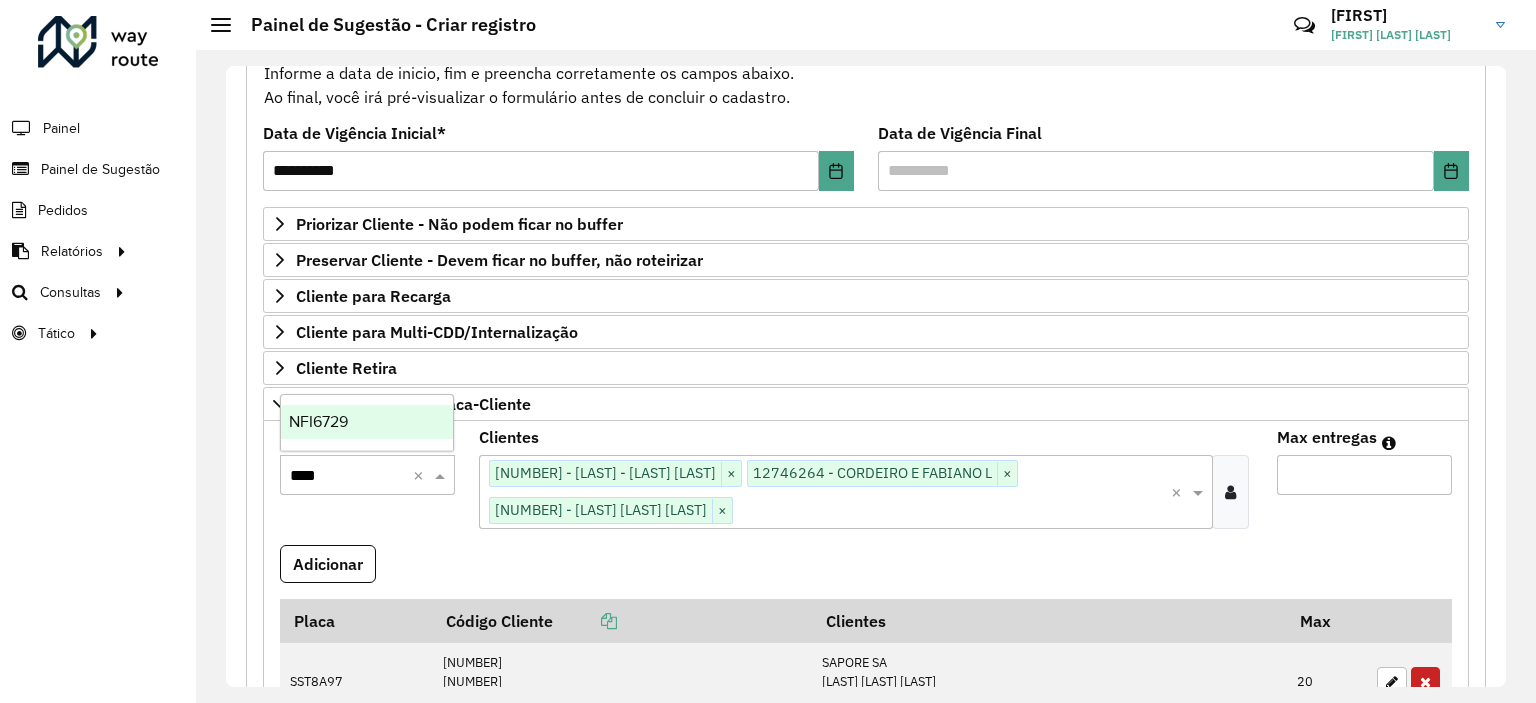 click on "NFI6729" at bounding box center [318, 421] 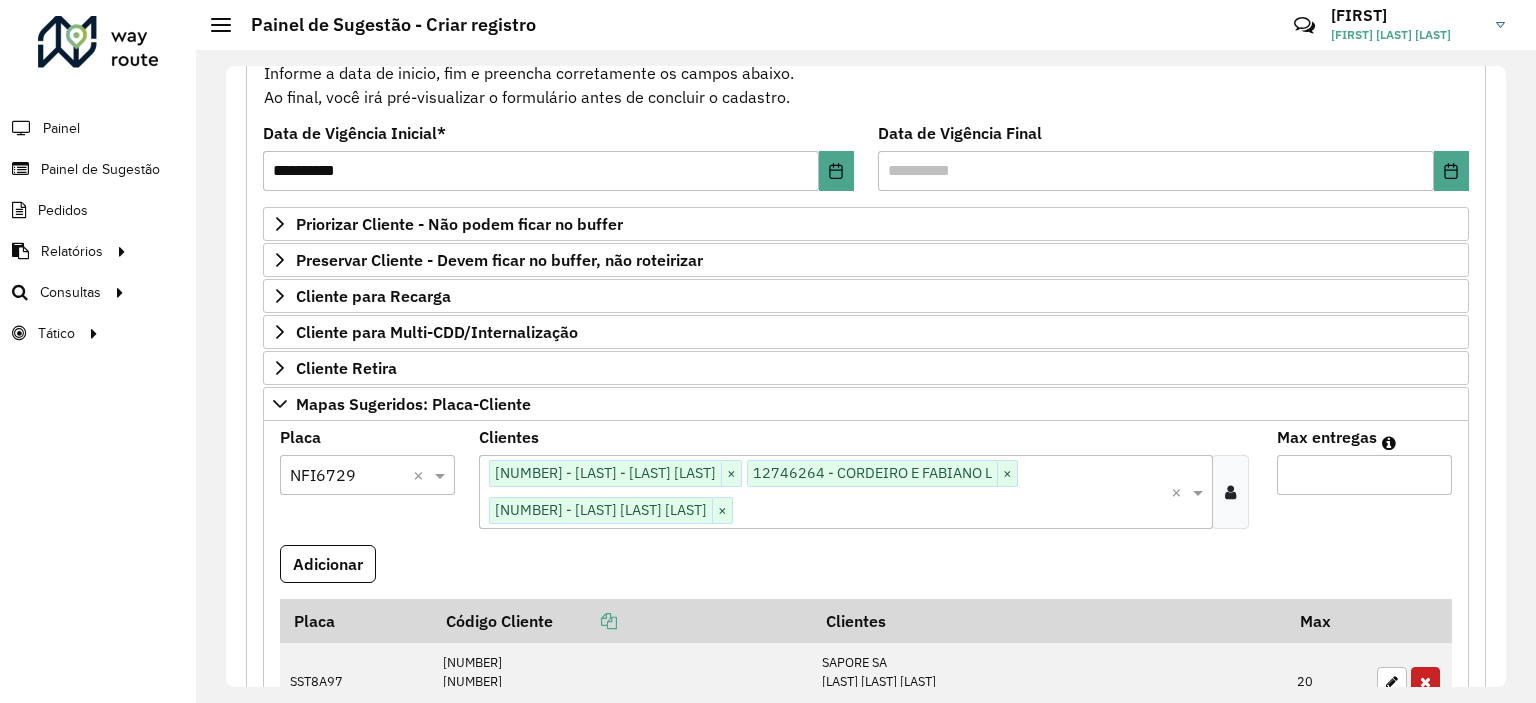 click on "Max entregas" at bounding box center (1364, 475) 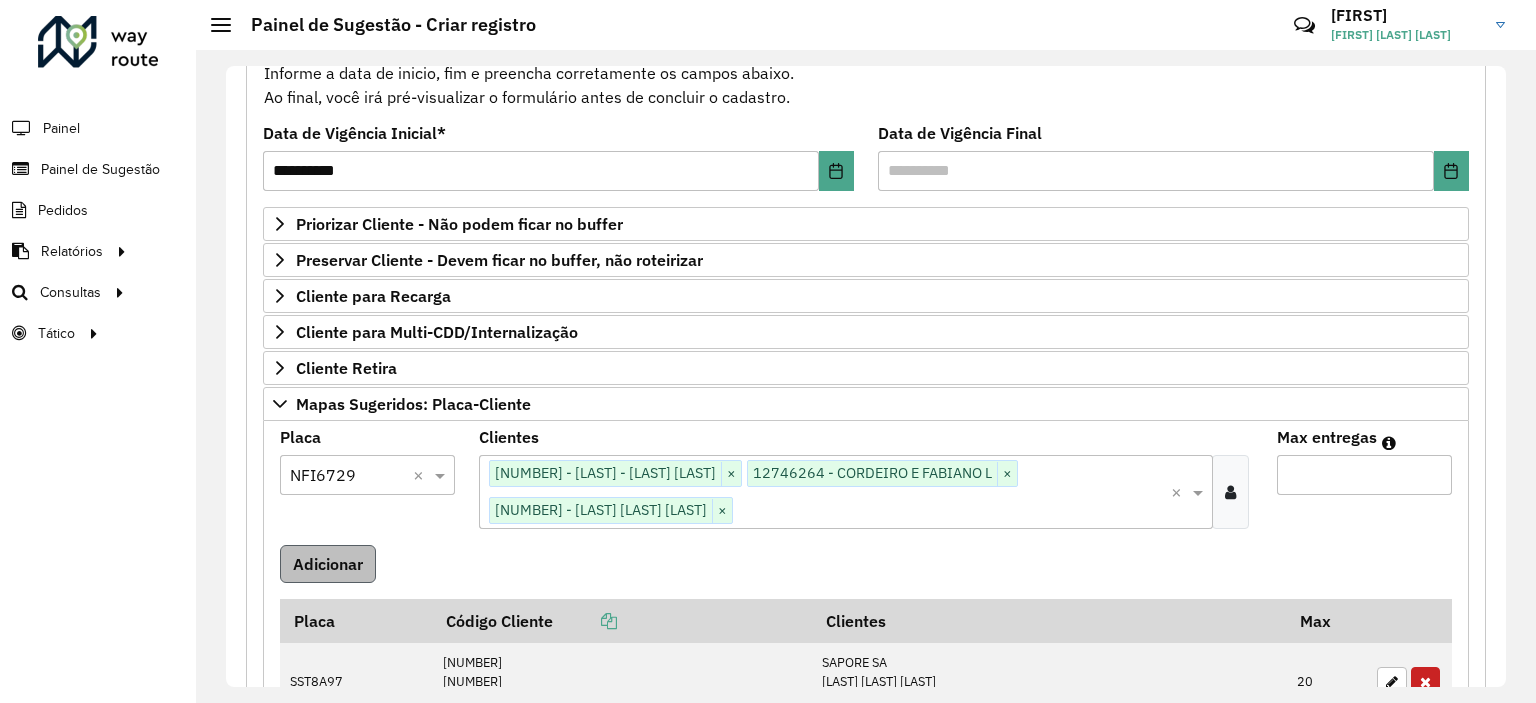 type on "**" 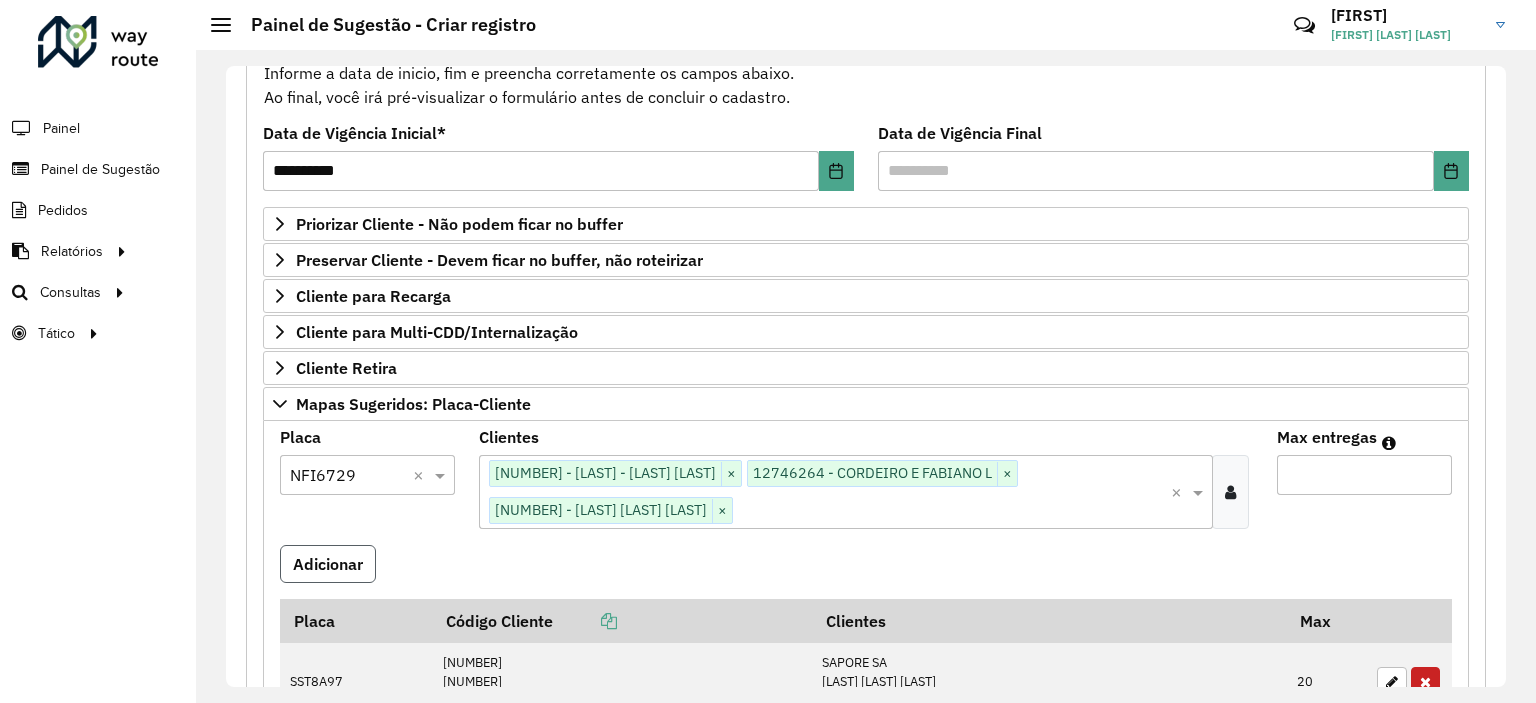 click on "Adicionar" at bounding box center [328, 564] 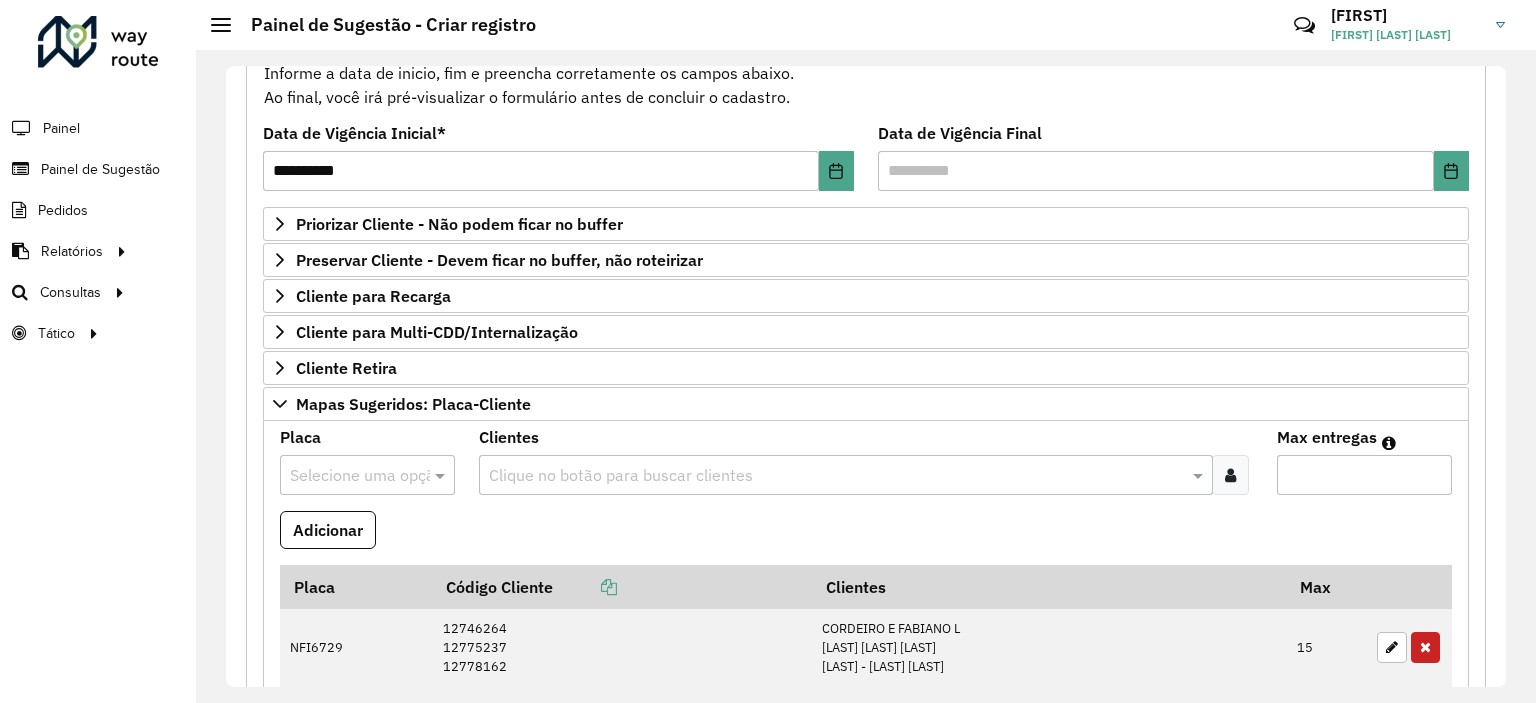 click at bounding box center (1230, 475) 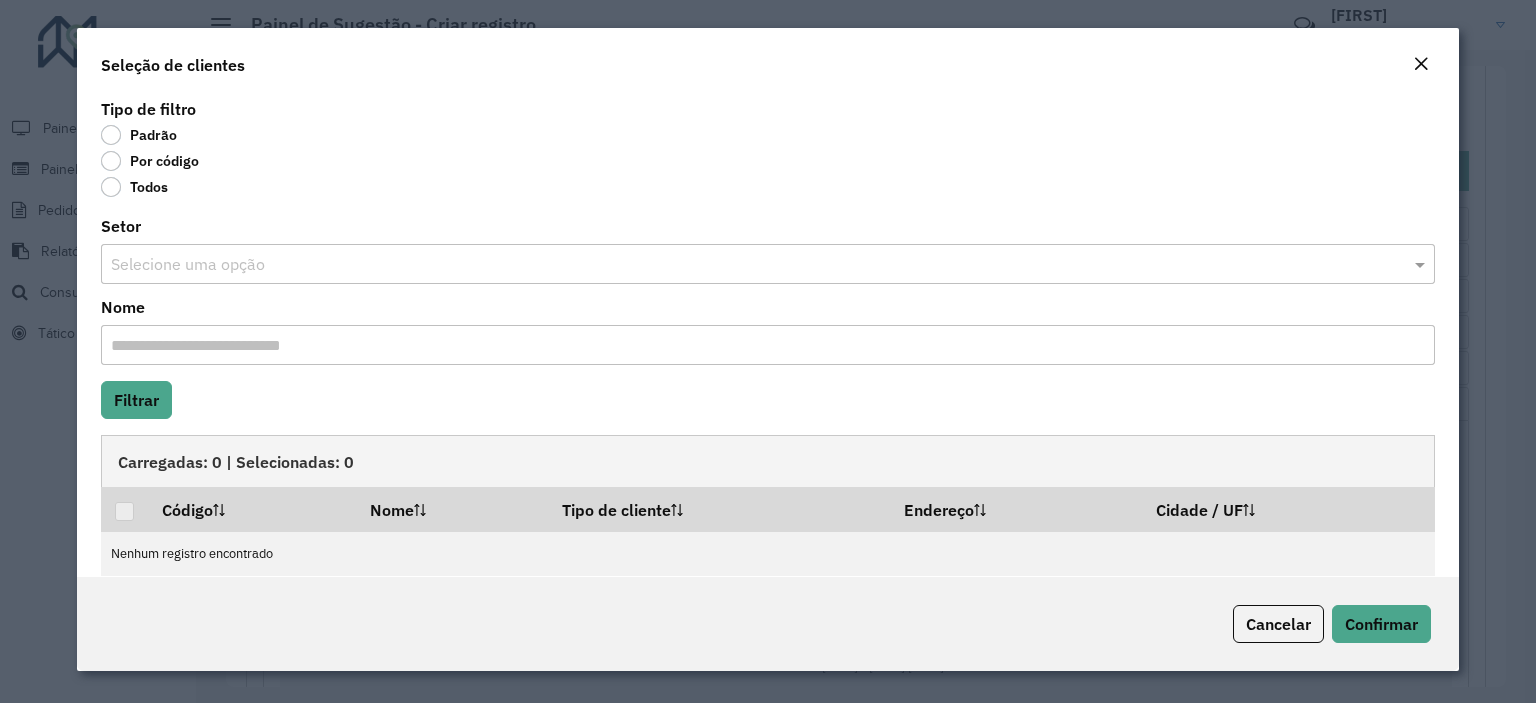 click on "Por código" 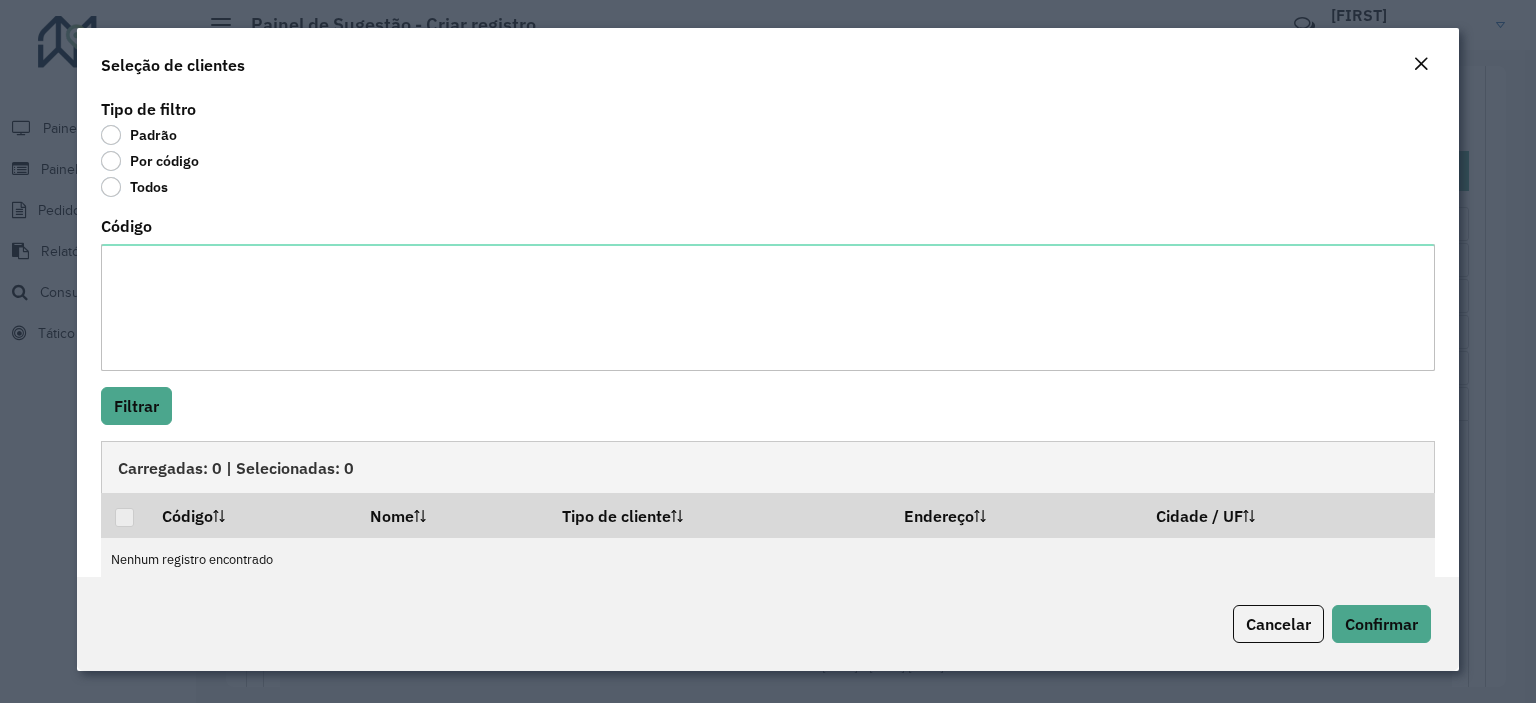 click on "Por código" 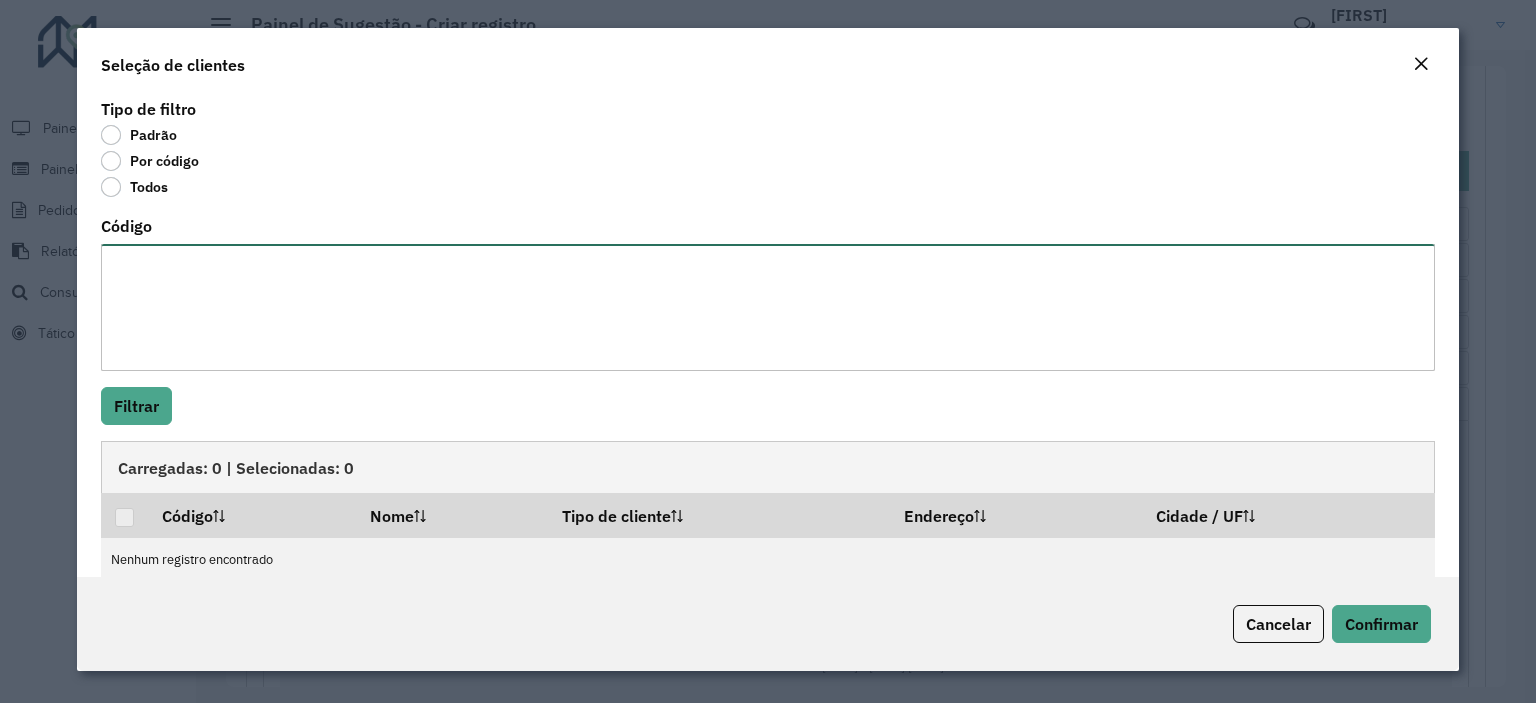 click on "Código" at bounding box center [768, 307] 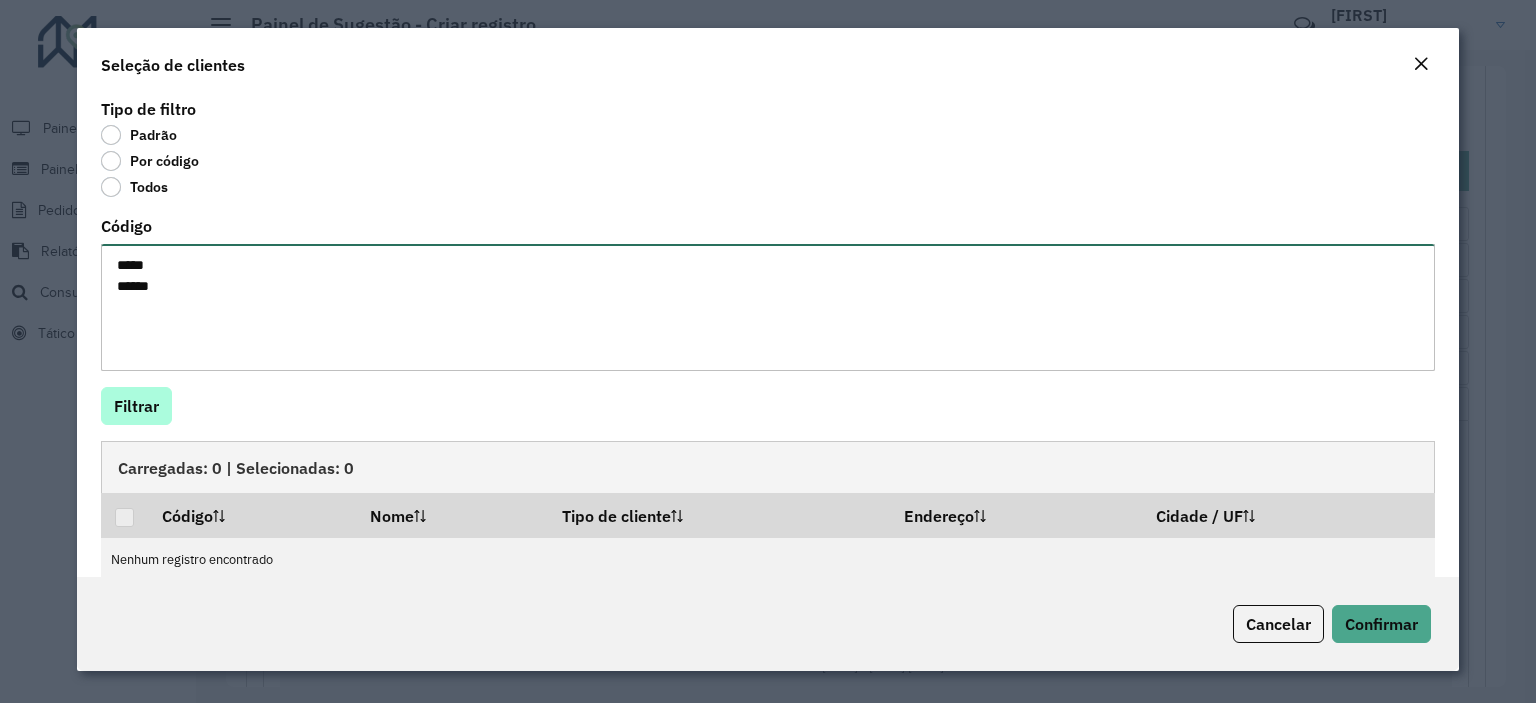 type on "*****
*****" 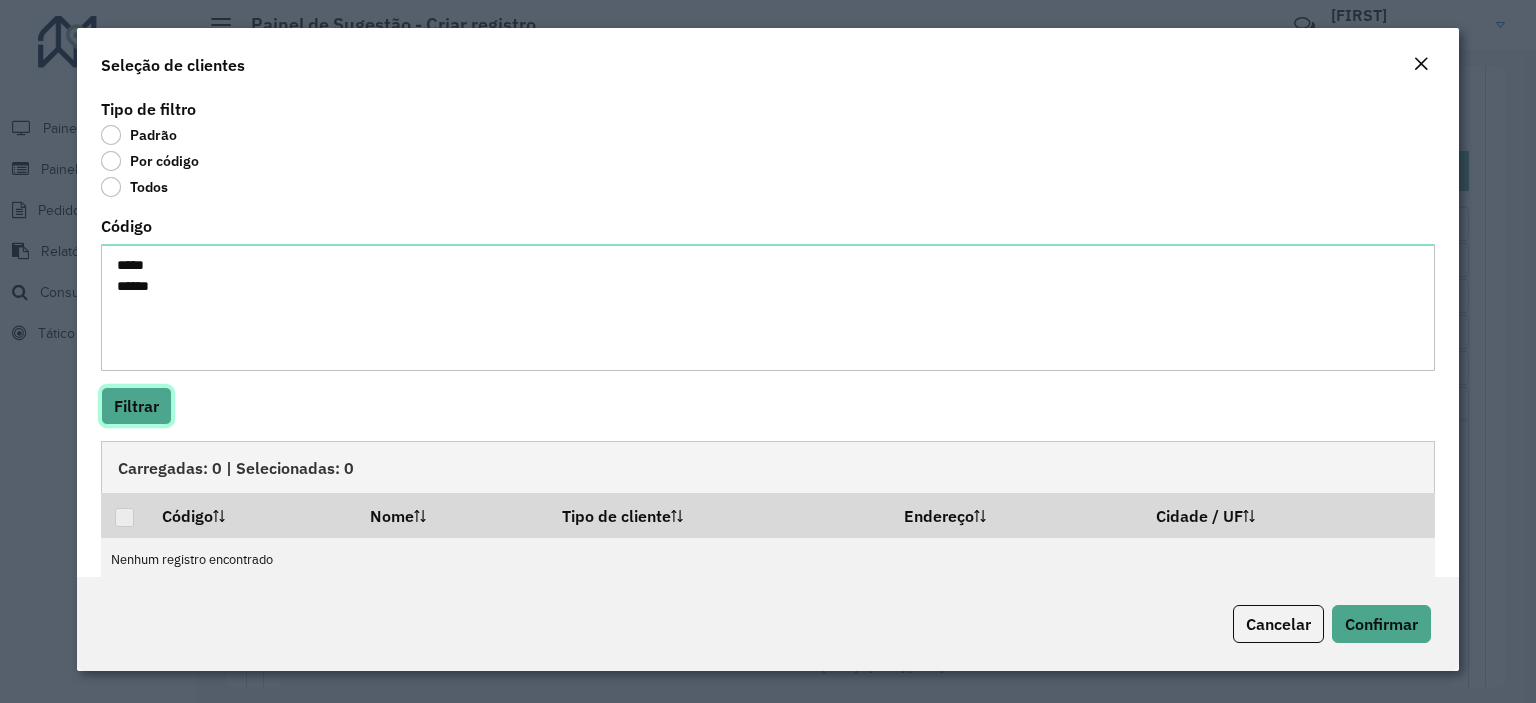 drag, startPoint x: 144, startPoint y: 397, endPoint x: 129, endPoint y: 433, distance: 39 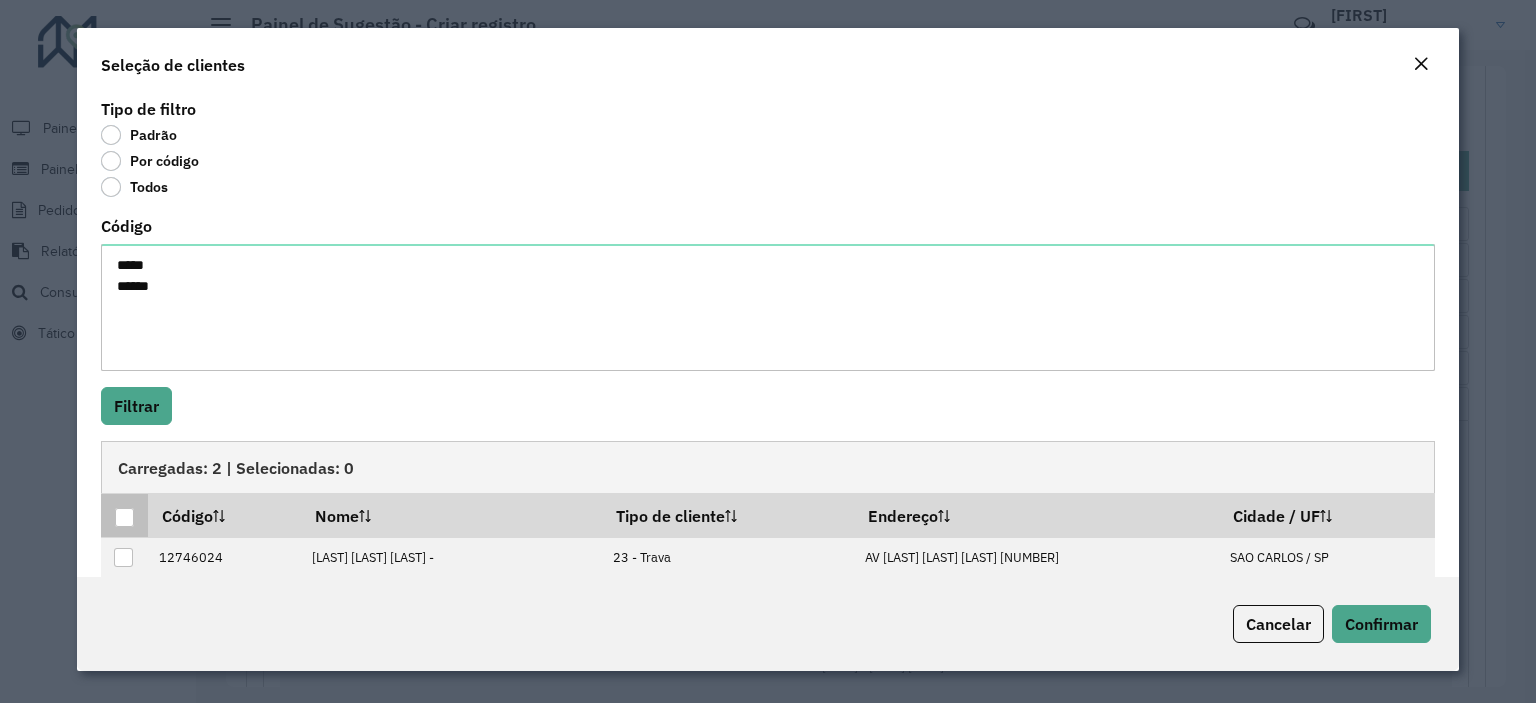 click at bounding box center (124, 517) 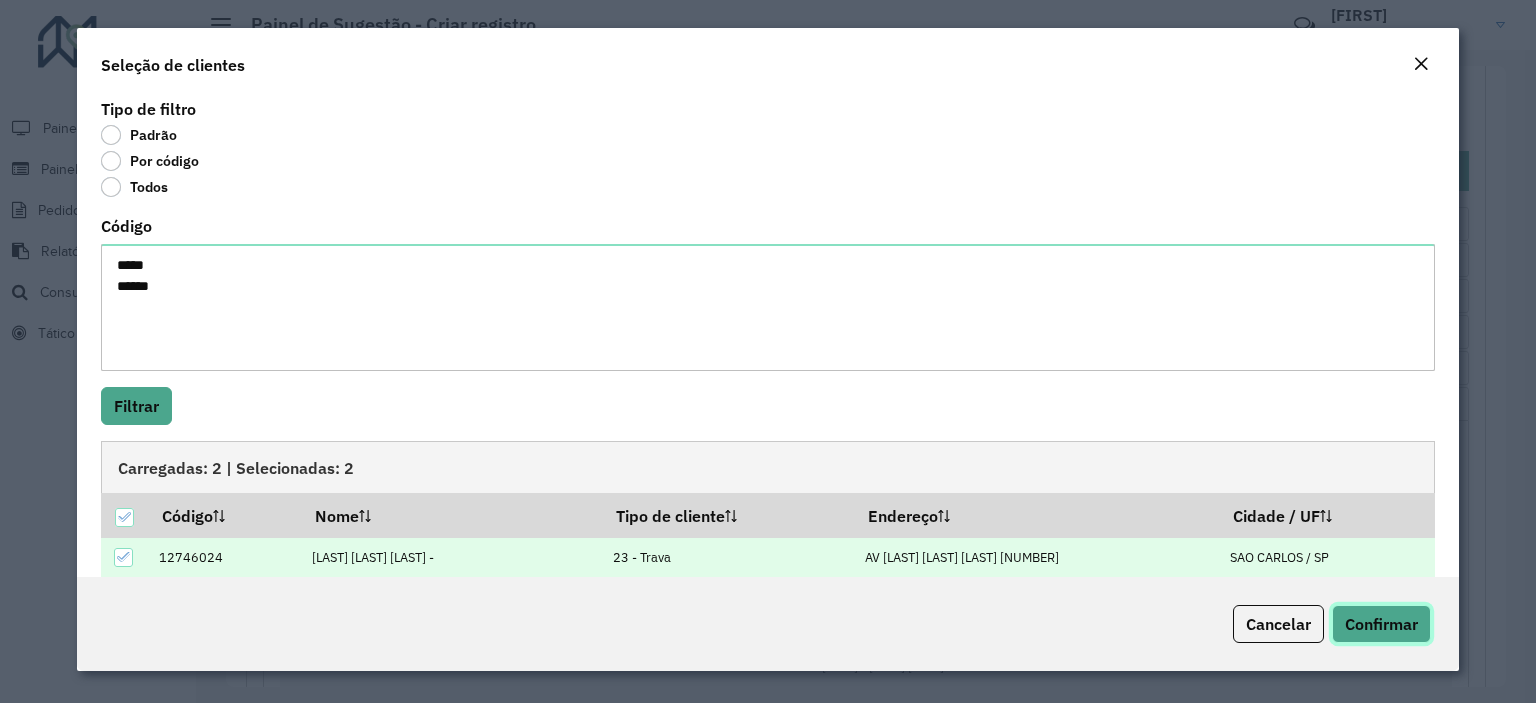 click on "Confirmar" 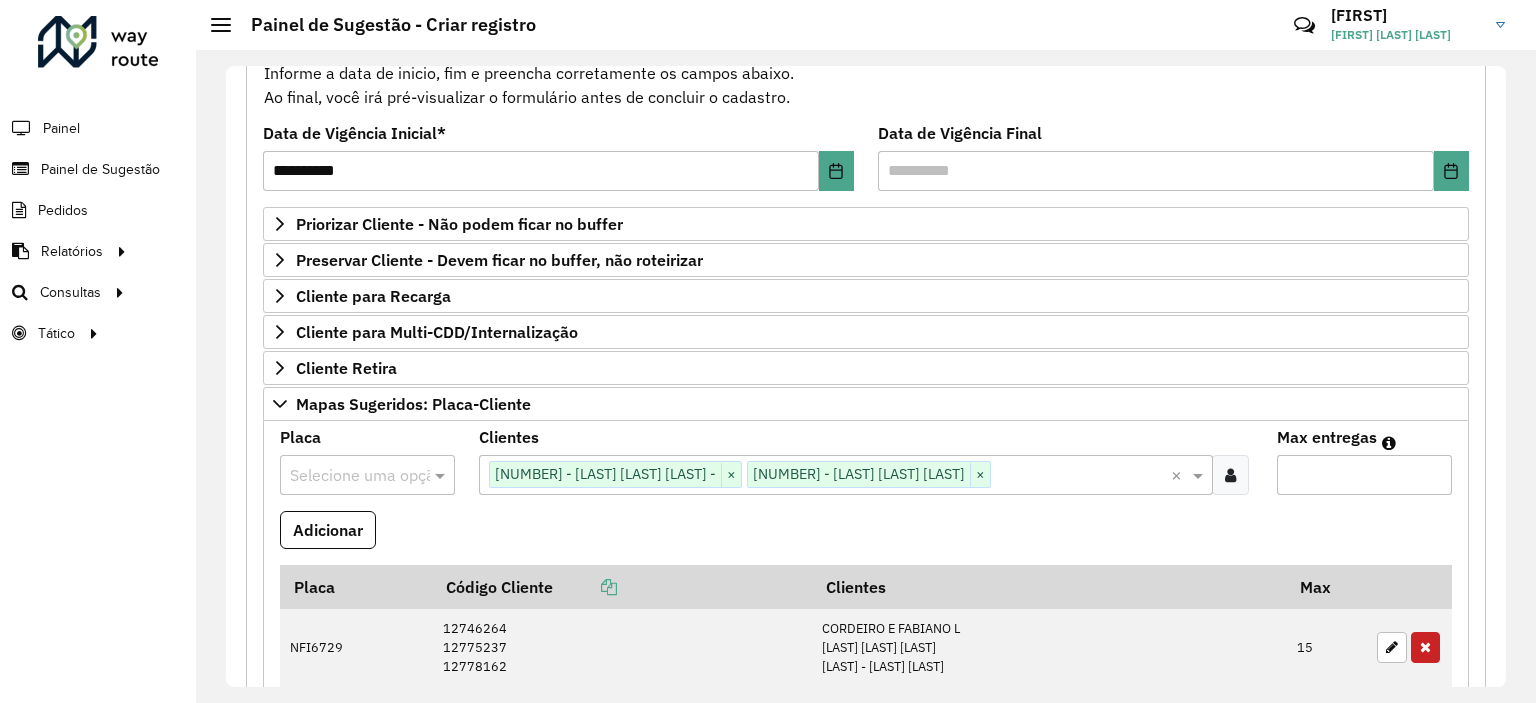 click at bounding box center [347, 476] 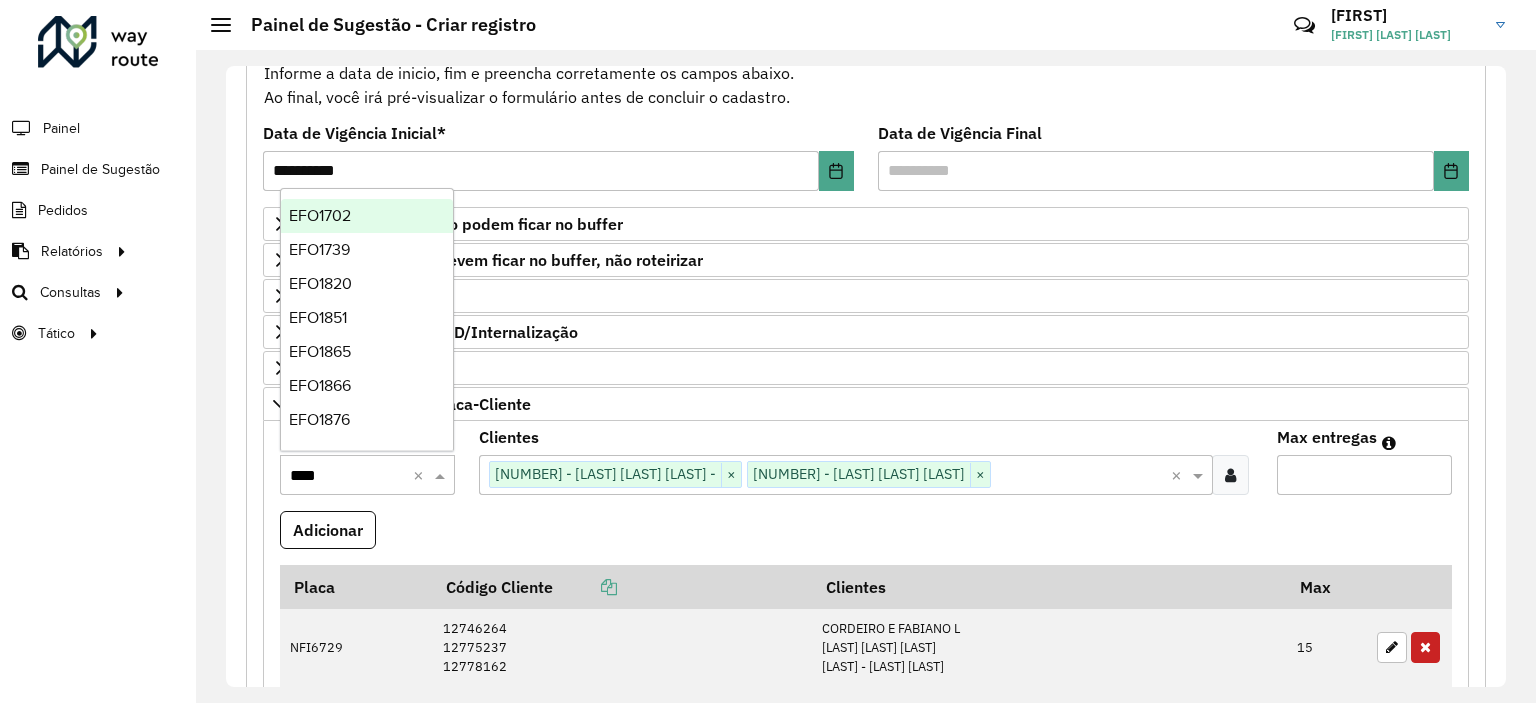 type on "*****" 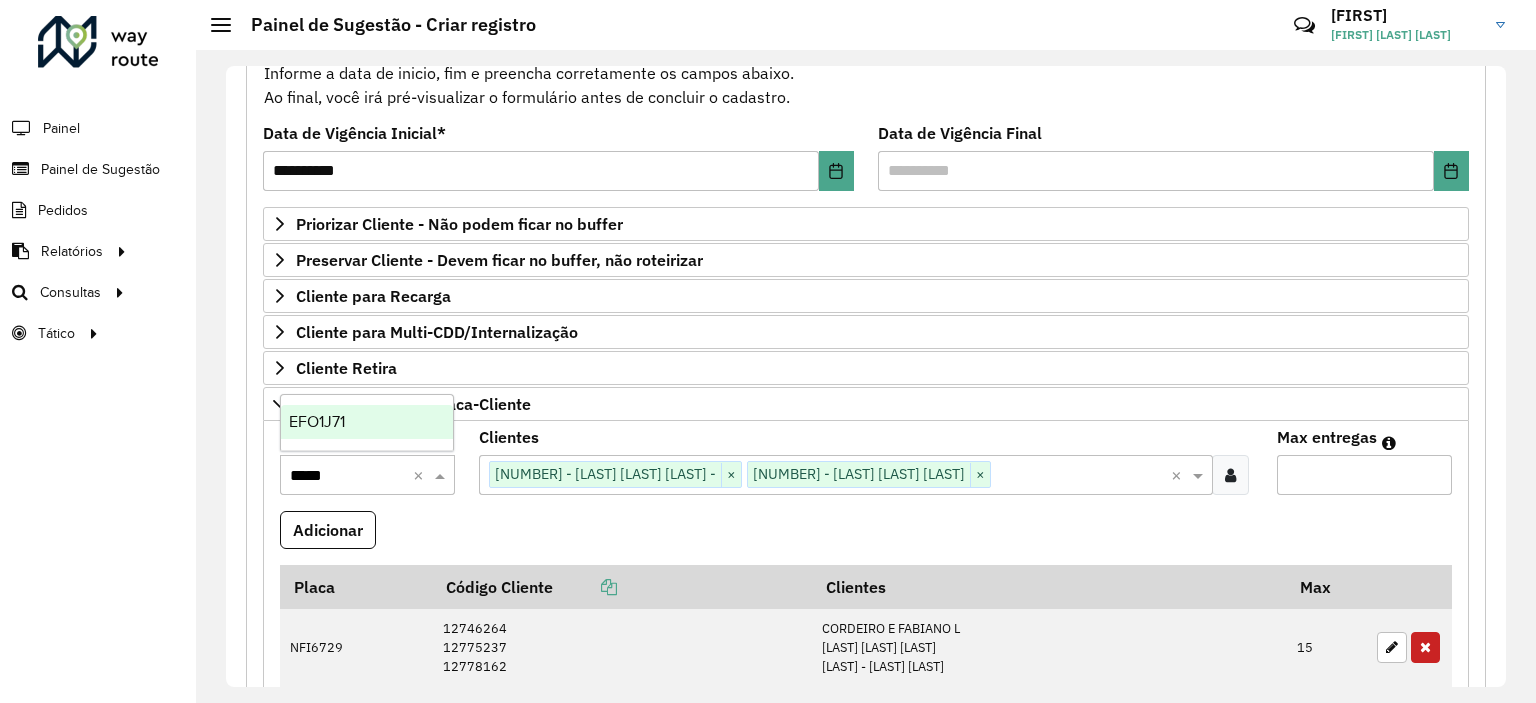 click on "EFO1J71" at bounding box center [367, 422] 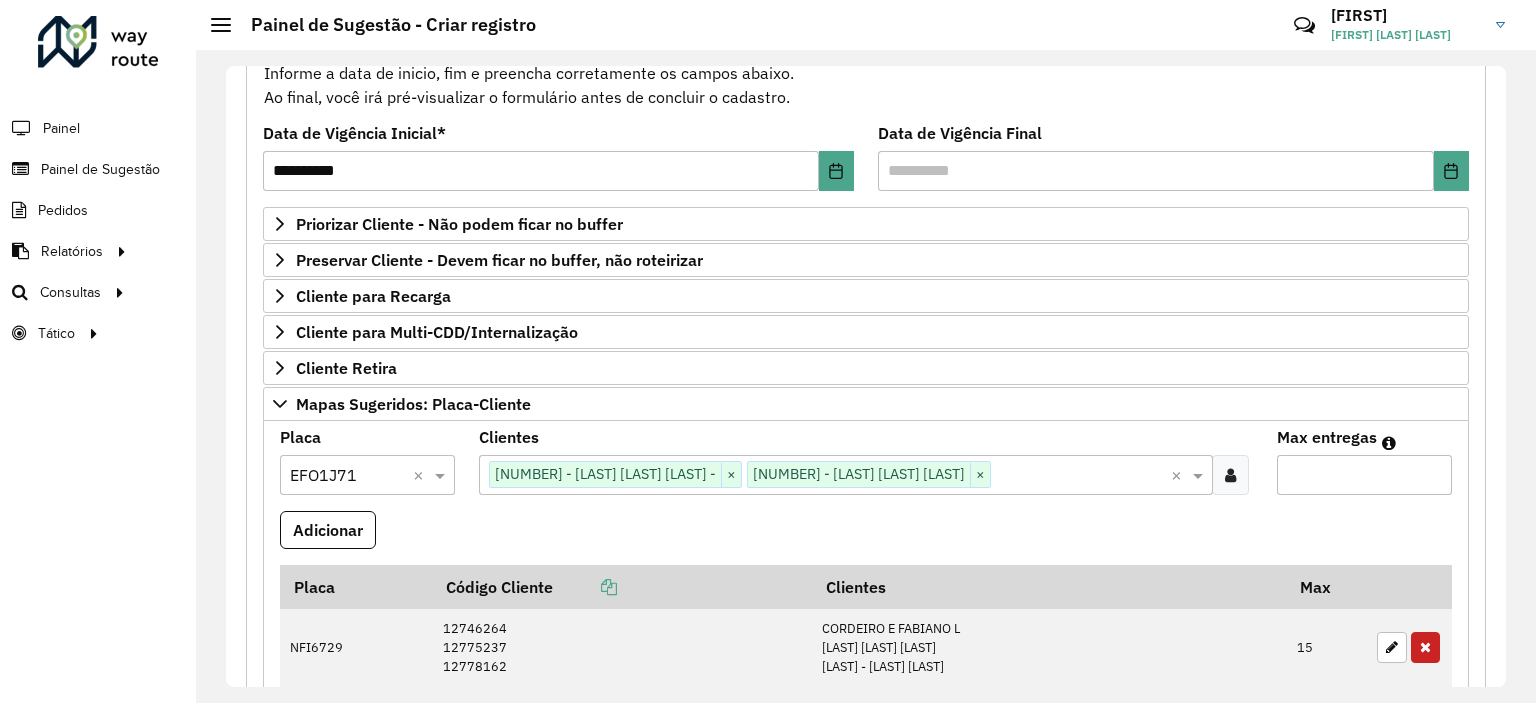 click on "Max entregas" at bounding box center [1364, 475] 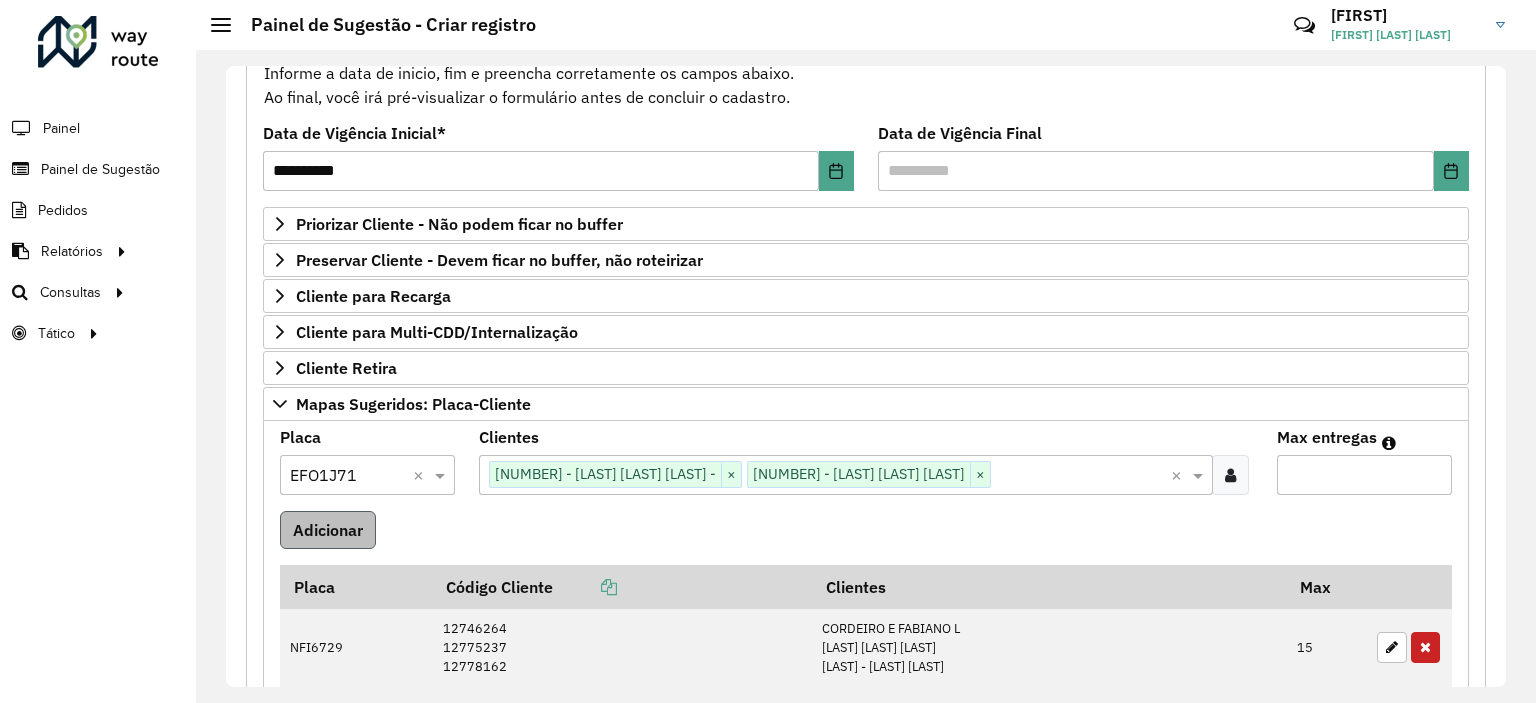 type on "**" 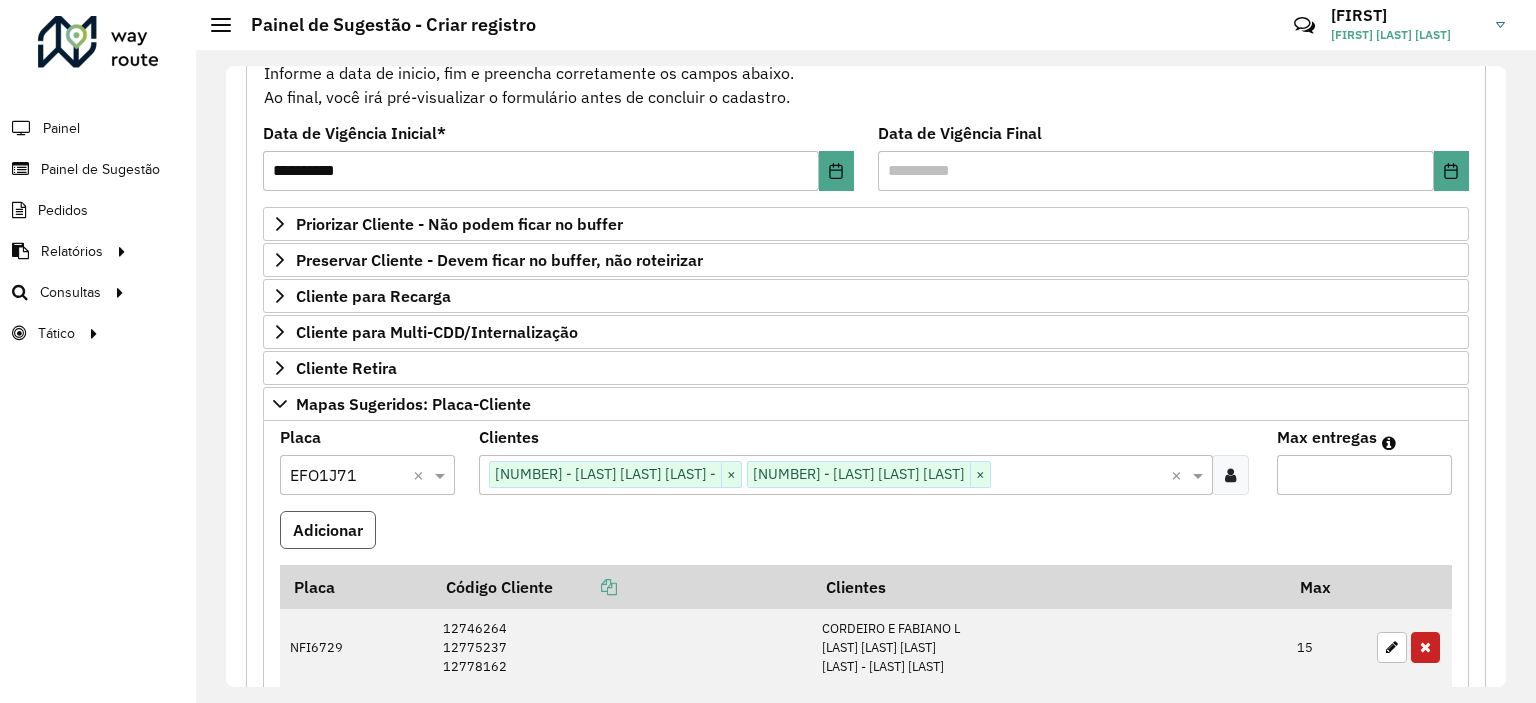 click on "Adicionar" at bounding box center [328, 530] 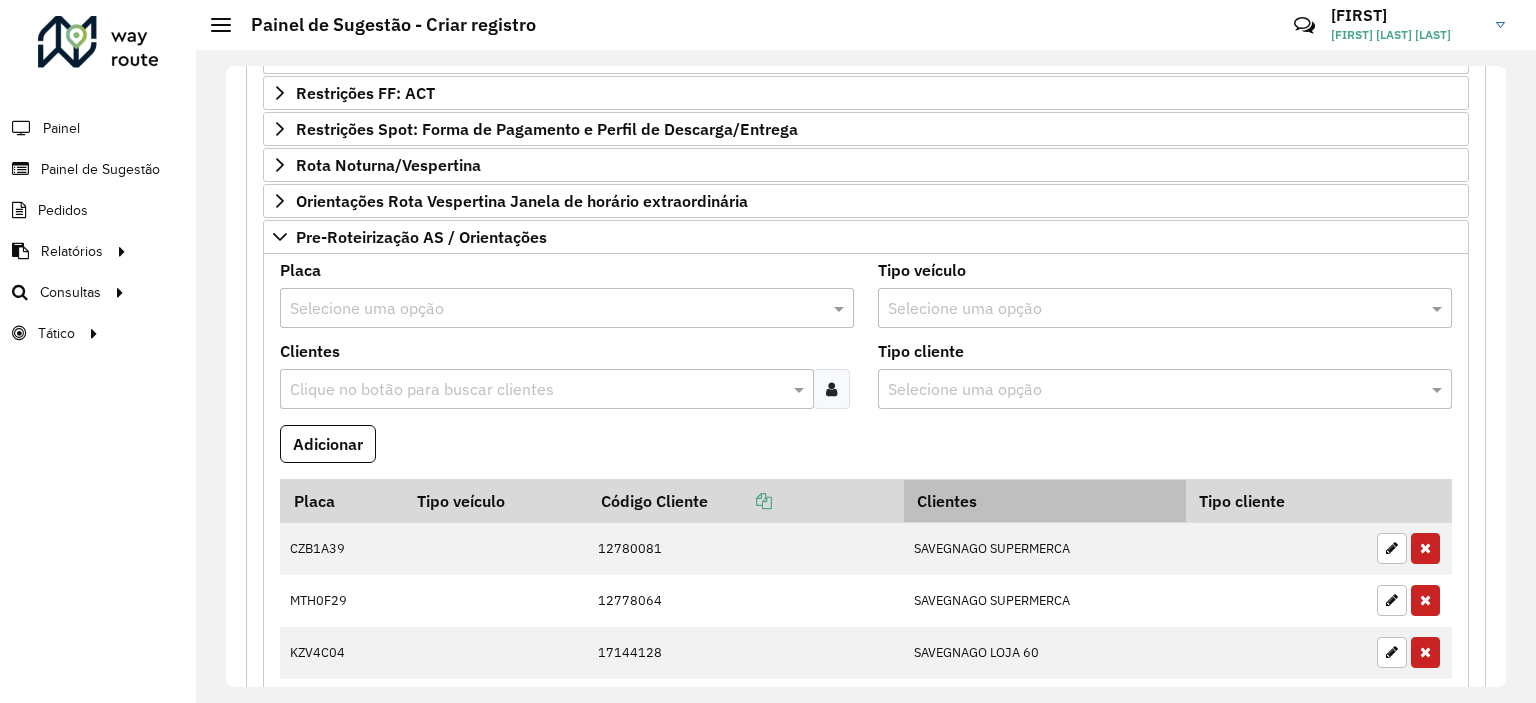 scroll, scrollTop: 1820, scrollLeft: 0, axis: vertical 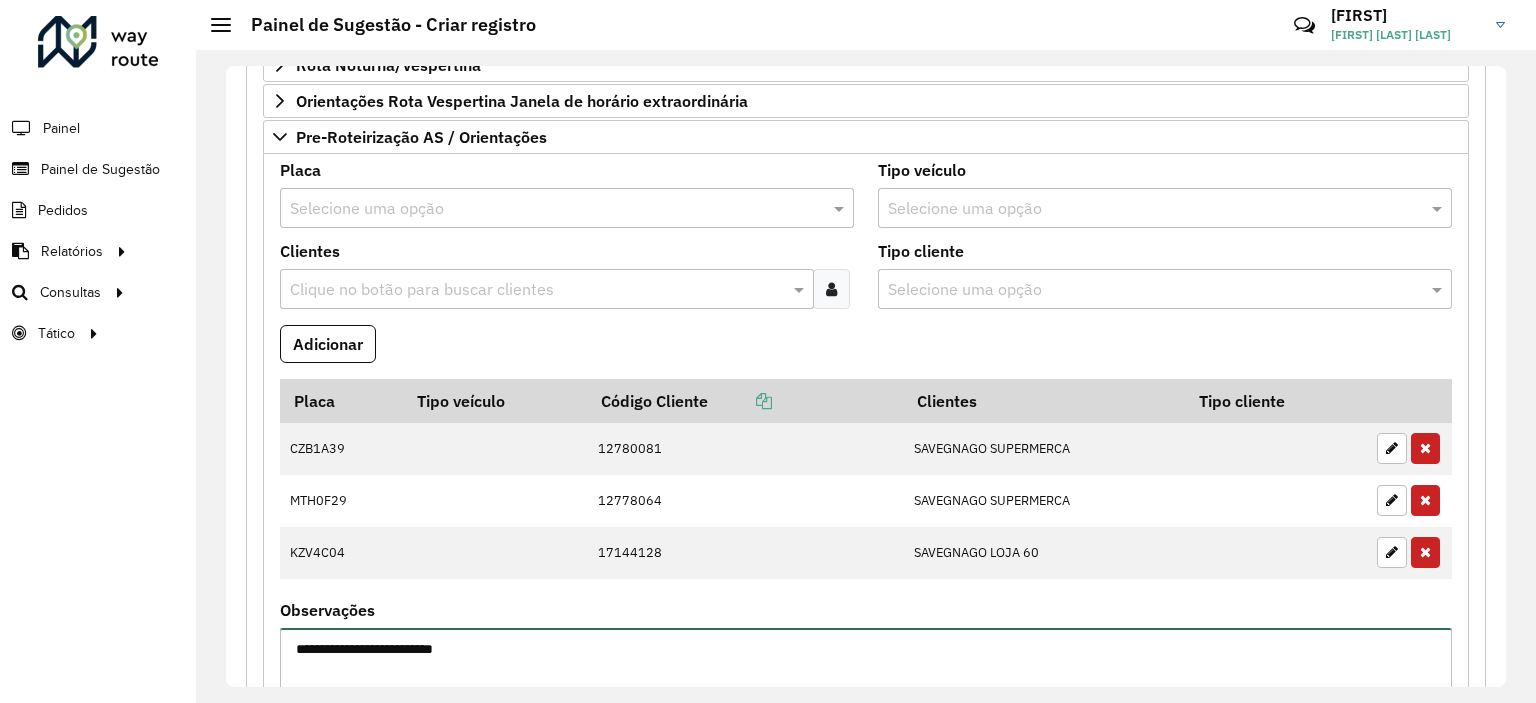 click on "**********" at bounding box center (866, 712) 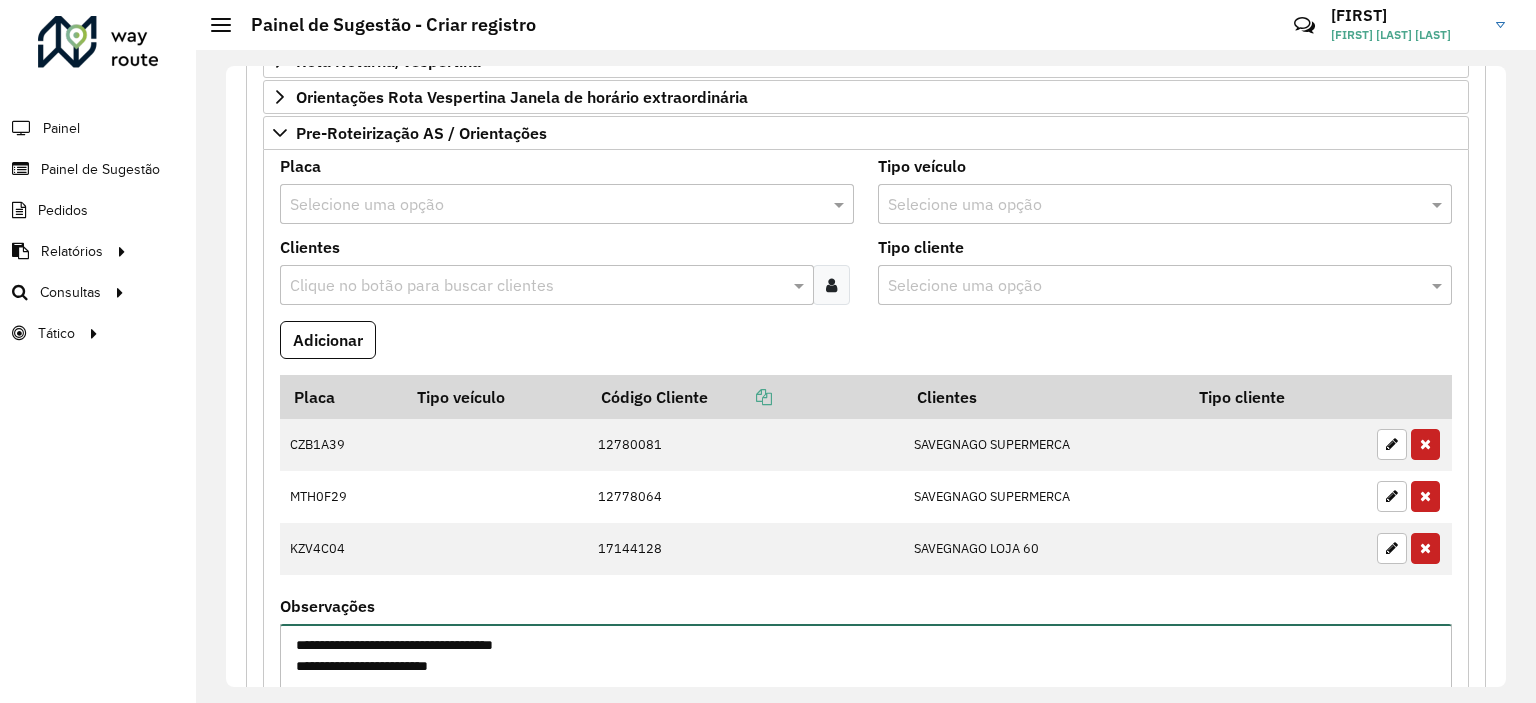 scroll, scrollTop: 1724, scrollLeft: 0, axis: vertical 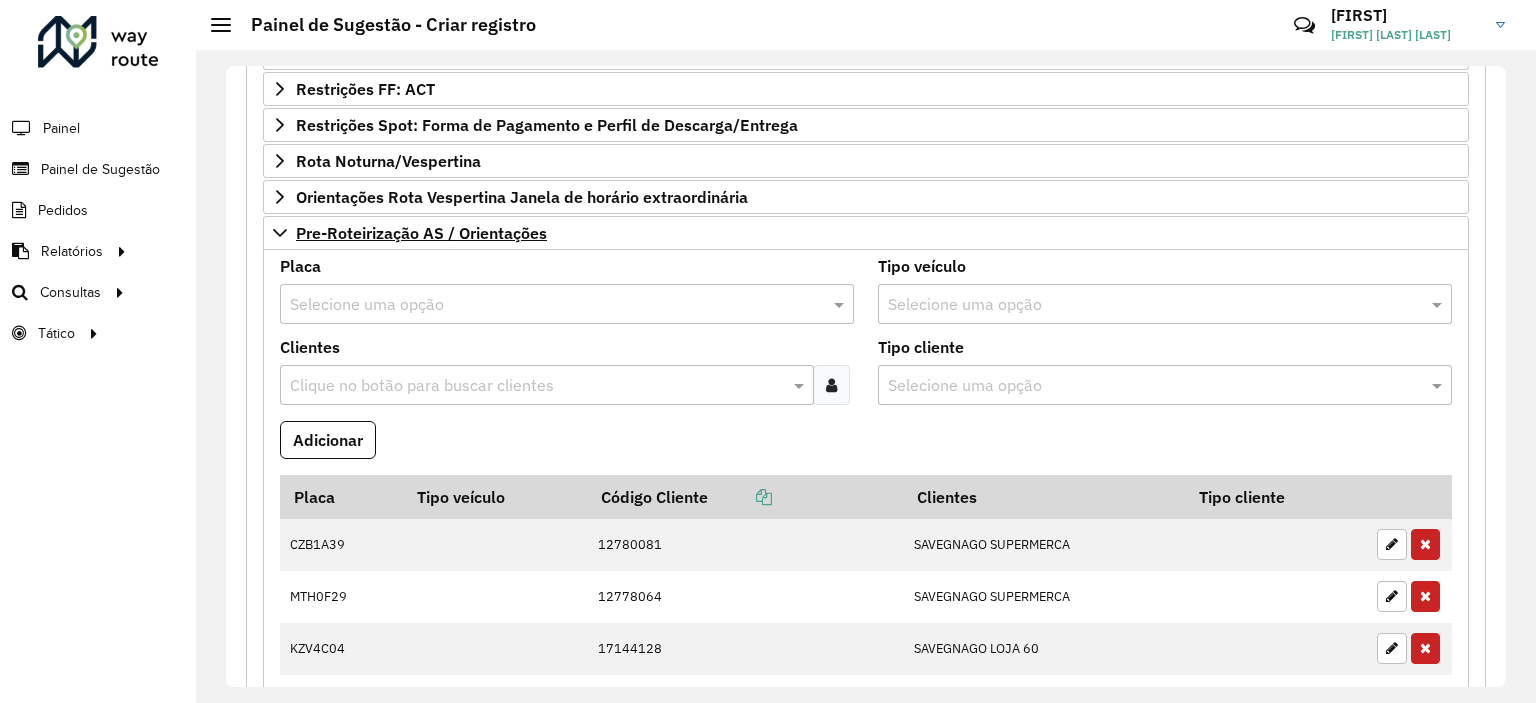 type on "**********" 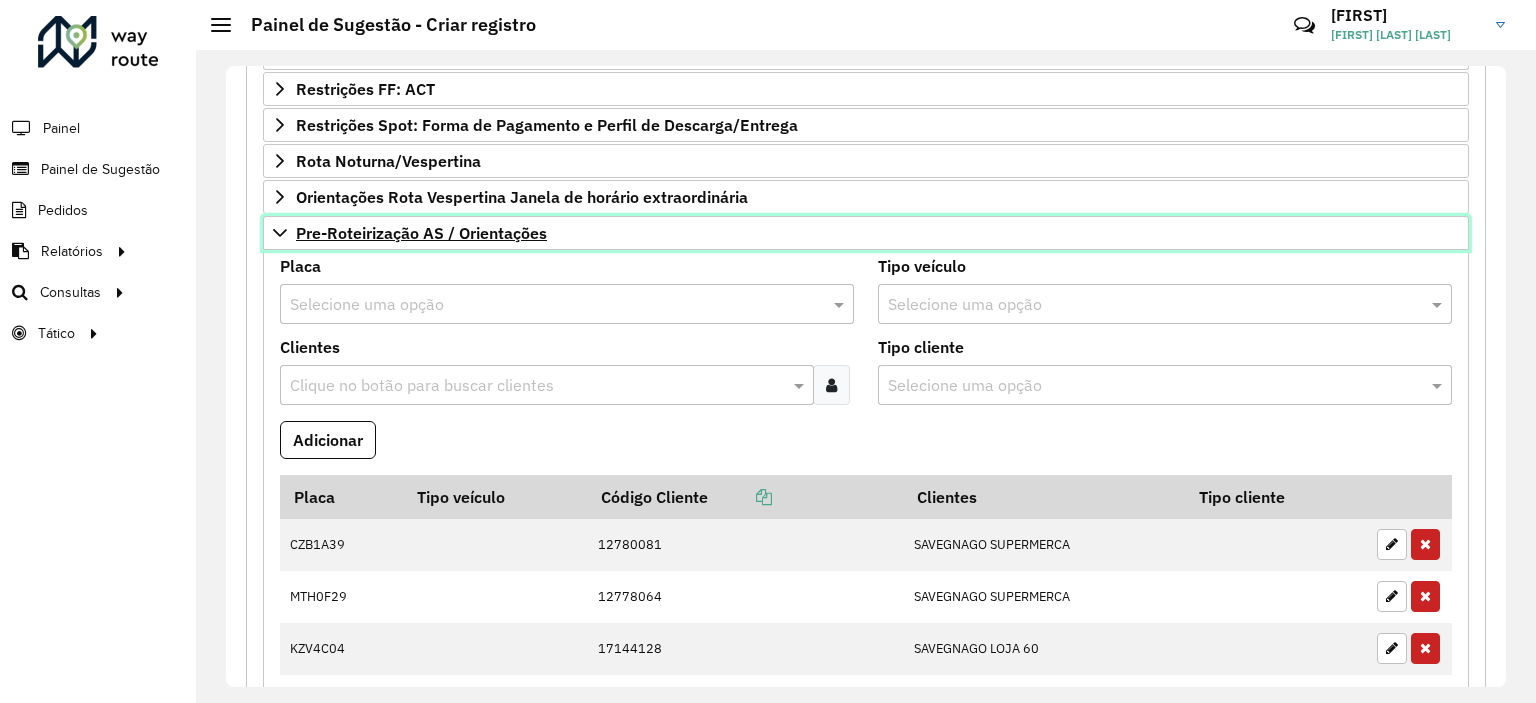 click on "Pre-Roteirização AS / Orientações" at bounding box center (866, 233) 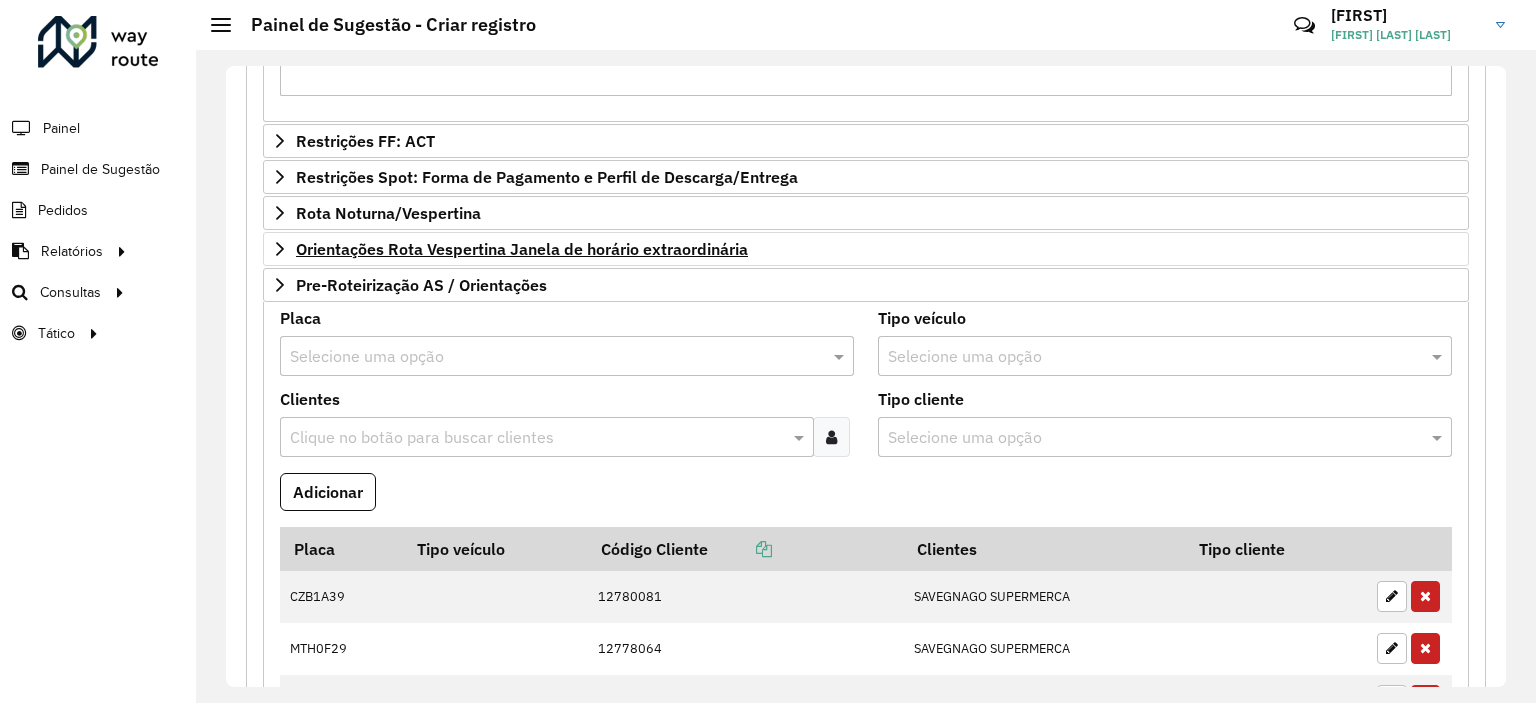 scroll, scrollTop: 1667, scrollLeft: 0, axis: vertical 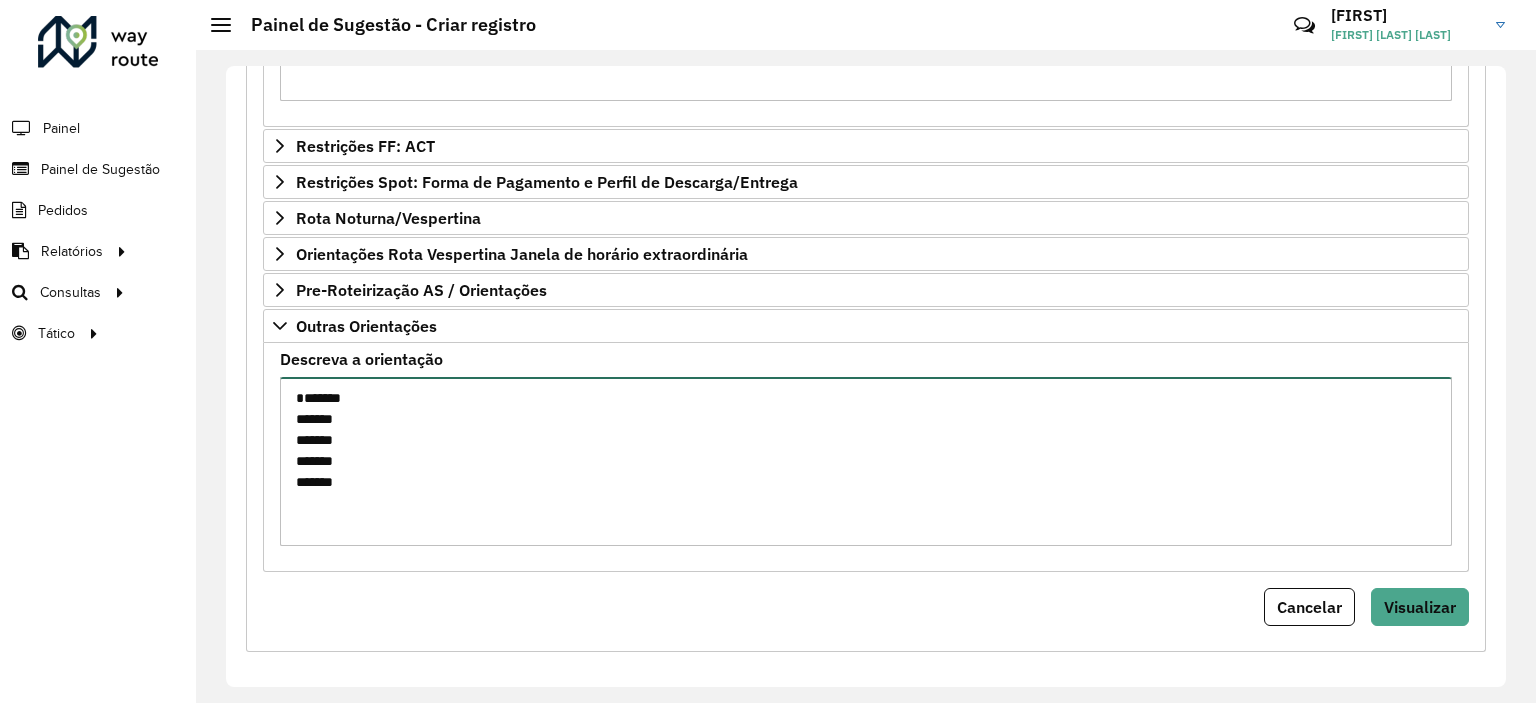 click on "*******
*******
*******
*******
*******" at bounding box center [866, 461] 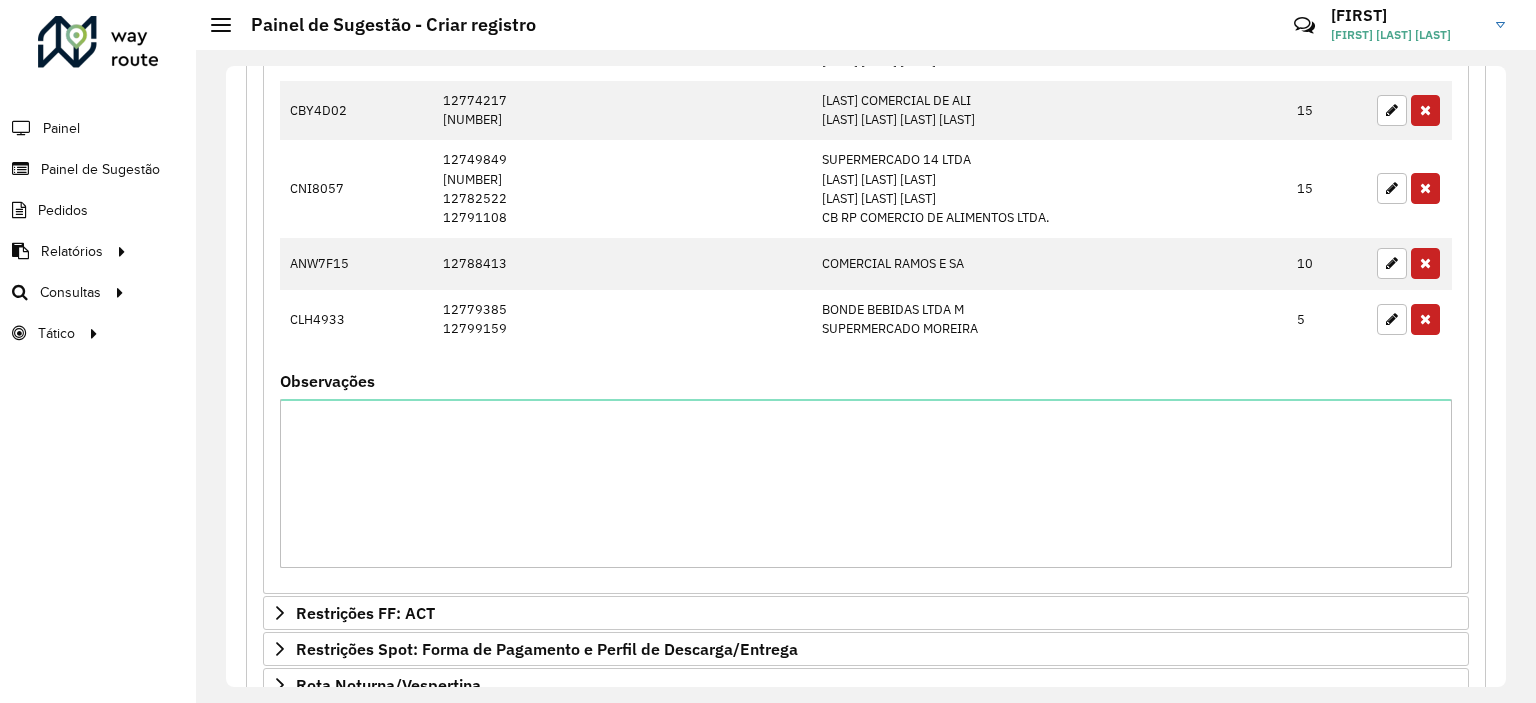 scroll, scrollTop: 1600, scrollLeft: 0, axis: vertical 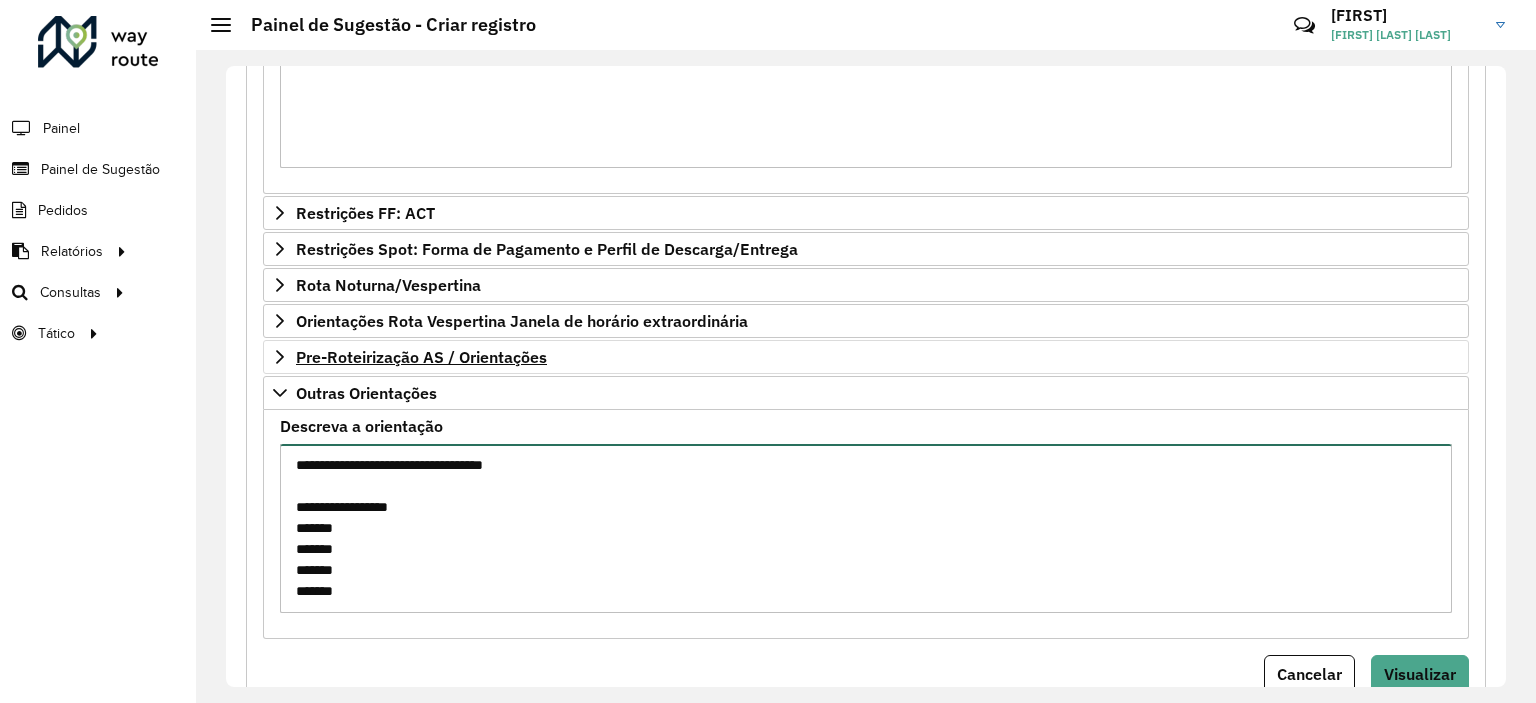 type on "**********" 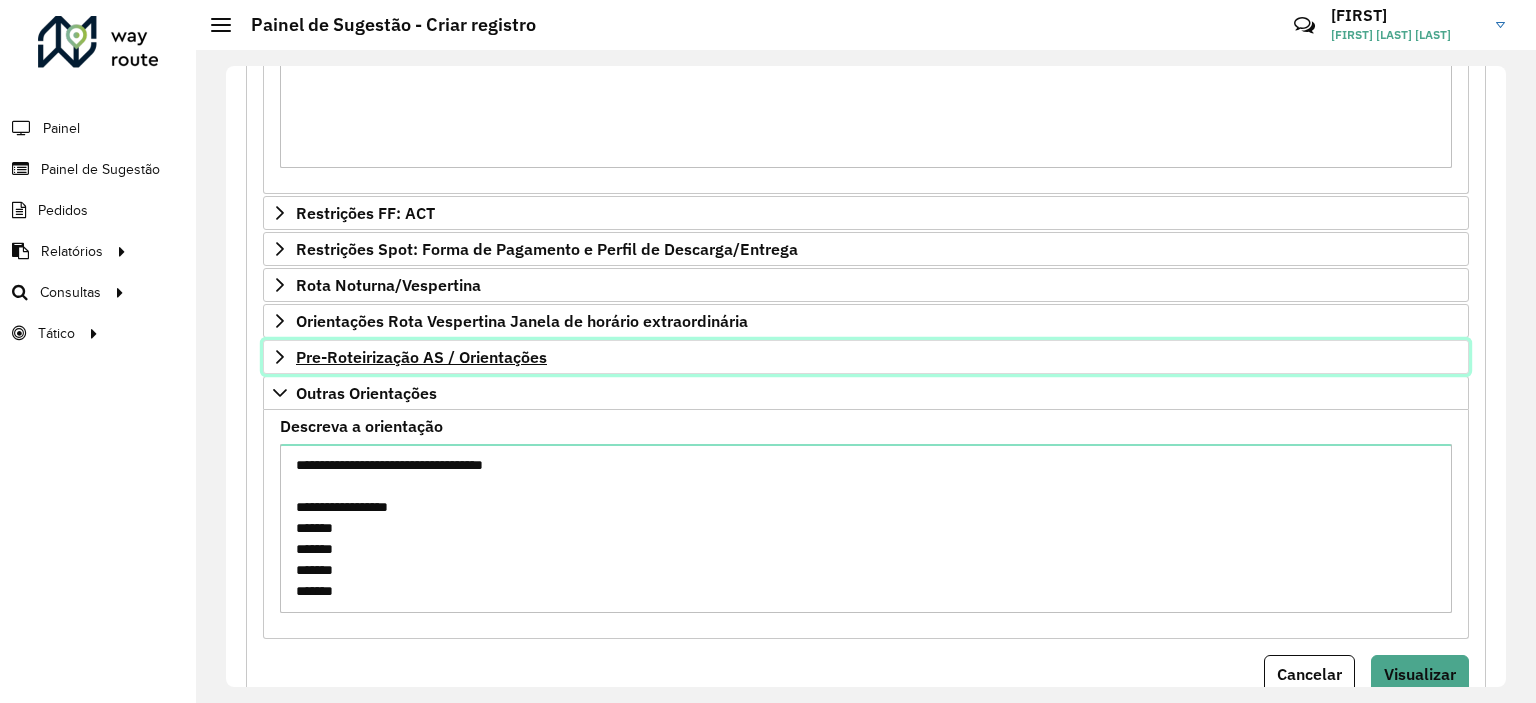 click on "Pre-Roteirização AS / Orientações" at bounding box center (421, 357) 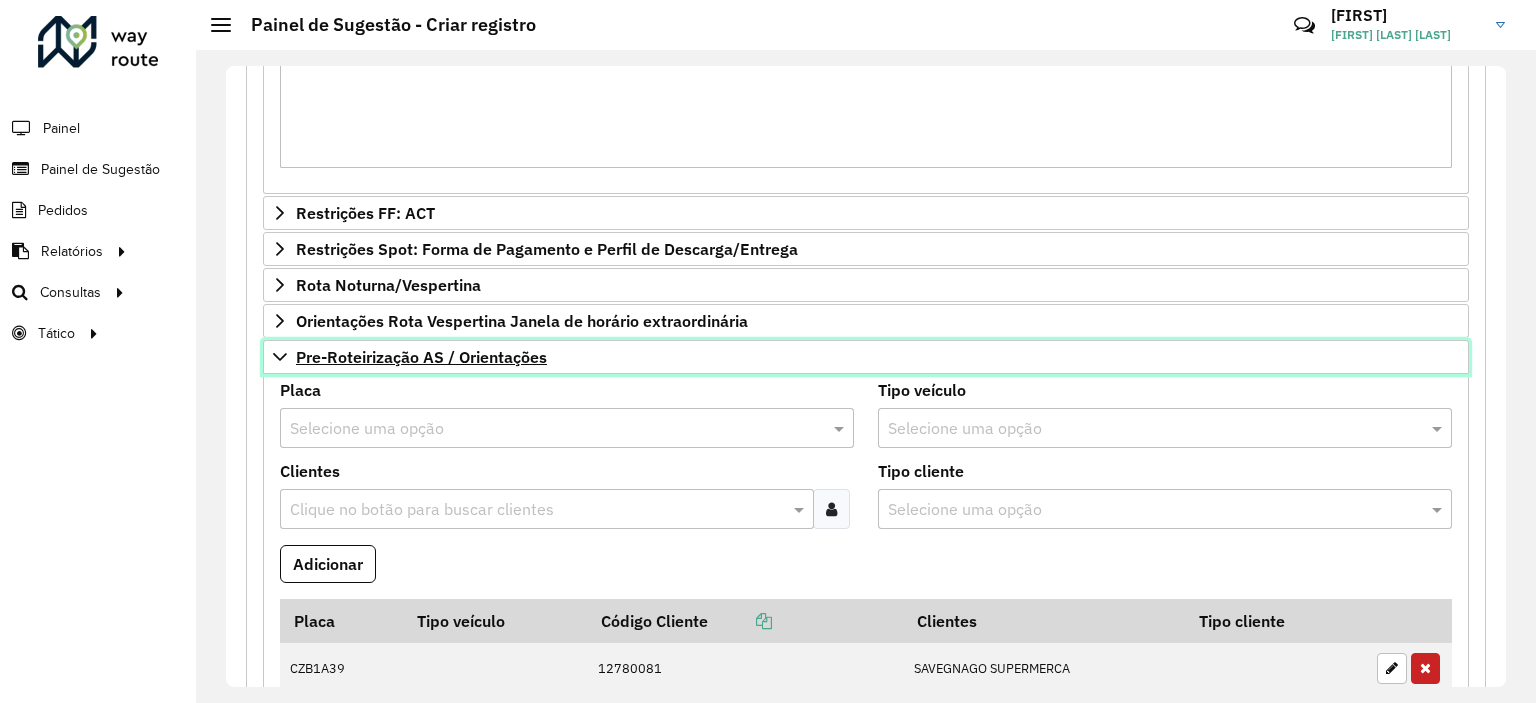 click on "Pre-Roteirização AS / Orientações" at bounding box center (421, 357) 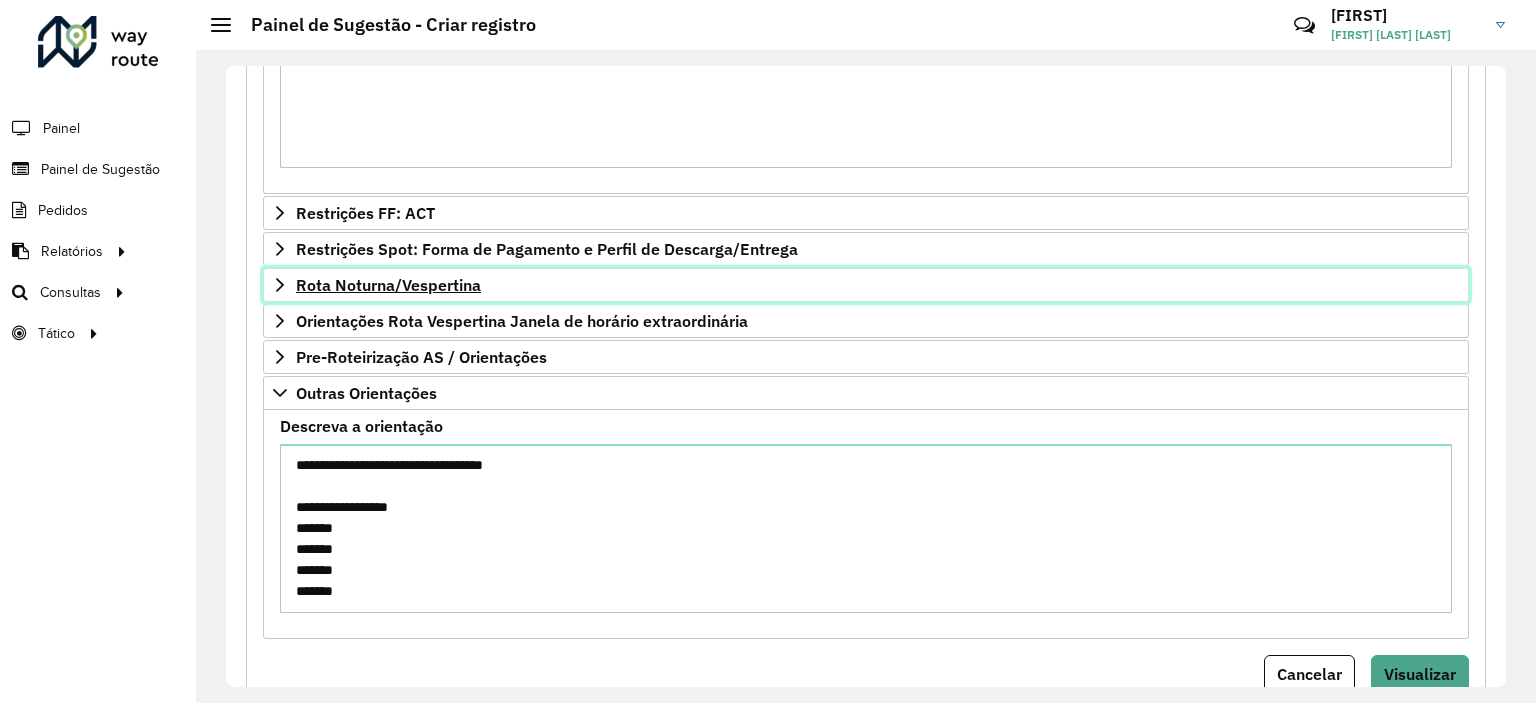 click on "Rota Noturna/Vespertina" at bounding box center [388, 285] 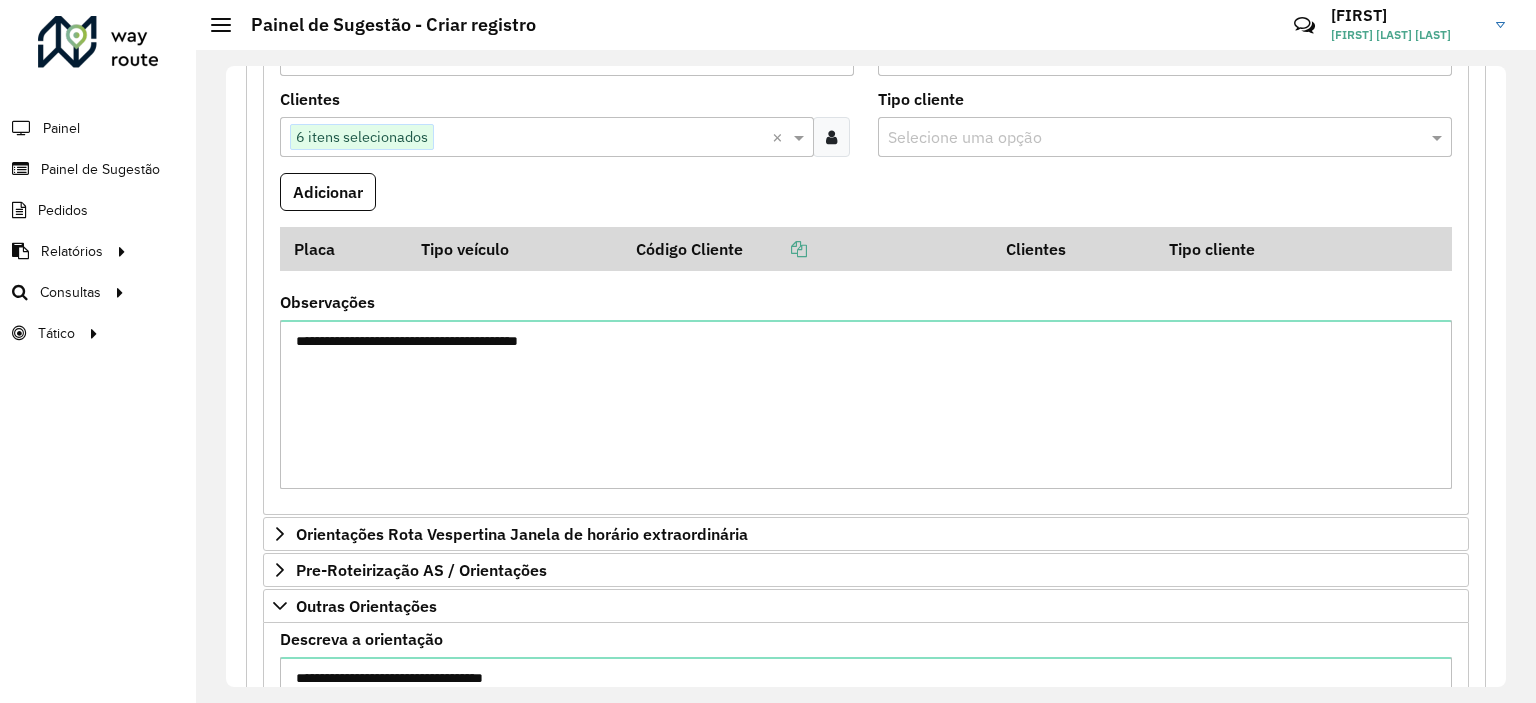 scroll, scrollTop: 1700, scrollLeft: 0, axis: vertical 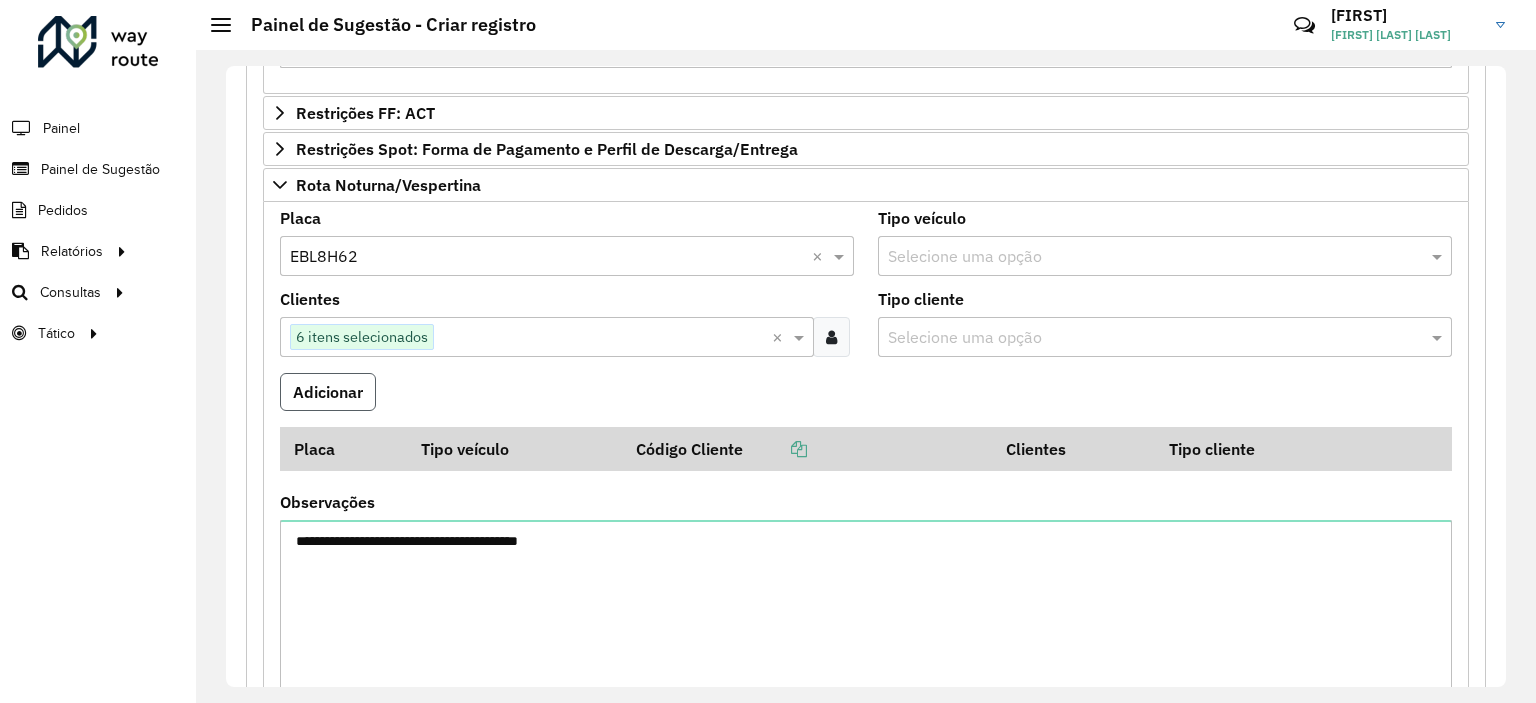 click on "Adicionar" at bounding box center (328, 392) 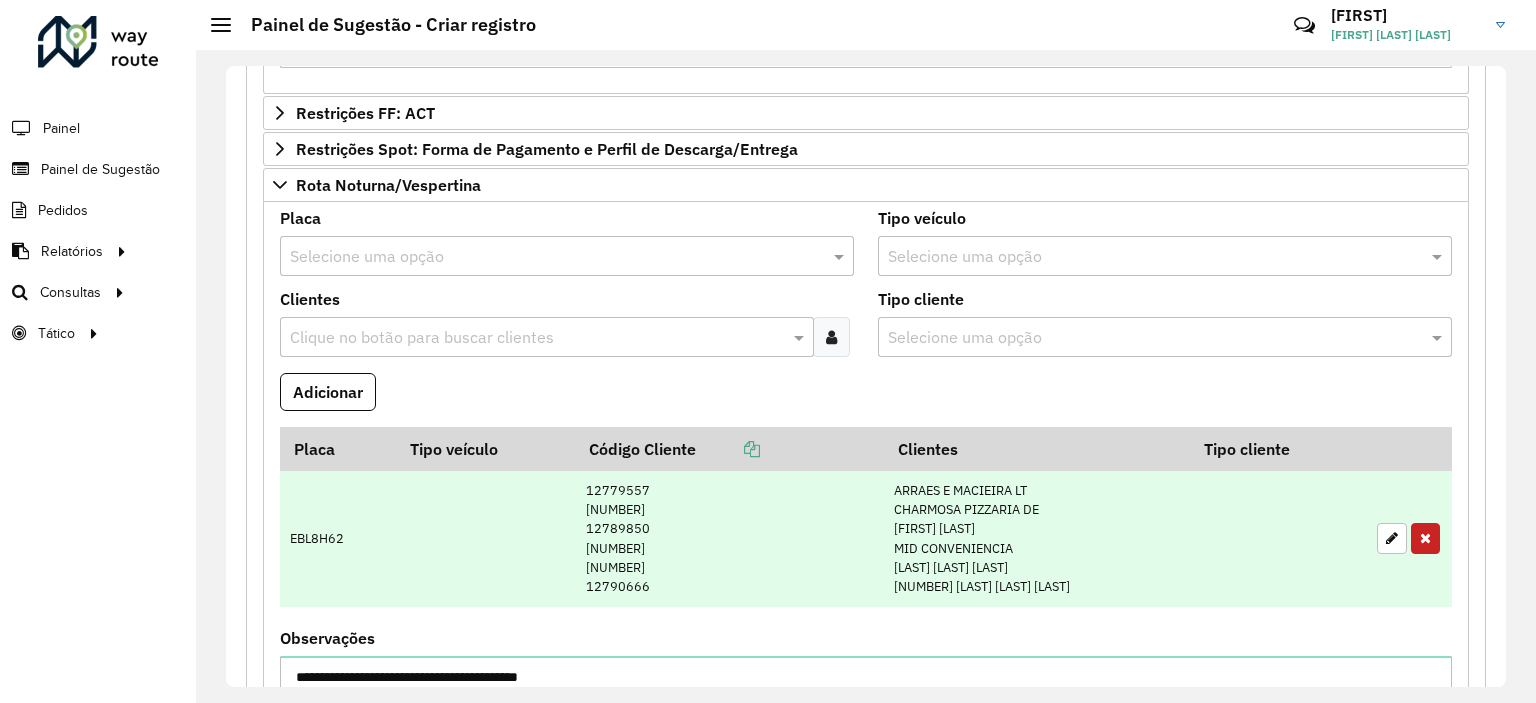 scroll, scrollTop: 2000, scrollLeft: 0, axis: vertical 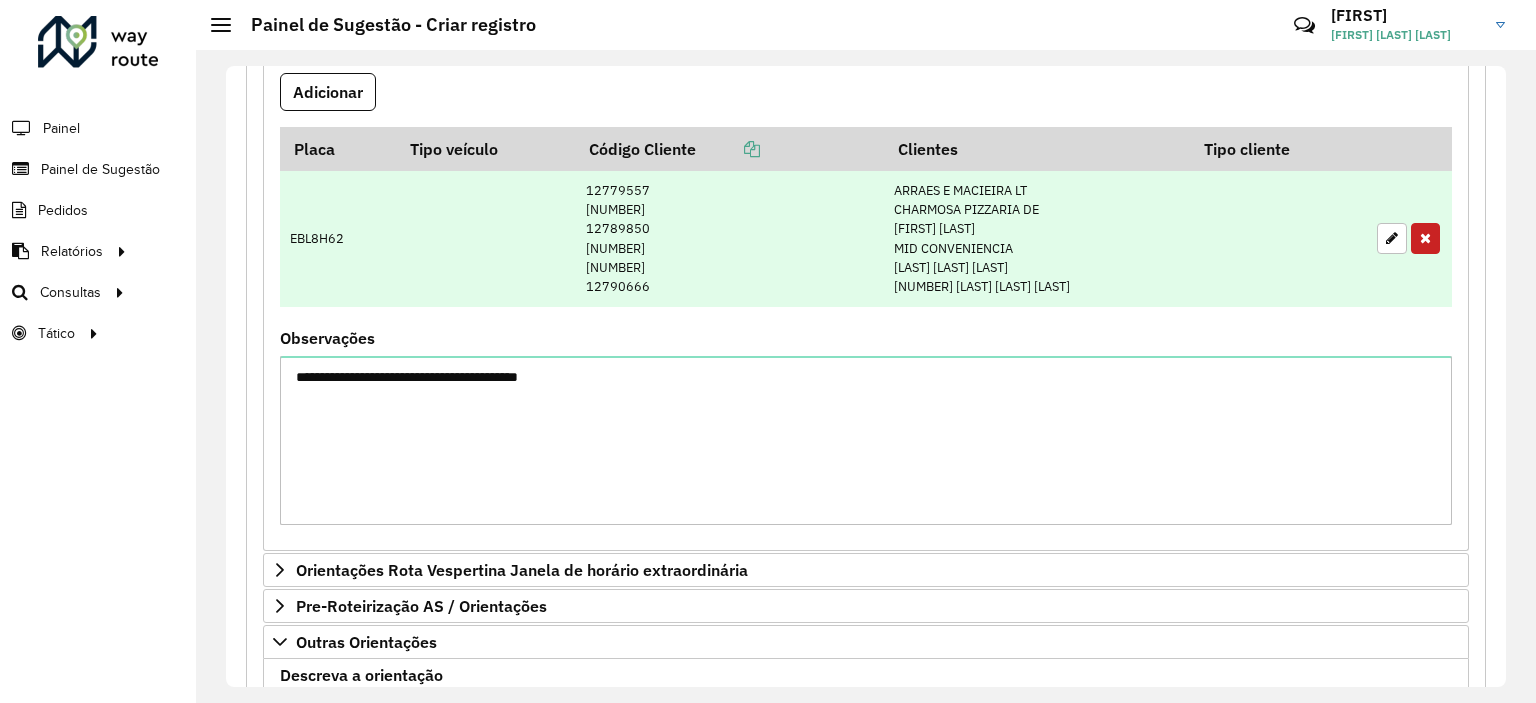 type 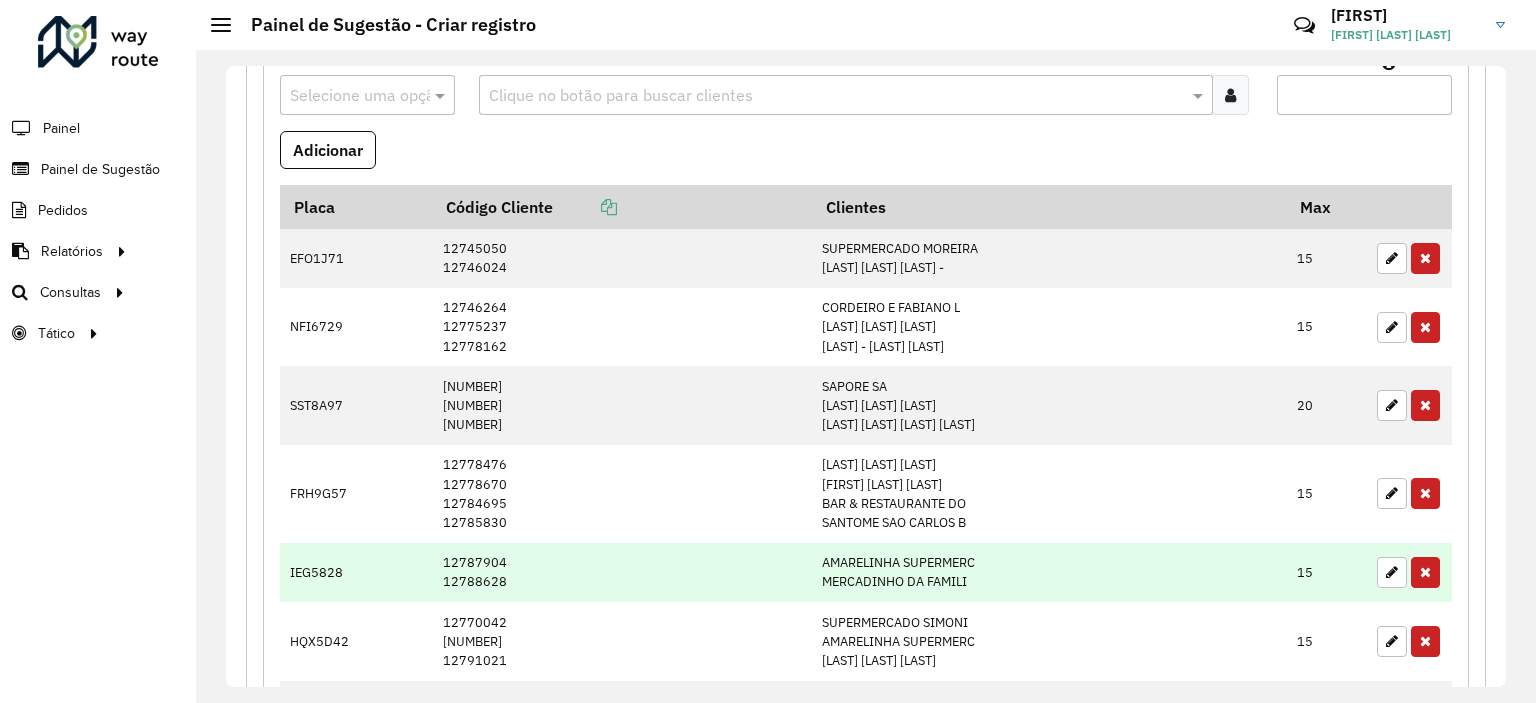 scroll, scrollTop: 200, scrollLeft: 0, axis: vertical 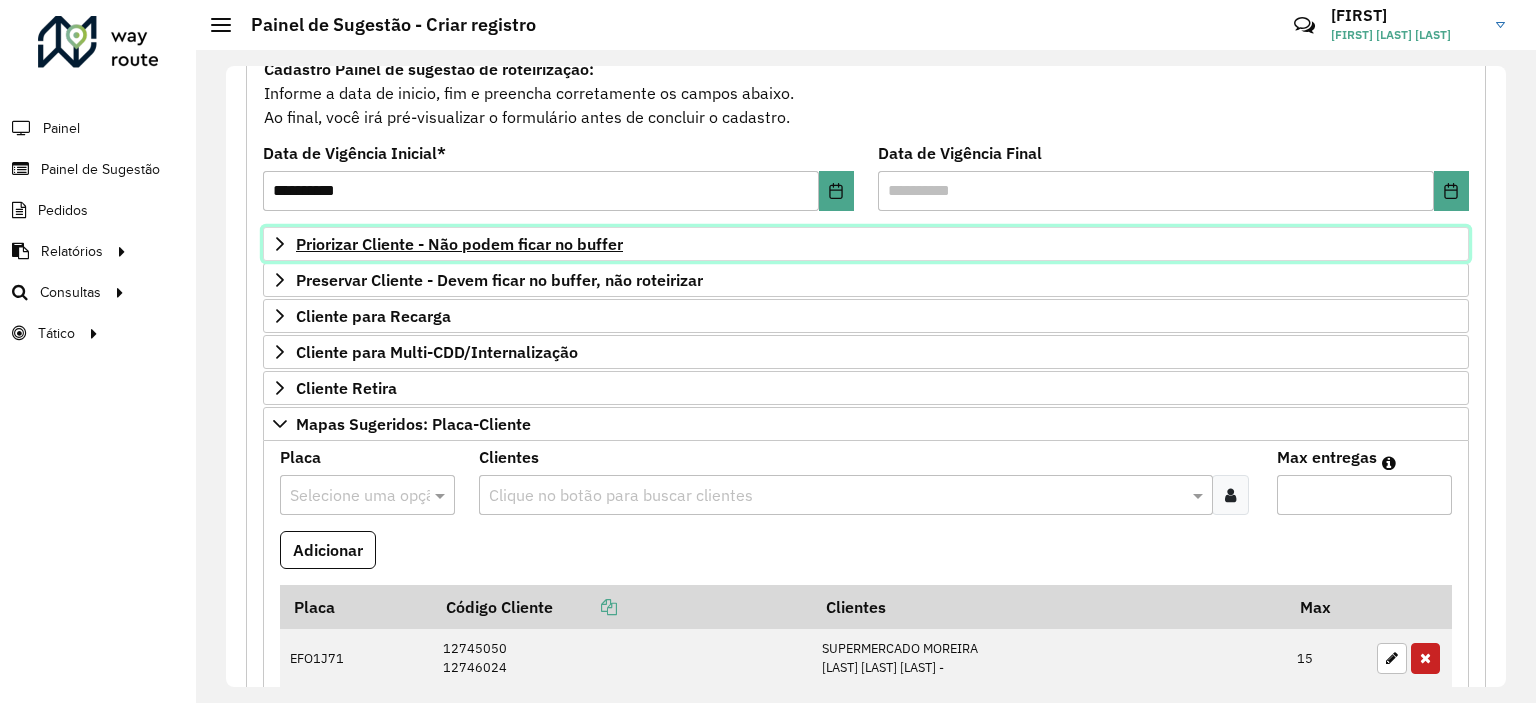 click on "Priorizar Cliente - Não podem ficar no buffer" at bounding box center (459, 244) 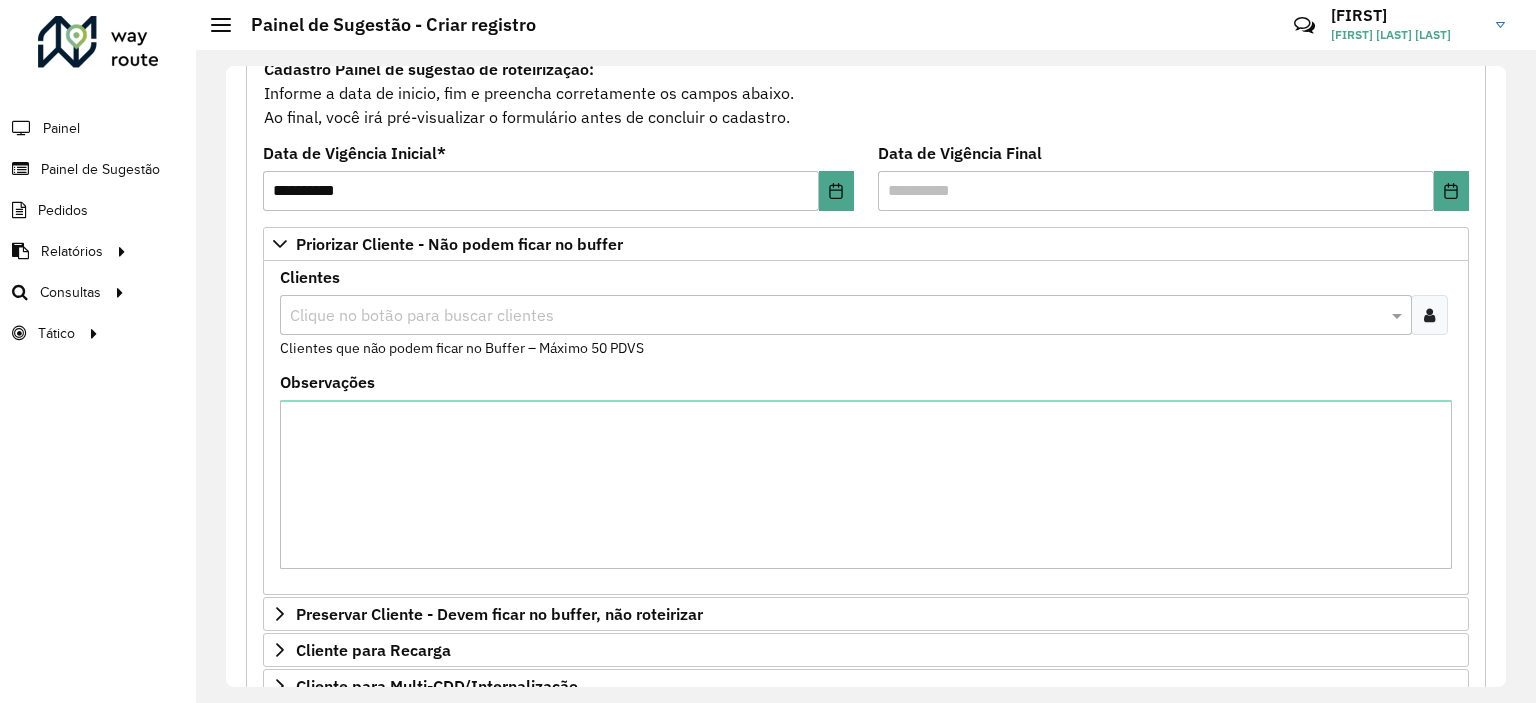 click at bounding box center [1429, 315] 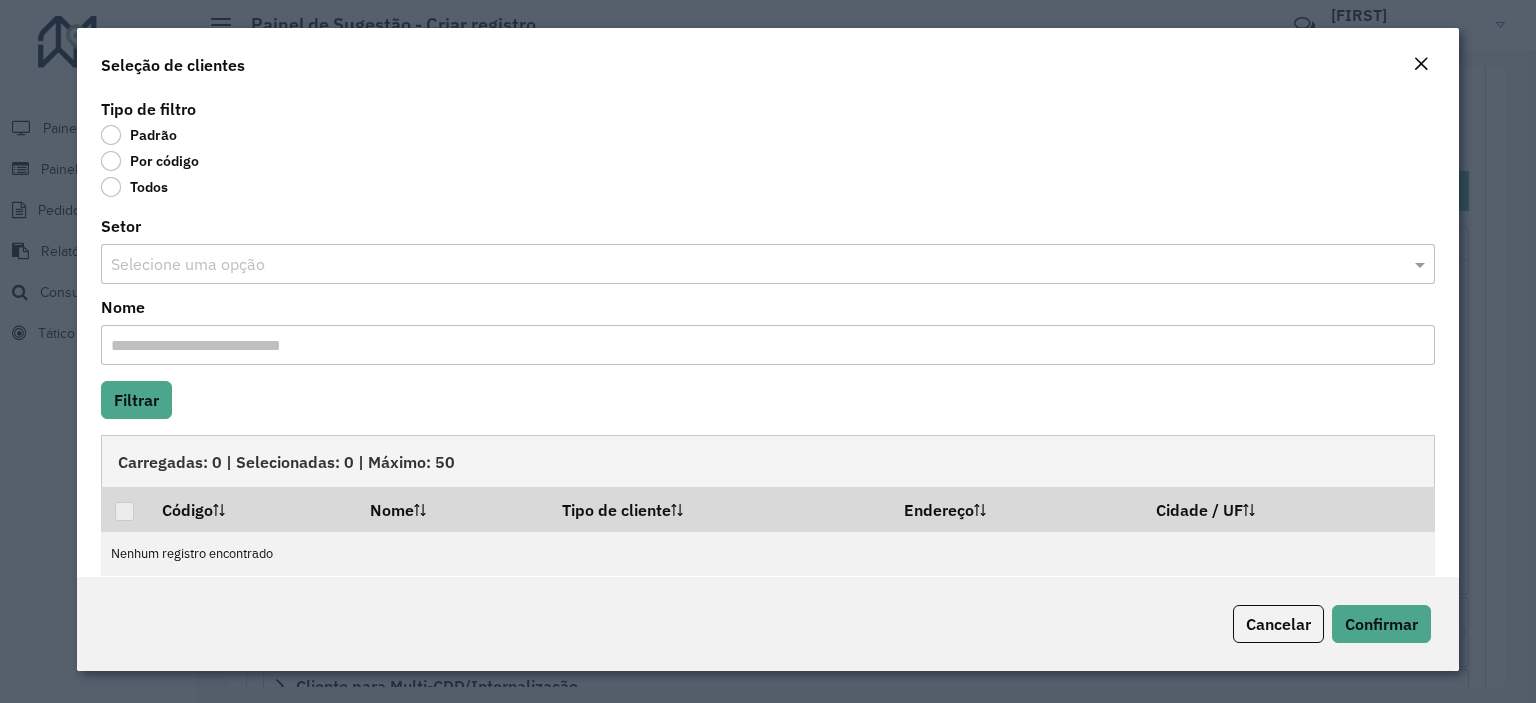 click on "Por código" 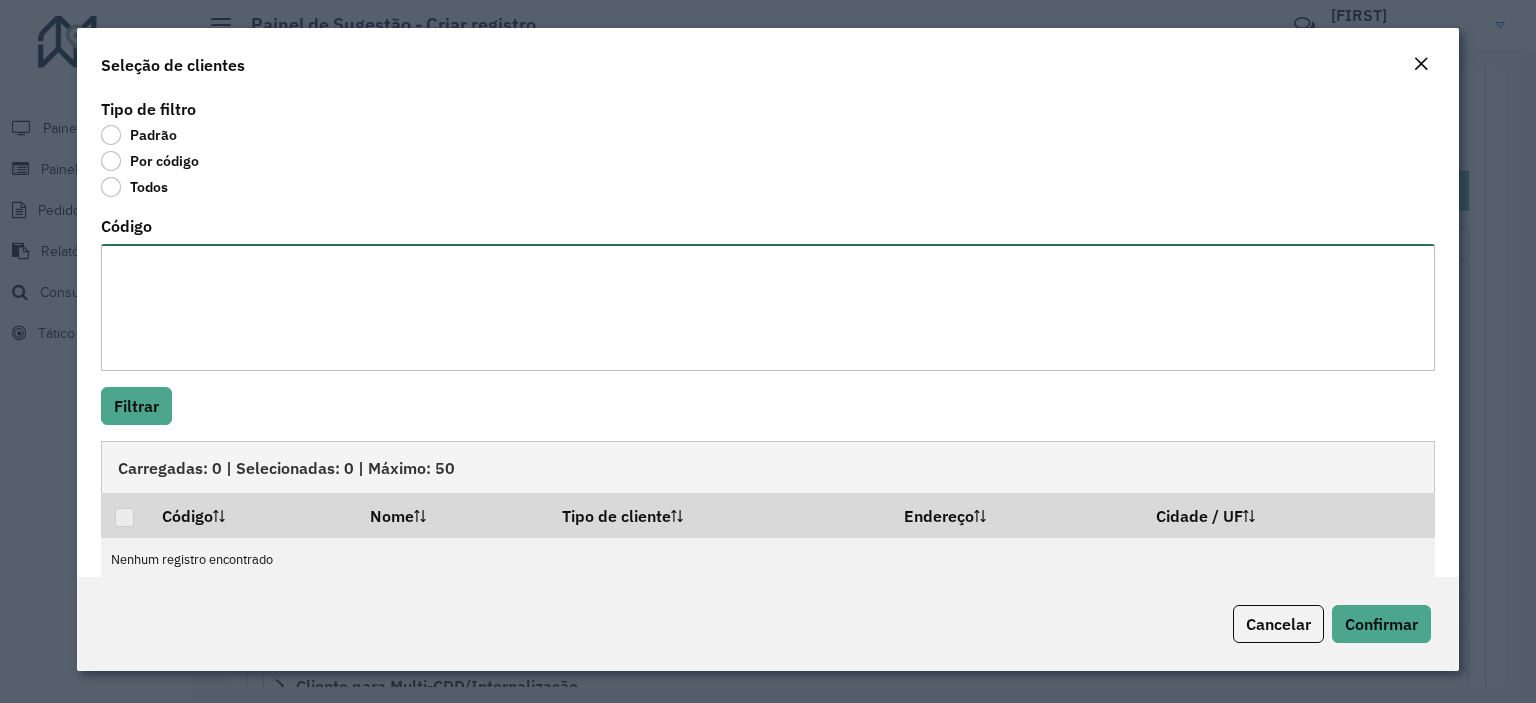 click on "Código" at bounding box center [768, 307] 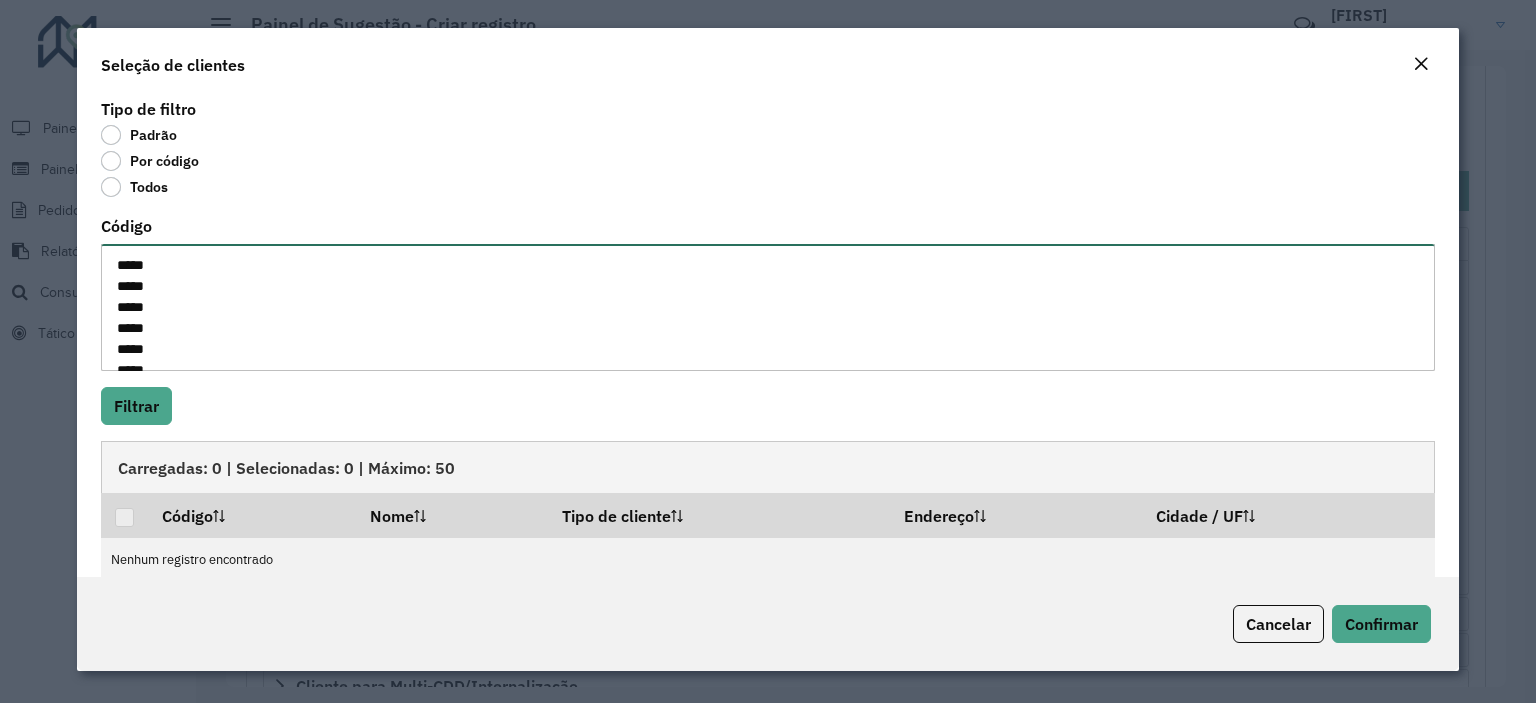 scroll, scrollTop: 134, scrollLeft: 0, axis: vertical 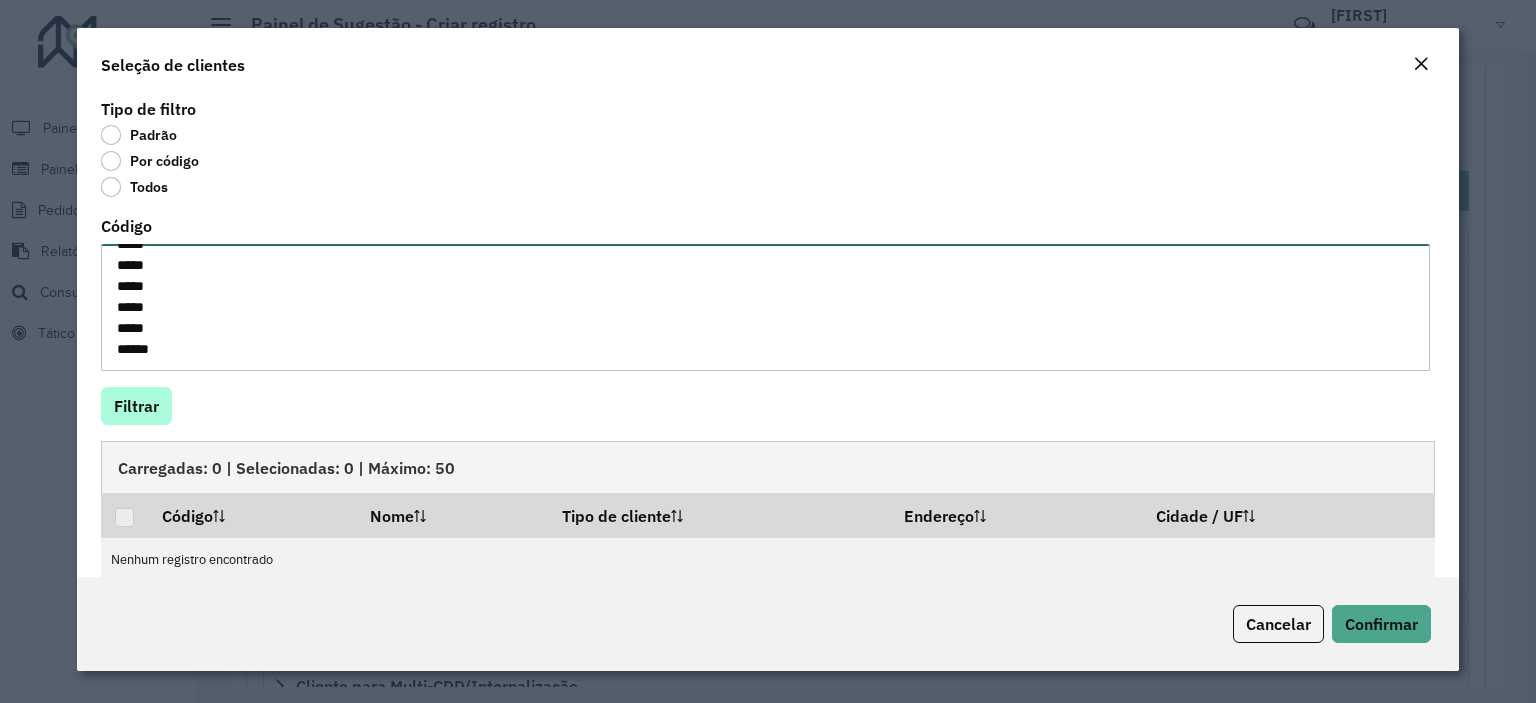 type on "*****
*****
*****
*****
*****
*****
*****
*****
*****
*****
*****" 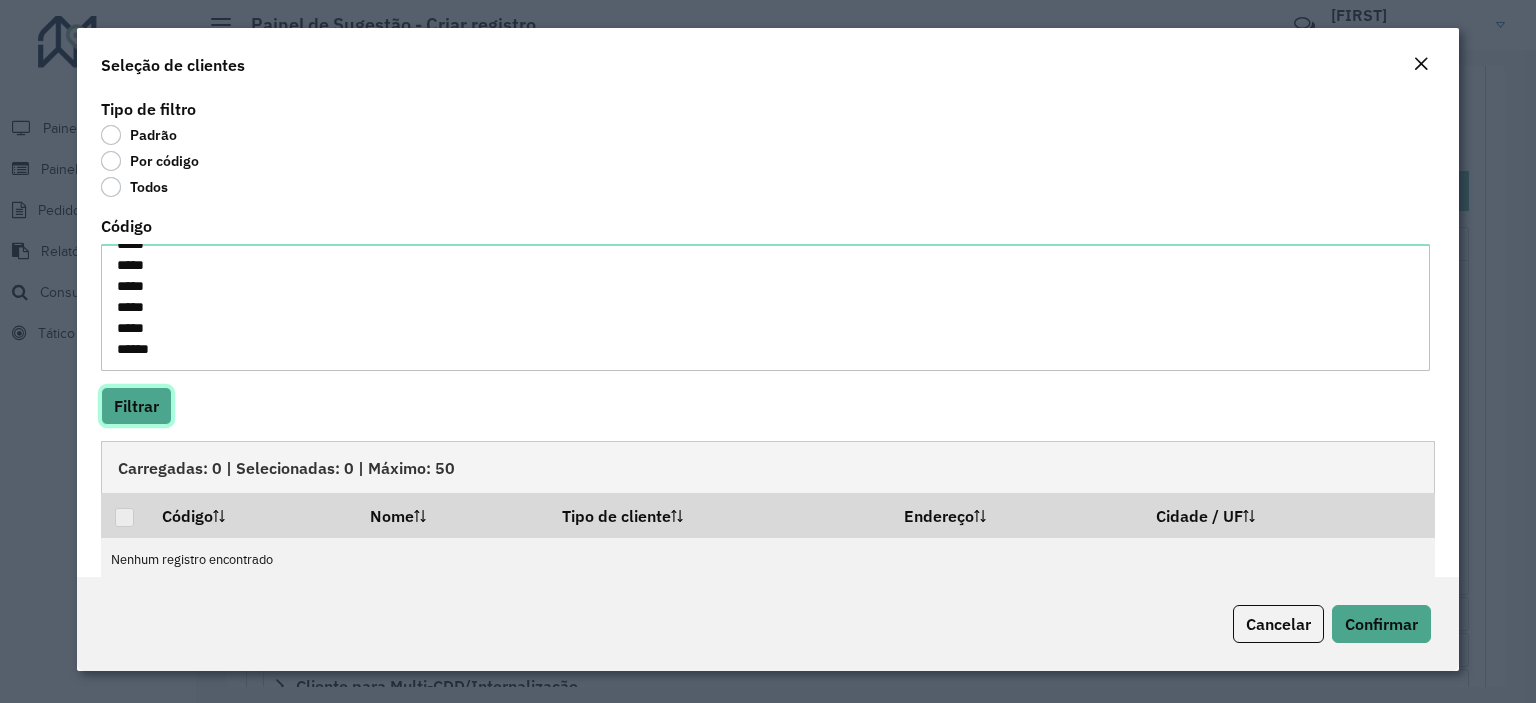 click on "Filtrar" 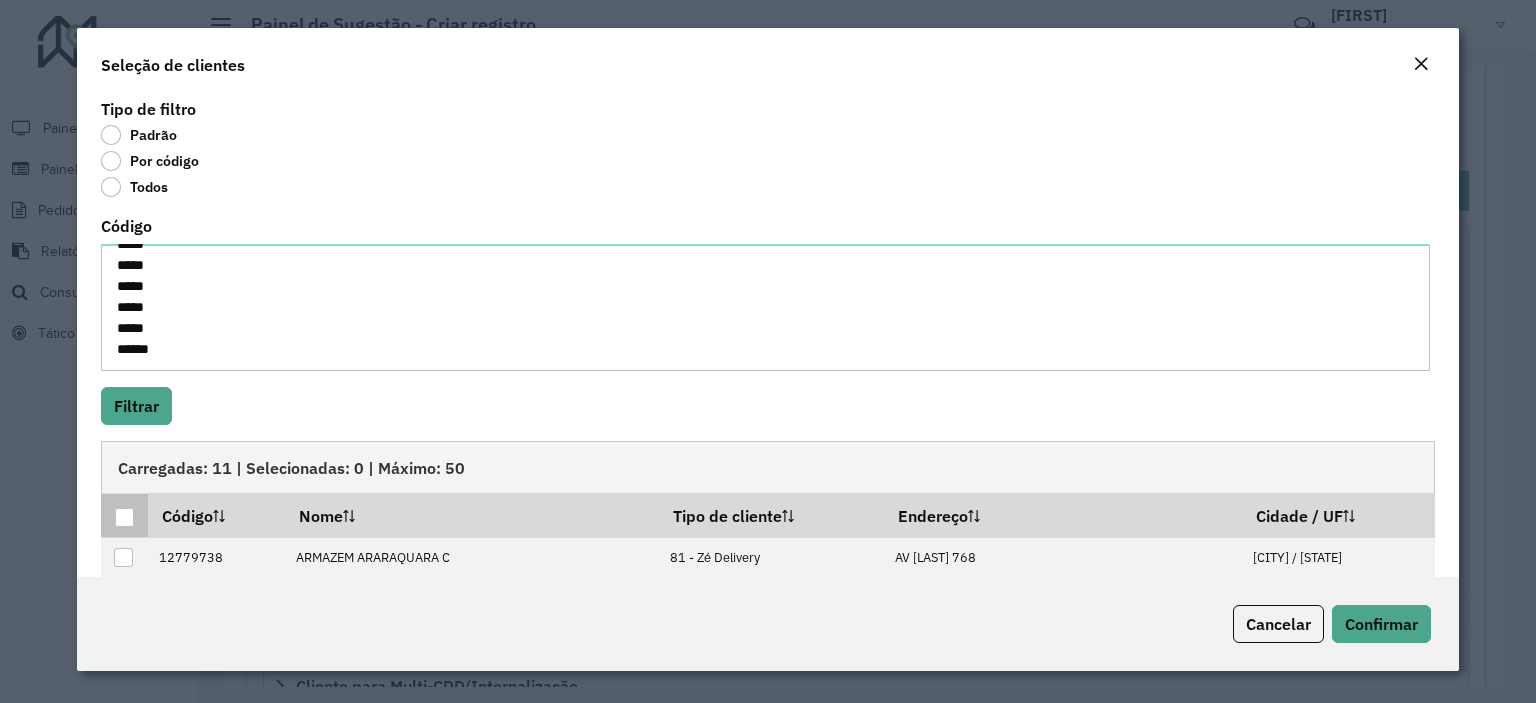 click at bounding box center [124, 517] 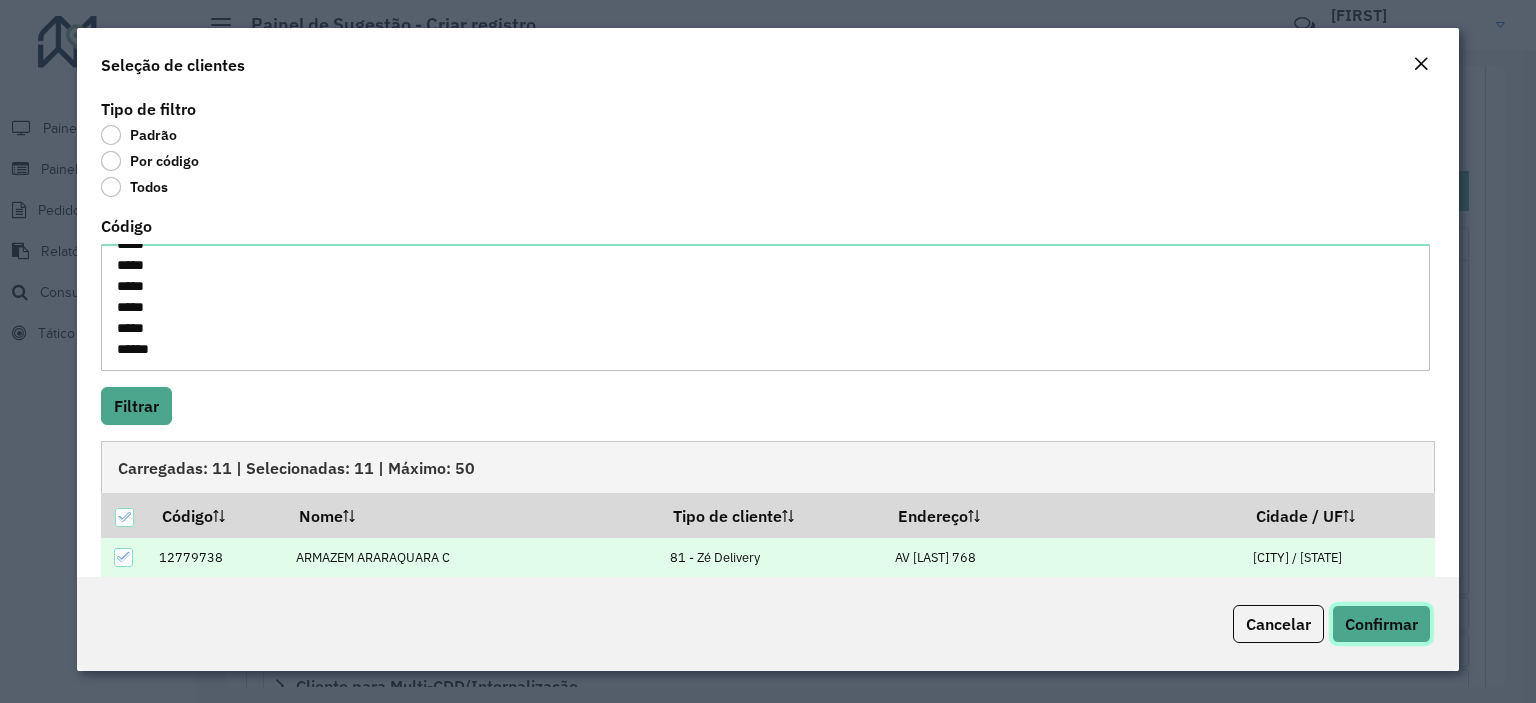 click on "Confirmar" 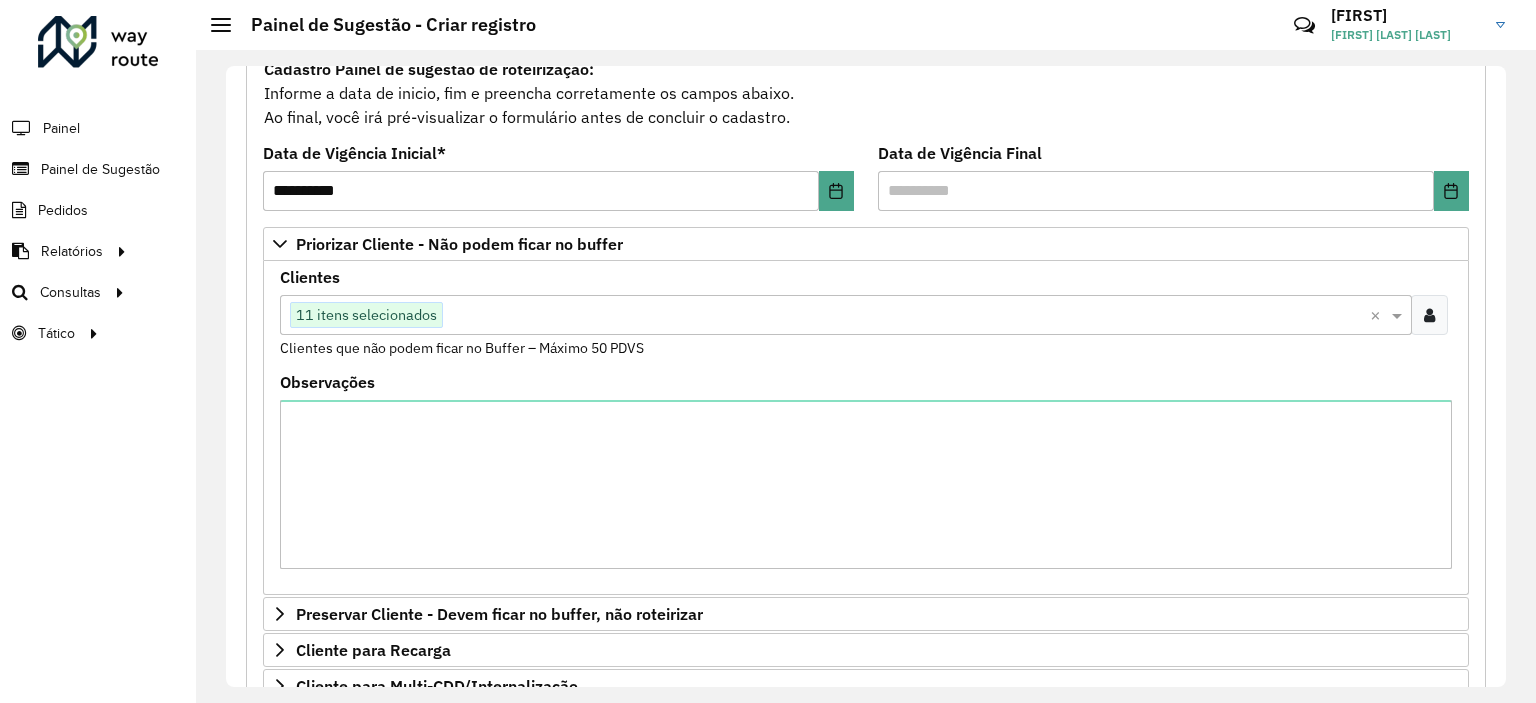 click at bounding box center [1429, 315] 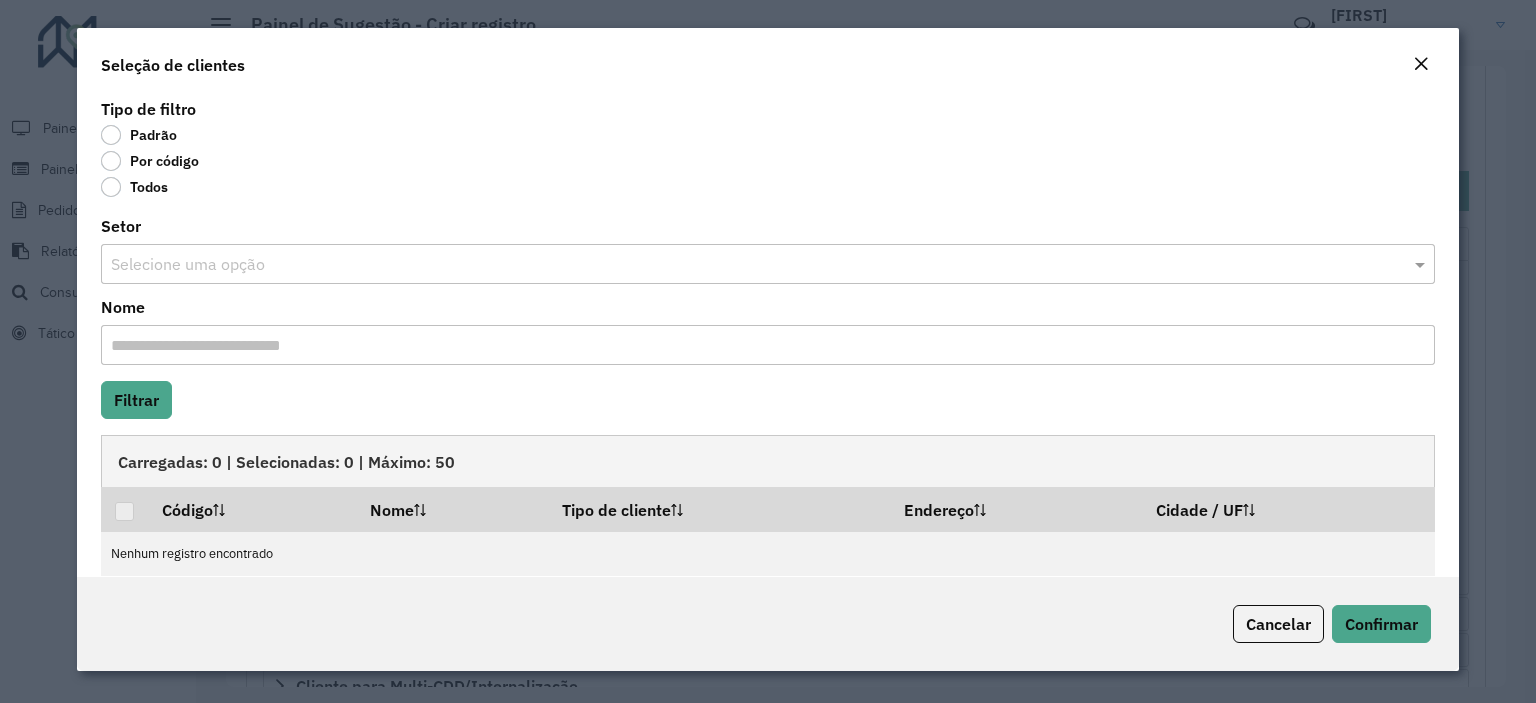 click on "Por código" 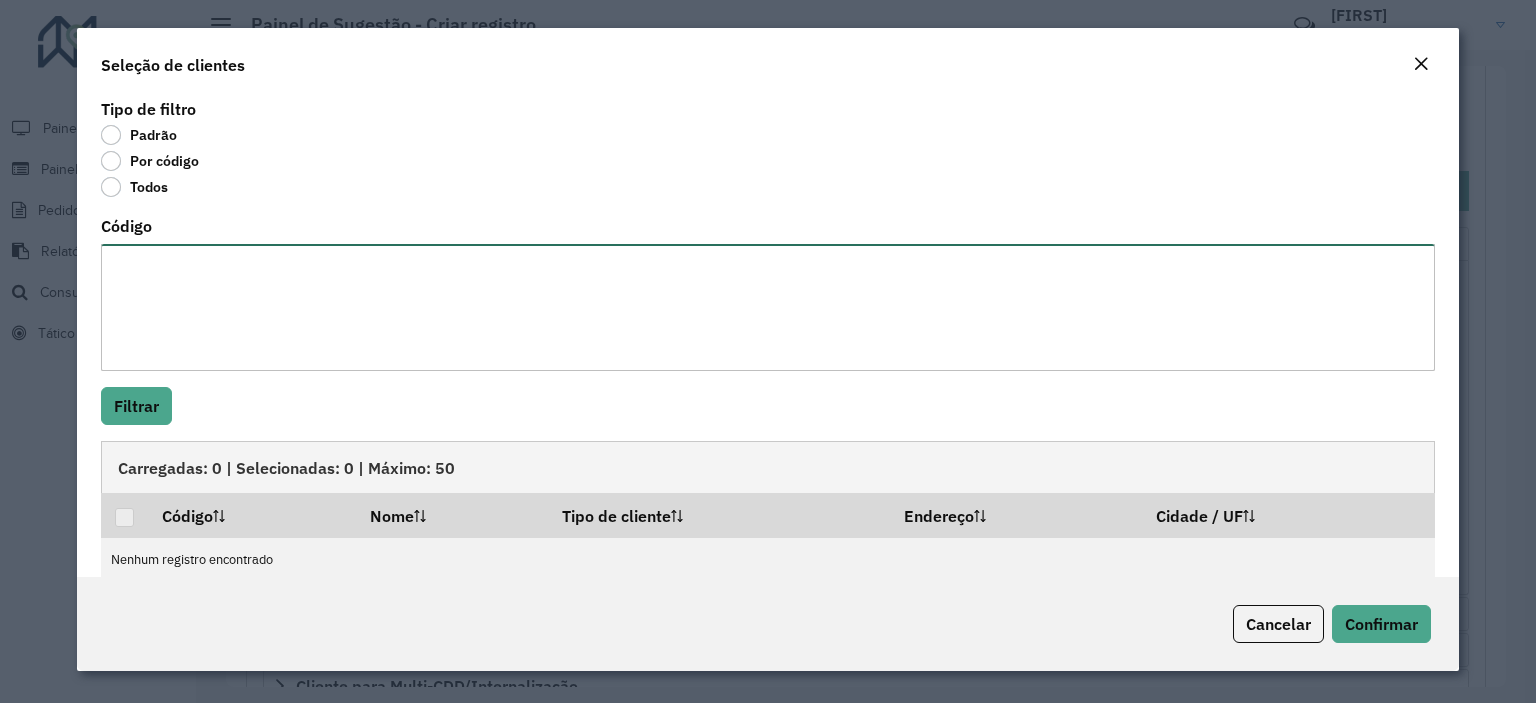 click on "Código" at bounding box center [768, 307] 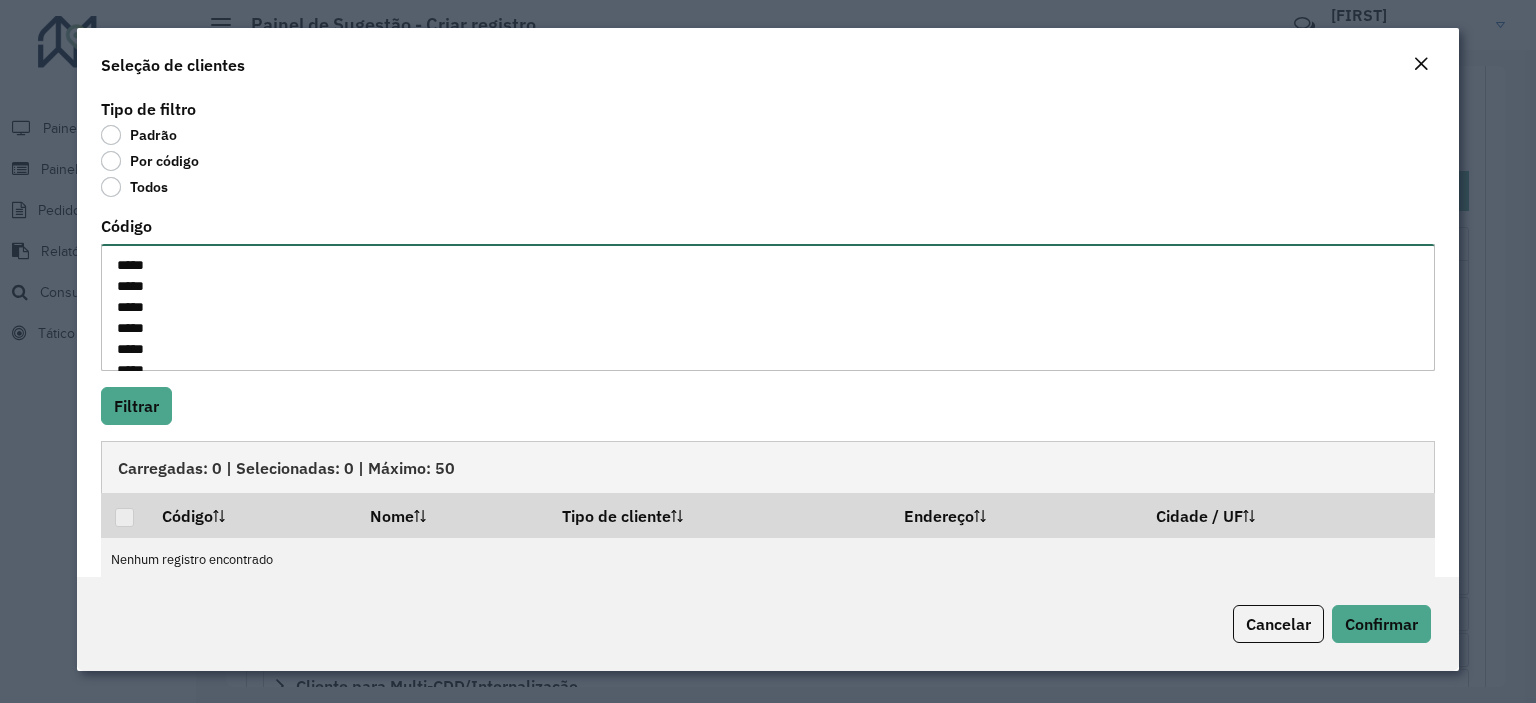 scroll, scrollTop: 134, scrollLeft: 0, axis: vertical 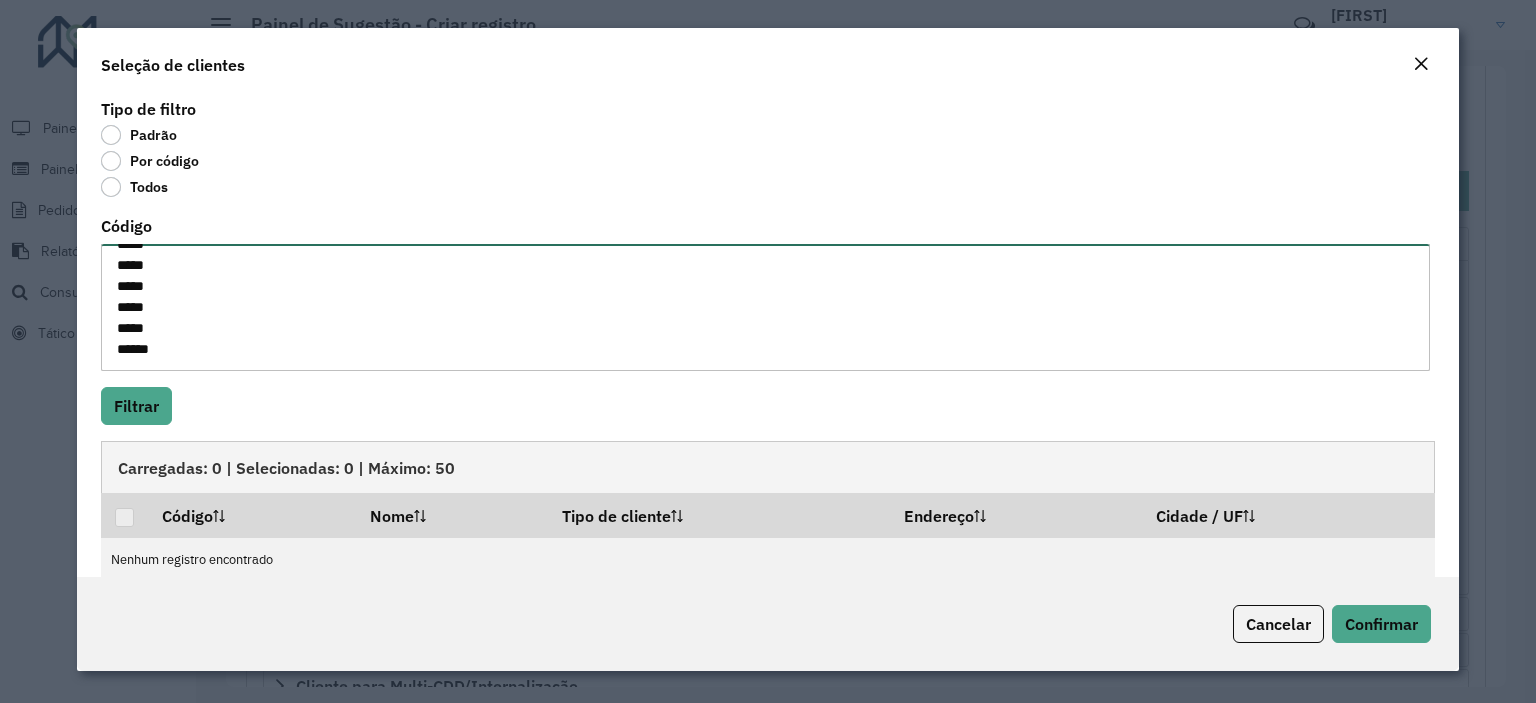 paste on "*****
*****
*****
*****
*****
*****
*****
*****
*****
*****
*****
*****
*****
*****
*****
*****
*****
*****
*****
*****
*****
*****
*****" 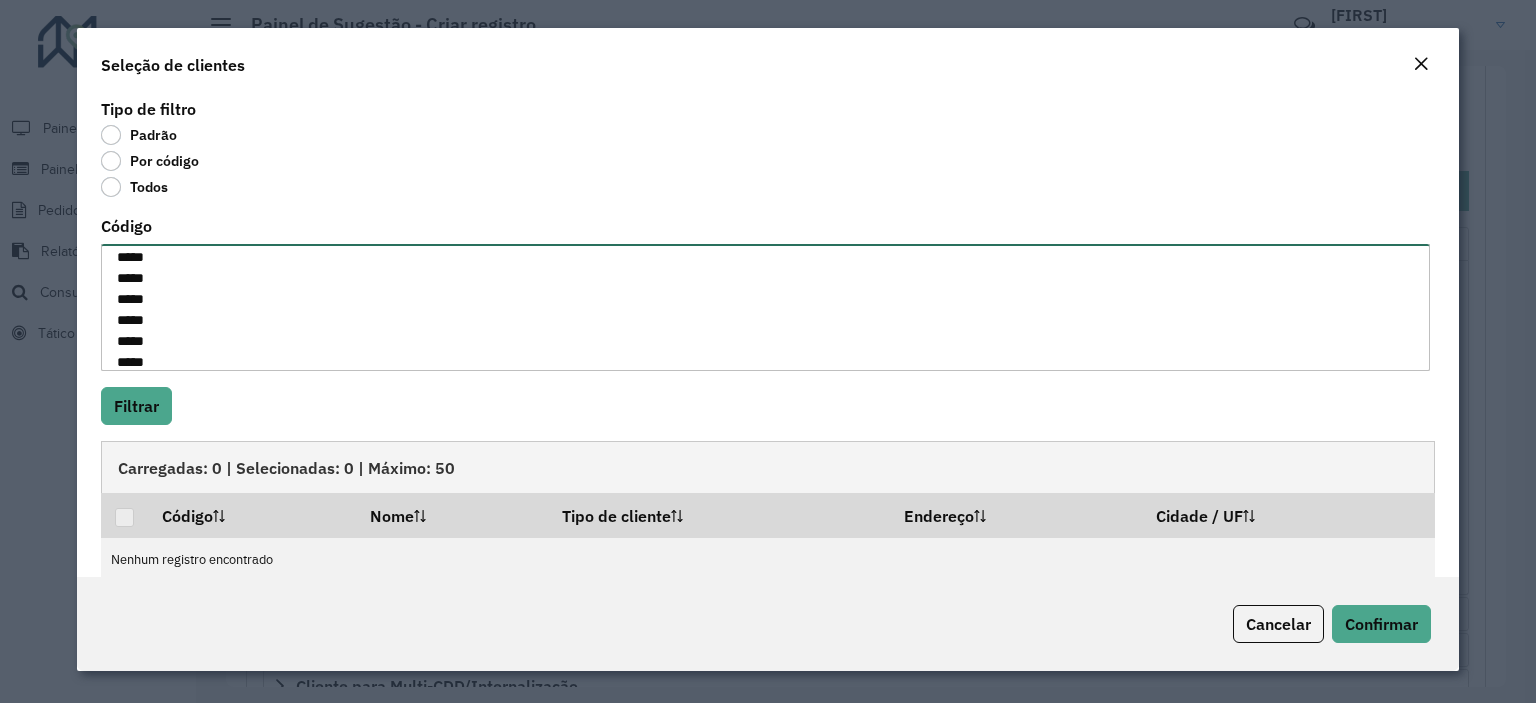 scroll, scrollTop: 617, scrollLeft: 0, axis: vertical 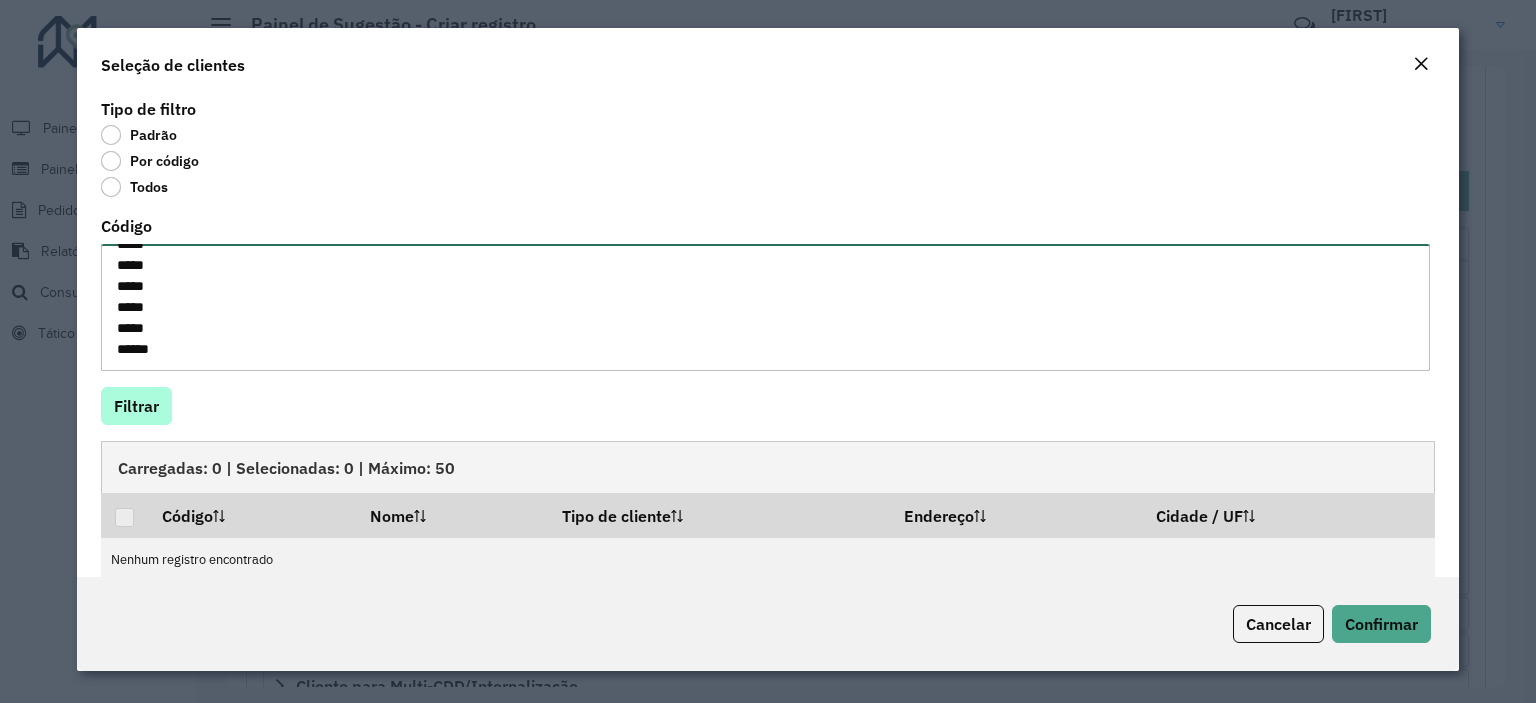 type on "*****
*****
*****
*****
*****
*****
*****
*****
*****
*****
*****
*****
*****
*****
*****
*****
*****
*****
*****
*****
*****
*****
*****
*****
*****
*****
*****
*****
*****
*****
*****
*****
*****
*****" 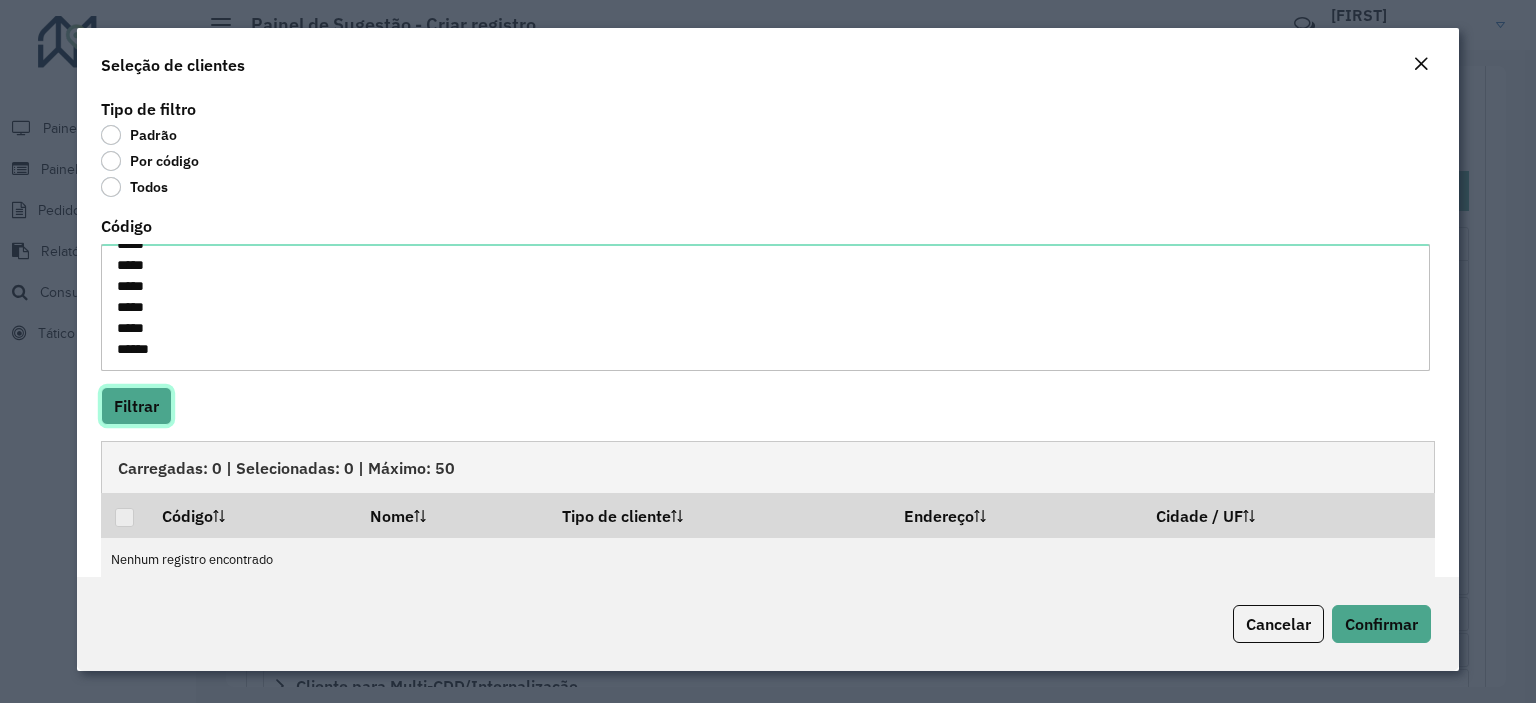 click on "Filtrar" 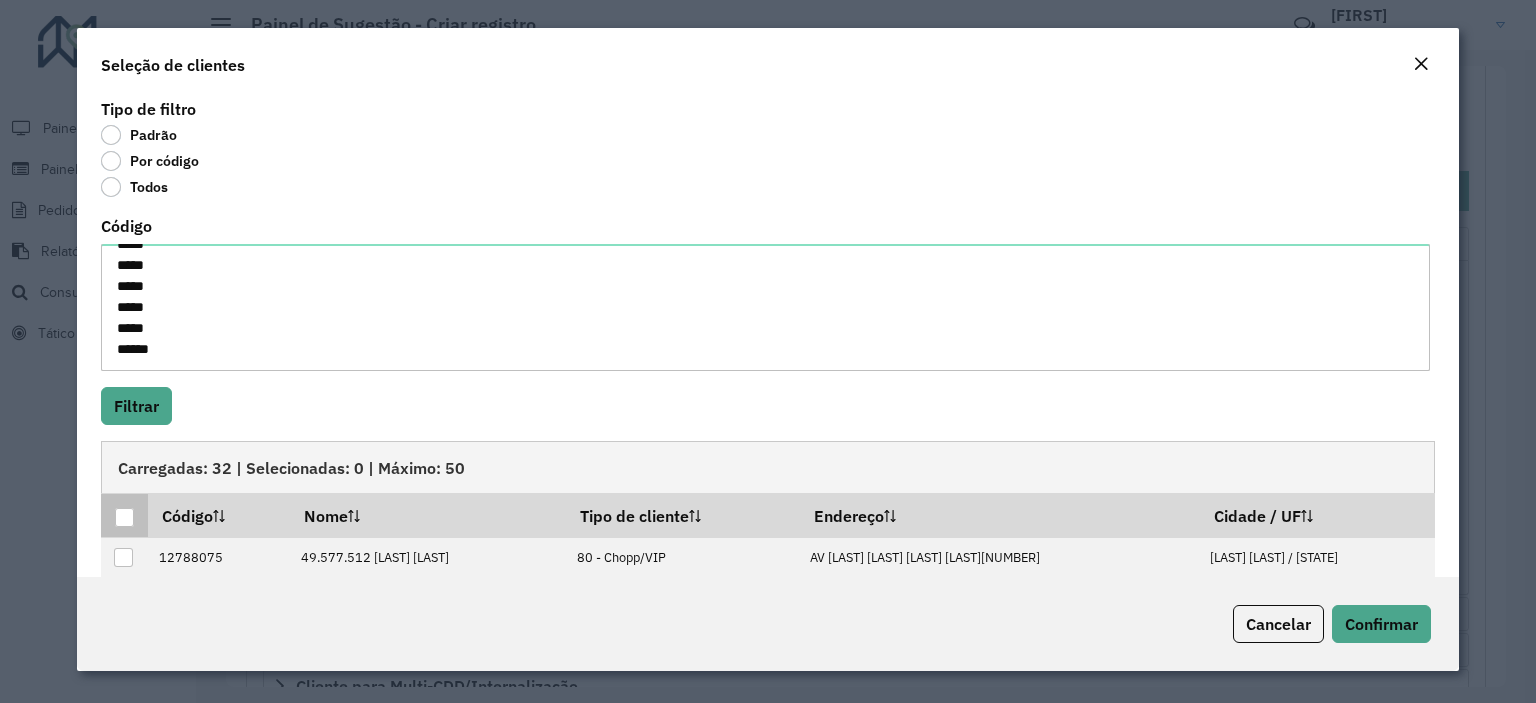 click at bounding box center (124, 517) 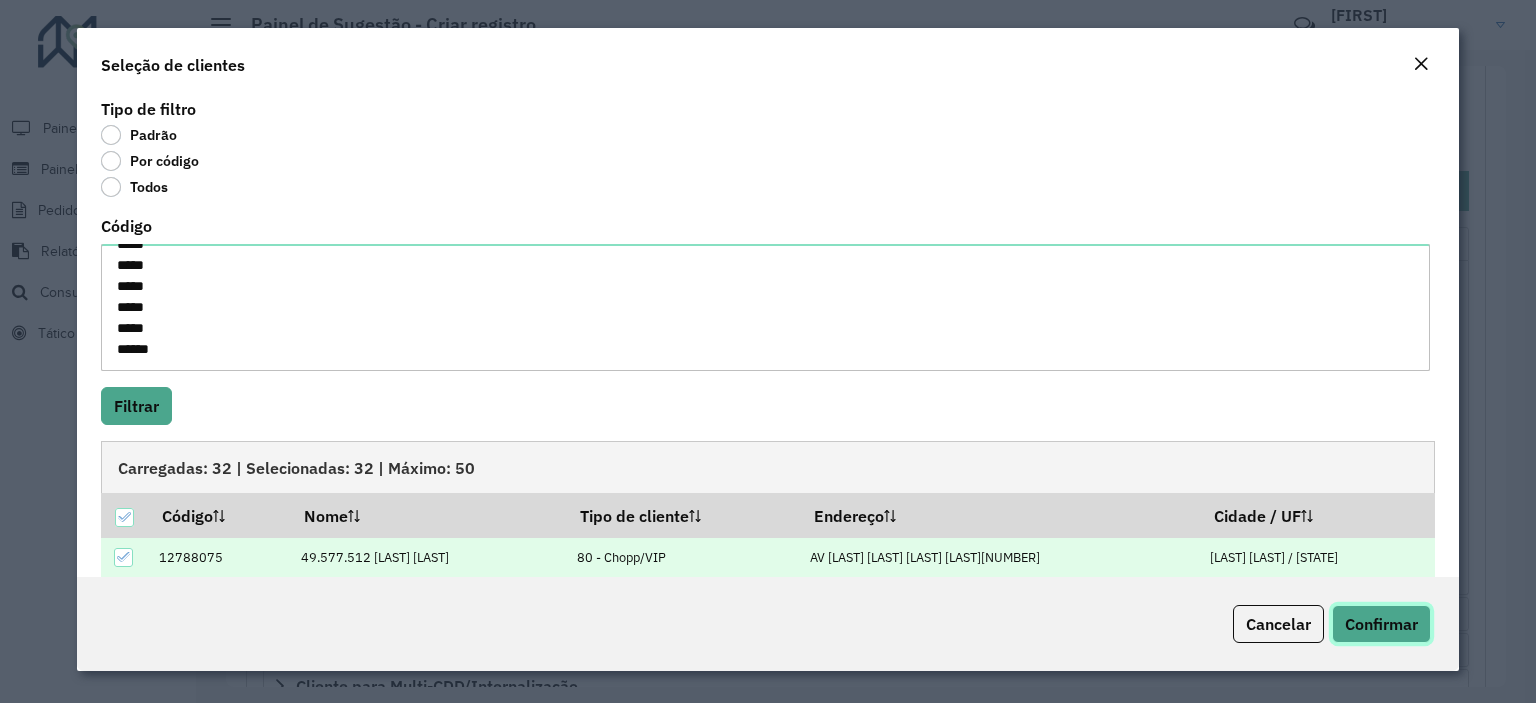 click on "Confirmar" 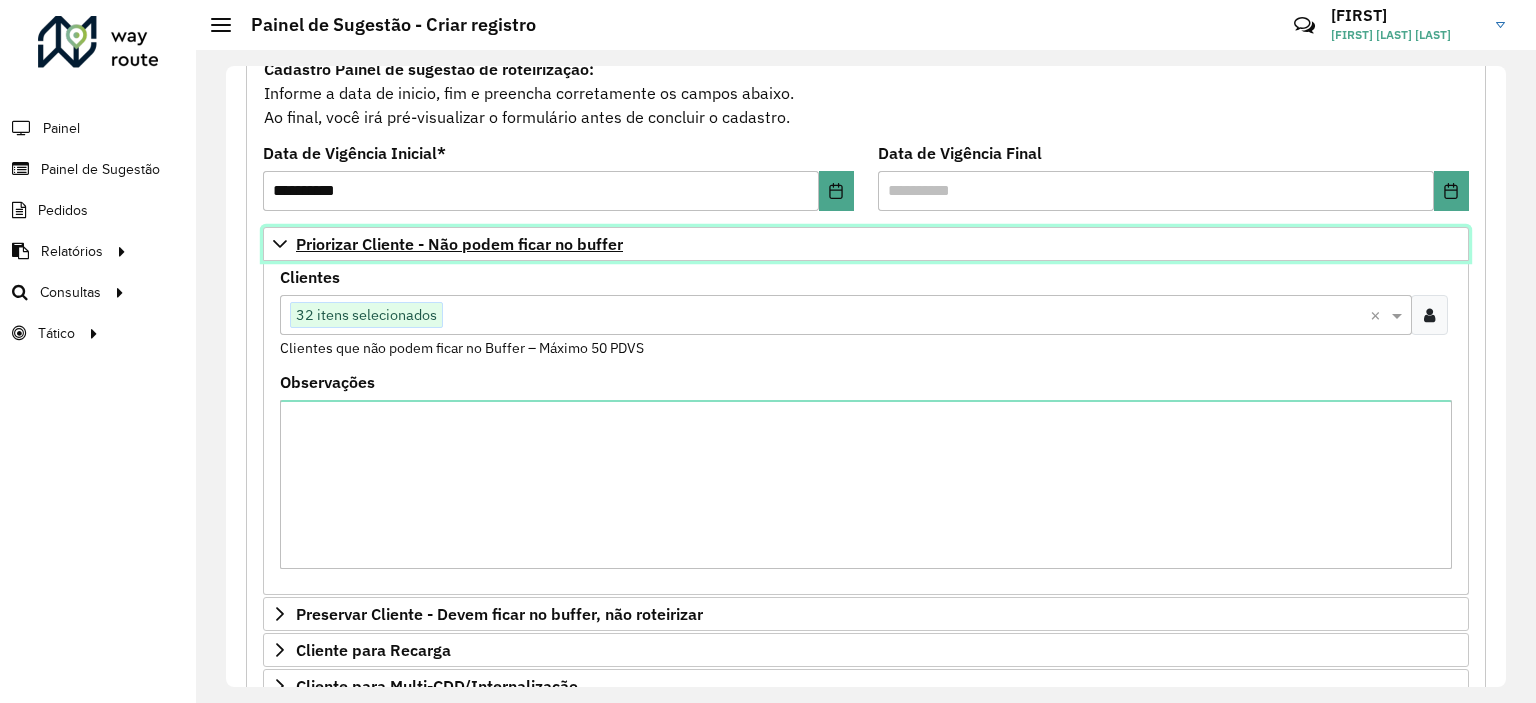 click on "Priorizar Cliente - Não podem ficar no buffer" at bounding box center (459, 244) 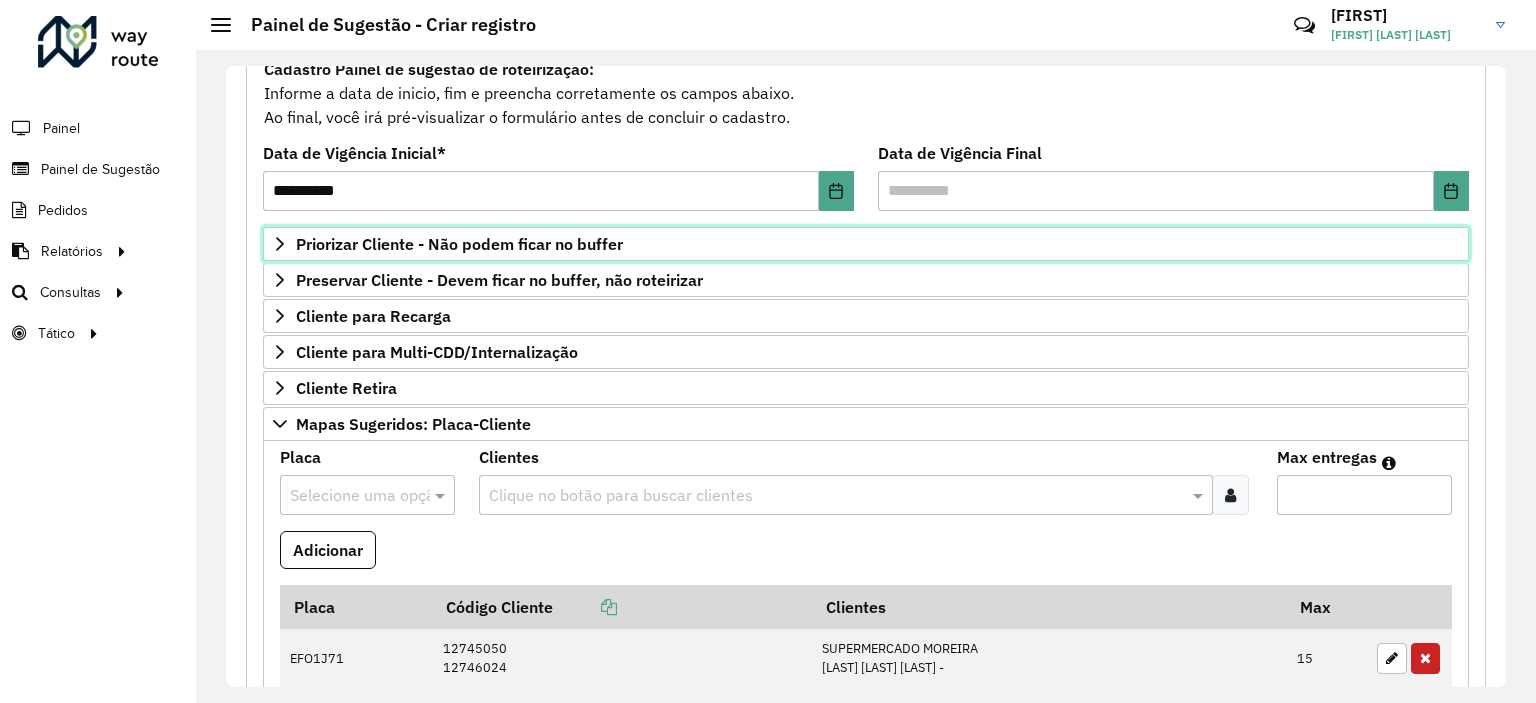 scroll, scrollTop: 400, scrollLeft: 0, axis: vertical 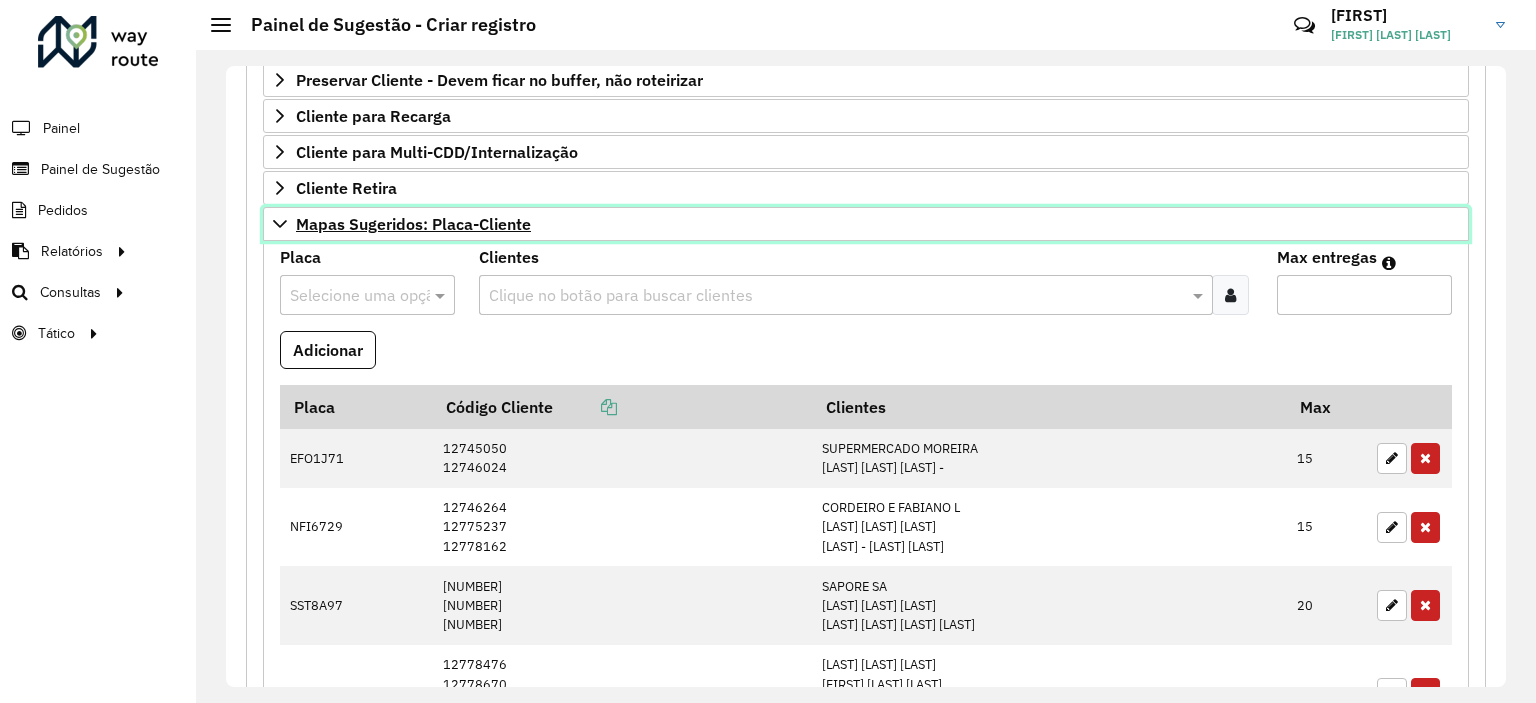 click on "Mapas Sugeridos: Placa-Cliente" at bounding box center (413, 224) 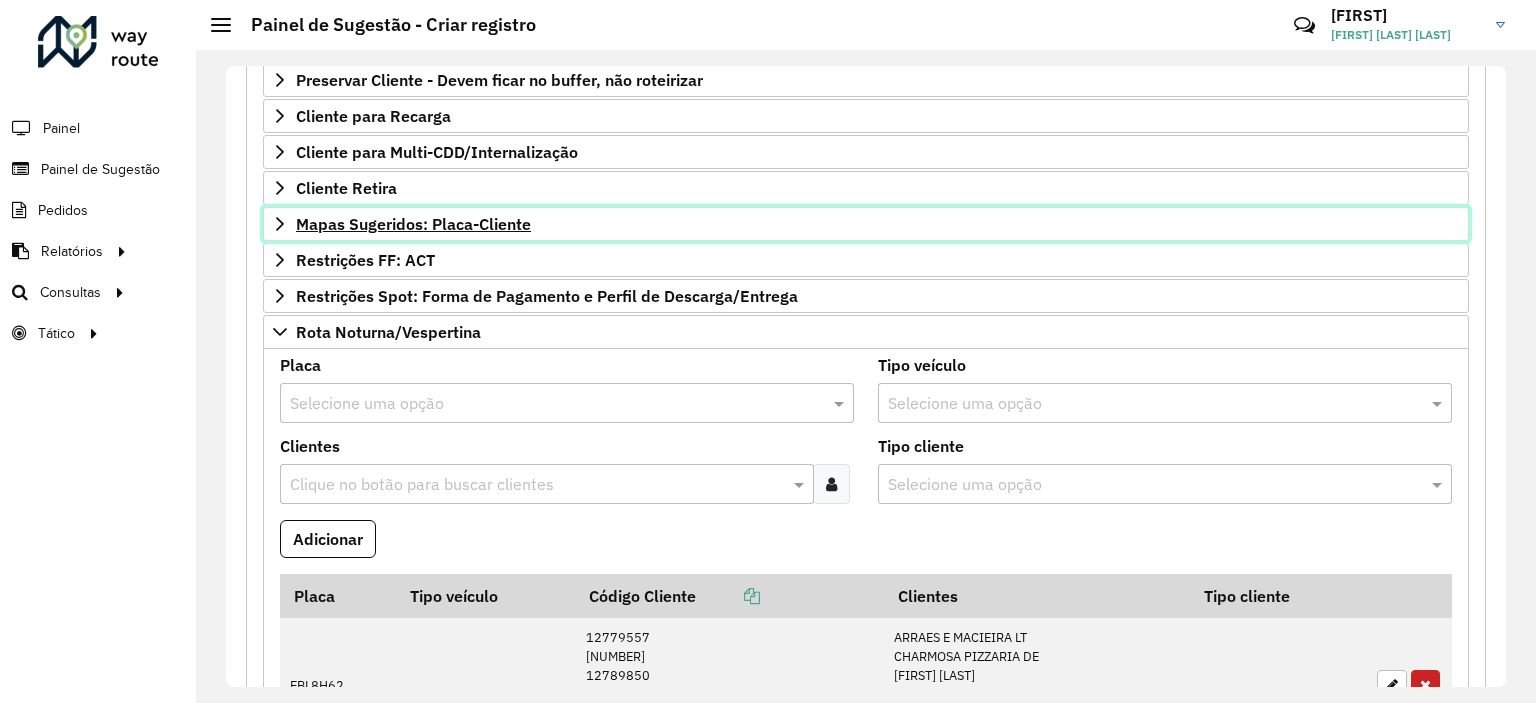click on "Mapas Sugeridos: Placa-Cliente" at bounding box center [413, 224] 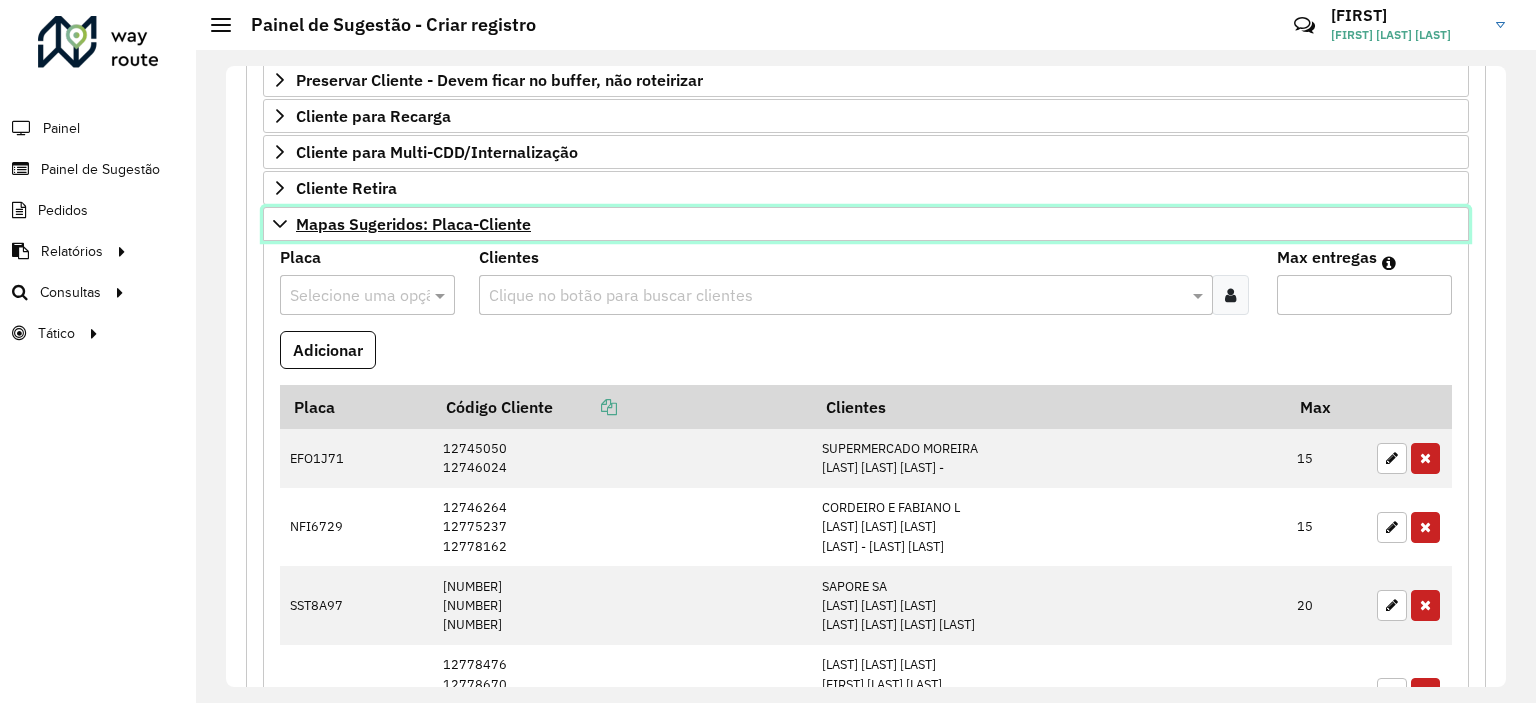 click on "Mapas Sugeridos: Placa-Cliente" at bounding box center [413, 224] 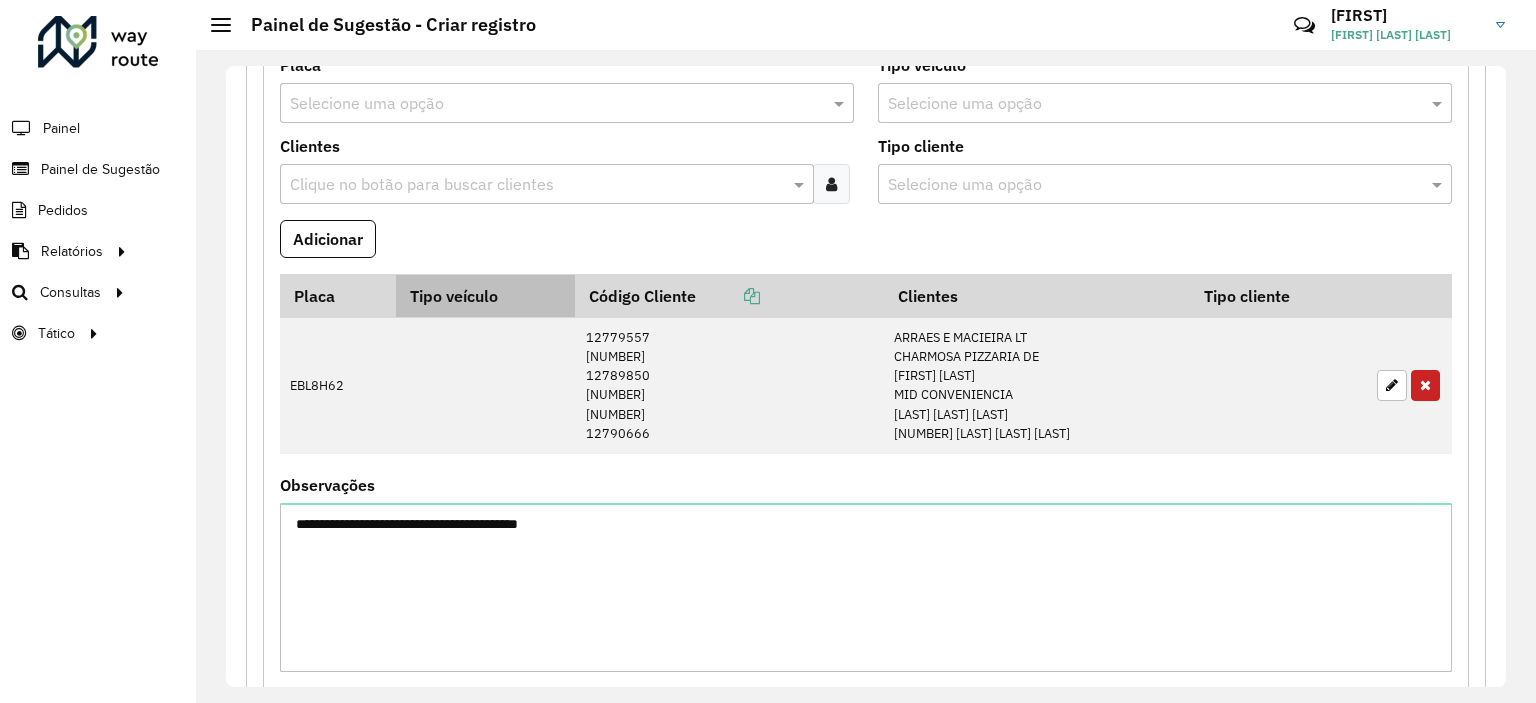 scroll, scrollTop: 400, scrollLeft: 0, axis: vertical 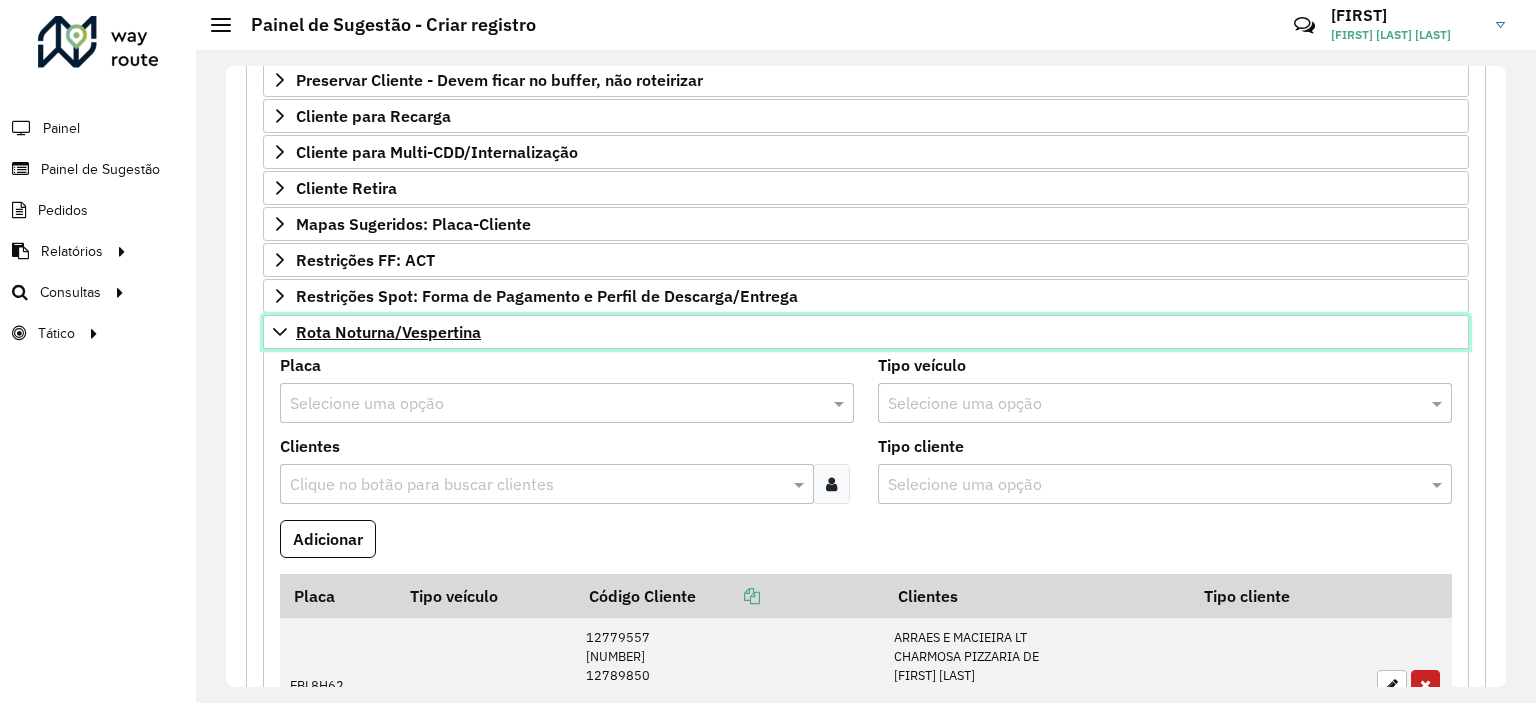 click on "Rota Noturna/Vespertina" at bounding box center [388, 332] 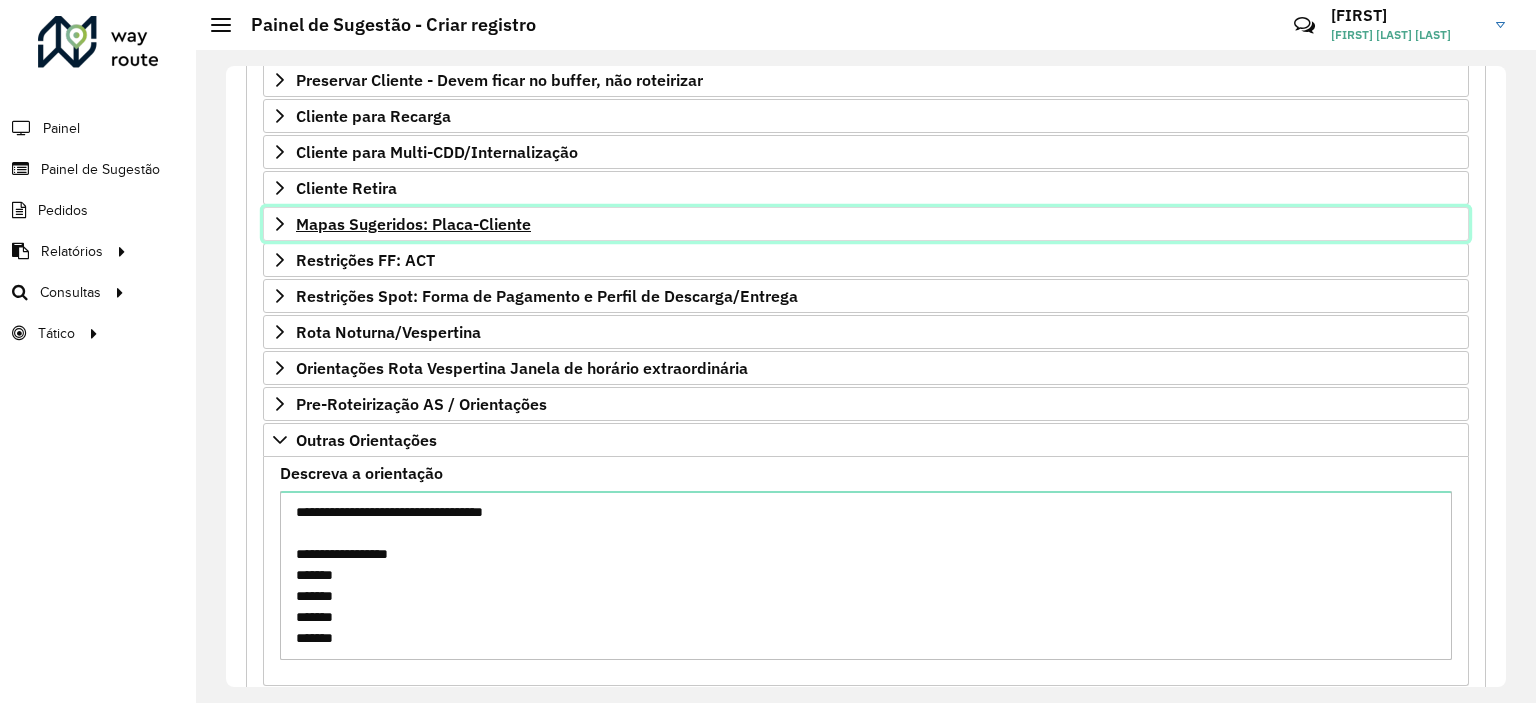 click on "Mapas Sugeridos: Placa-Cliente" at bounding box center (413, 224) 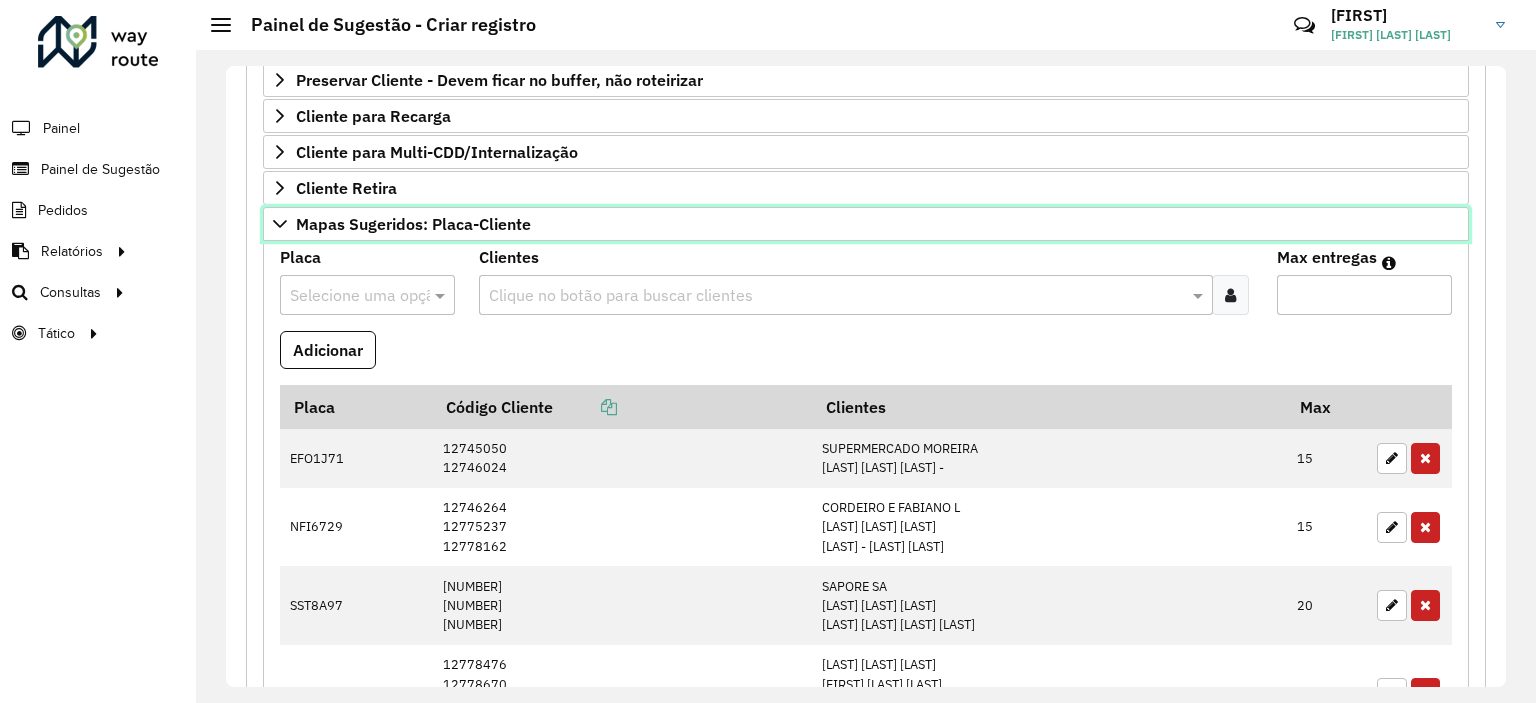 scroll, scrollTop: 600, scrollLeft: 0, axis: vertical 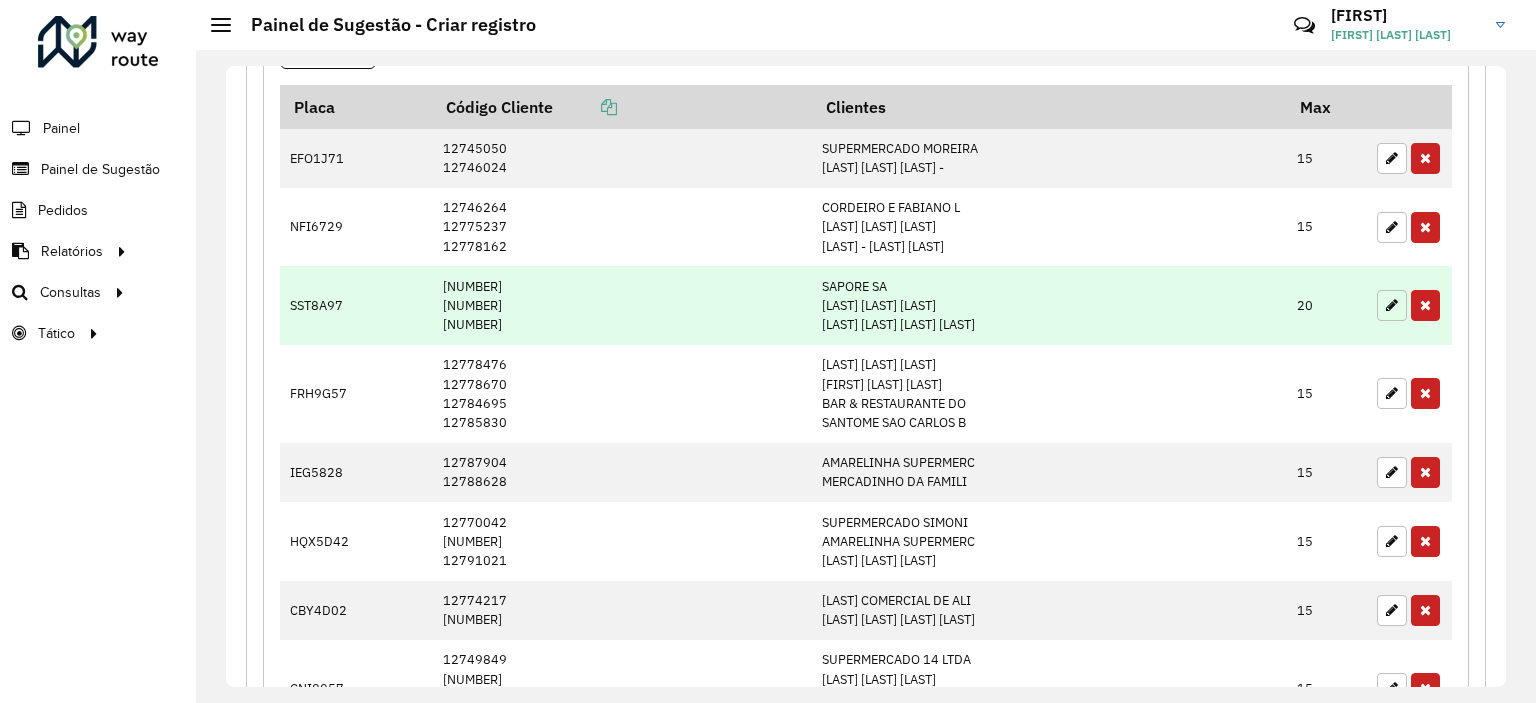 click at bounding box center [1392, 305] 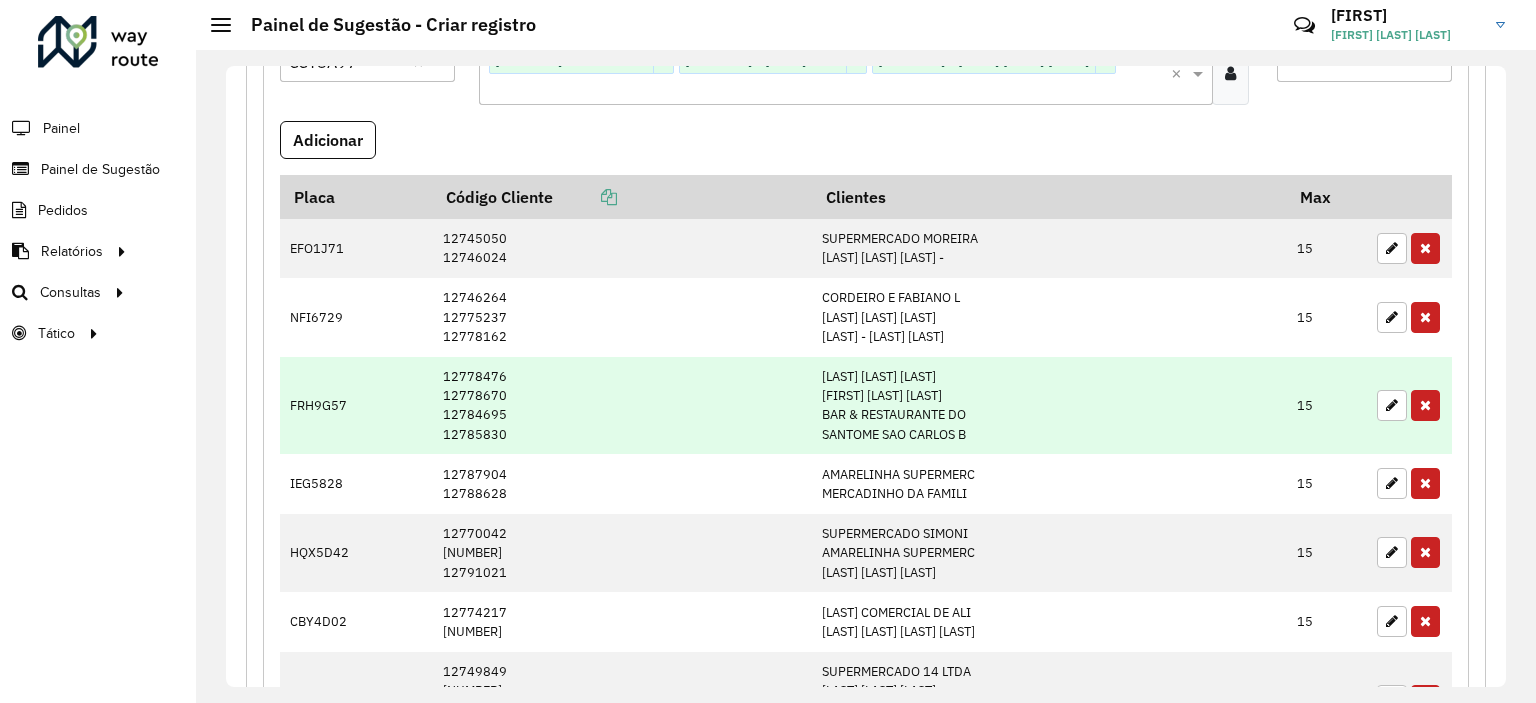 scroll, scrollTop: 433, scrollLeft: 0, axis: vertical 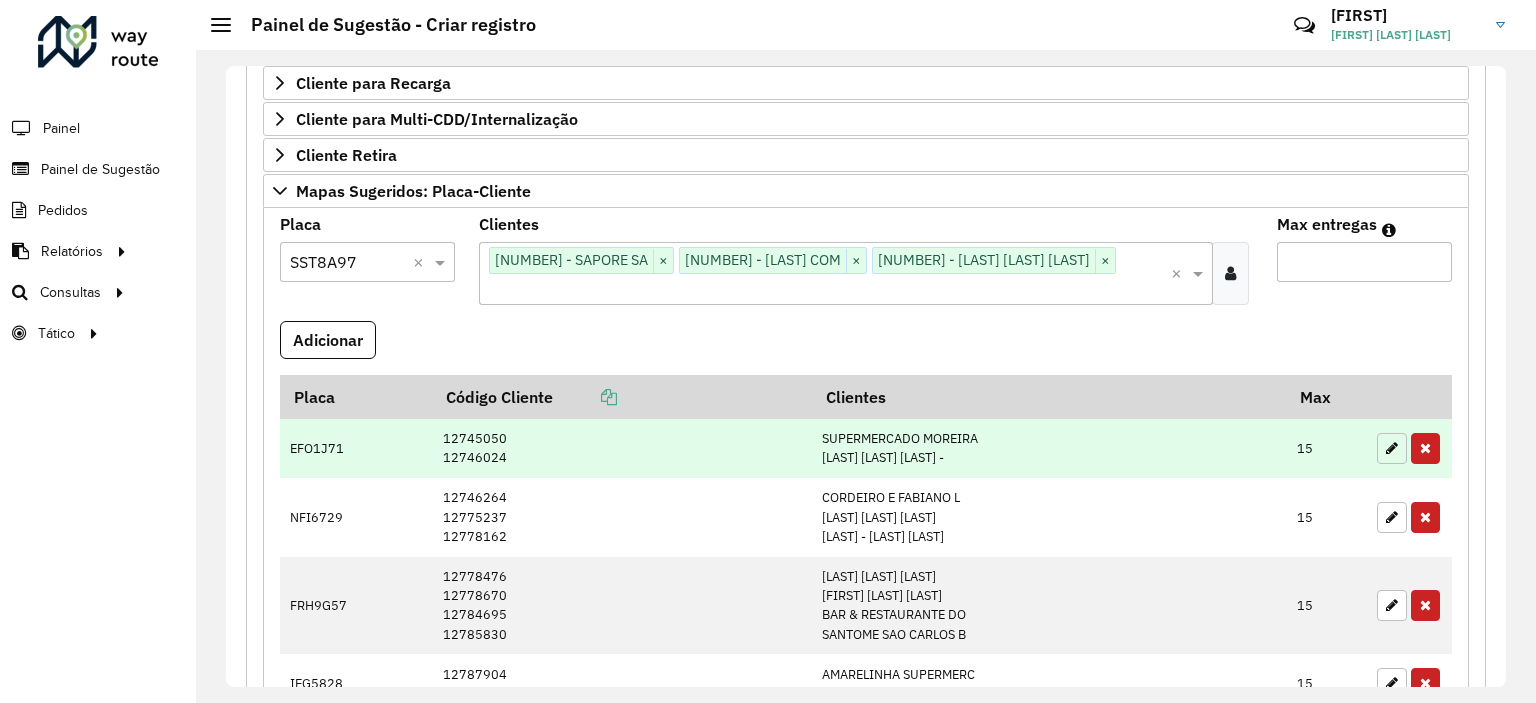click at bounding box center [1392, 448] 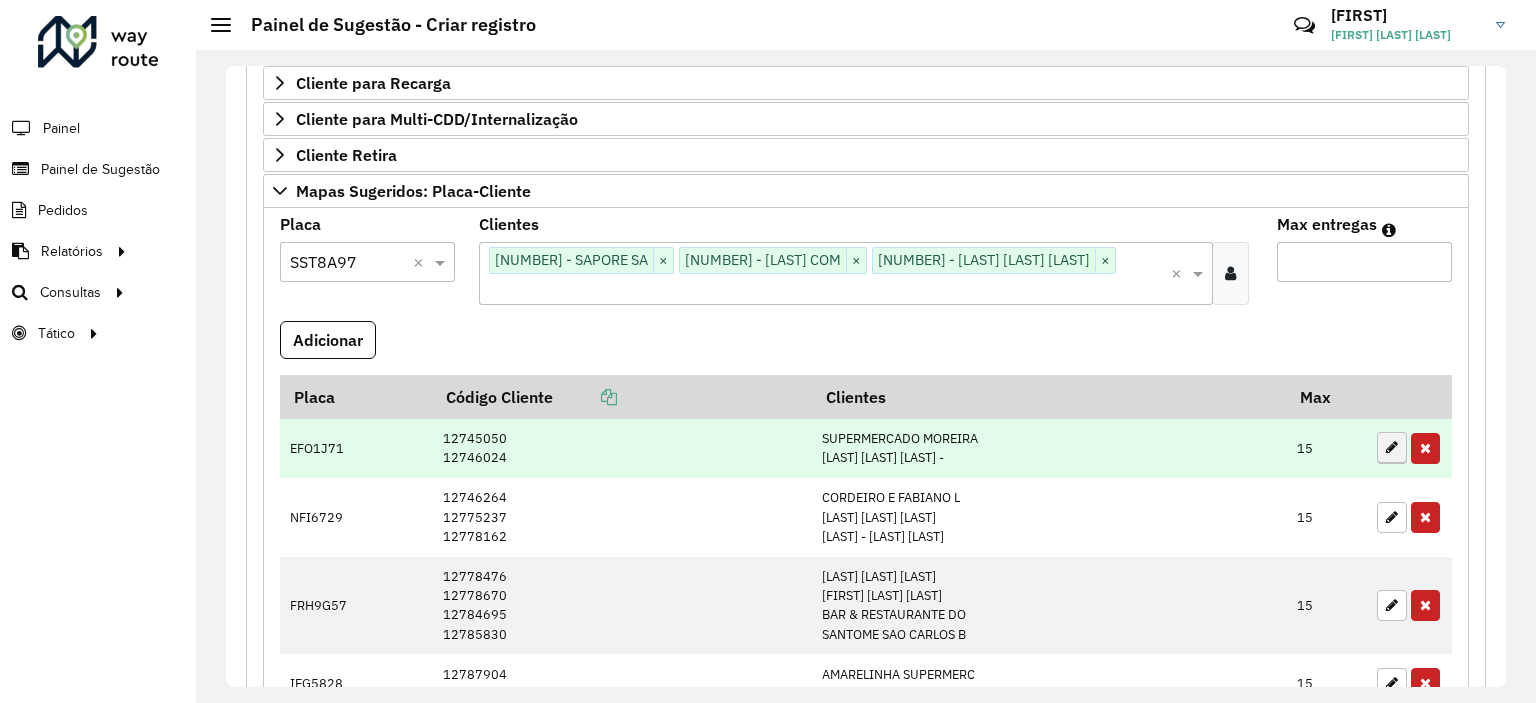 type on "**" 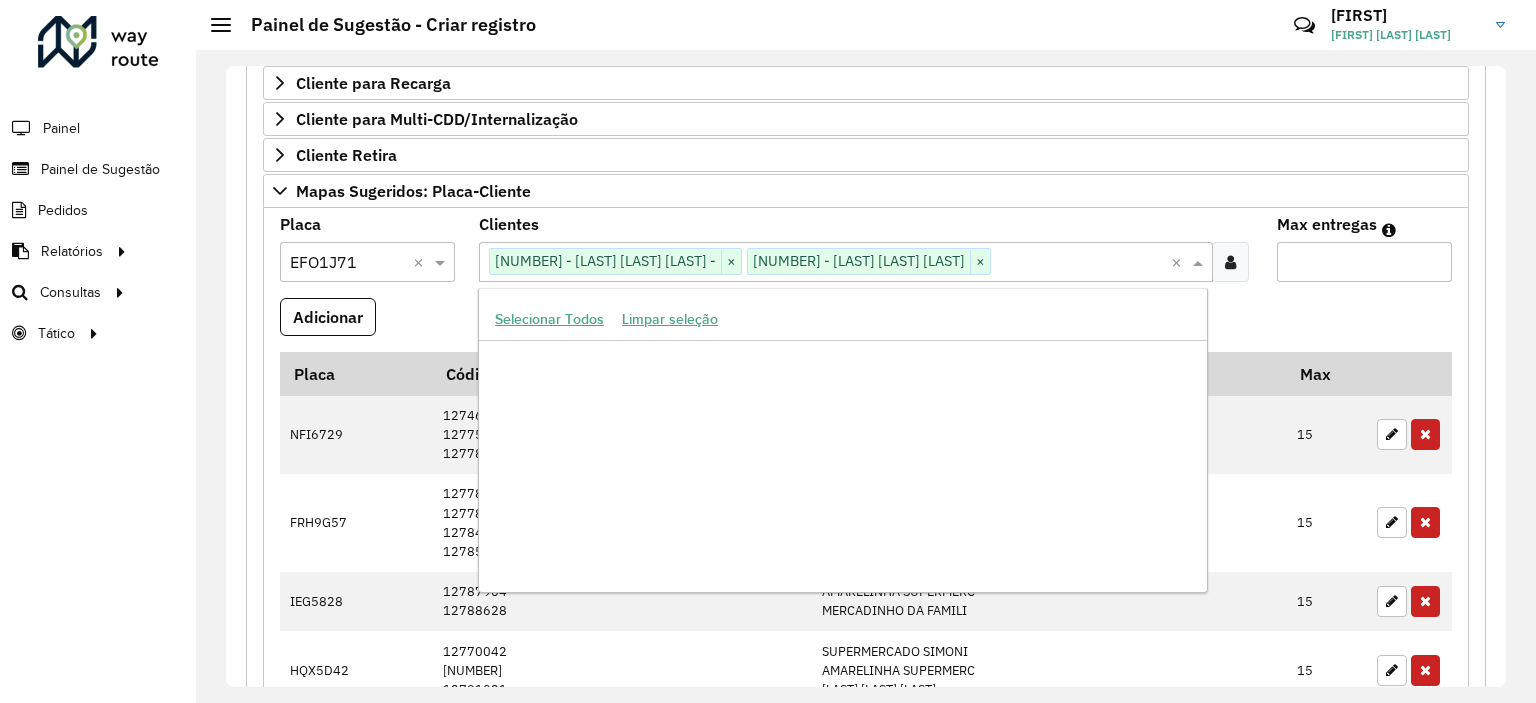 click at bounding box center [1051, 263] 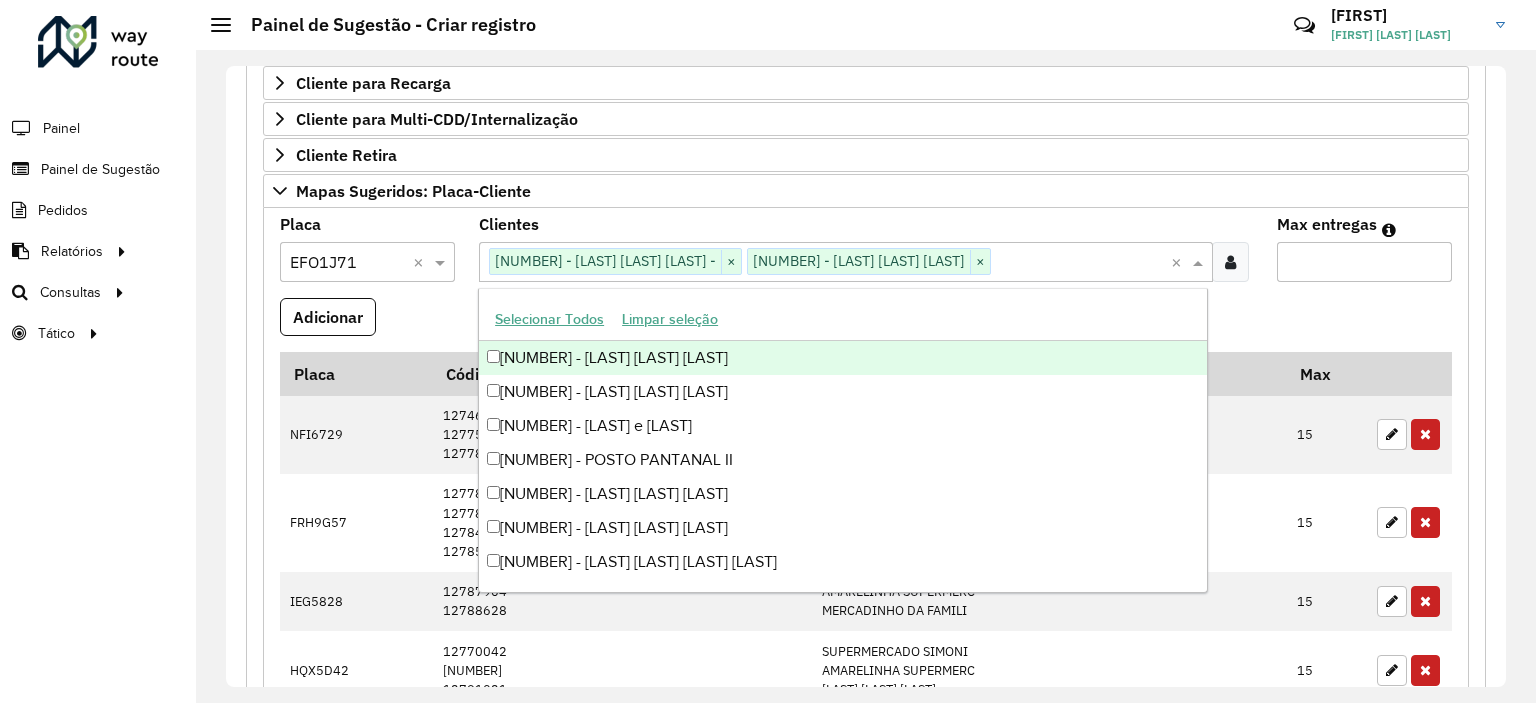 paste on "*****" 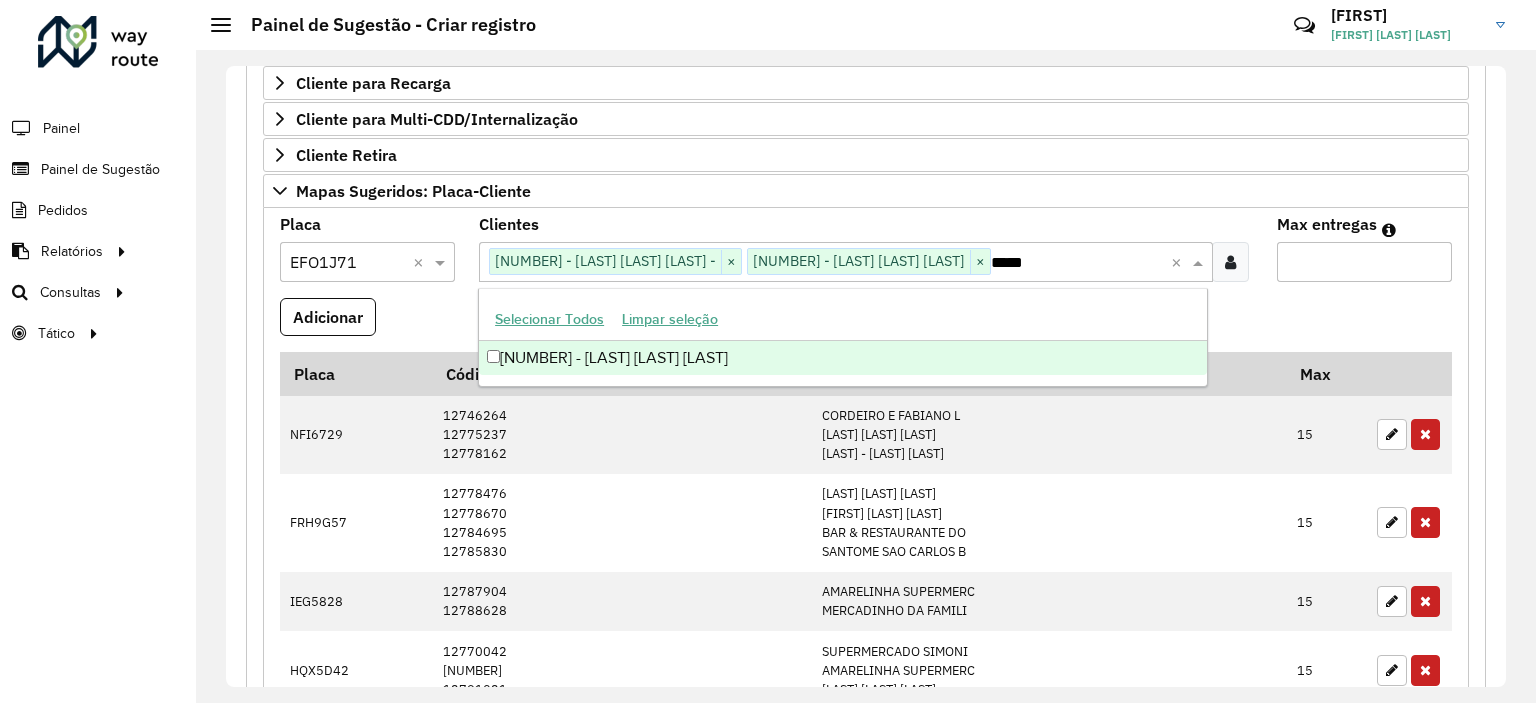 scroll, scrollTop: 0, scrollLeft: 0, axis: both 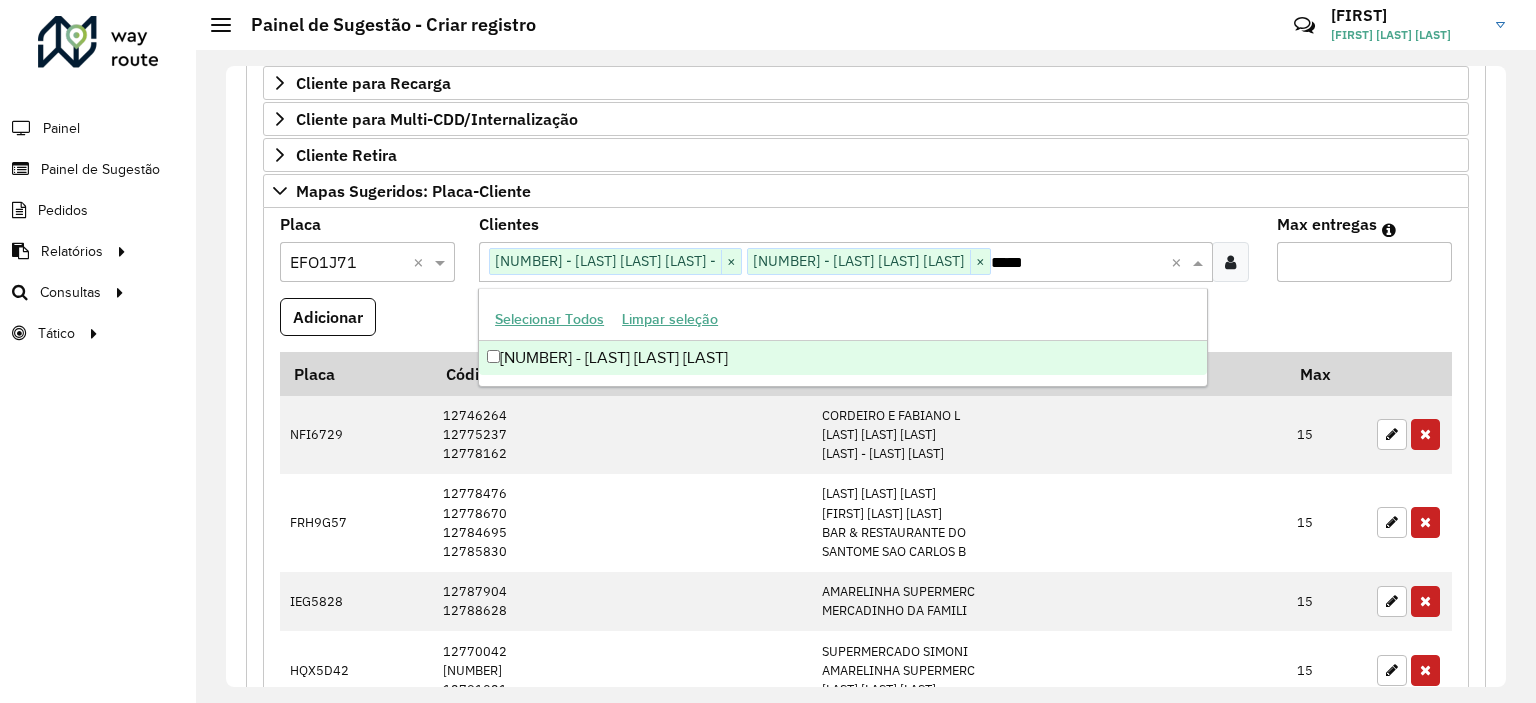 click on "[NUMBER] - [LAST] [LAST] [LAST]" at bounding box center [843, 358] 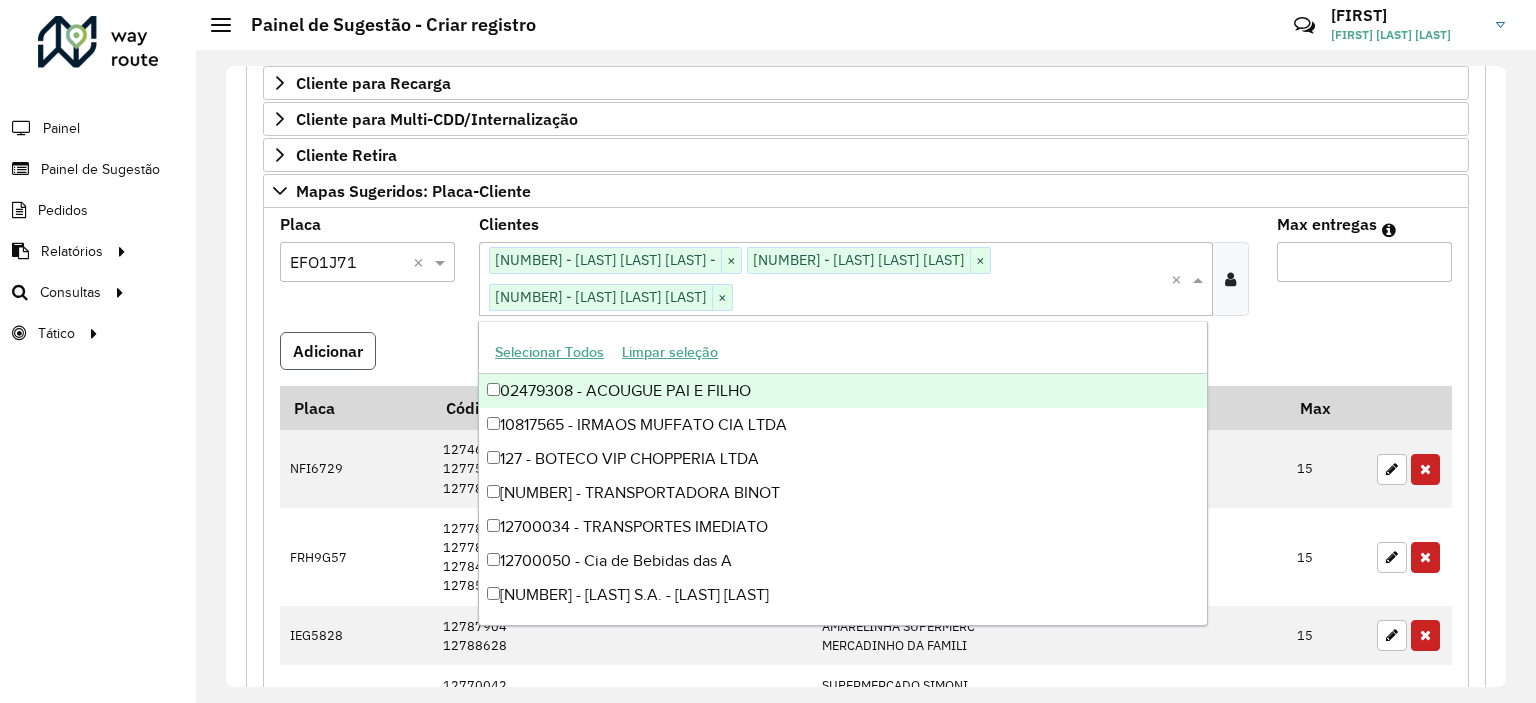 click on "Adicionar" at bounding box center [328, 351] 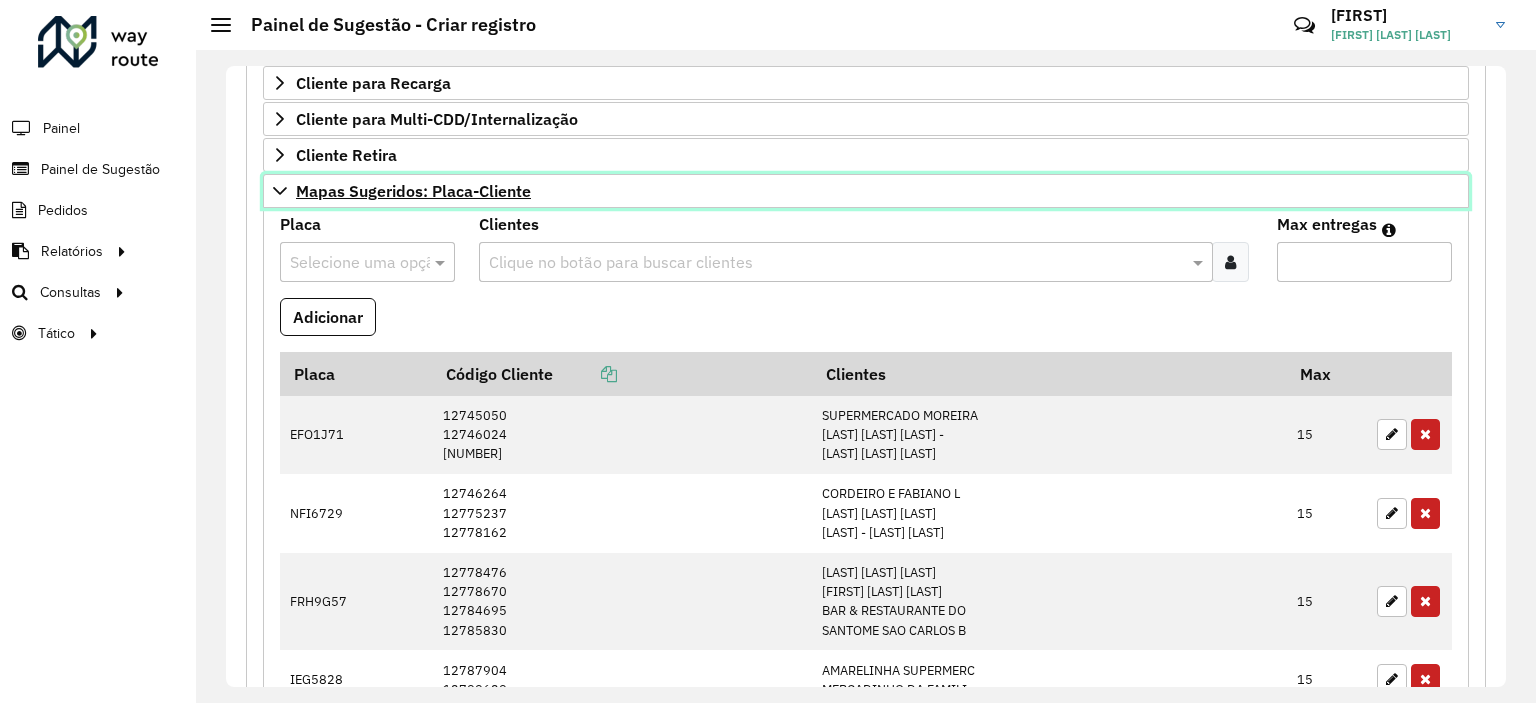 click on "Mapas Sugeridos: Placa-Cliente" at bounding box center (413, 191) 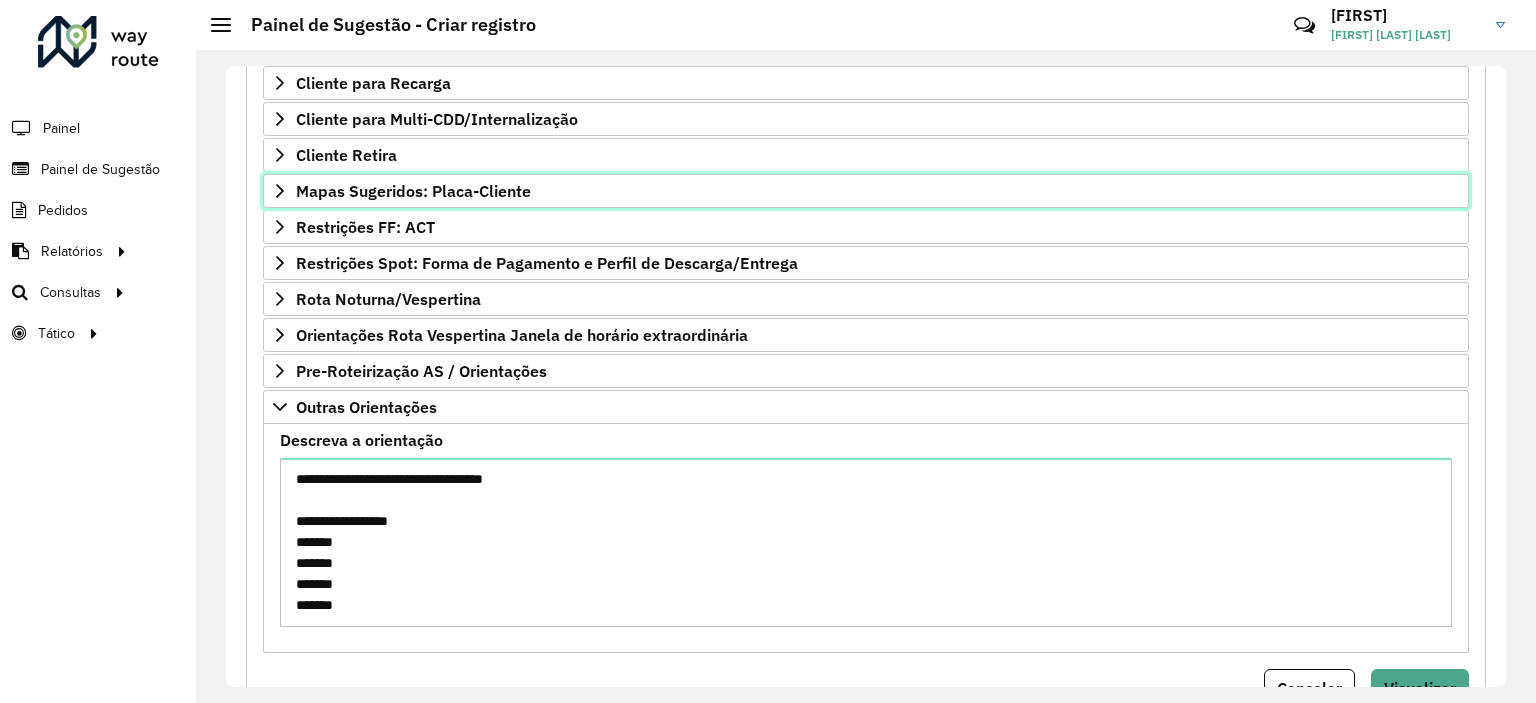 scroll, scrollTop: 516, scrollLeft: 0, axis: vertical 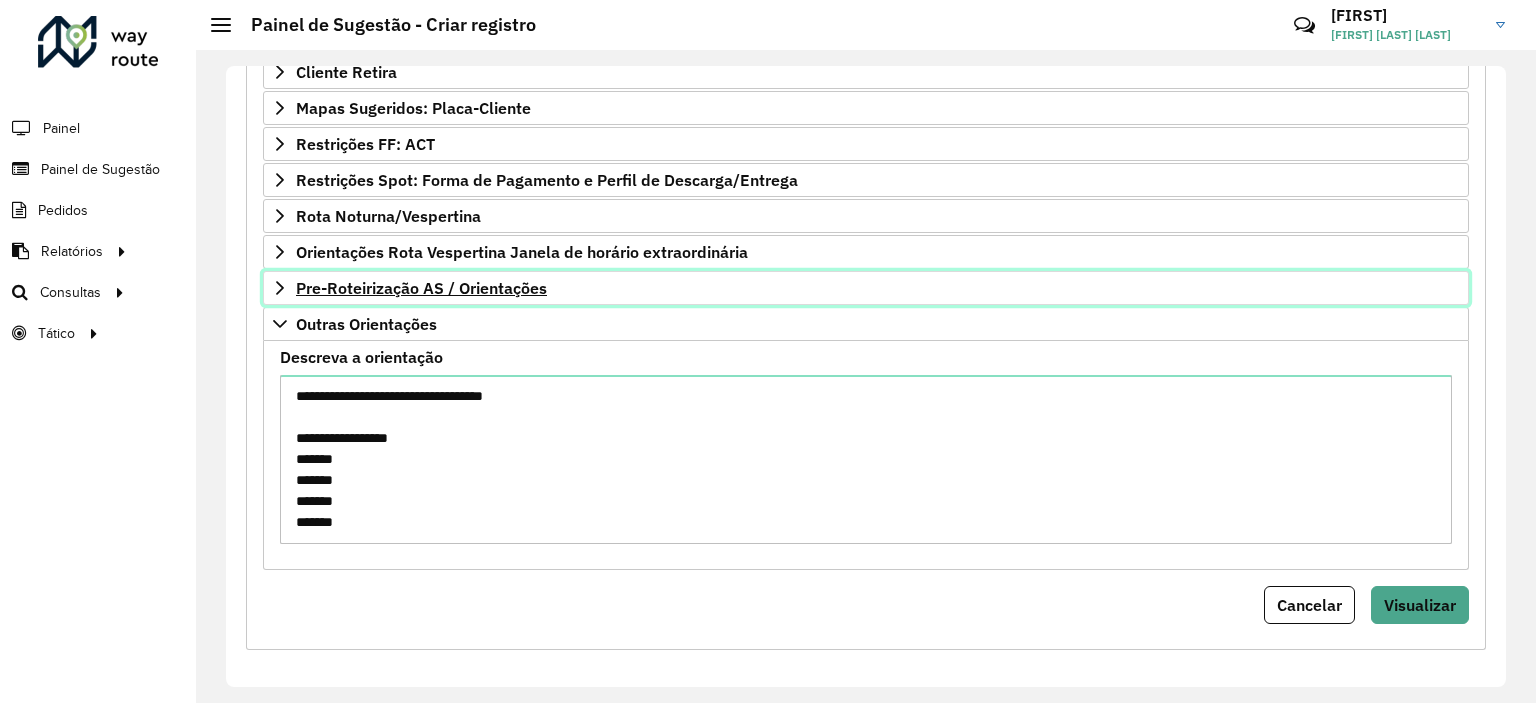 click on "Pre-Roteirização AS / Orientações" at bounding box center [421, 288] 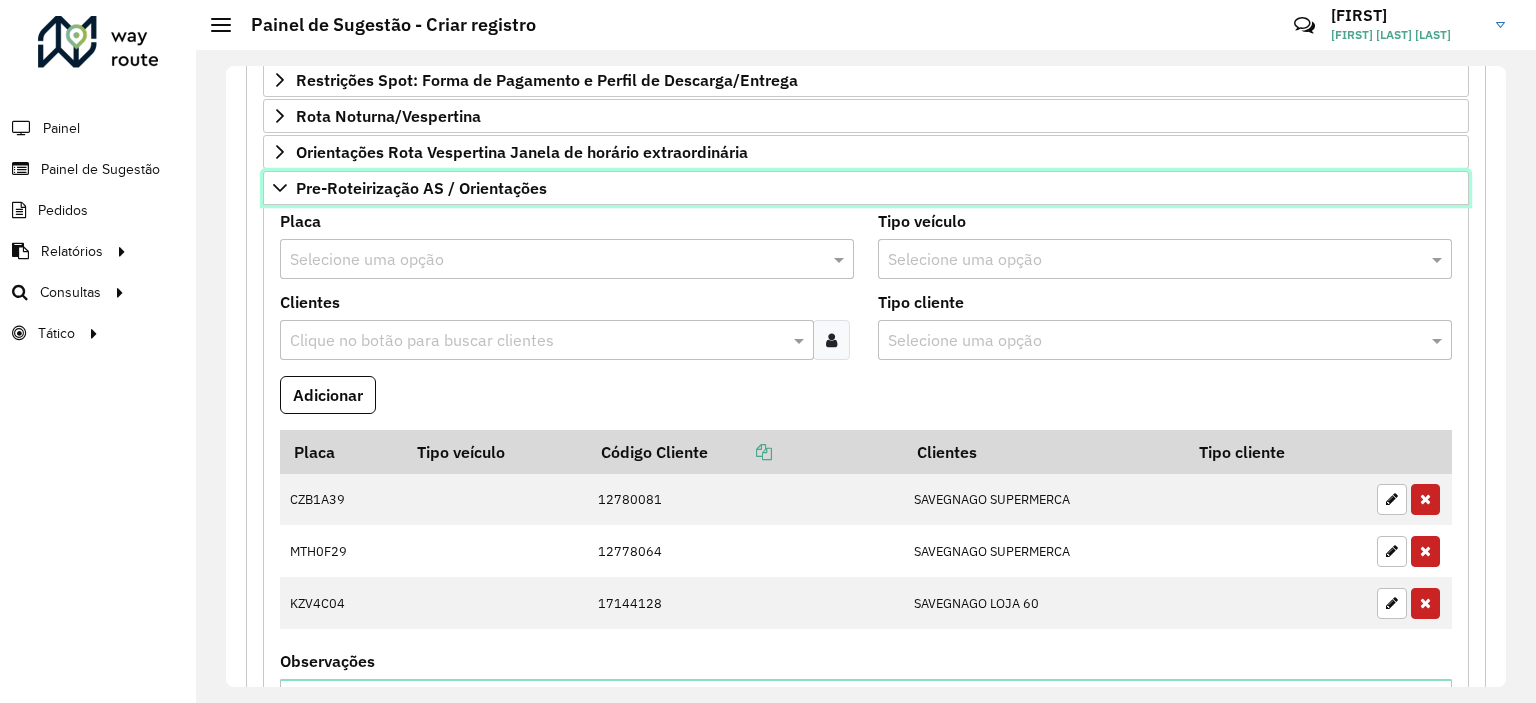 scroll, scrollTop: 516, scrollLeft: 0, axis: vertical 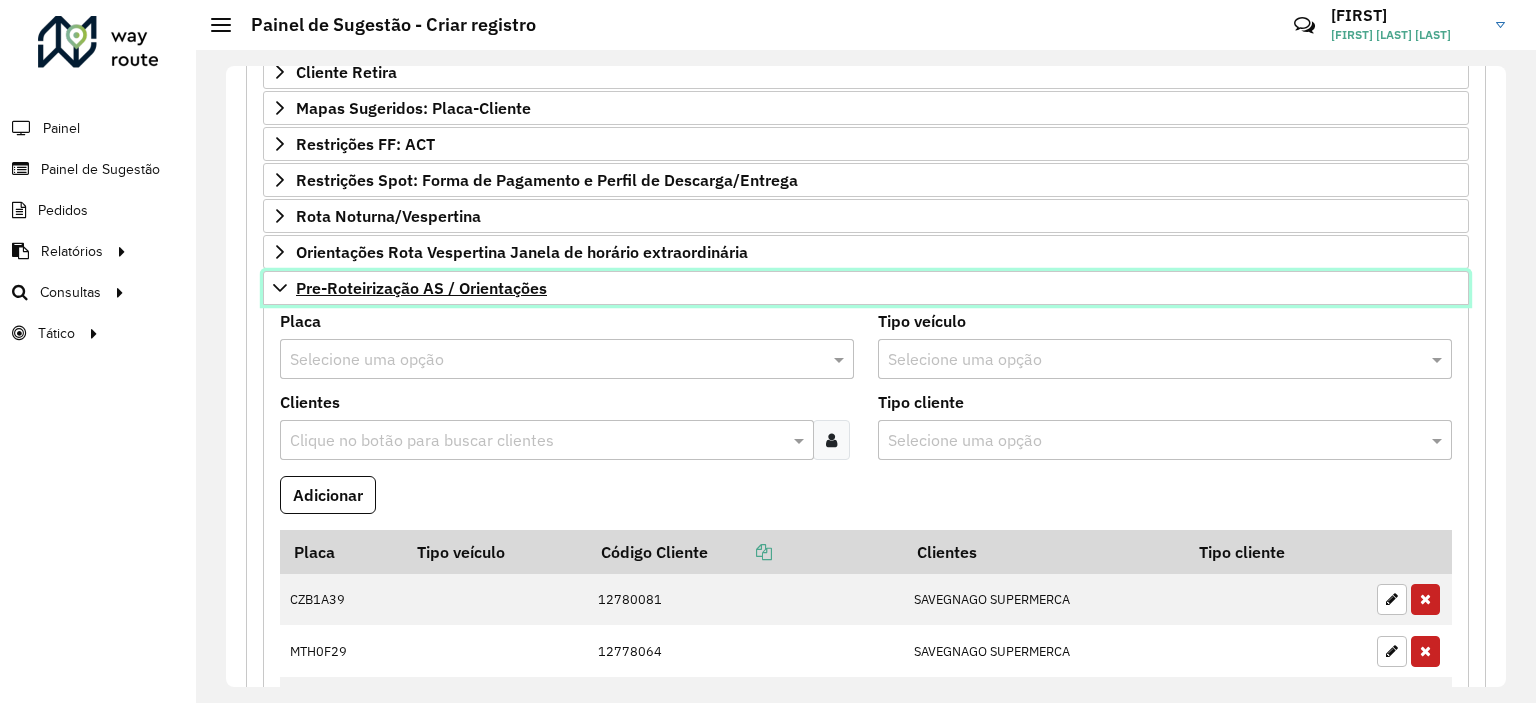 click on "Pre-Roteirização AS / Orientações" at bounding box center [421, 288] 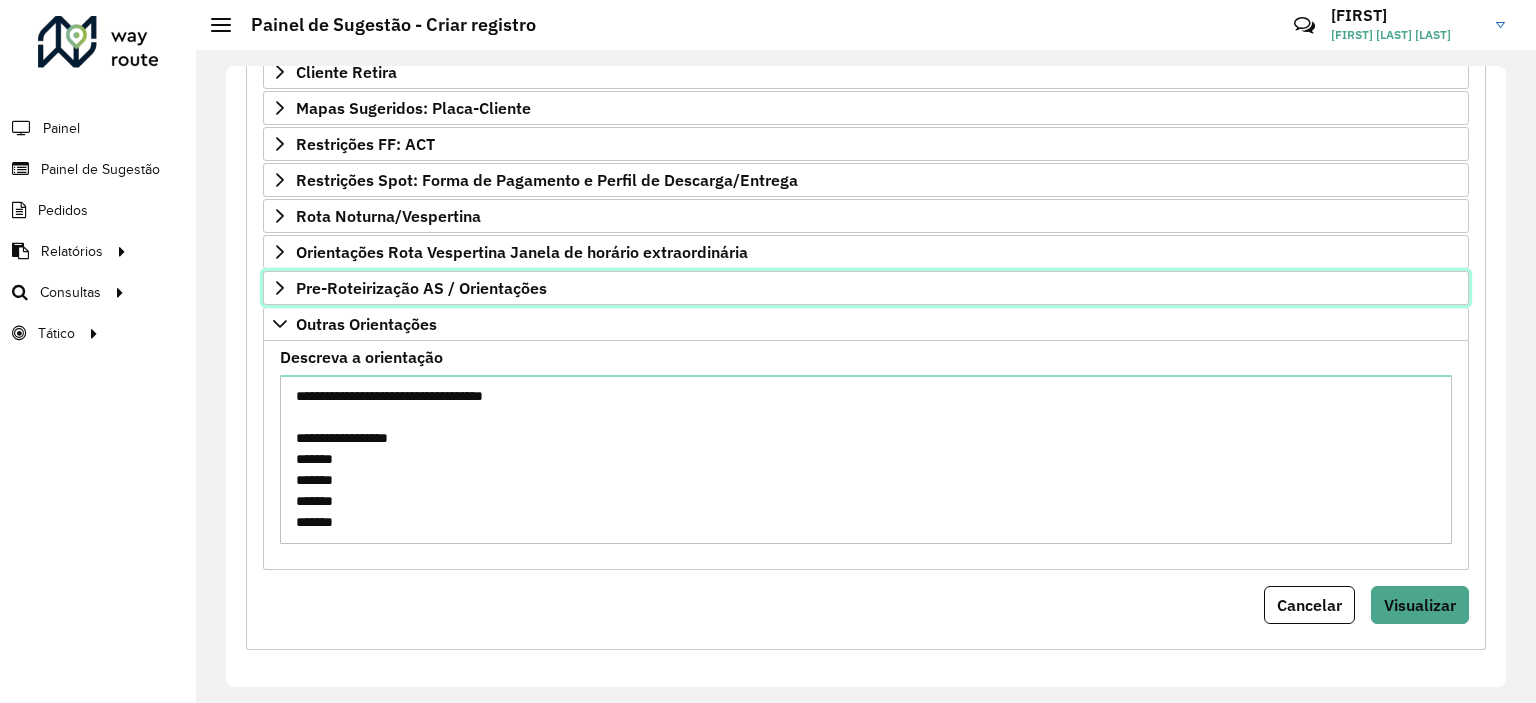 scroll, scrollTop: 416, scrollLeft: 0, axis: vertical 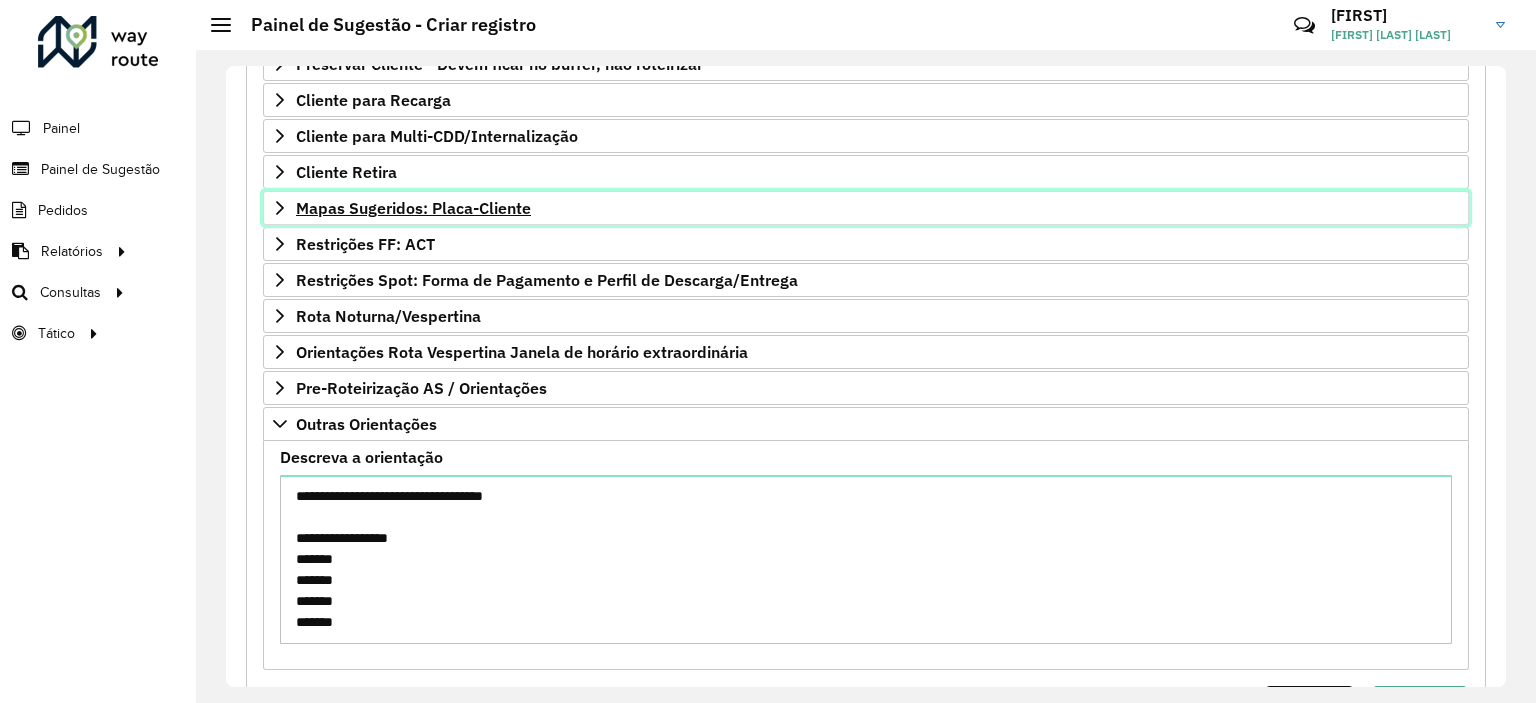 click on "Mapas Sugeridos: Placa-Cliente" at bounding box center [413, 208] 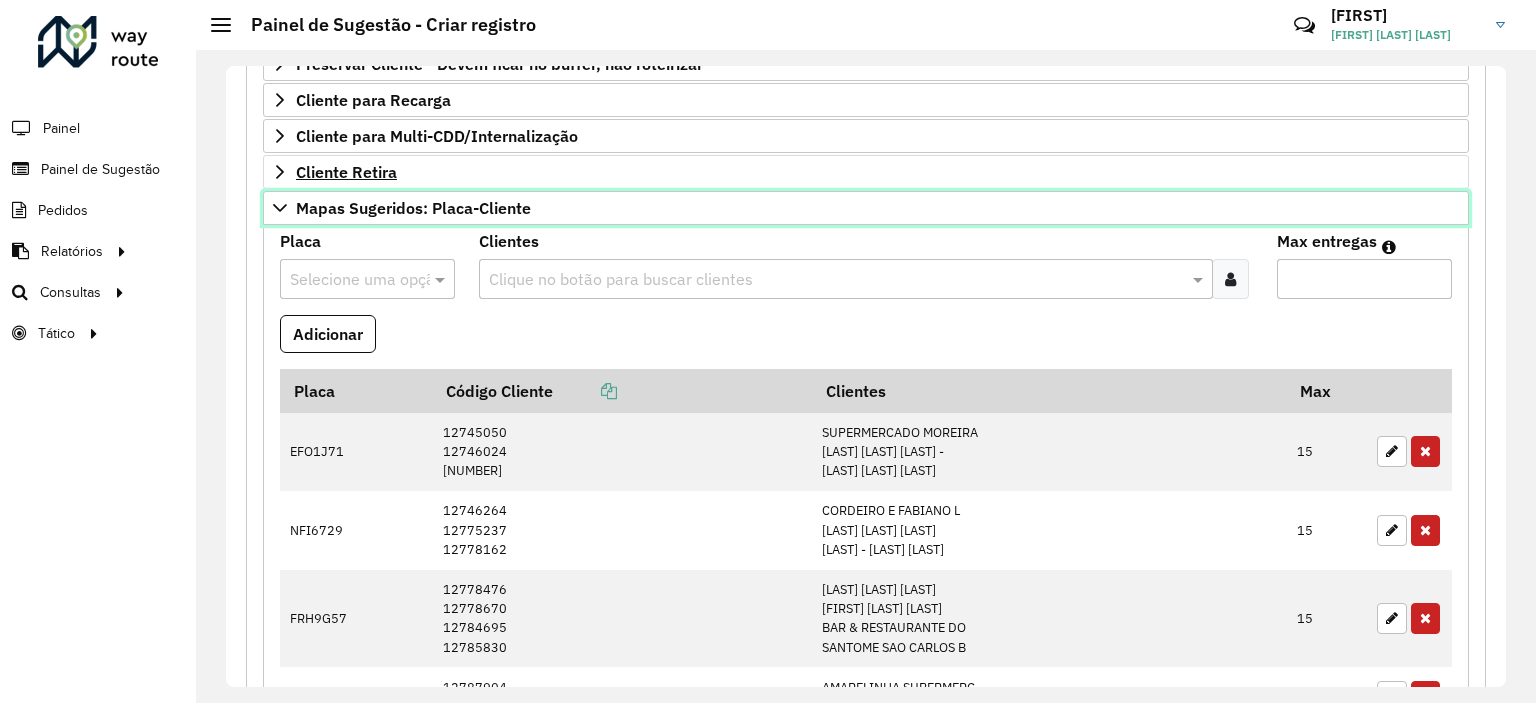 scroll, scrollTop: 116, scrollLeft: 0, axis: vertical 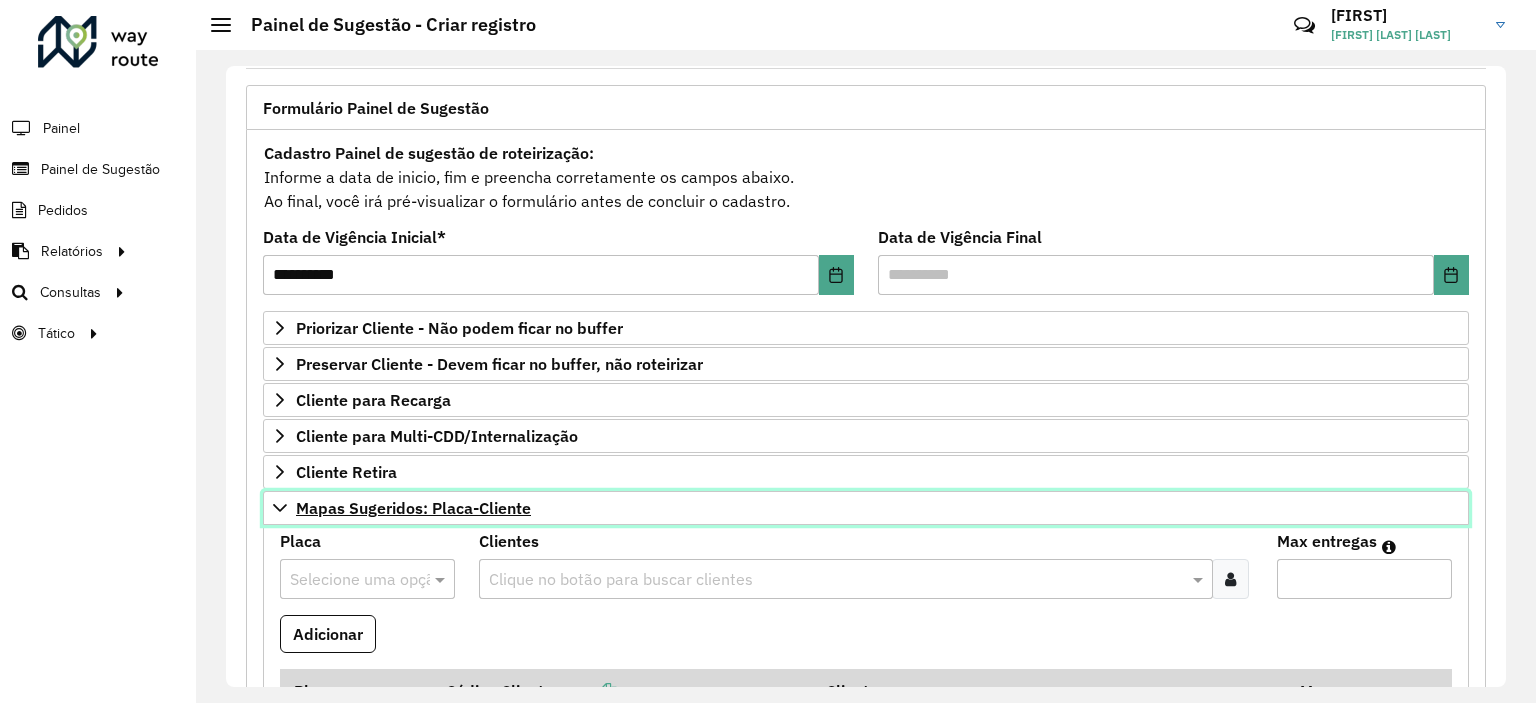 click on "Mapas Sugeridos: Placa-Cliente" at bounding box center (413, 508) 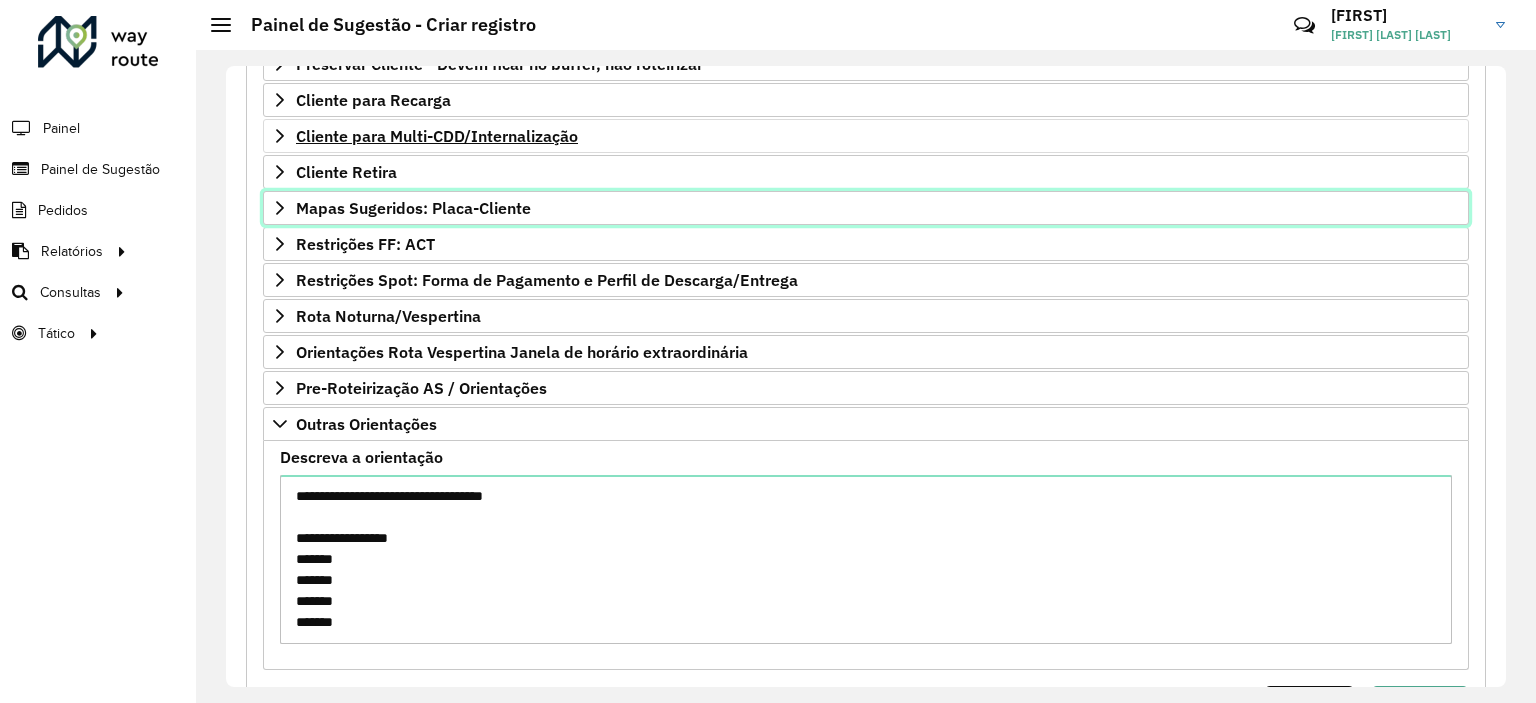 scroll, scrollTop: 516, scrollLeft: 0, axis: vertical 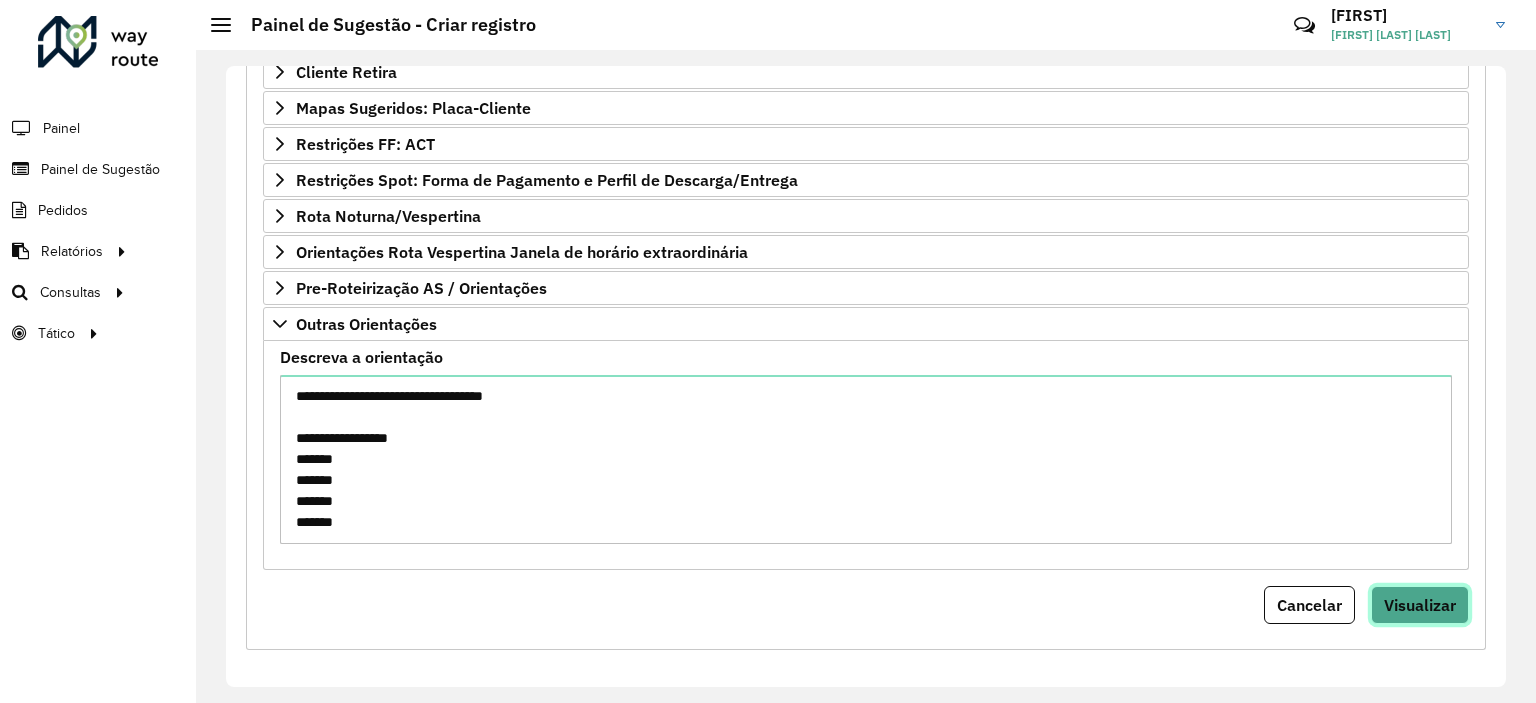 click on "Visualizar" at bounding box center [1420, 605] 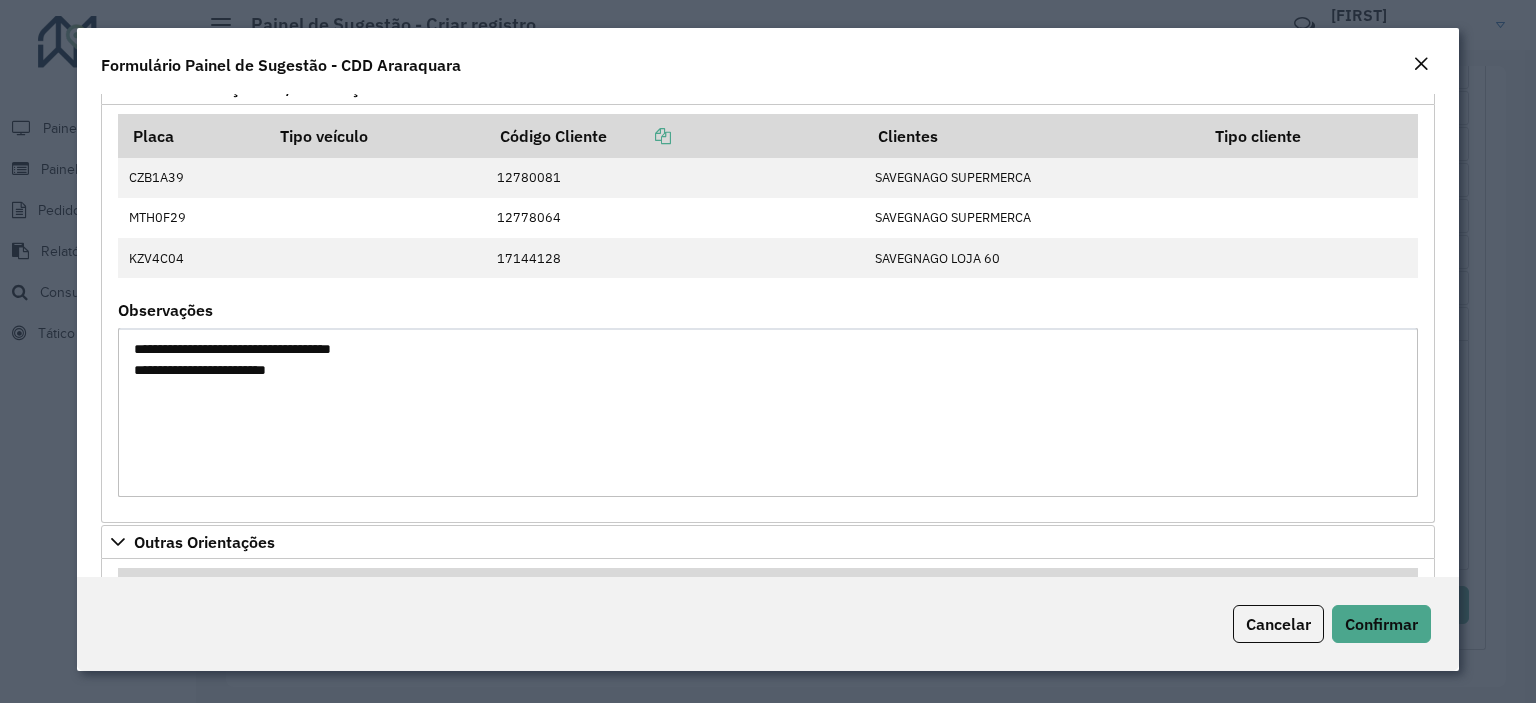 scroll, scrollTop: 4291, scrollLeft: 0, axis: vertical 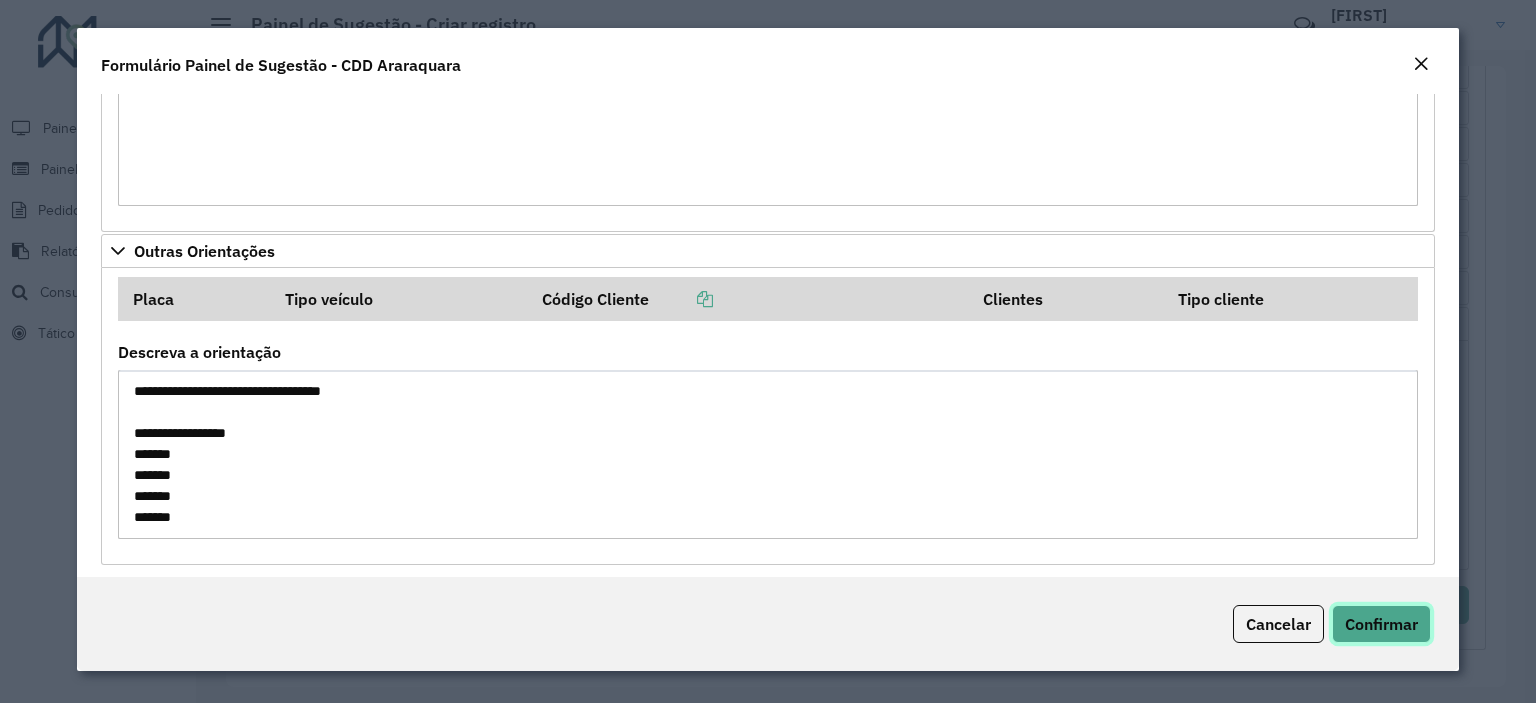 click on "Confirmar" 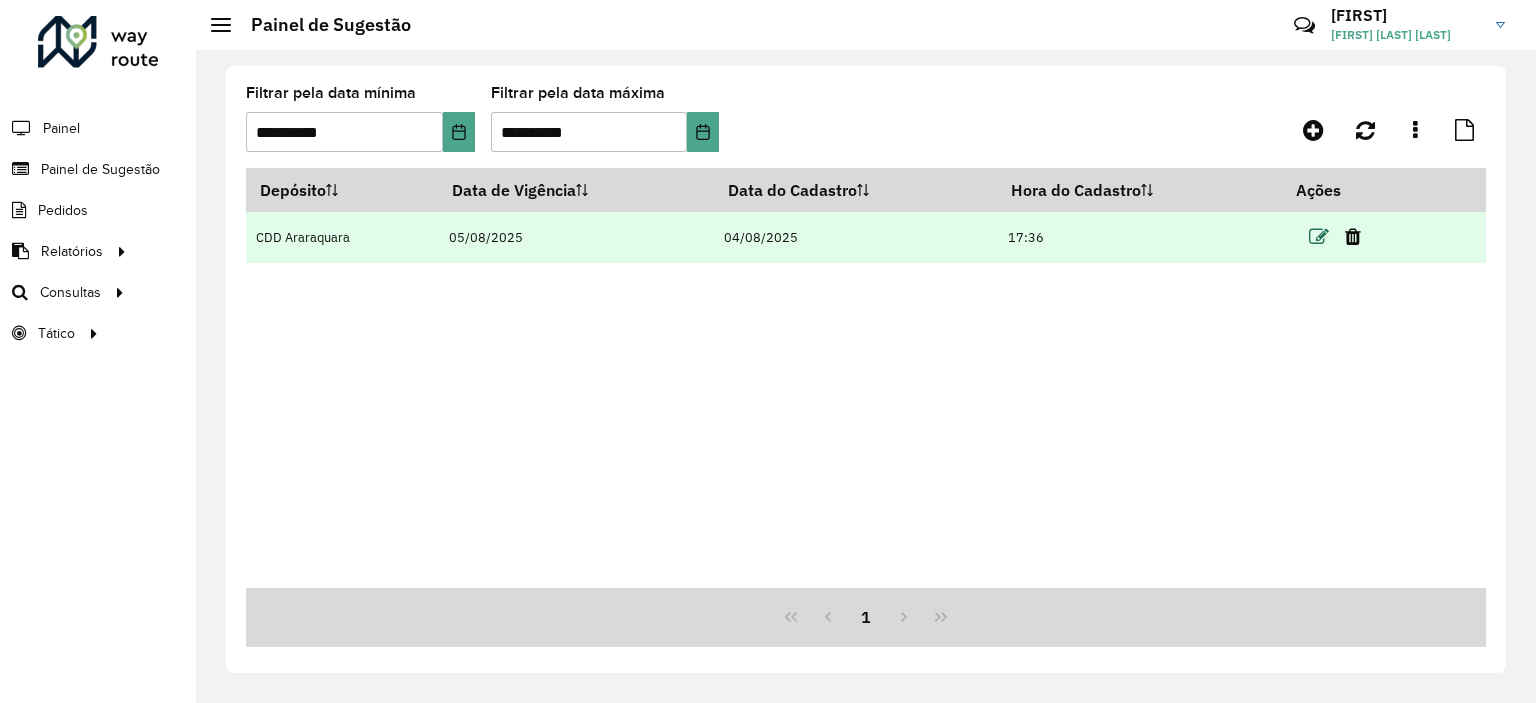 click at bounding box center [1319, 237] 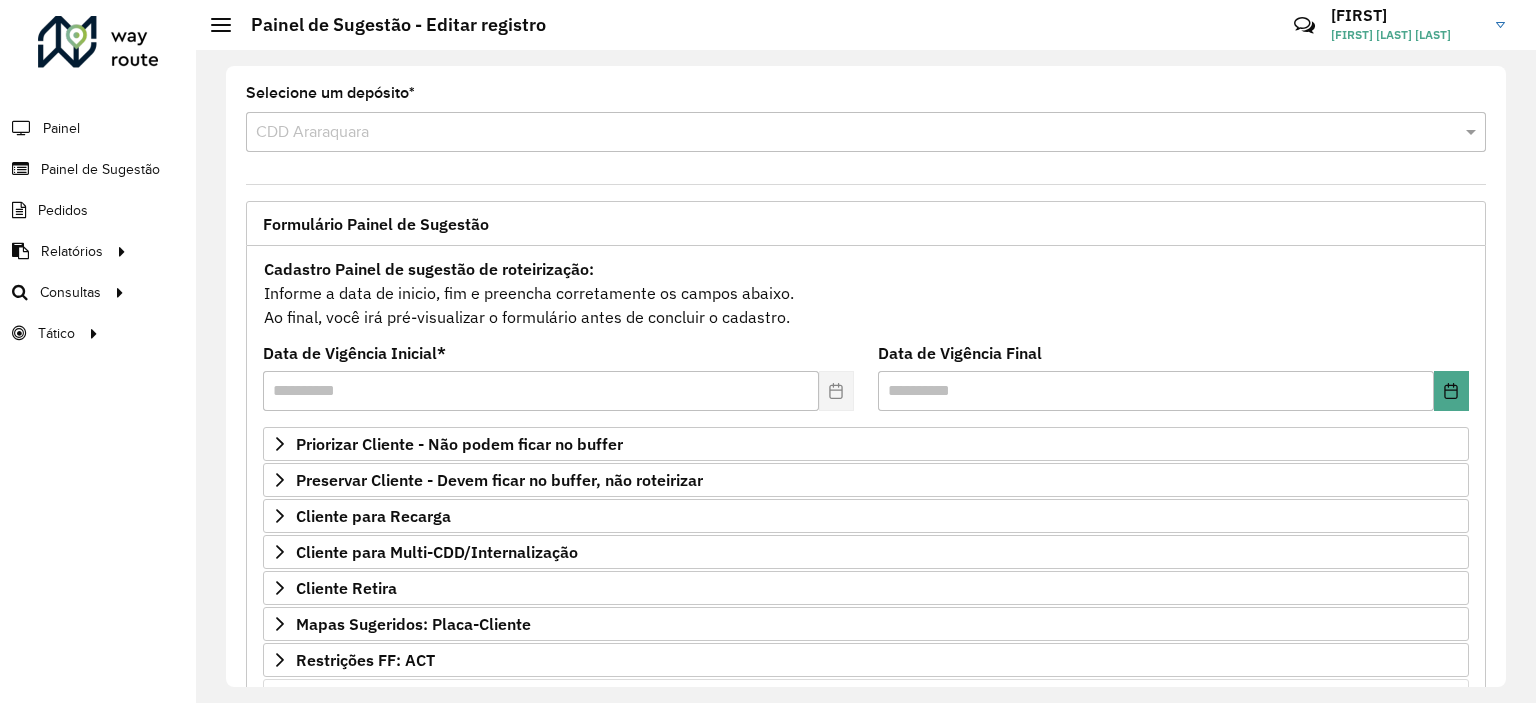scroll, scrollTop: 286, scrollLeft: 0, axis: vertical 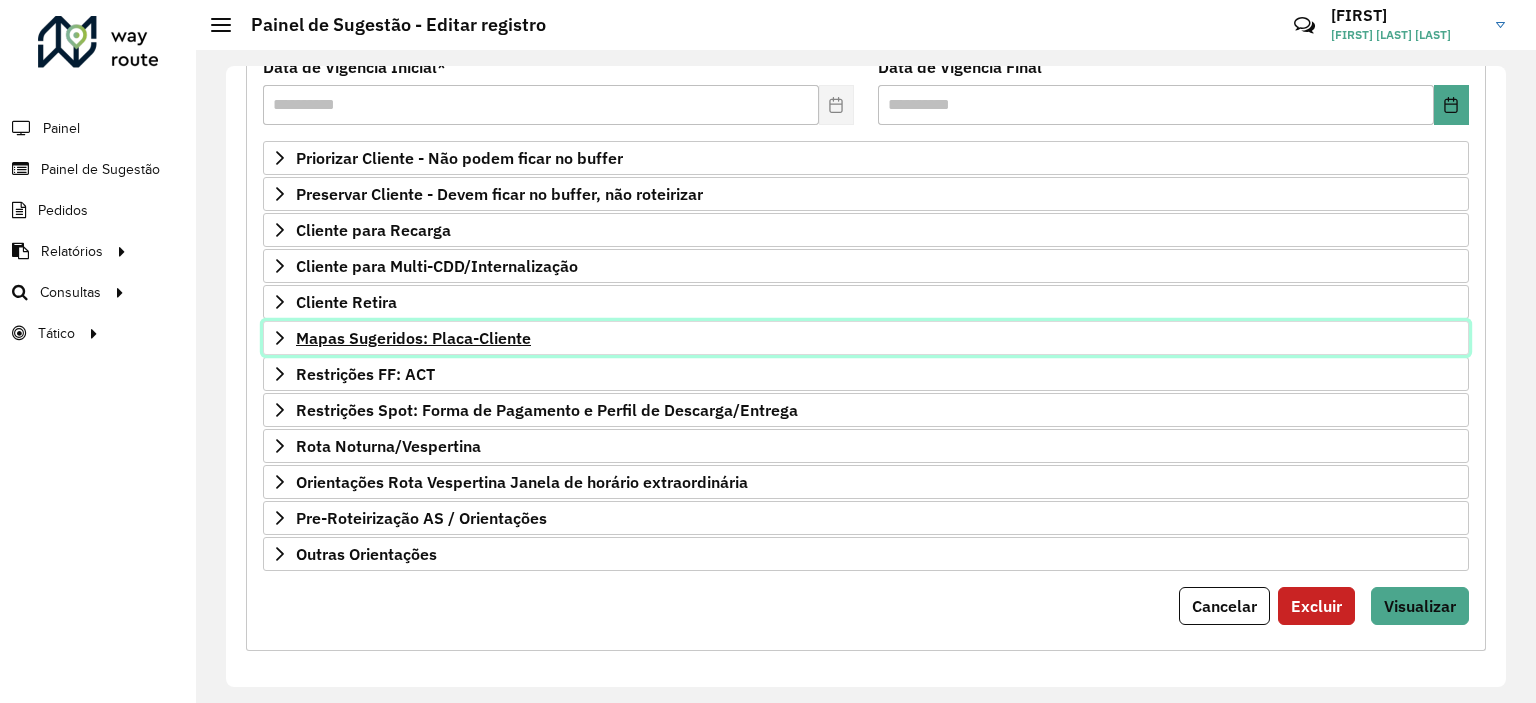 click on "Mapas Sugeridos: Placa-Cliente" at bounding box center (413, 338) 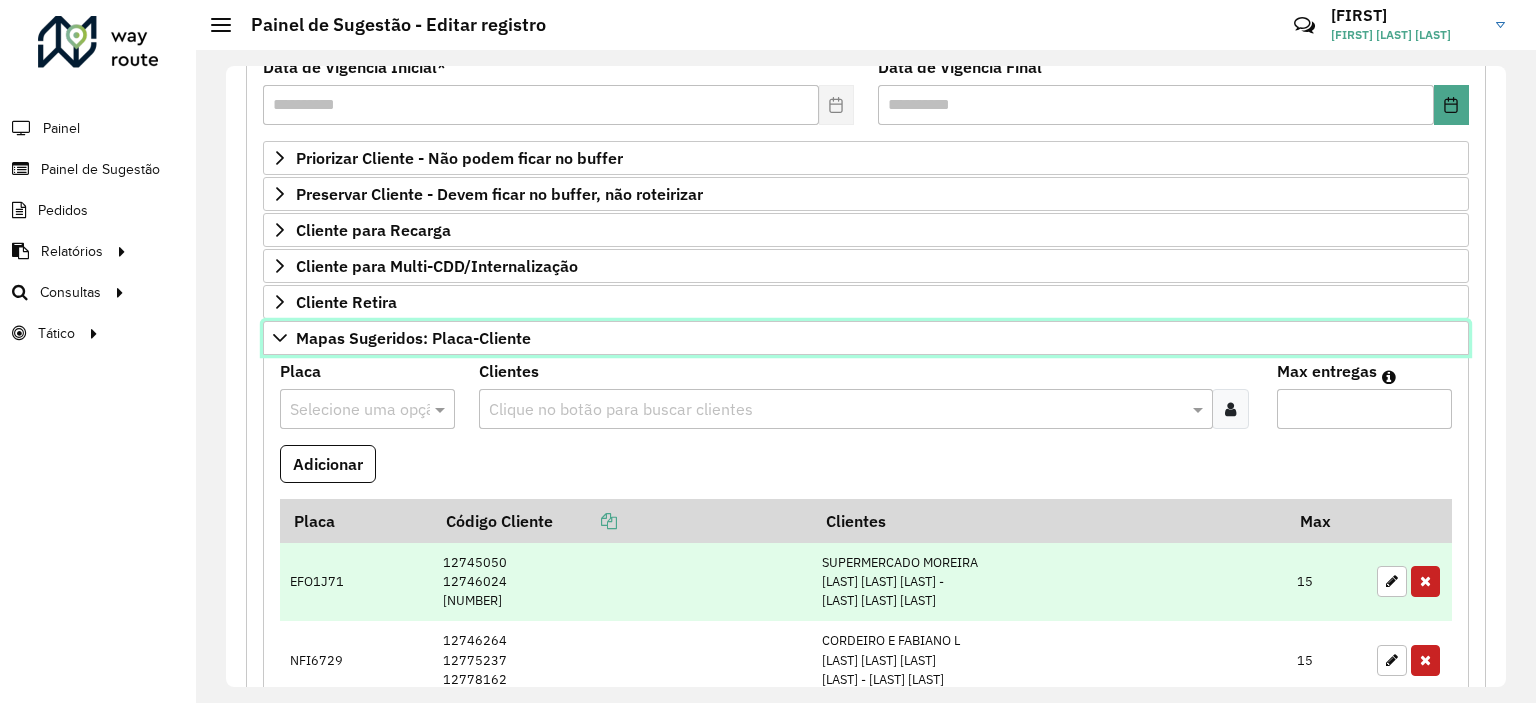 scroll, scrollTop: 486, scrollLeft: 0, axis: vertical 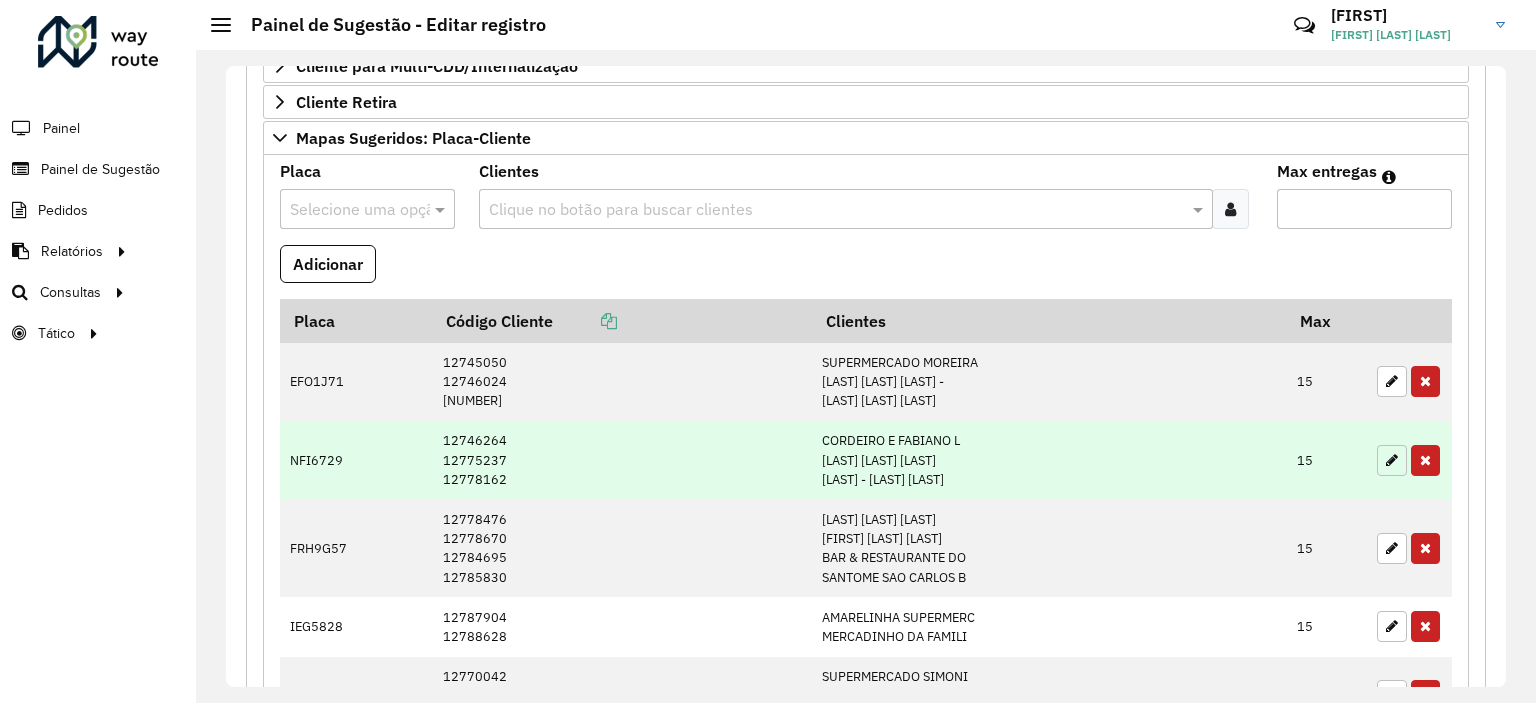 click at bounding box center [1392, 460] 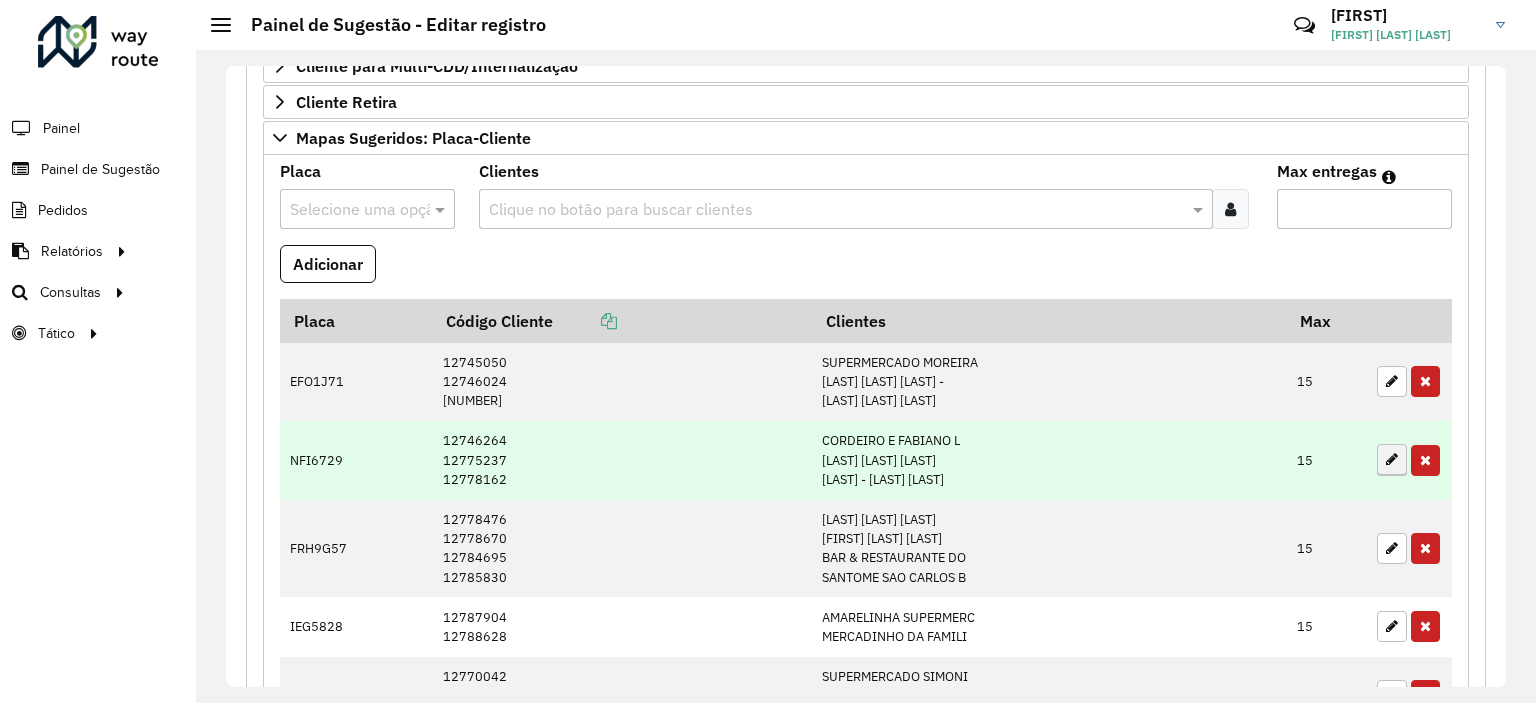 type on "**" 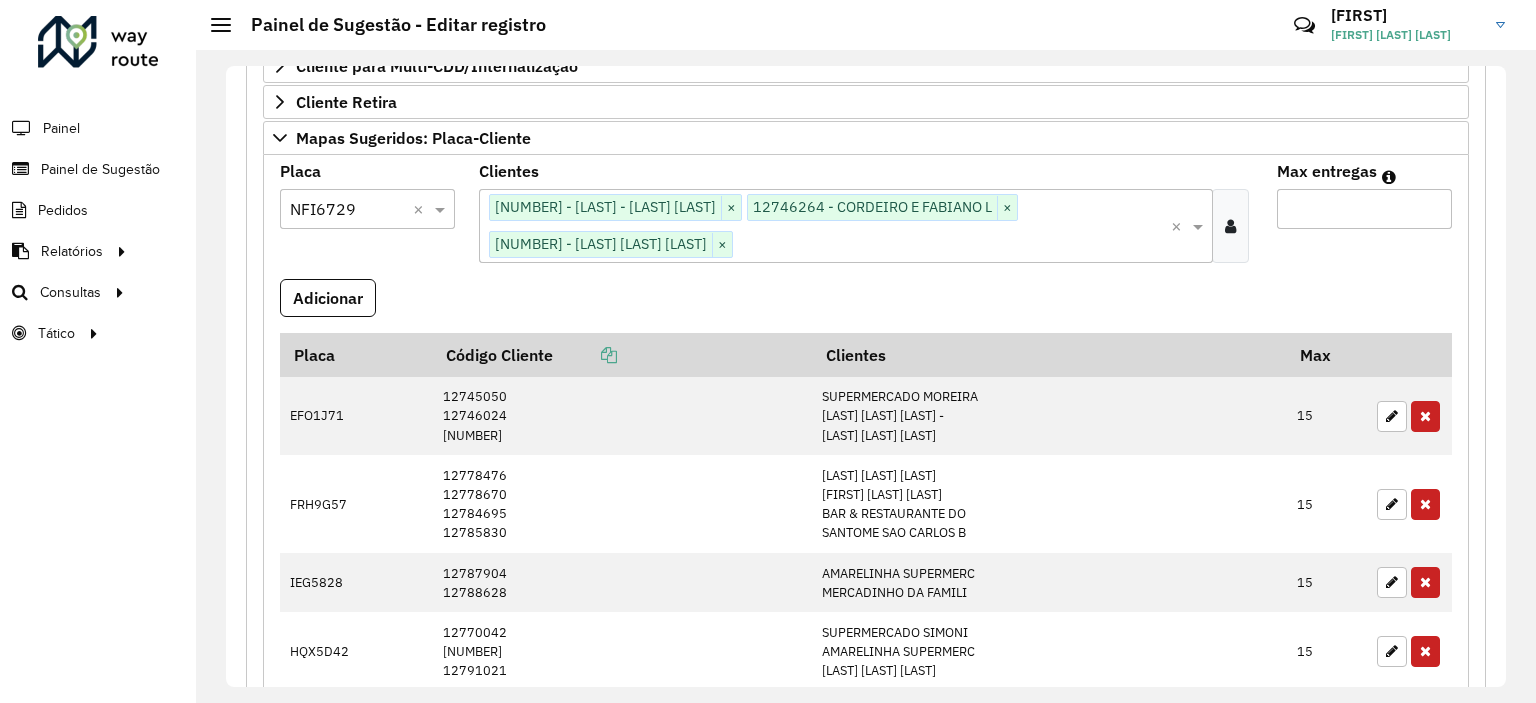 click on "Clique no botão para buscar clientes [NUMBER] - [LAST] - [LAST] [LAST] × [NUMBER] - [LAST] [LAST] [LAST] × [NUMBER] - [LAST] [LAST] [LAST] ×" at bounding box center [824, 226] 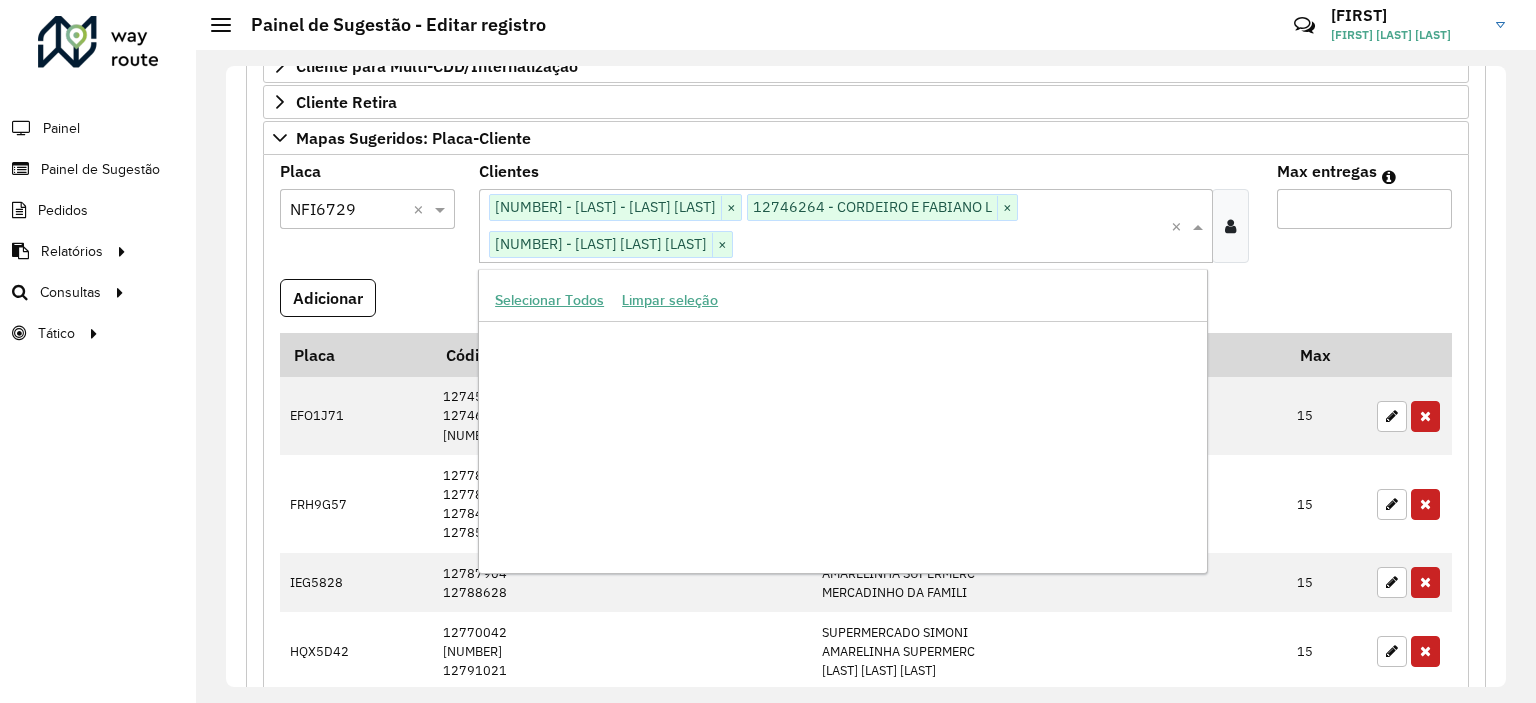 paste on "*****" 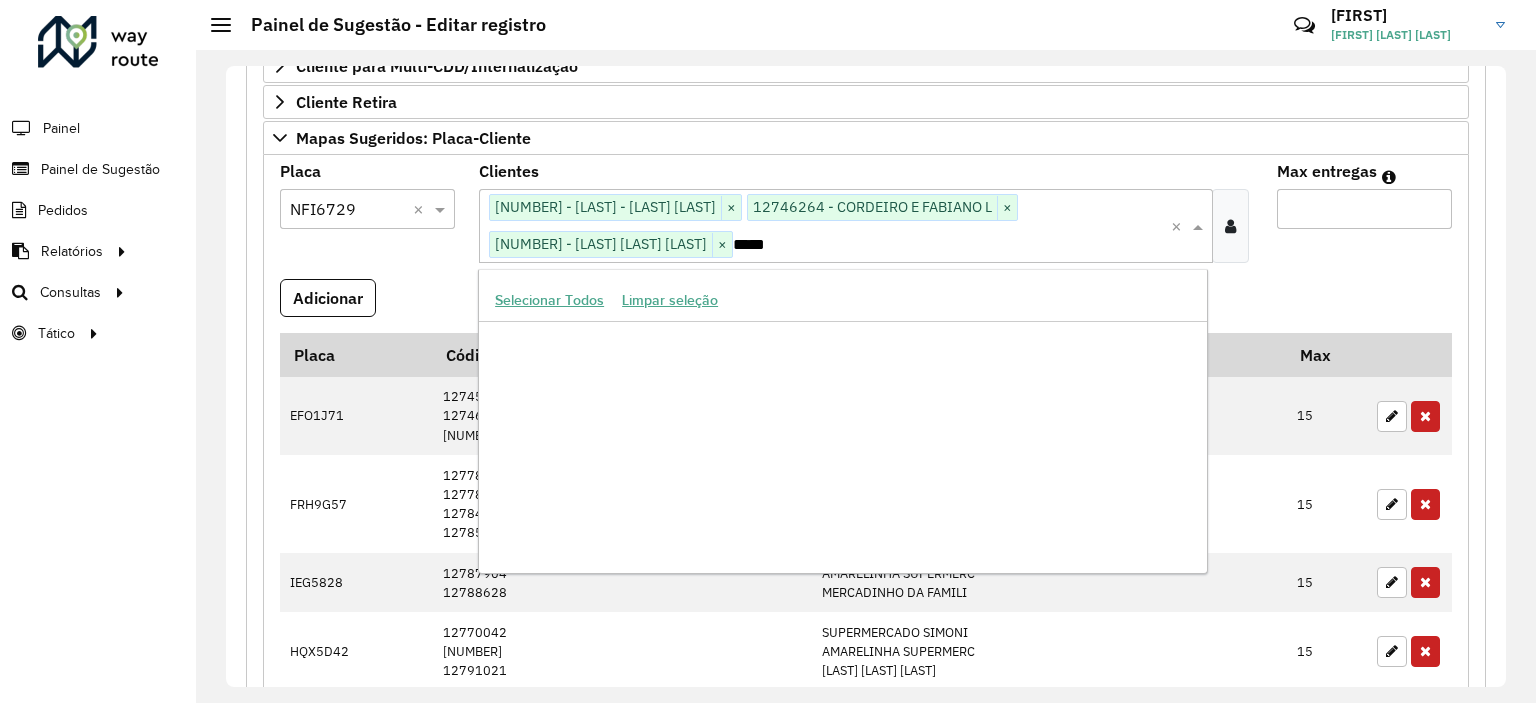 scroll, scrollTop: 0, scrollLeft: 0, axis: both 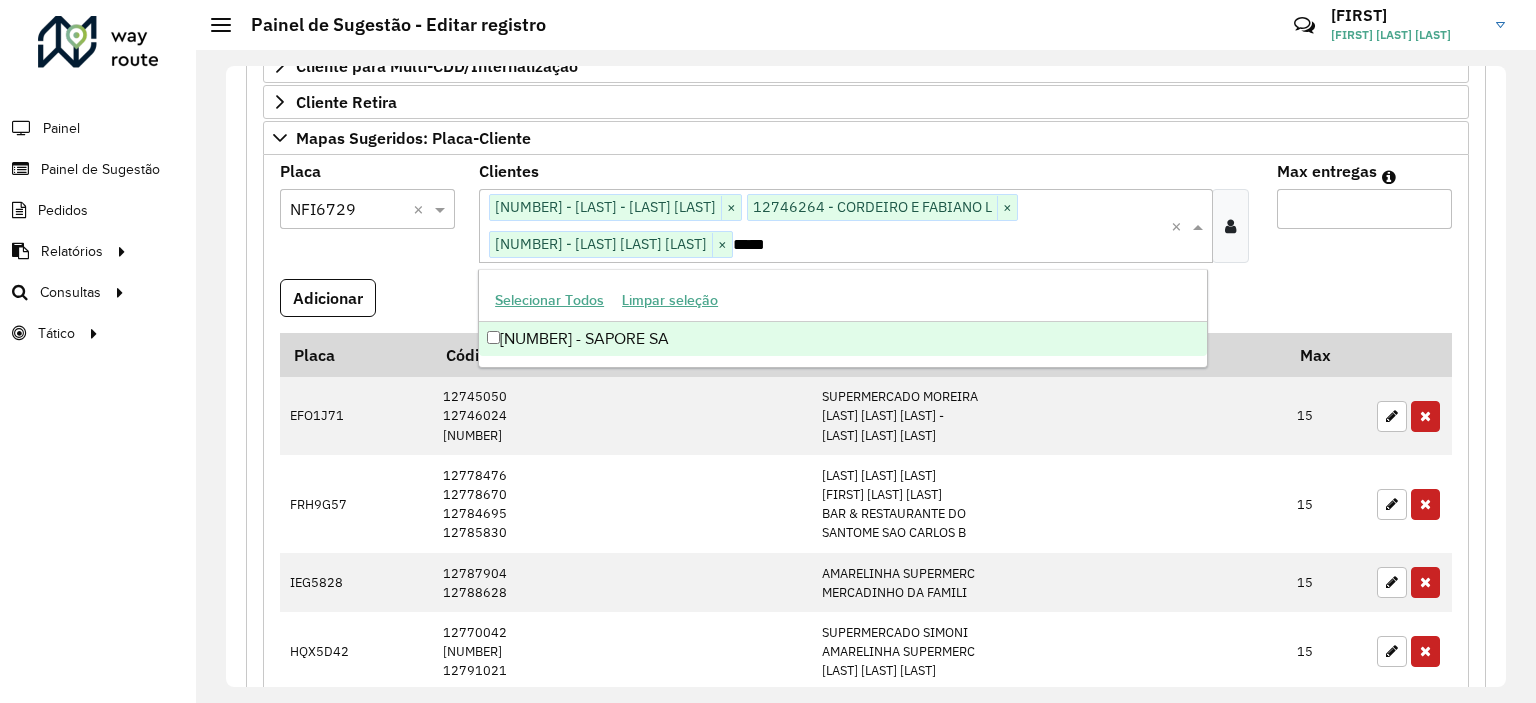 click on "[NUMBER] - SAPORE SA" at bounding box center [843, 339] 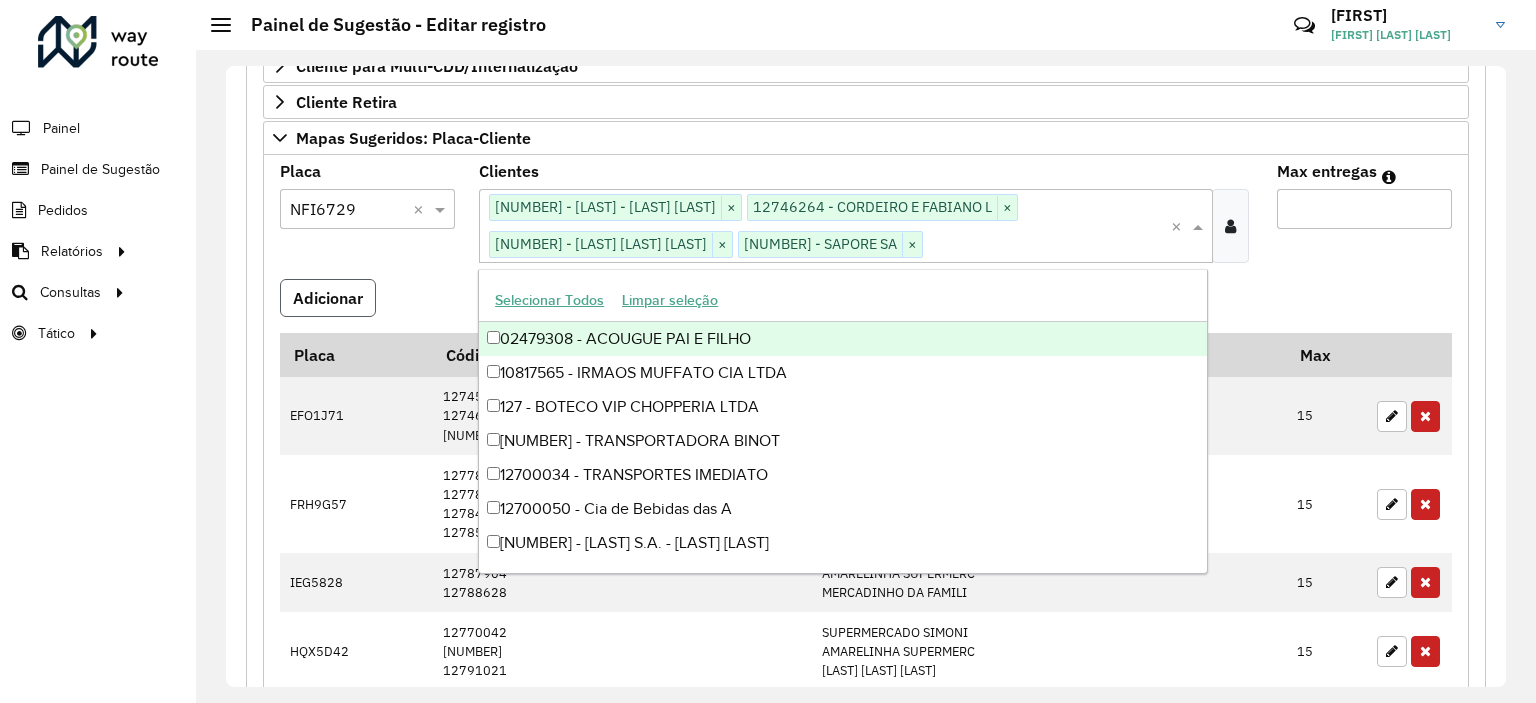 click on "Adicionar" at bounding box center [328, 298] 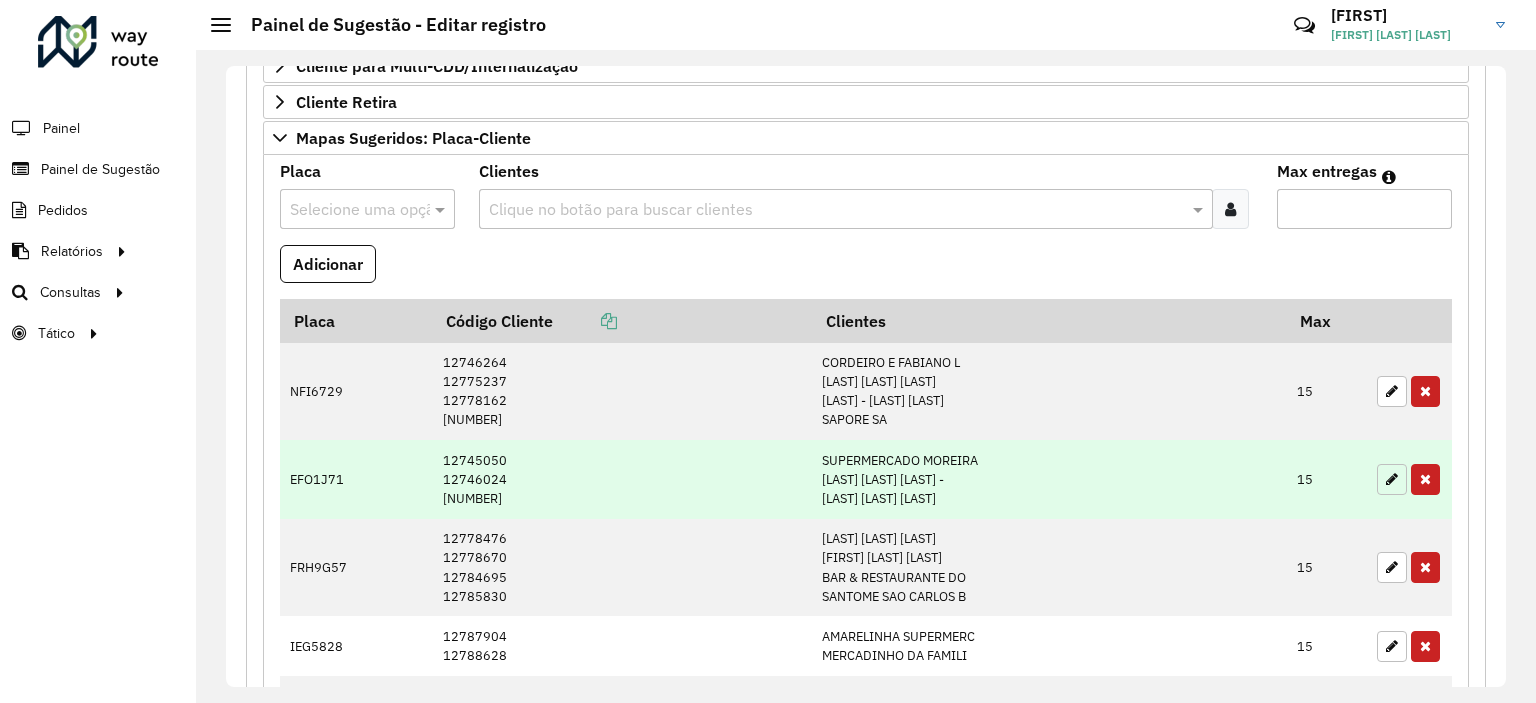 click at bounding box center [1392, 479] 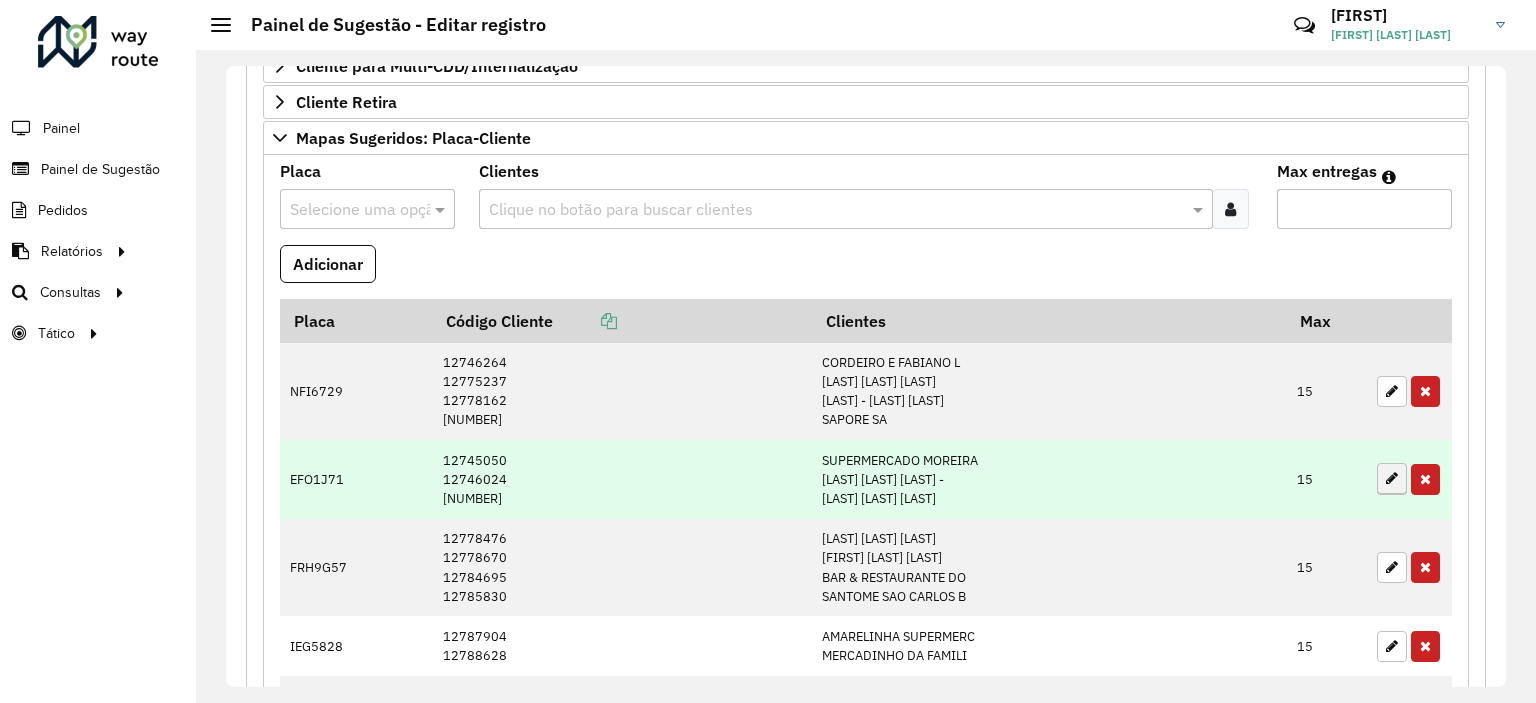 type on "**" 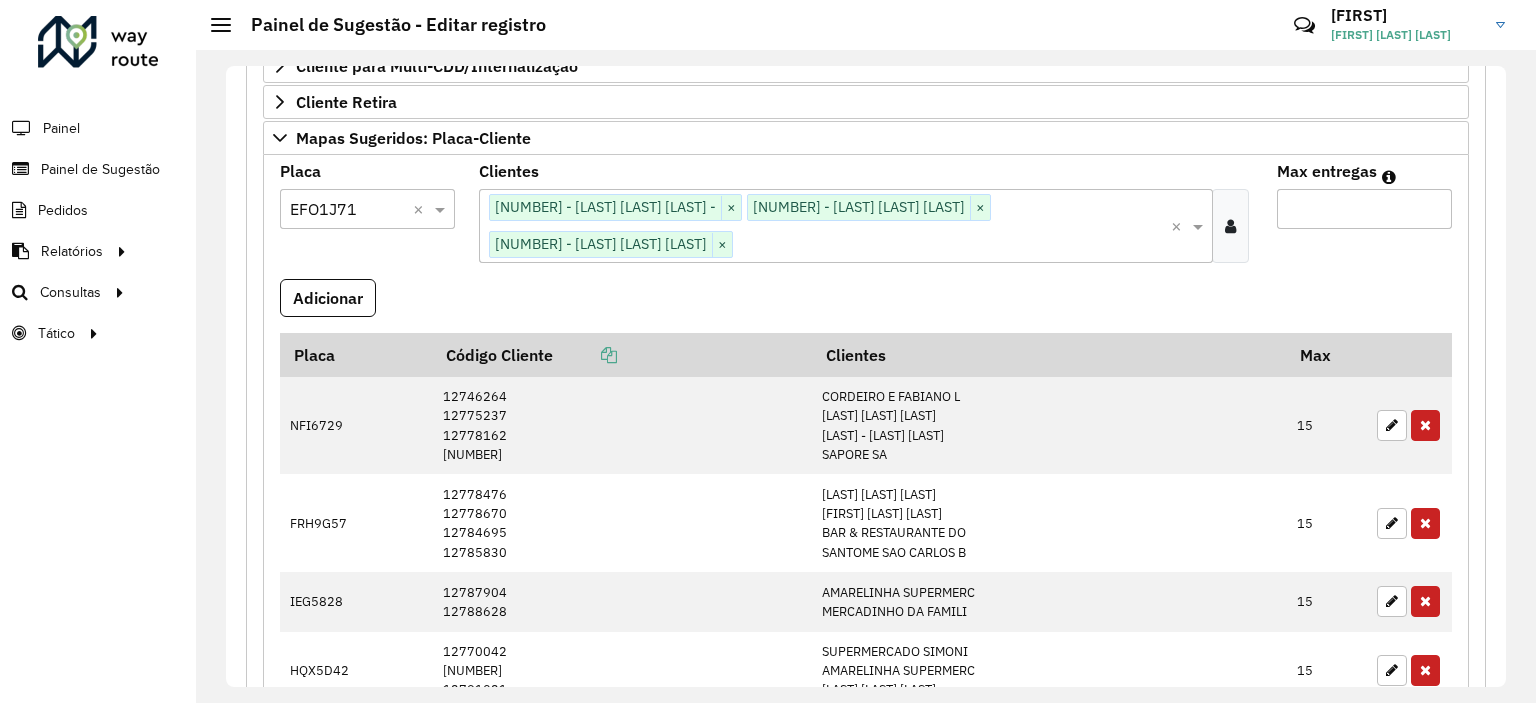 click at bounding box center [951, 245] 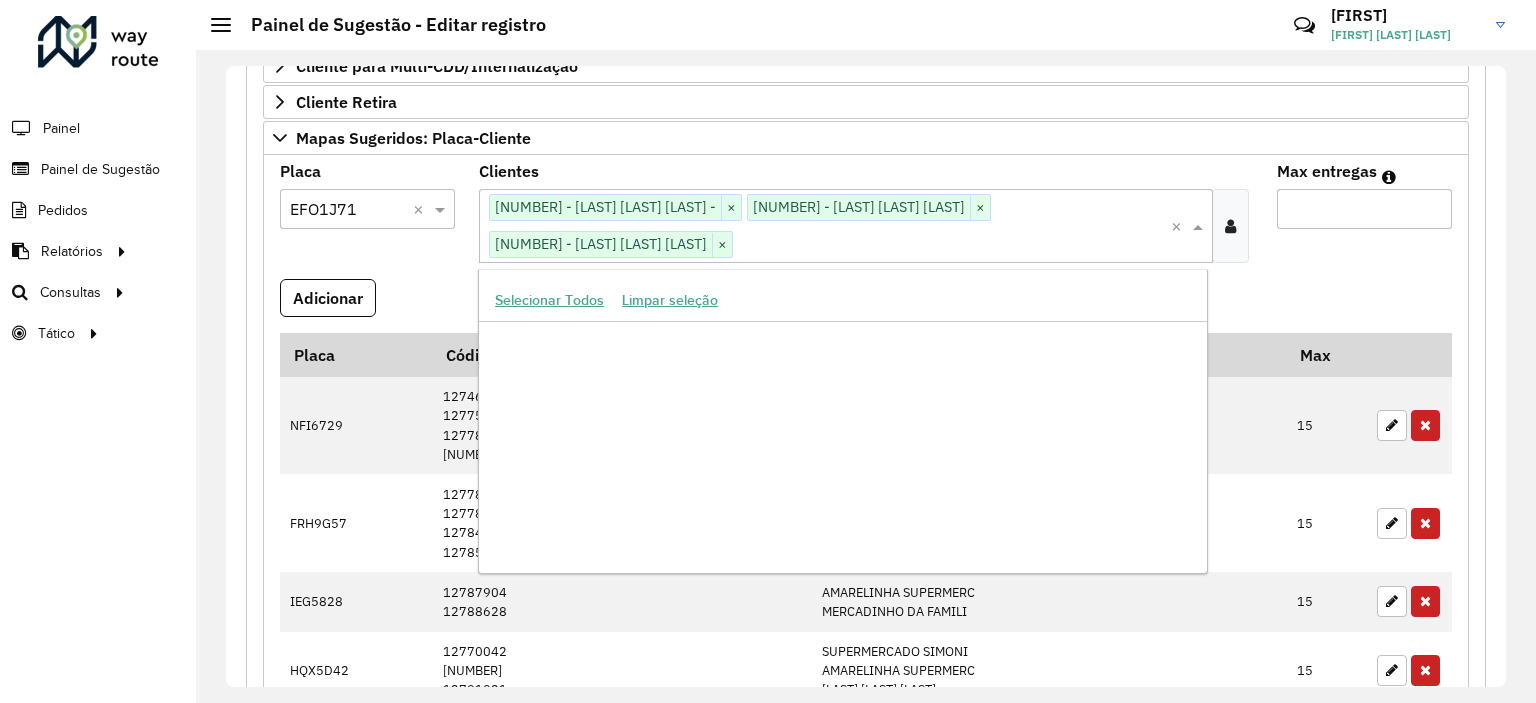 click at bounding box center [951, 245] 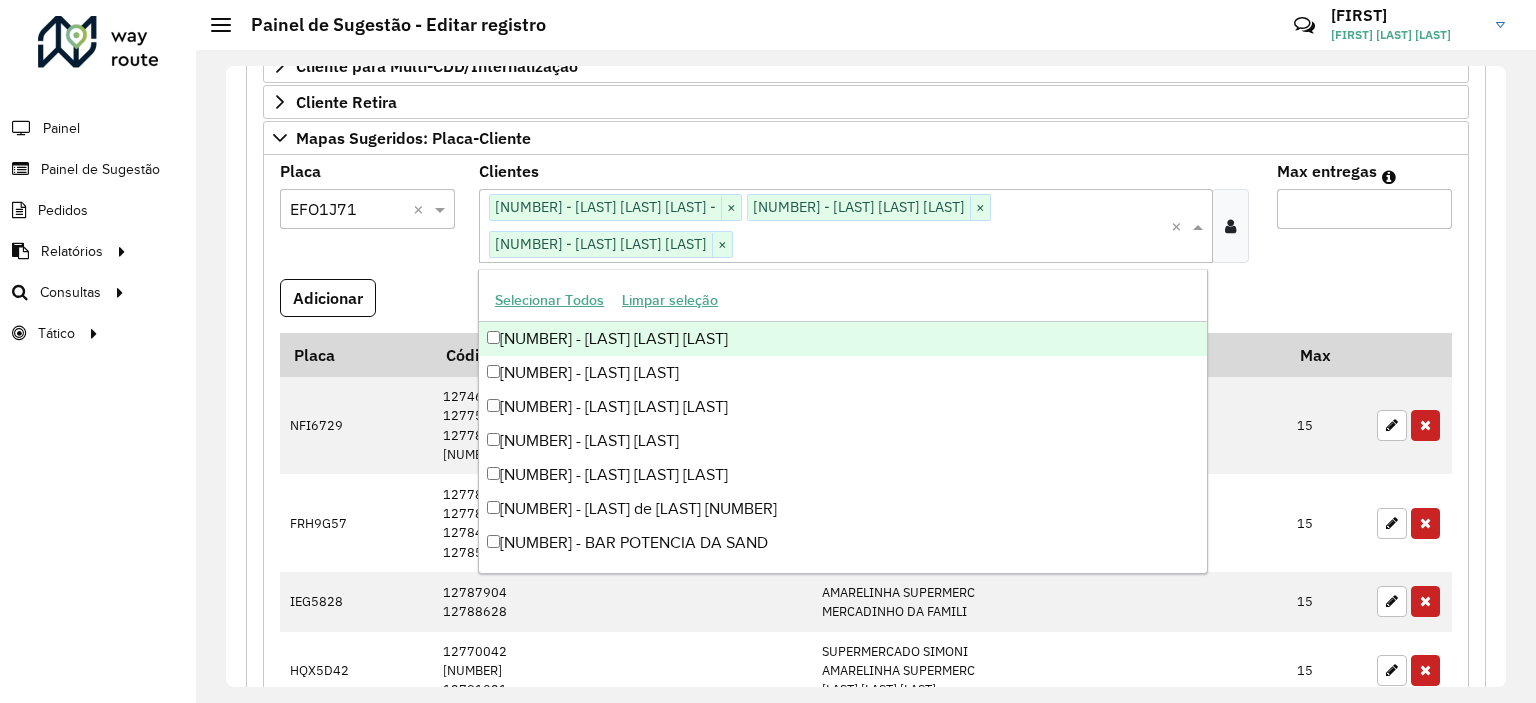 paste on "*****" 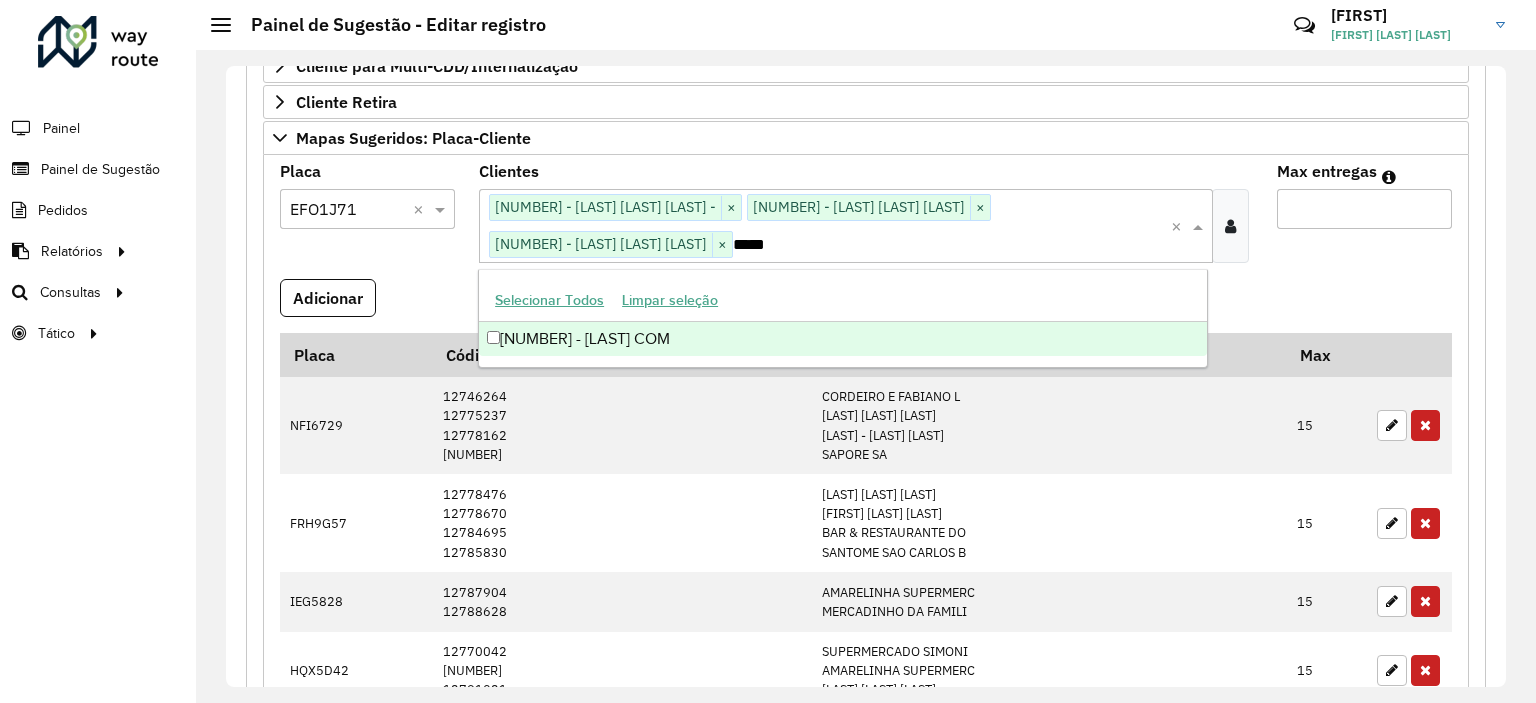 scroll, scrollTop: 0, scrollLeft: 0, axis: both 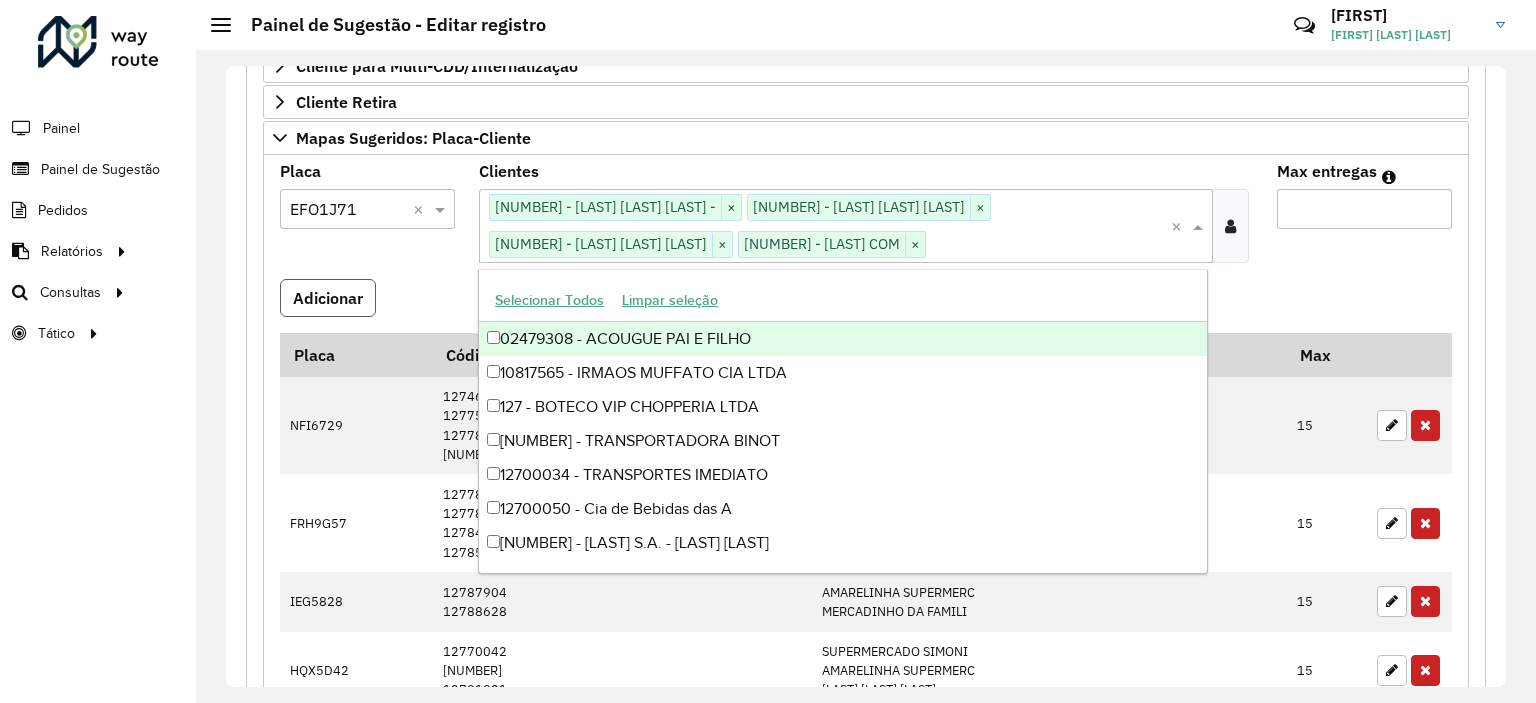 click on "Adicionar" at bounding box center [328, 298] 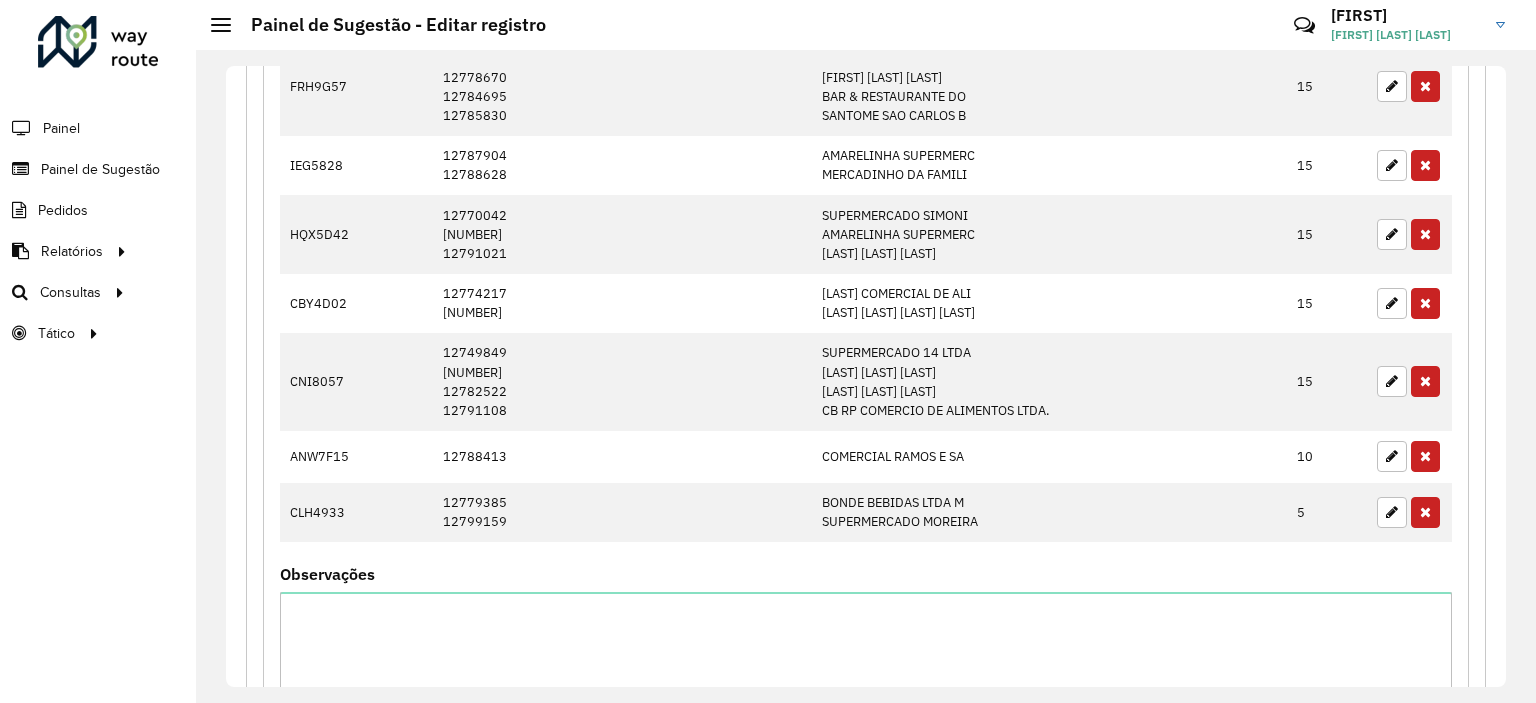 scroll, scrollTop: 1416, scrollLeft: 0, axis: vertical 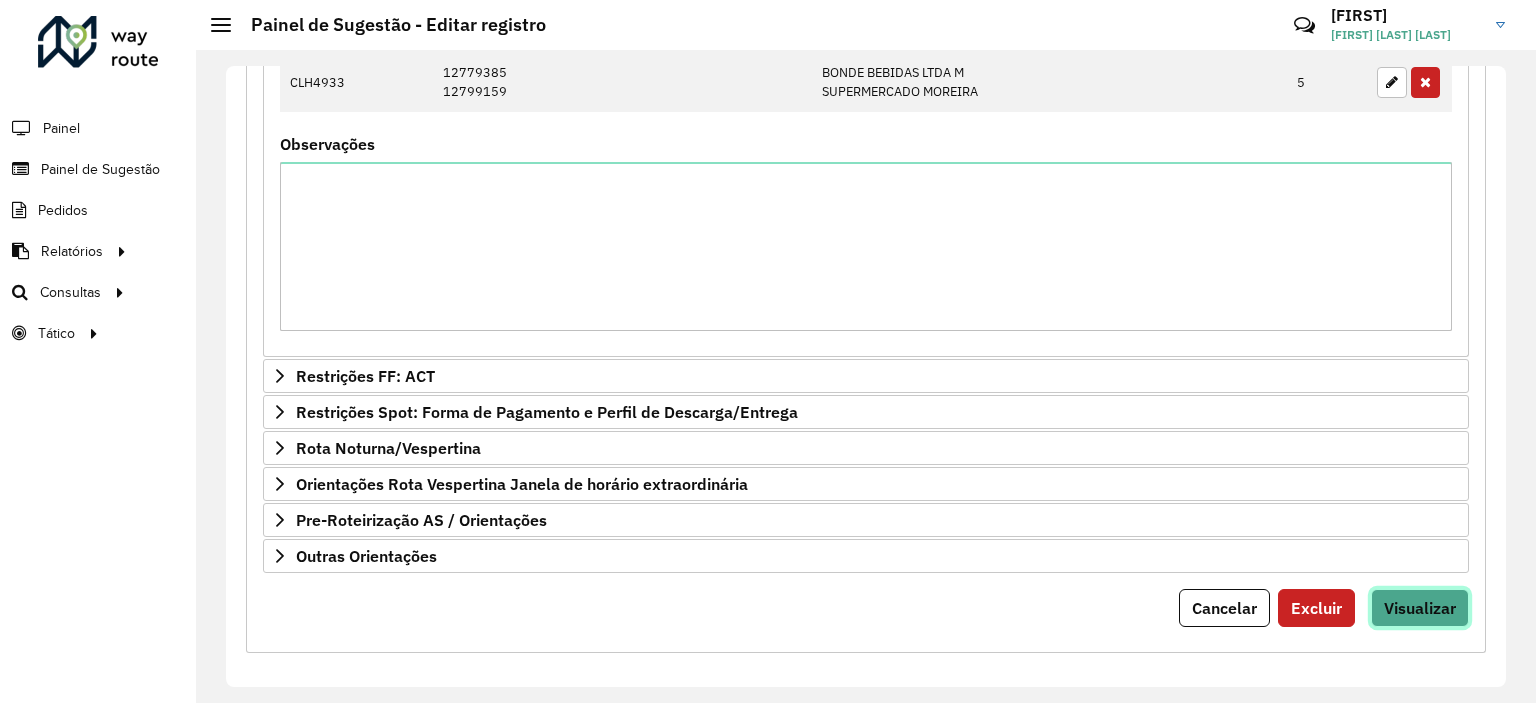 click on "Visualizar" at bounding box center [1420, 608] 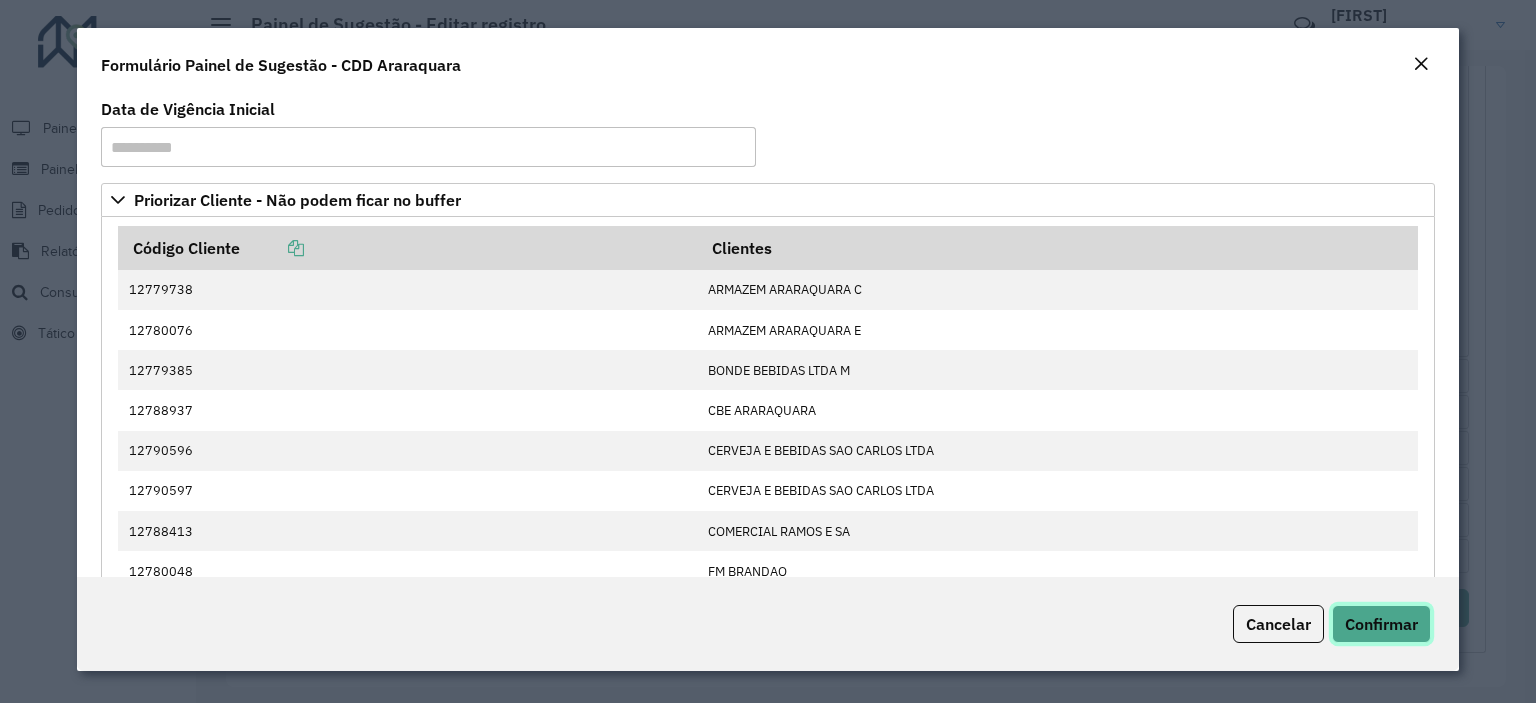 click on "Confirmar" 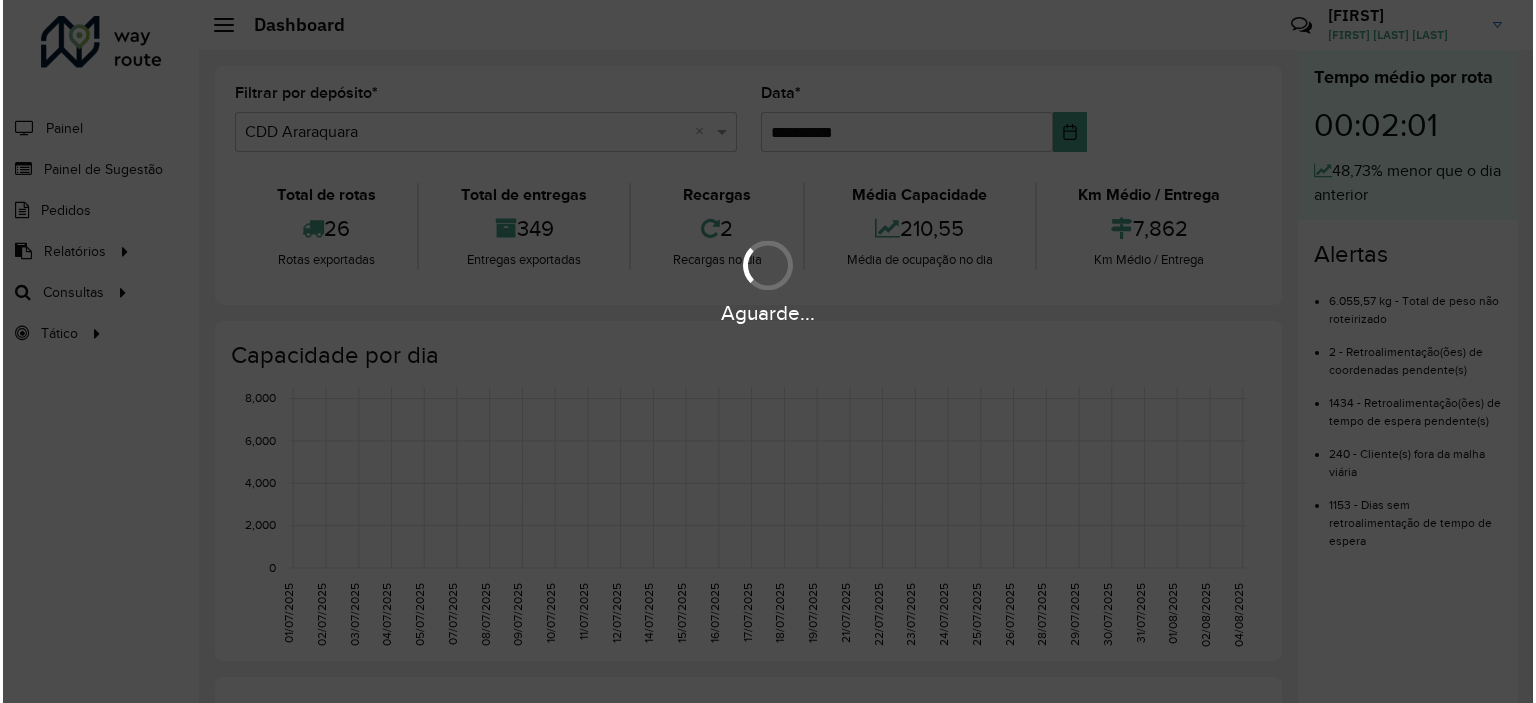 scroll, scrollTop: 0, scrollLeft: 0, axis: both 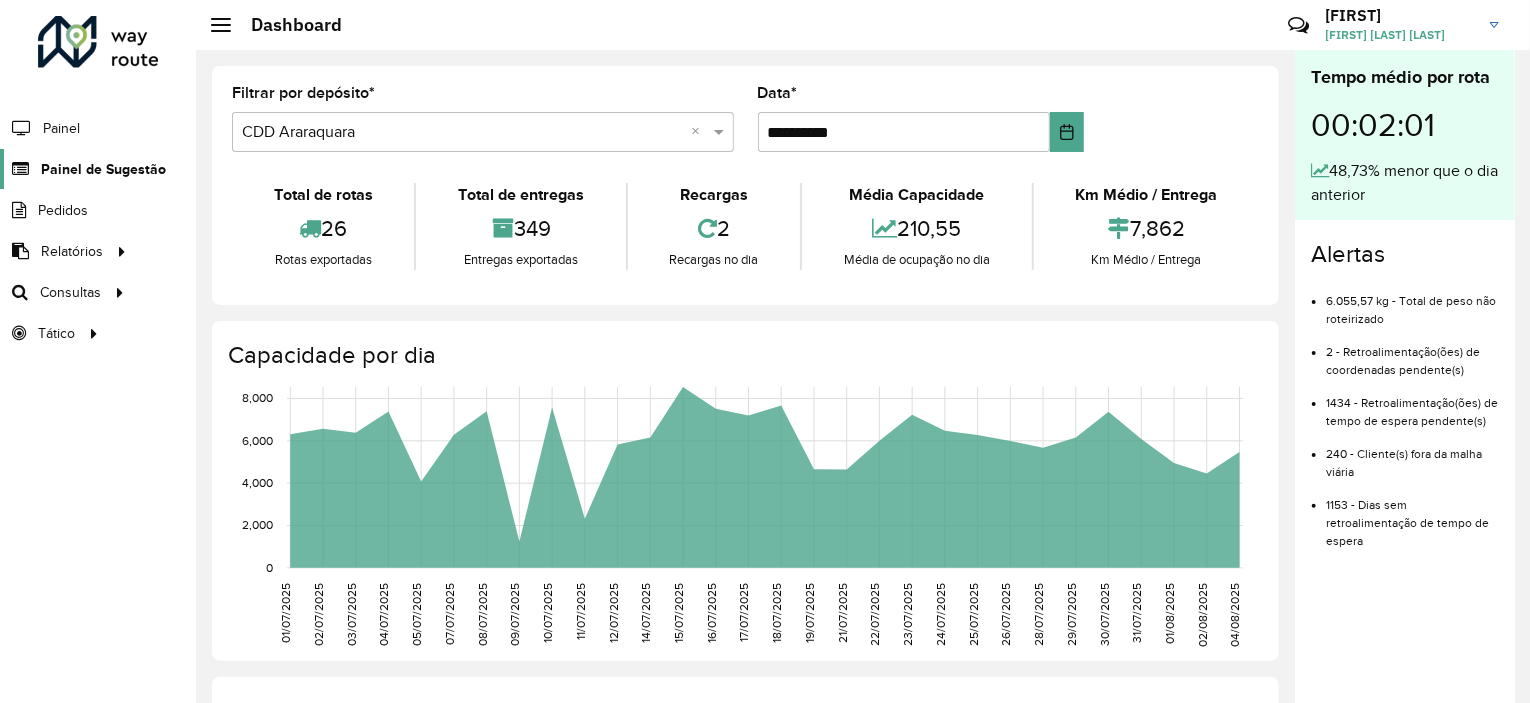 click on "Painel de Sugestão" 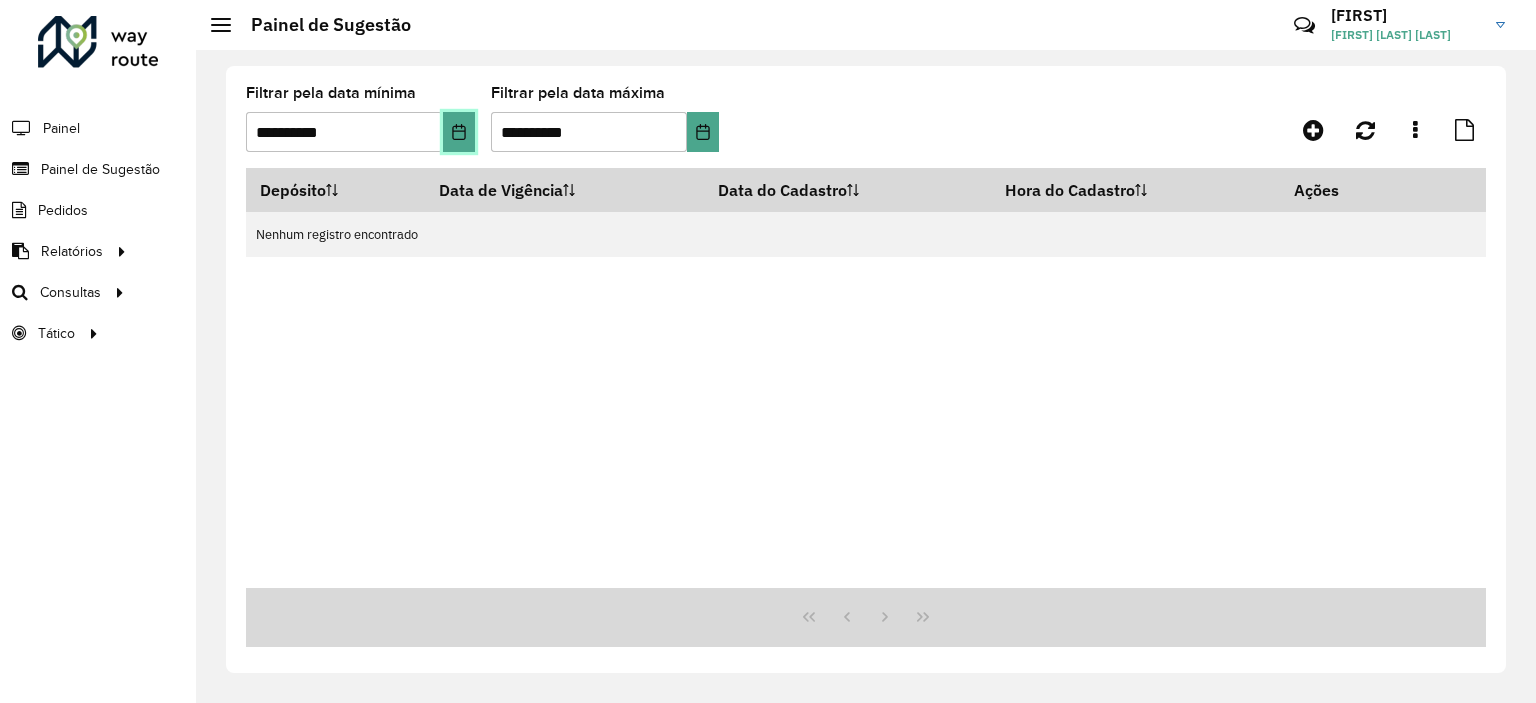 click 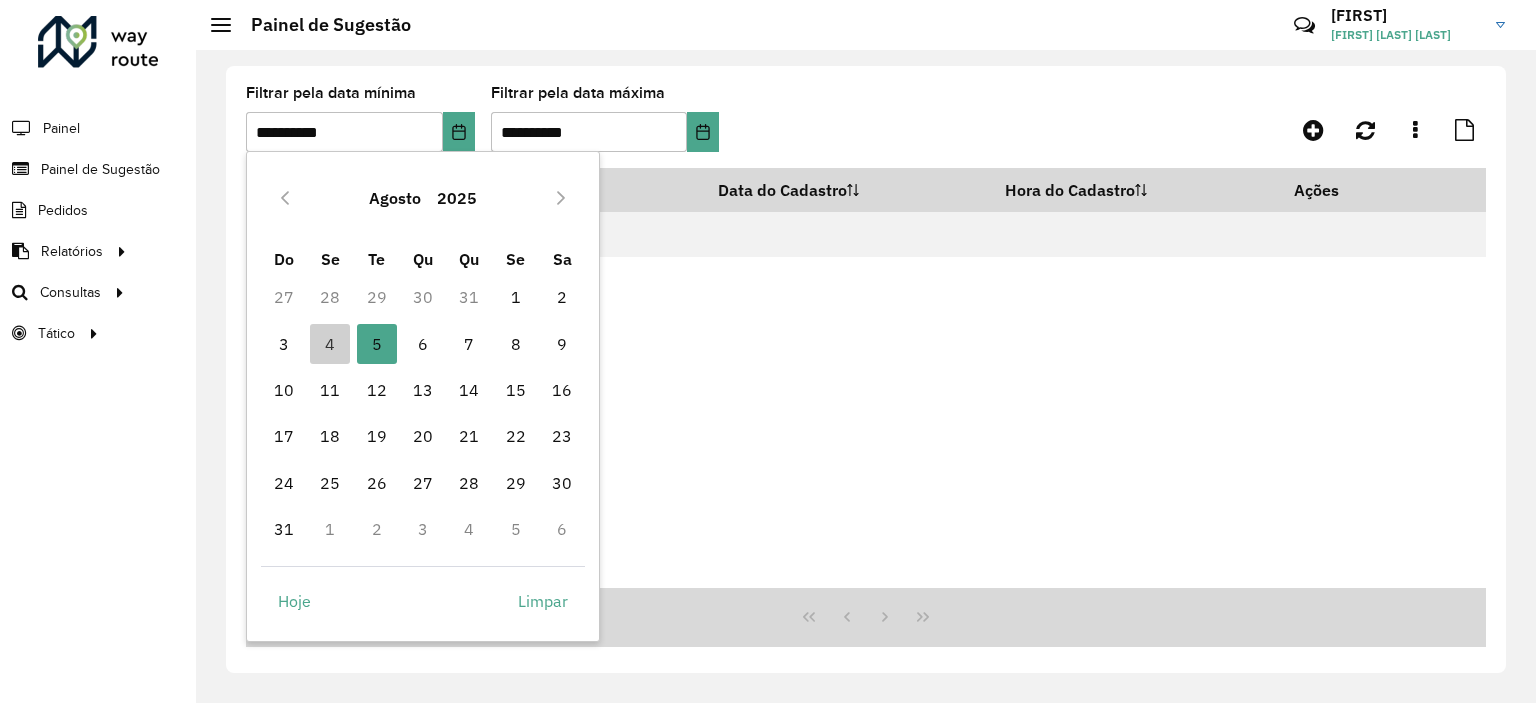 click on "4" at bounding box center (330, 344) 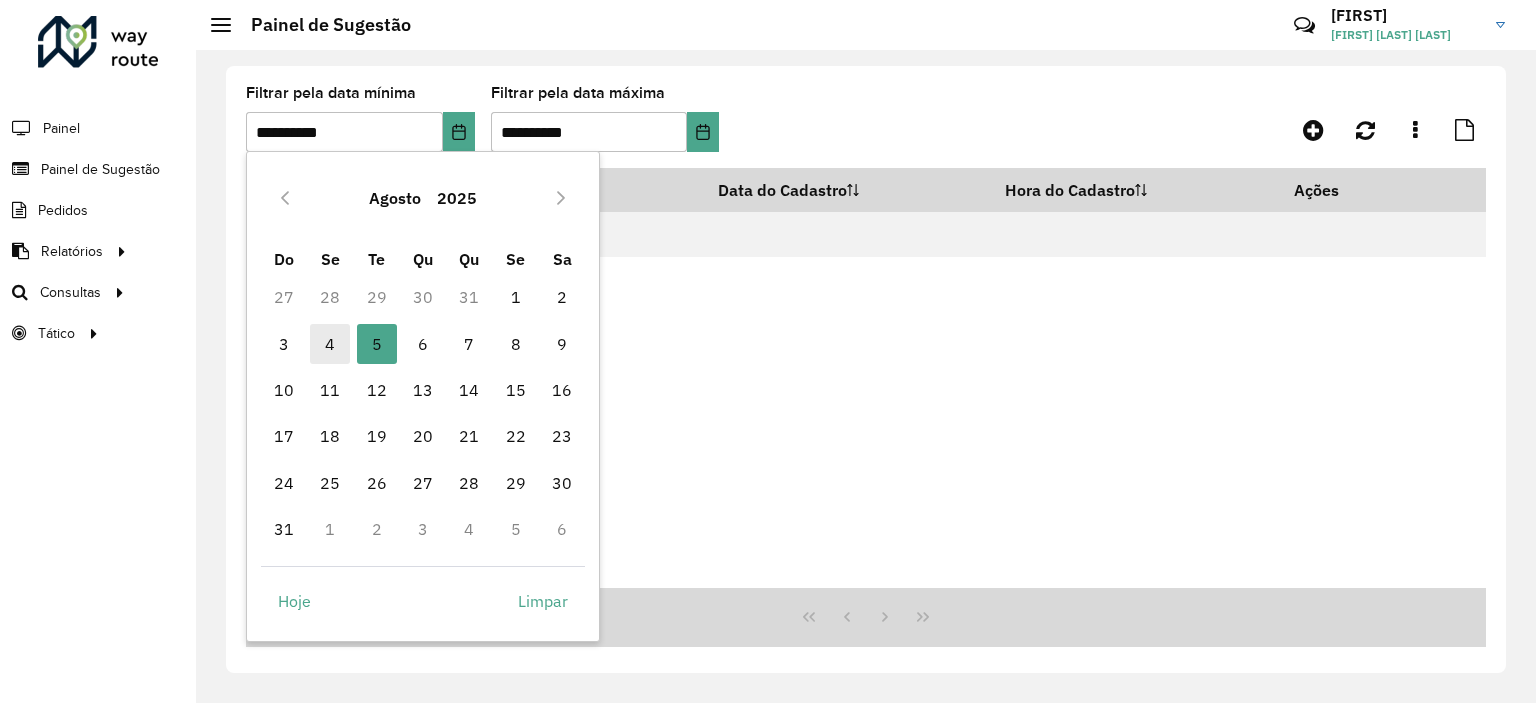 click on "4" at bounding box center (330, 344) 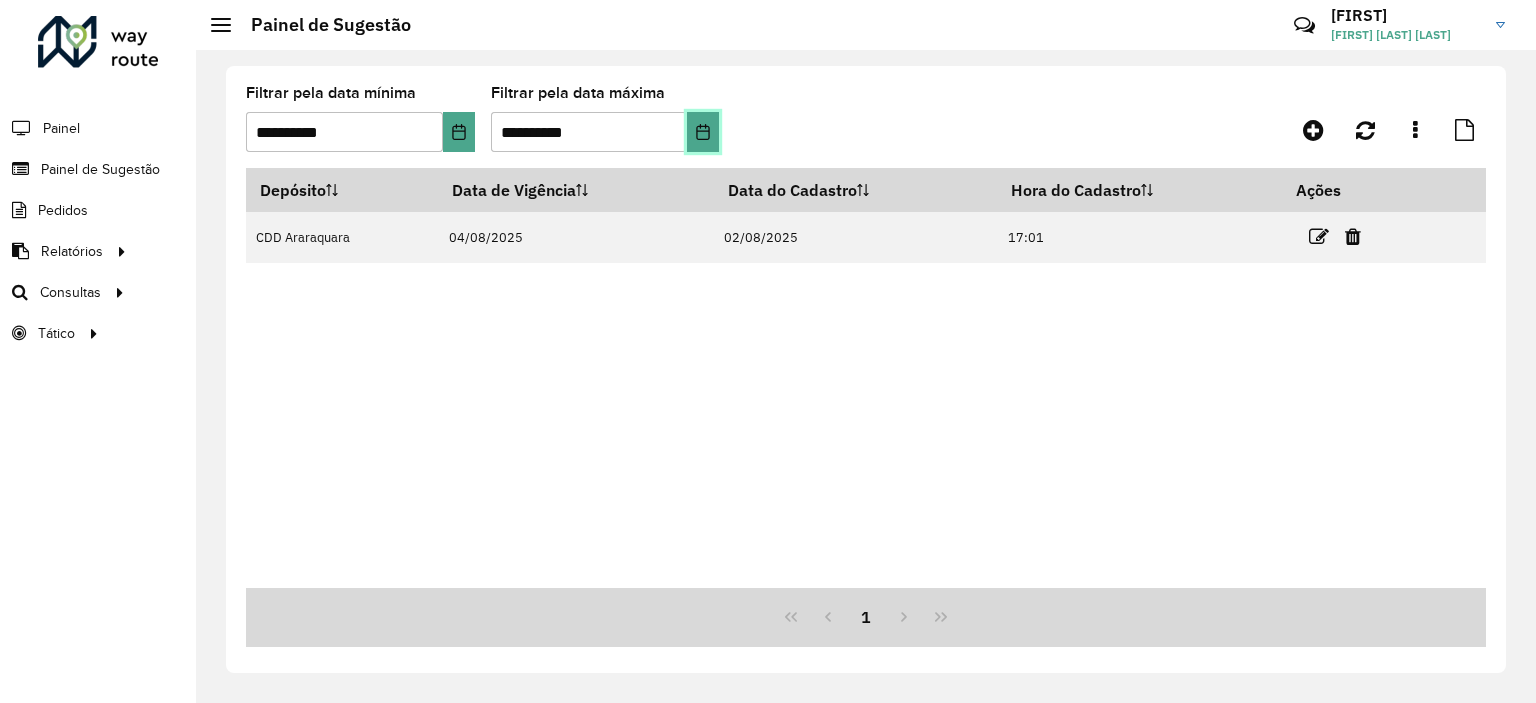 click 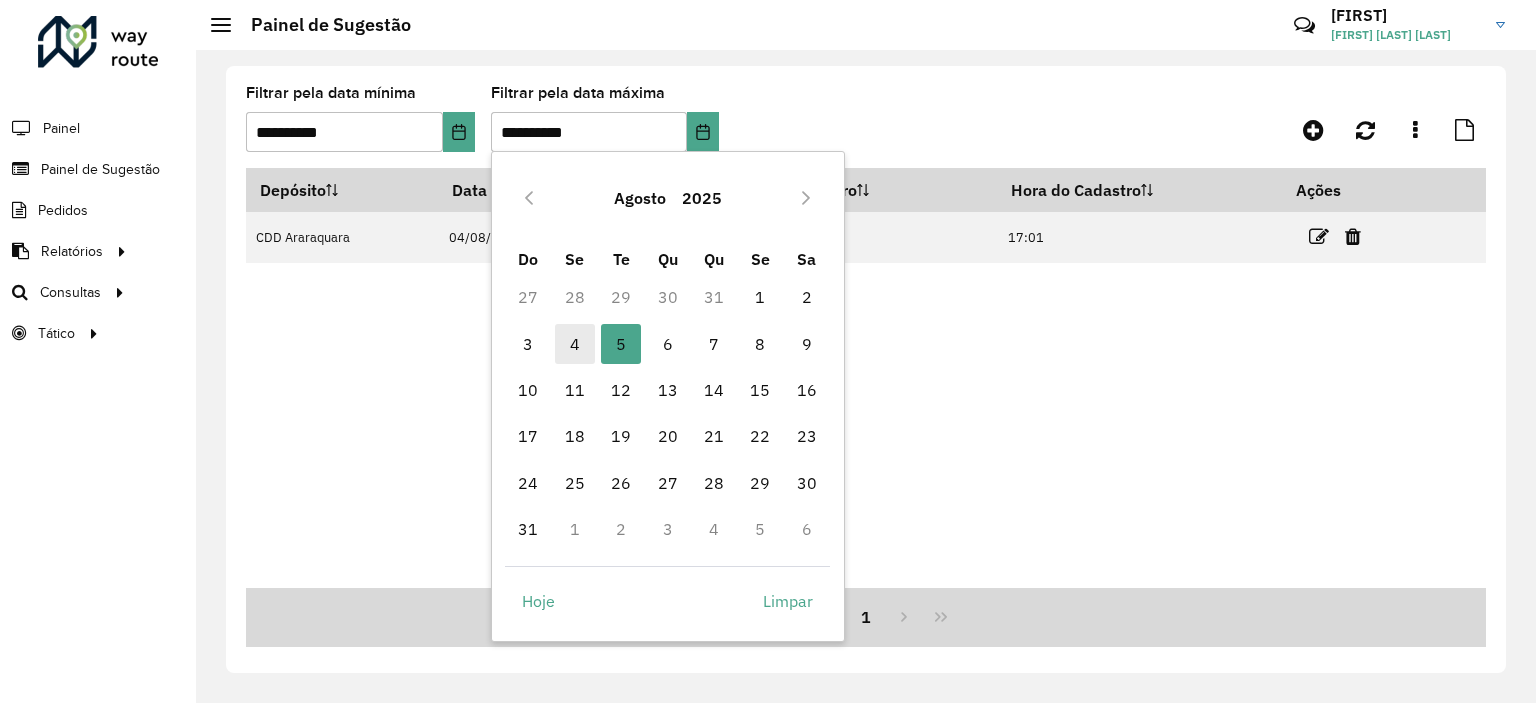 click on "4" at bounding box center (575, 344) 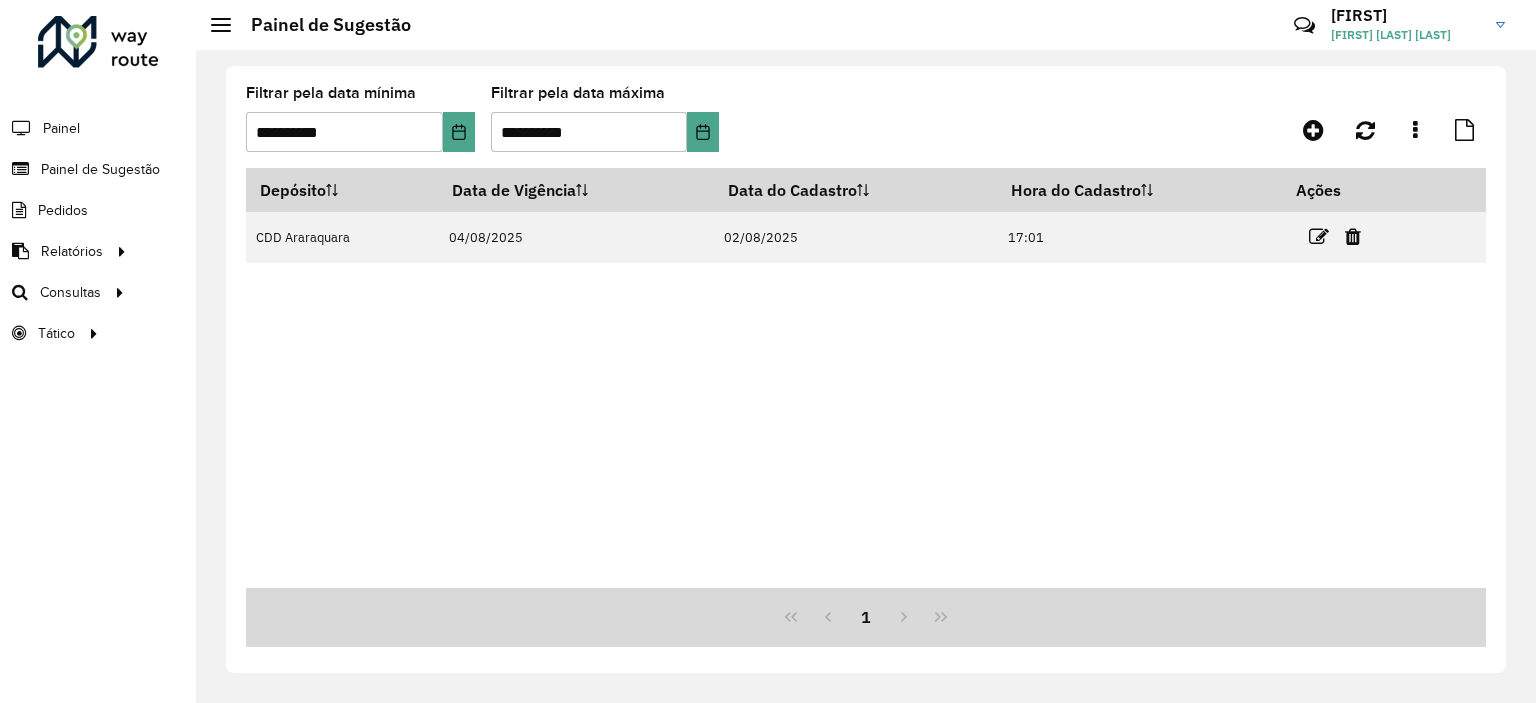 click at bounding box center [1319, 237] 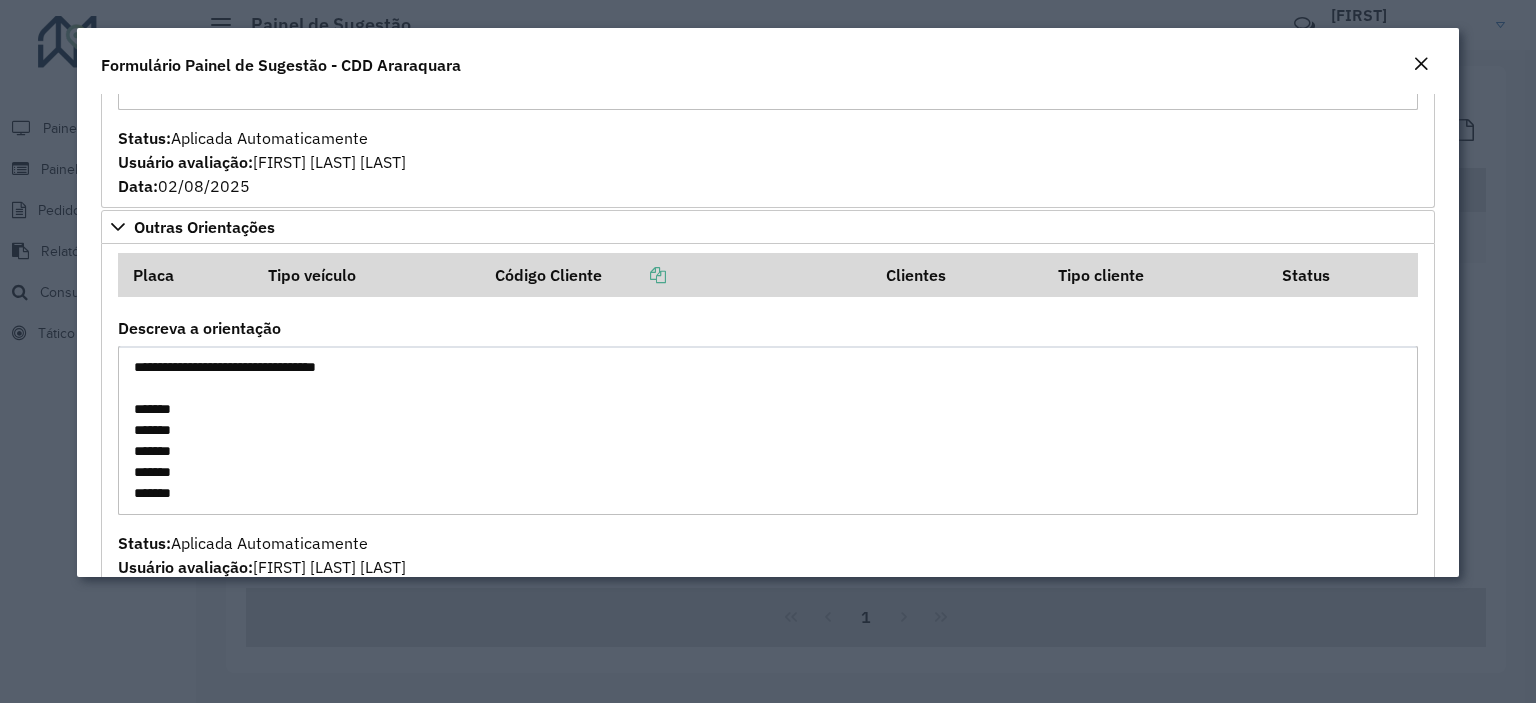 scroll, scrollTop: 3454, scrollLeft: 0, axis: vertical 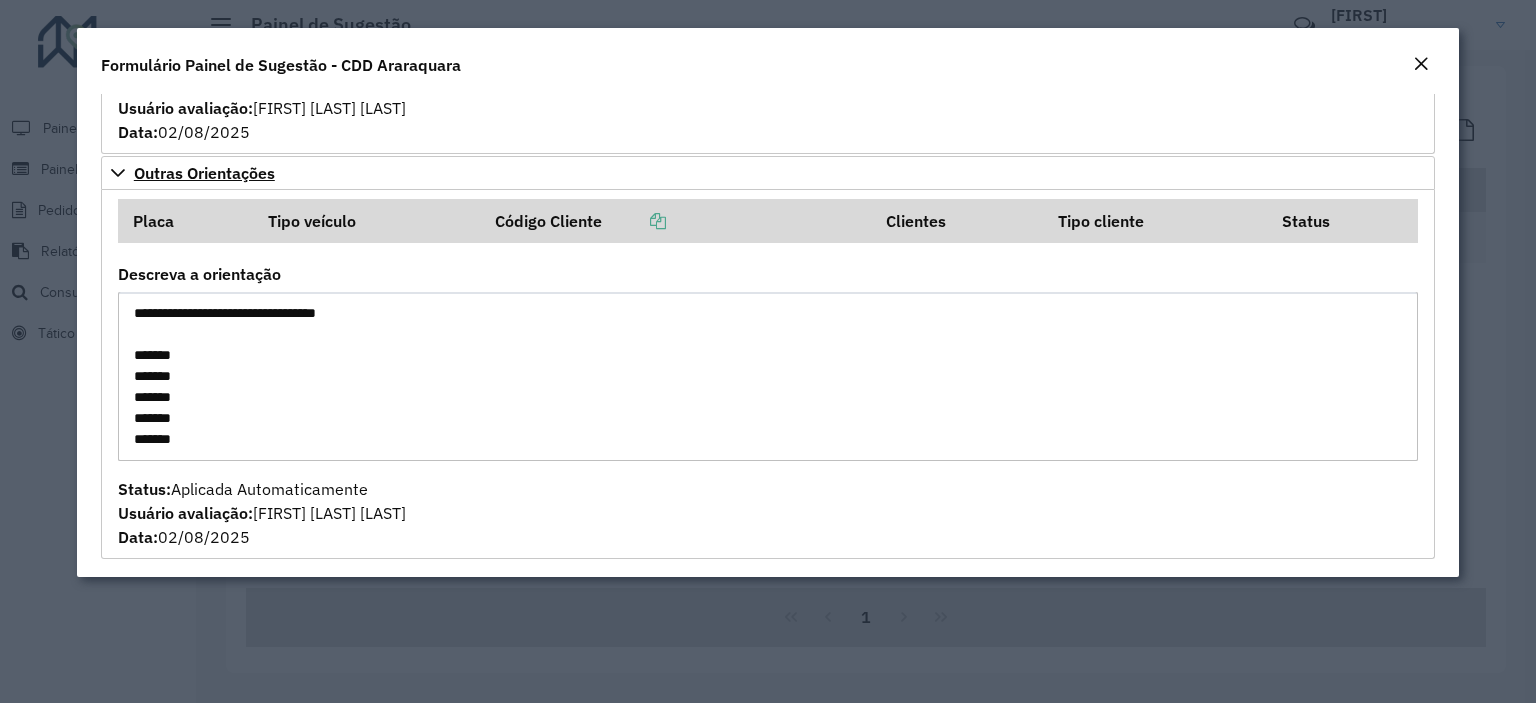 click on "**********" at bounding box center [768, 376] 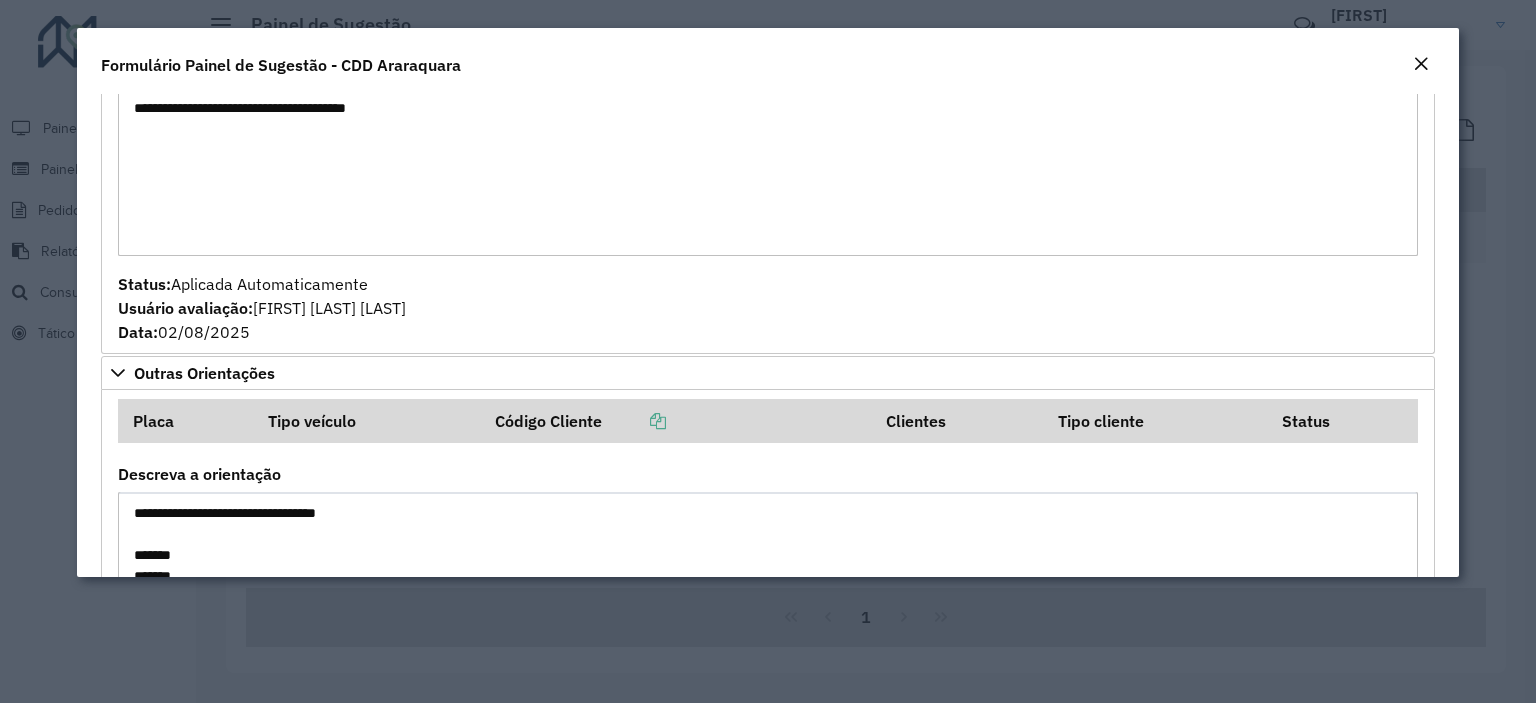 scroll, scrollTop: 3054, scrollLeft: 0, axis: vertical 